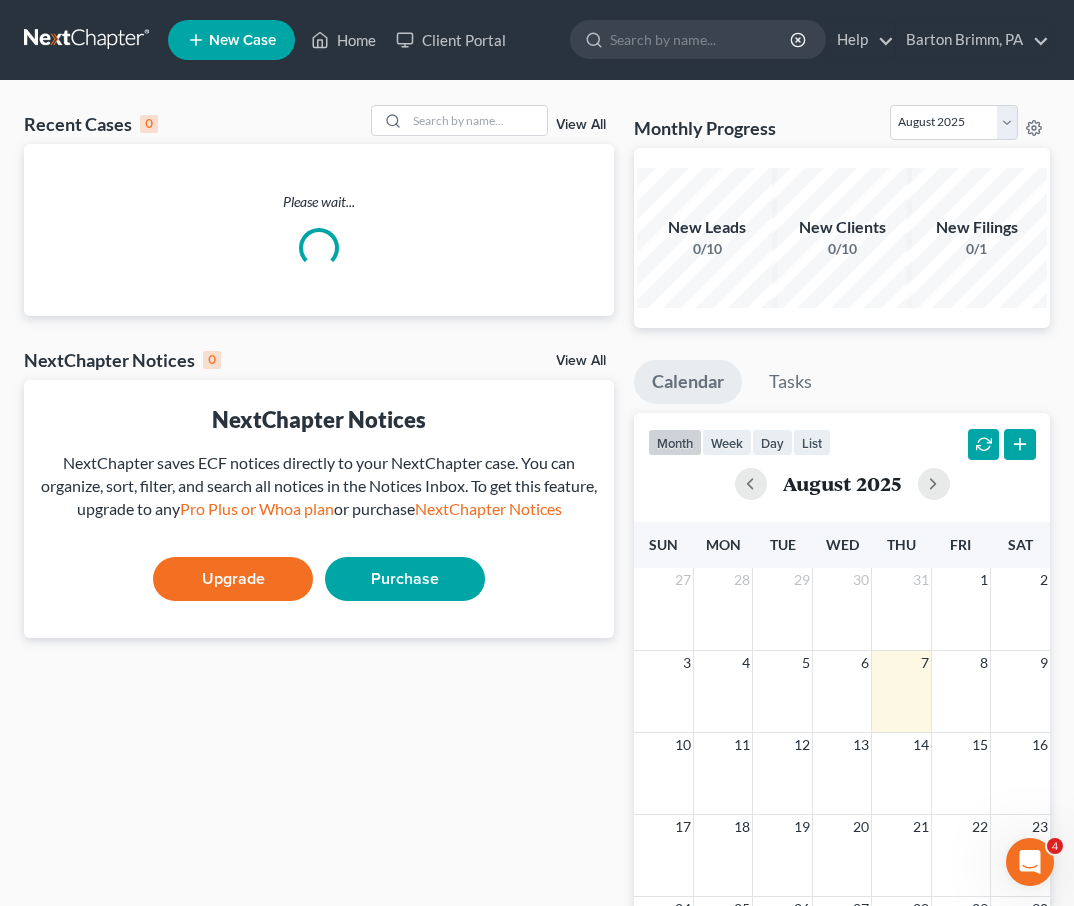 scroll, scrollTop: 0, scrollLeft: 0, axis: both 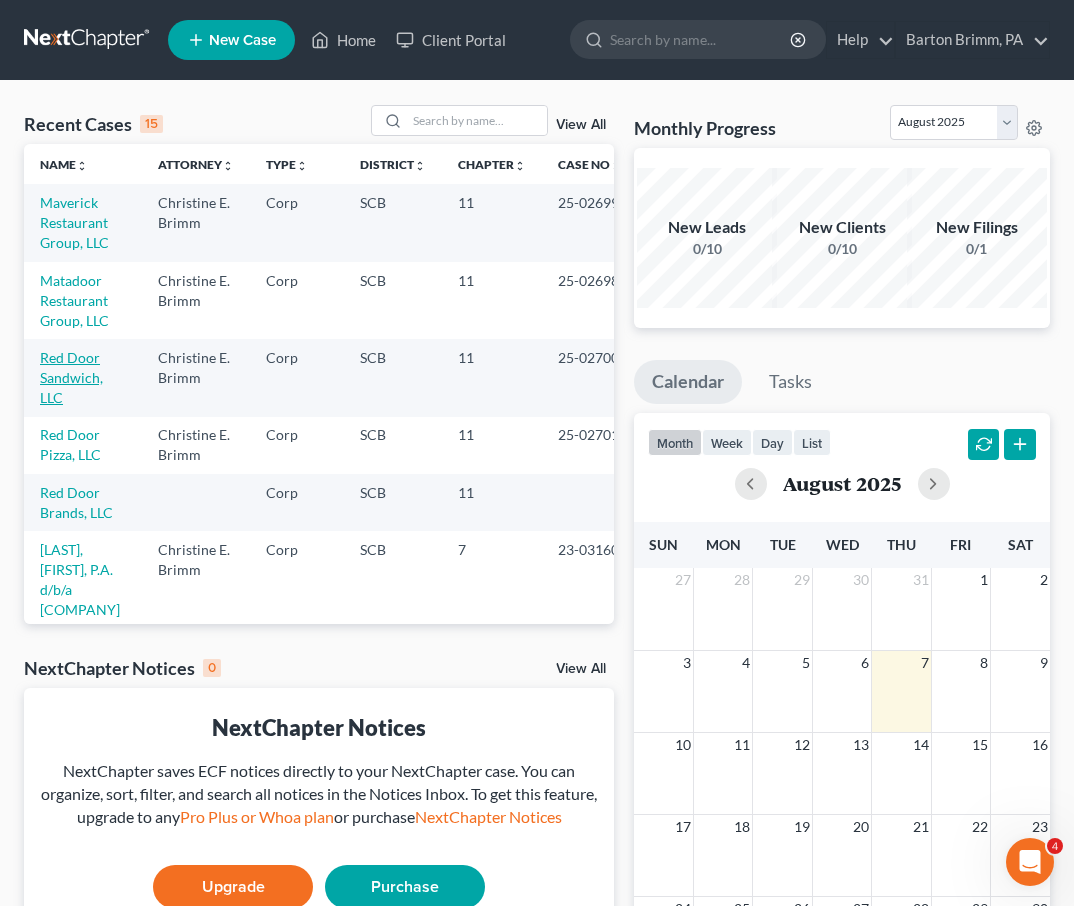 click on "Red Door Sandwich, LLC" at bounding box center (71, 377) 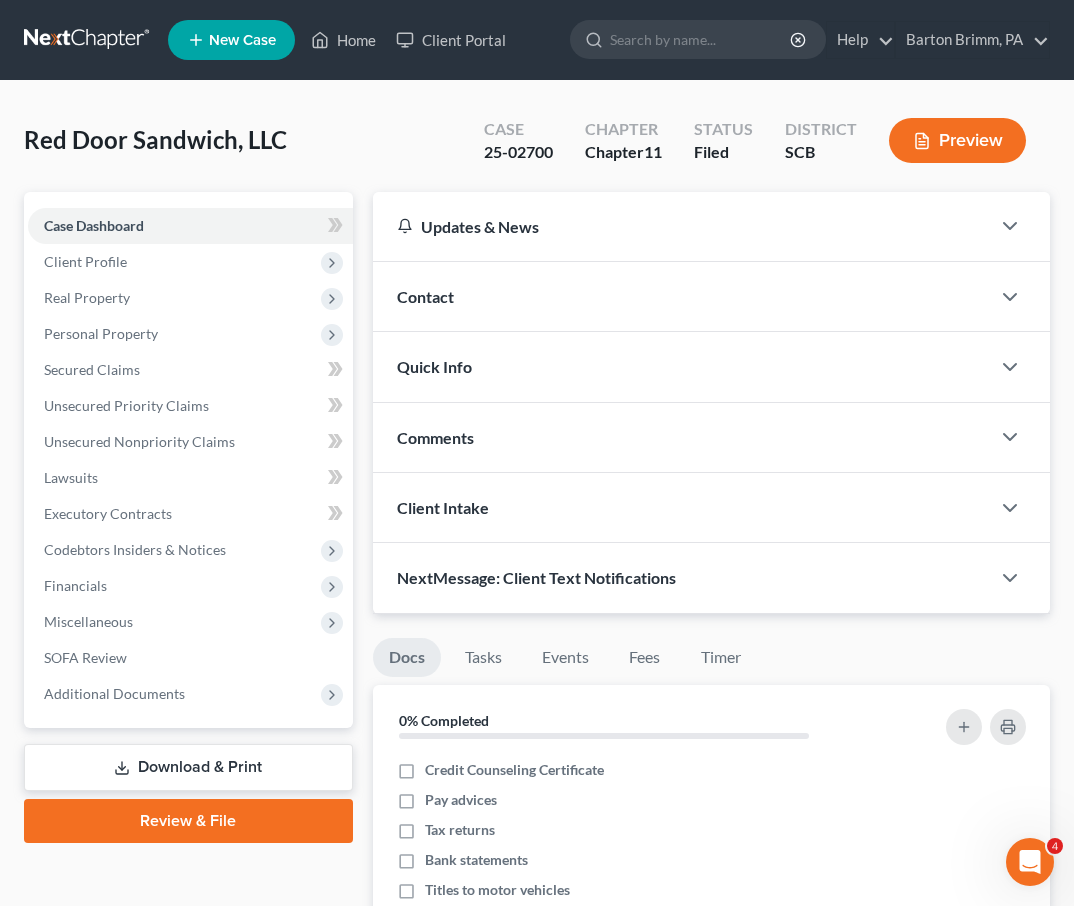 click 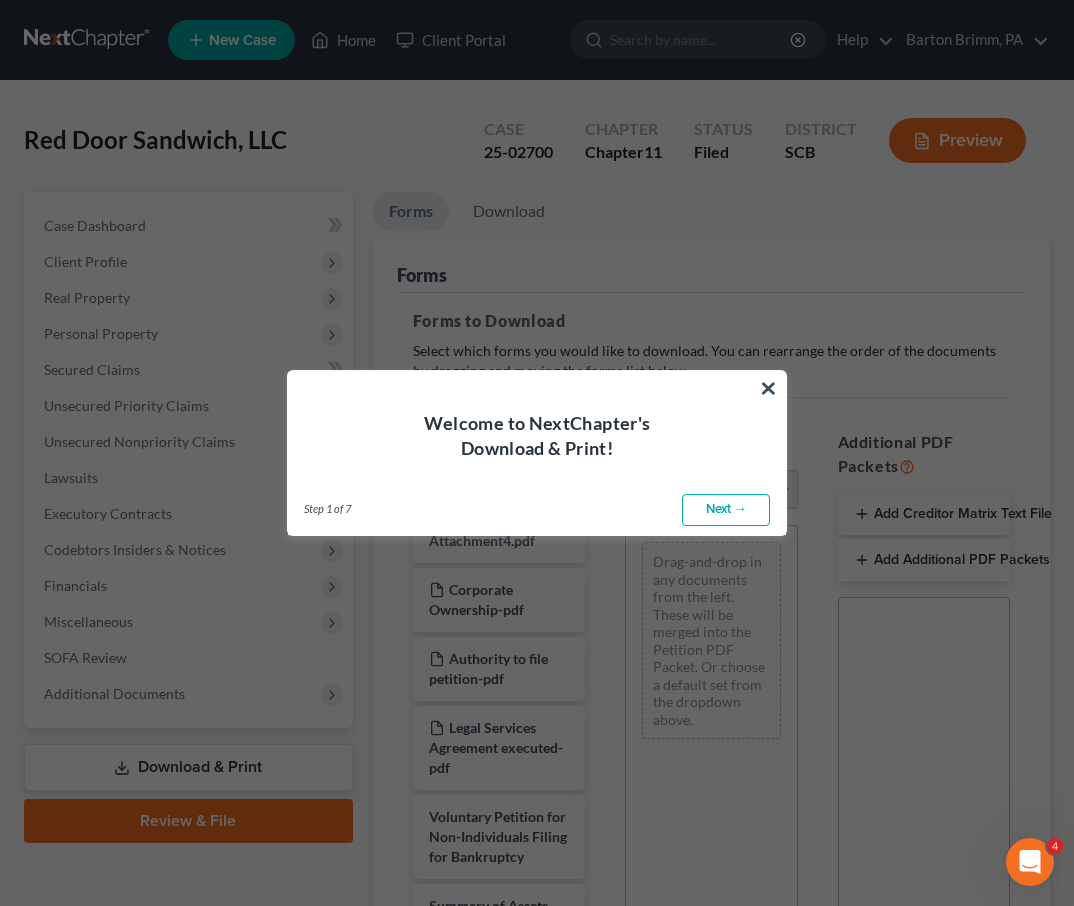 click on "Next →" at bounding box center [726, 510] 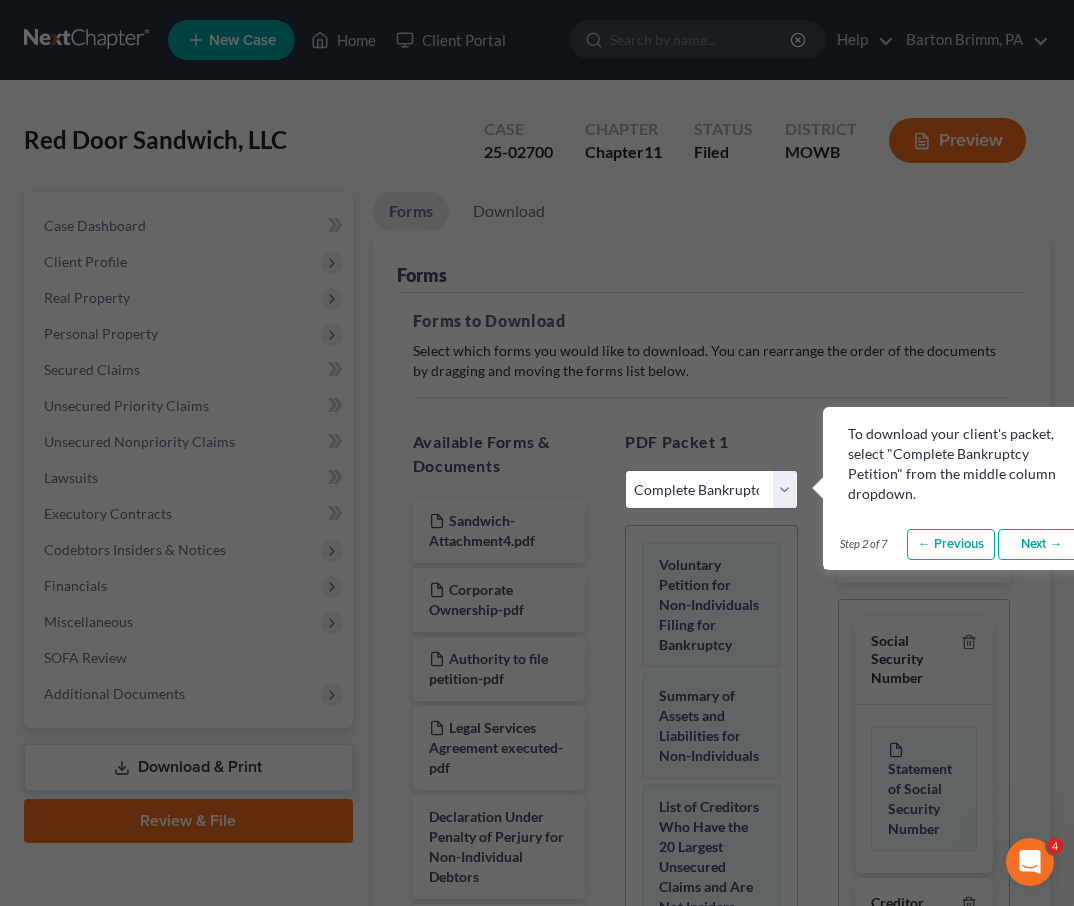 click on "Next →" at bounding box center (1042, 545) 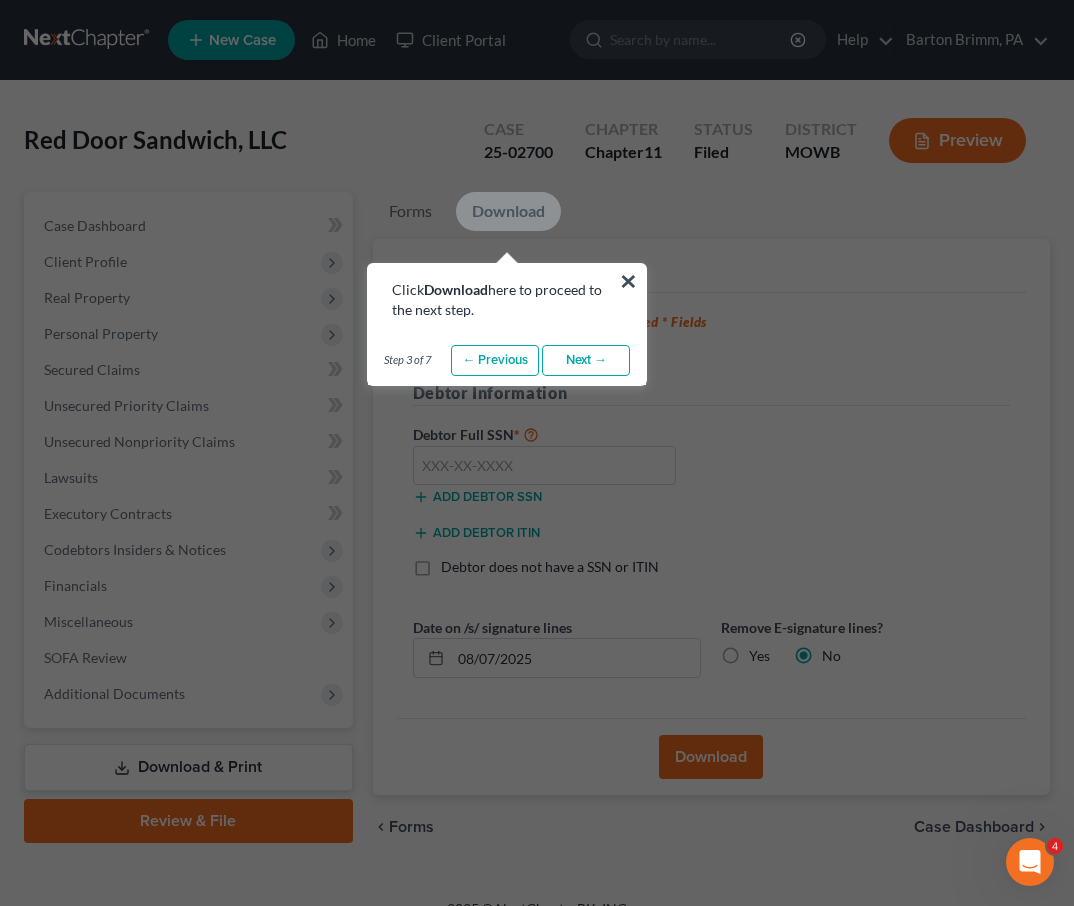 click on "Next →" at bounding box center (586, 361) 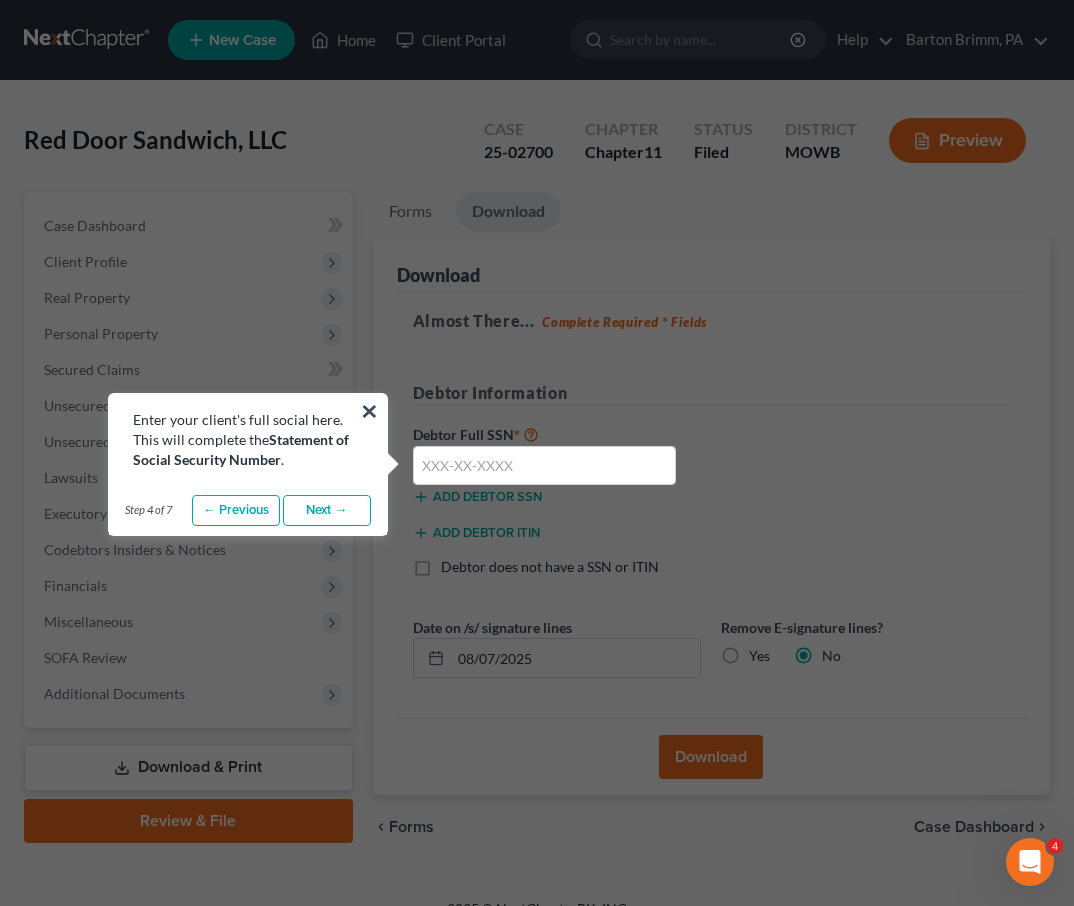 click on "Next →" at bounding box center [327, 511] 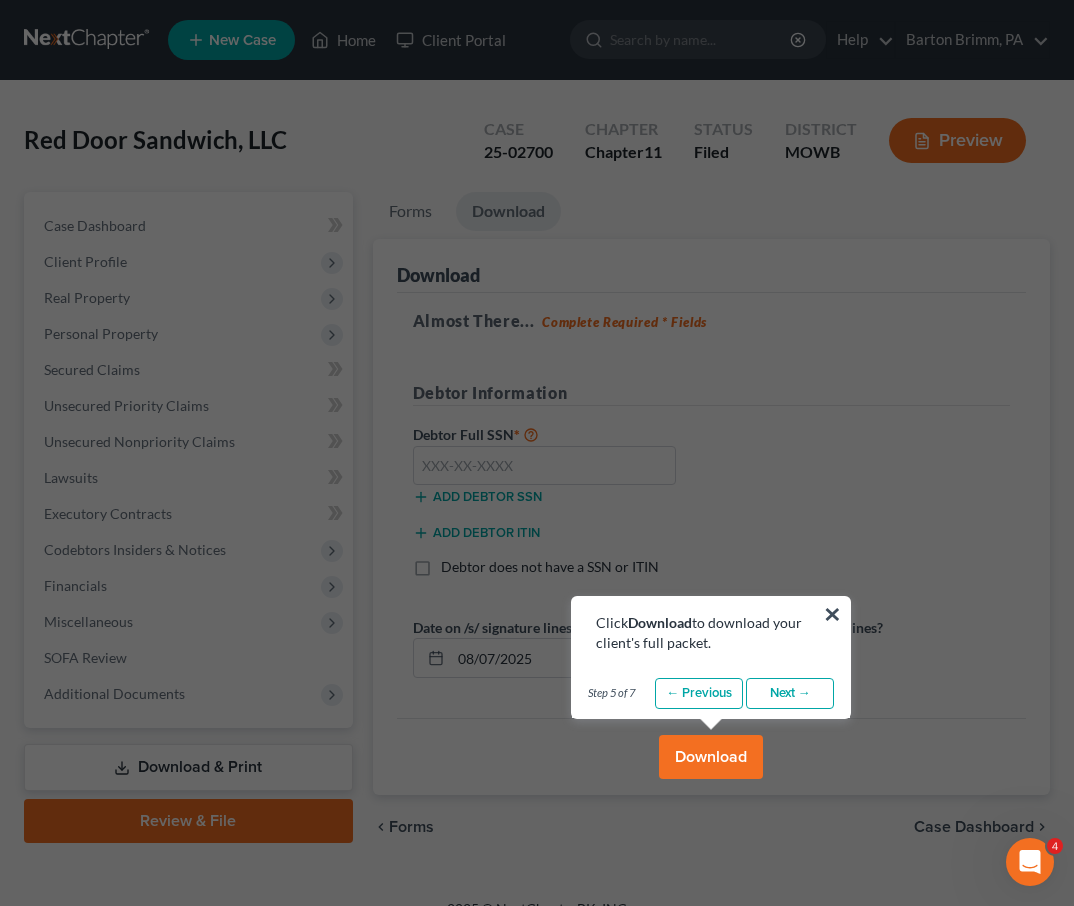 click on "Download" at bounding box center [711, 757] 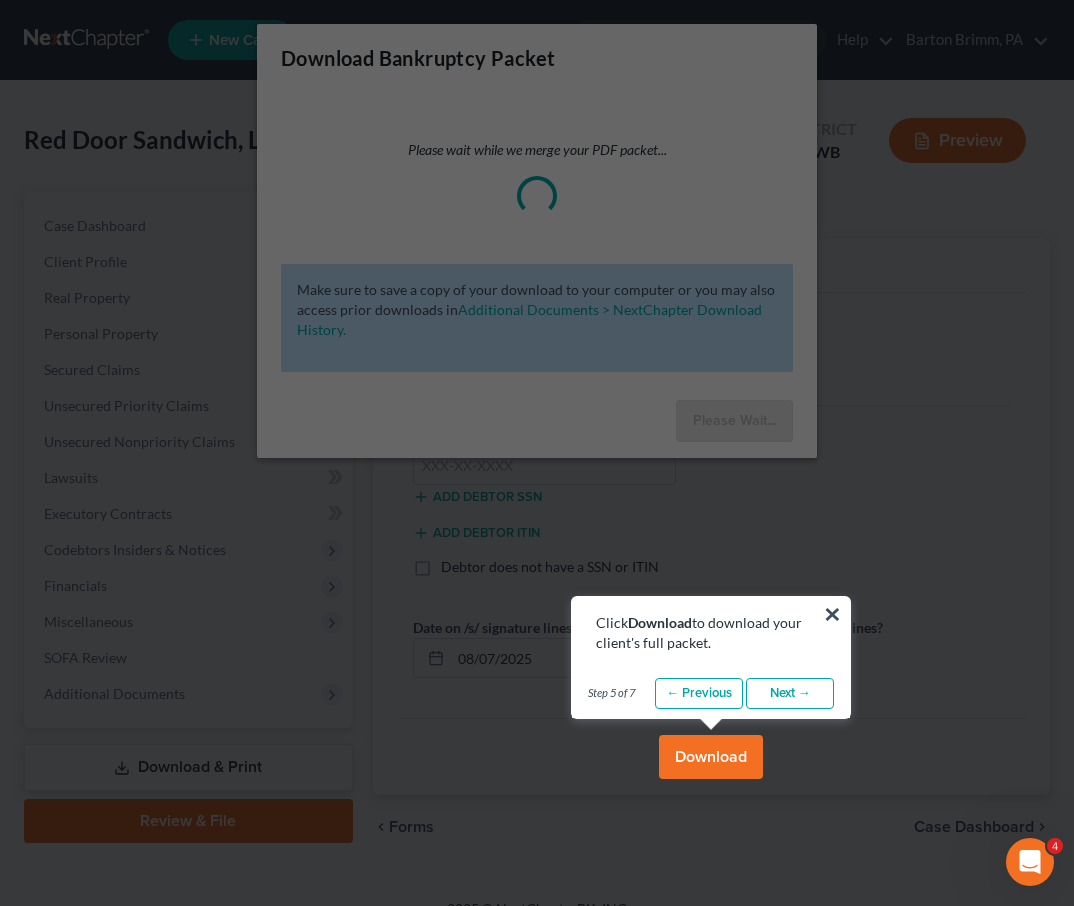 click 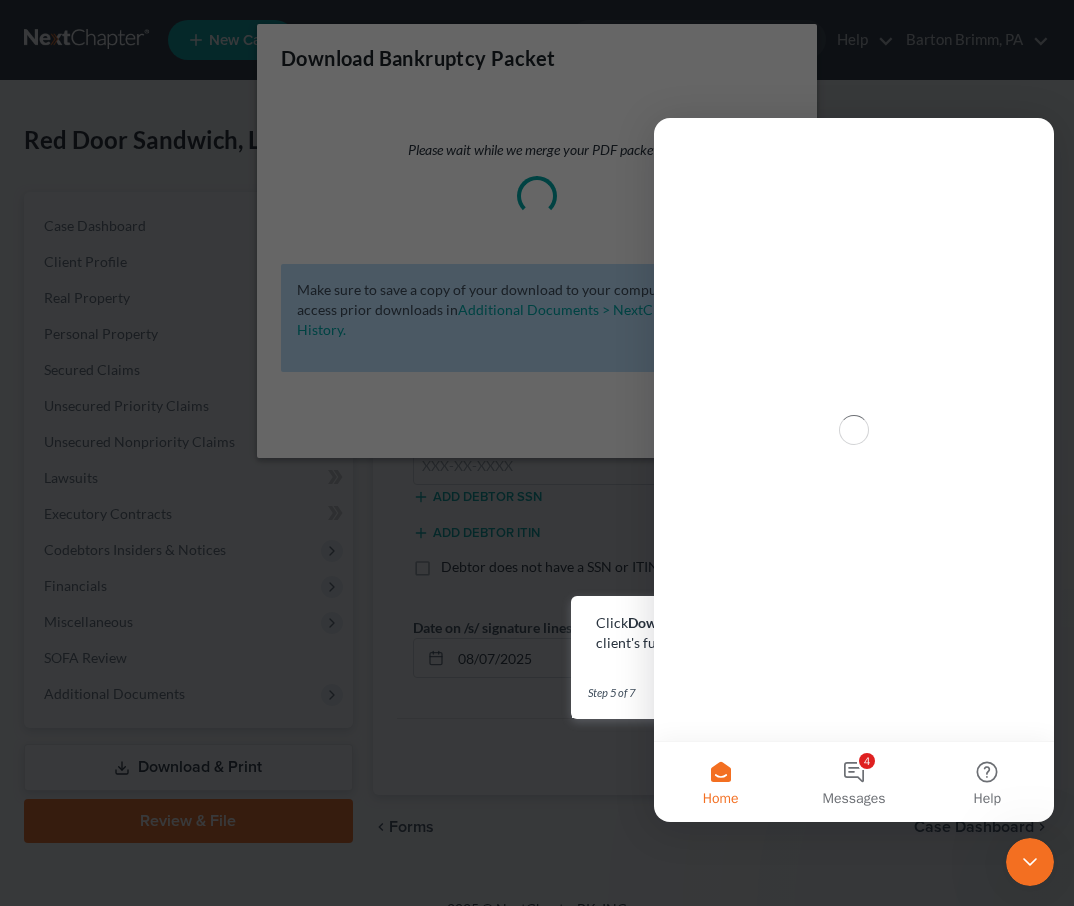 scroll, scrollTop: 0, scrollLeft: 0, axis: both 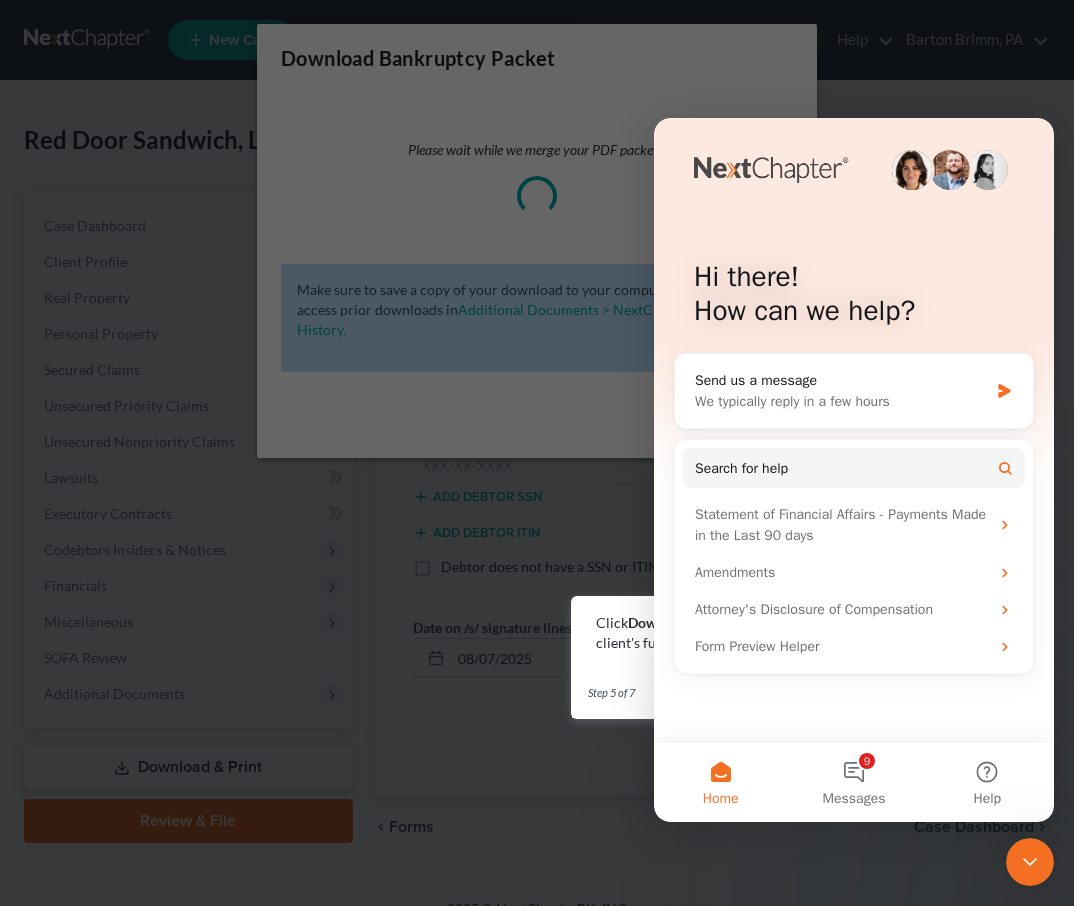 click 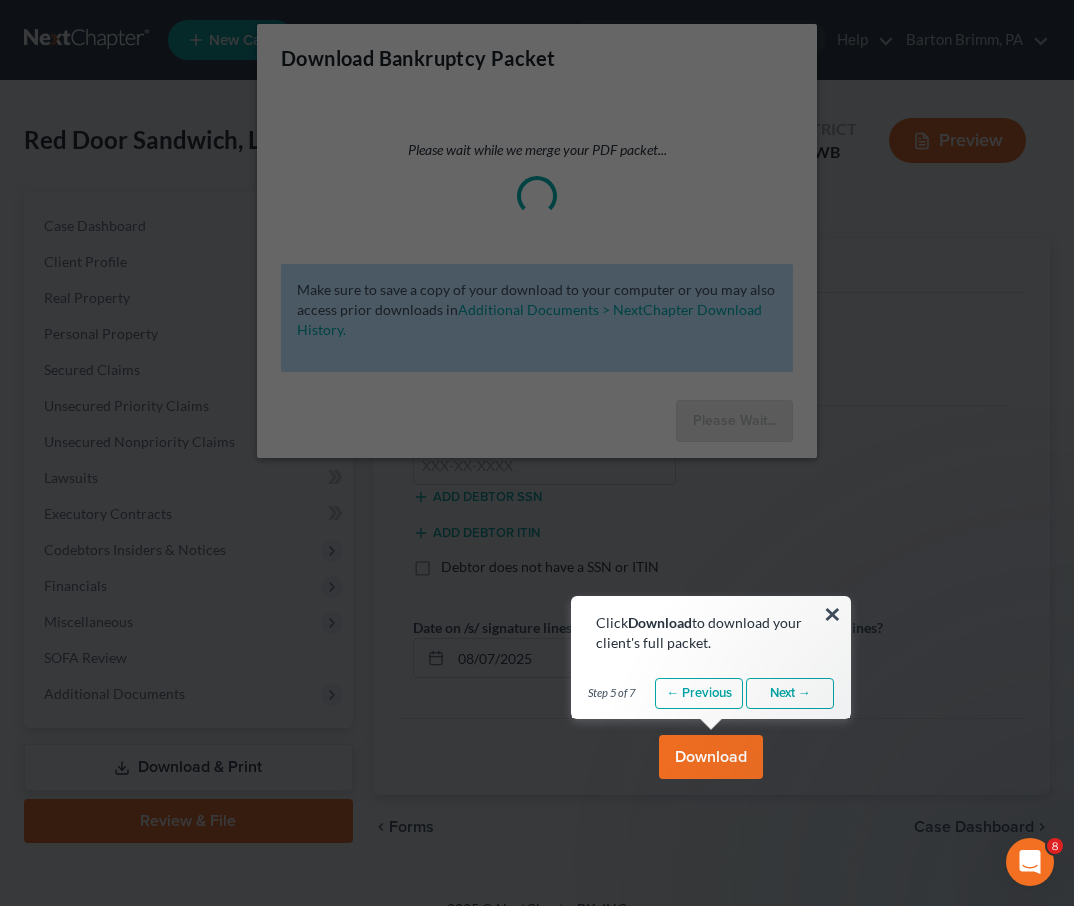 scroll, scrollTop: 0, scrollLeft: 0, axis: both 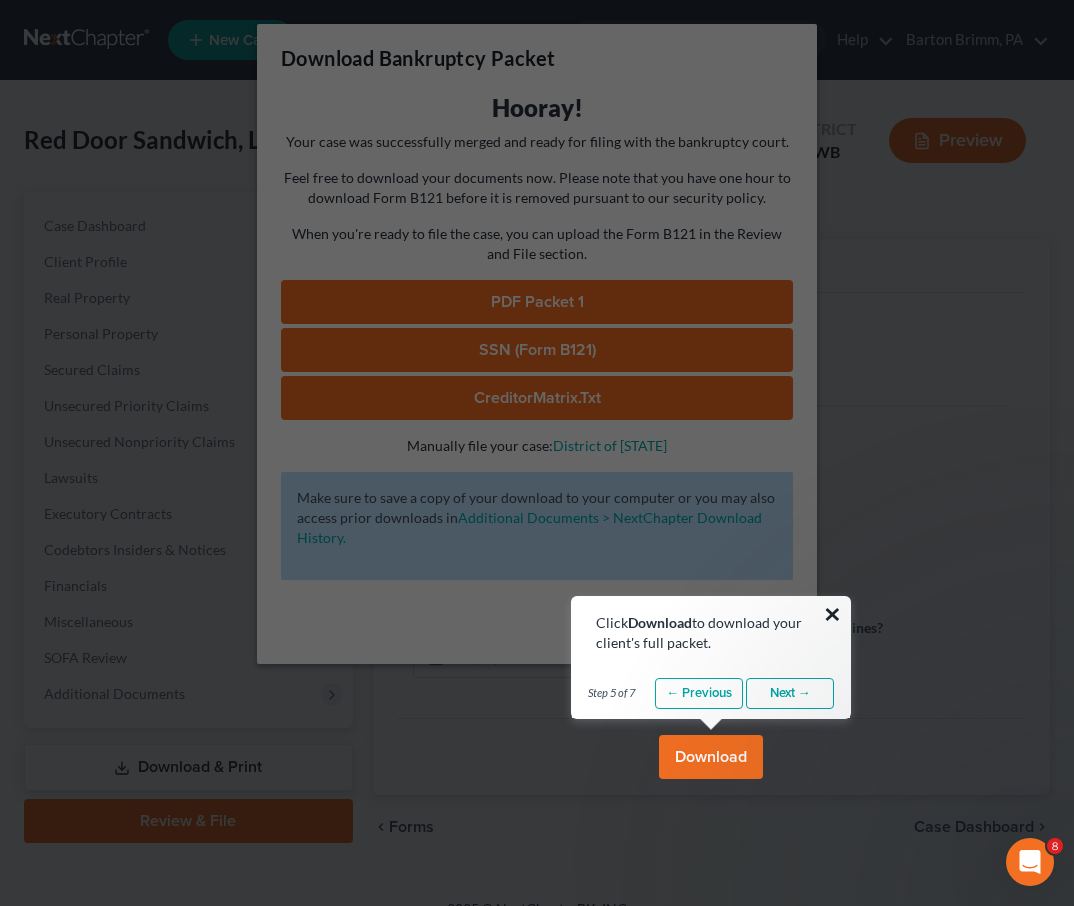 click on "×" at bounding box center (832, 614) 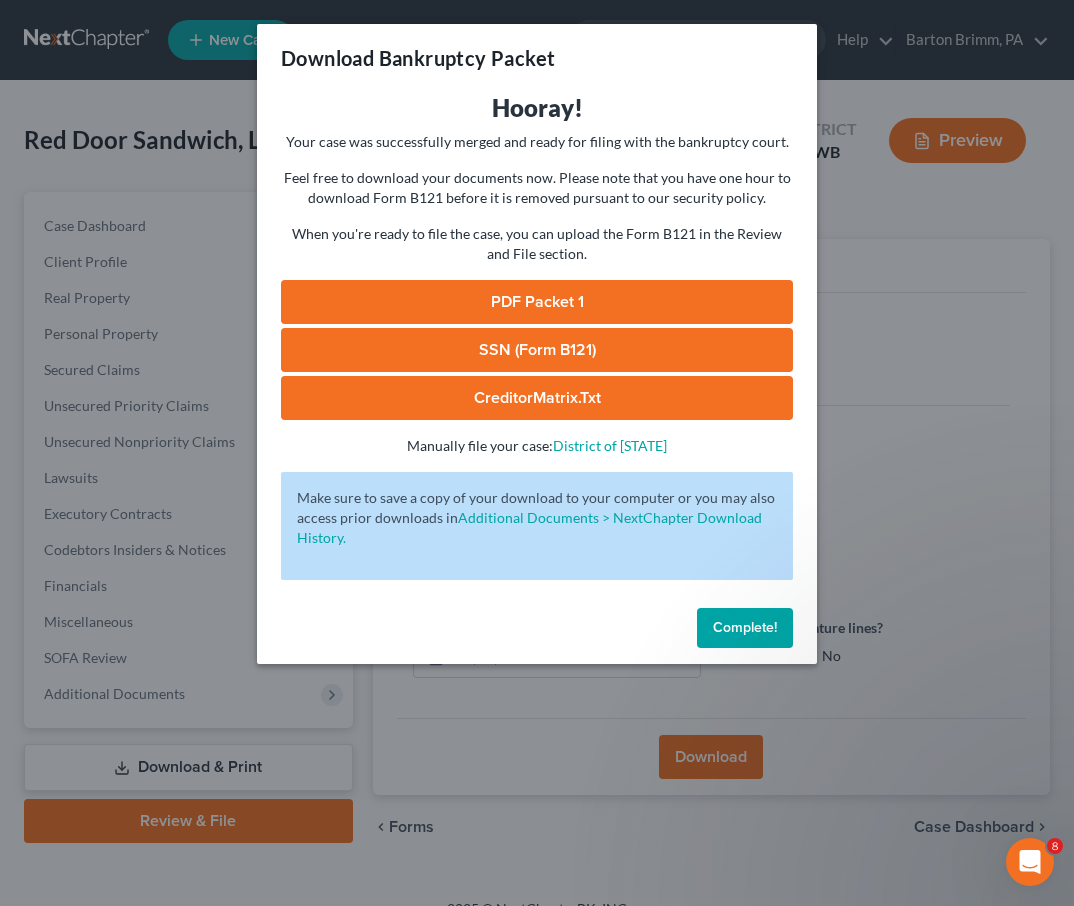click on "Download Bankruptcy Packet
Hooray! Your case was successfully merged and ready for filing with the bankruptcy court. Feel free to download your documents now. Please note that you have one hour to download Form B121 before it is removed pursuant to our security policy. When you're ready to file the case, you can upload the Form B121 in the Review and File section. PDF Packet 1 SSN (Form B121) CreditorMatrix.txt -  Manually file your case:  District of South Carolina Oops! There was an error with generating the download packet. -
Make sure to save a copy of your download to your computer or you may also access prior downloads in  Additional Documents > NextChapter Download History.
Complete!" at bounding box center [537, 453] 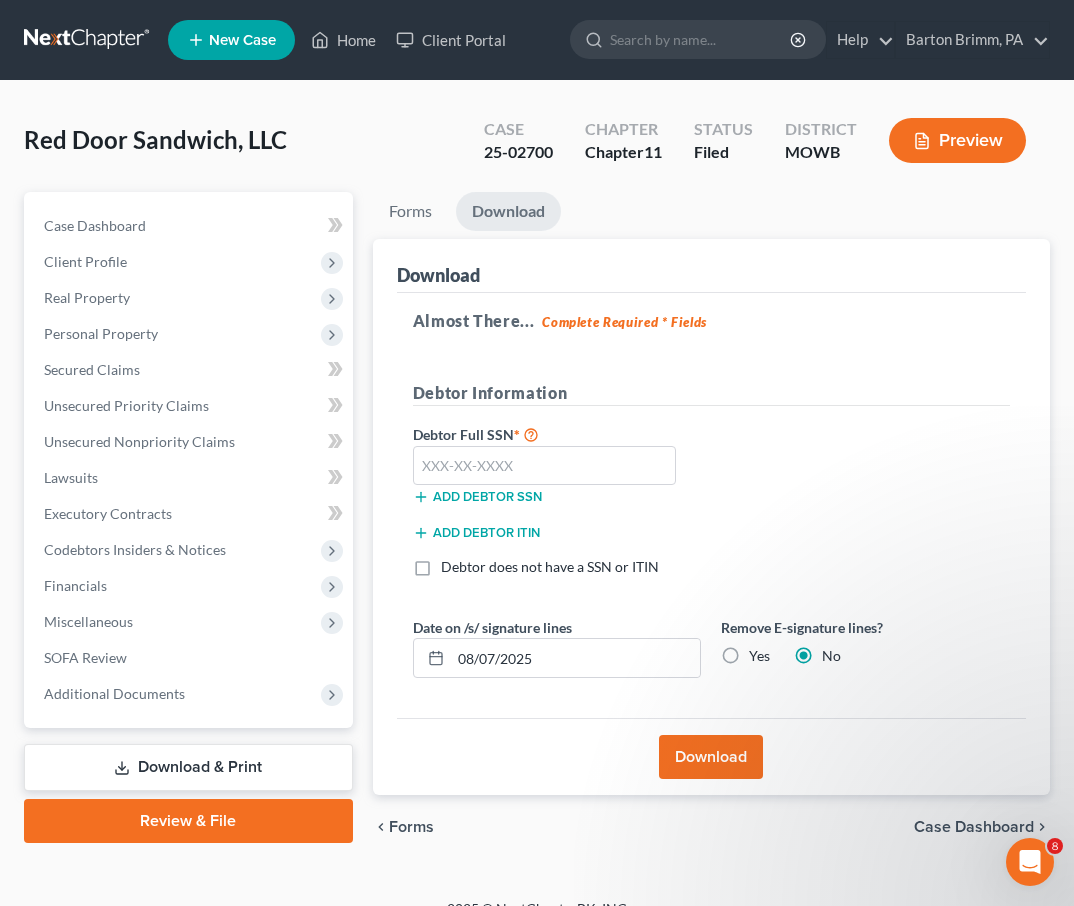 click on "Preview" at bounding box center [957, 140] 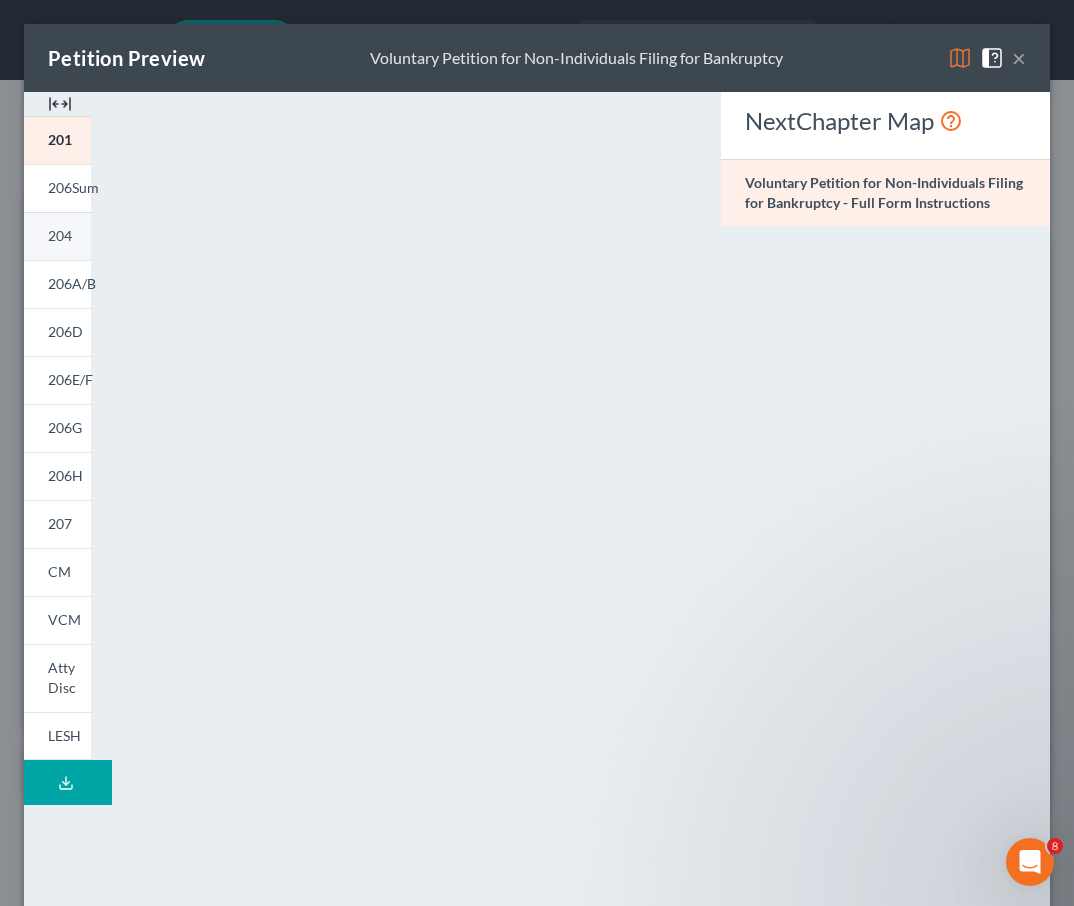 click on "204" at bounding box center (60, 235) 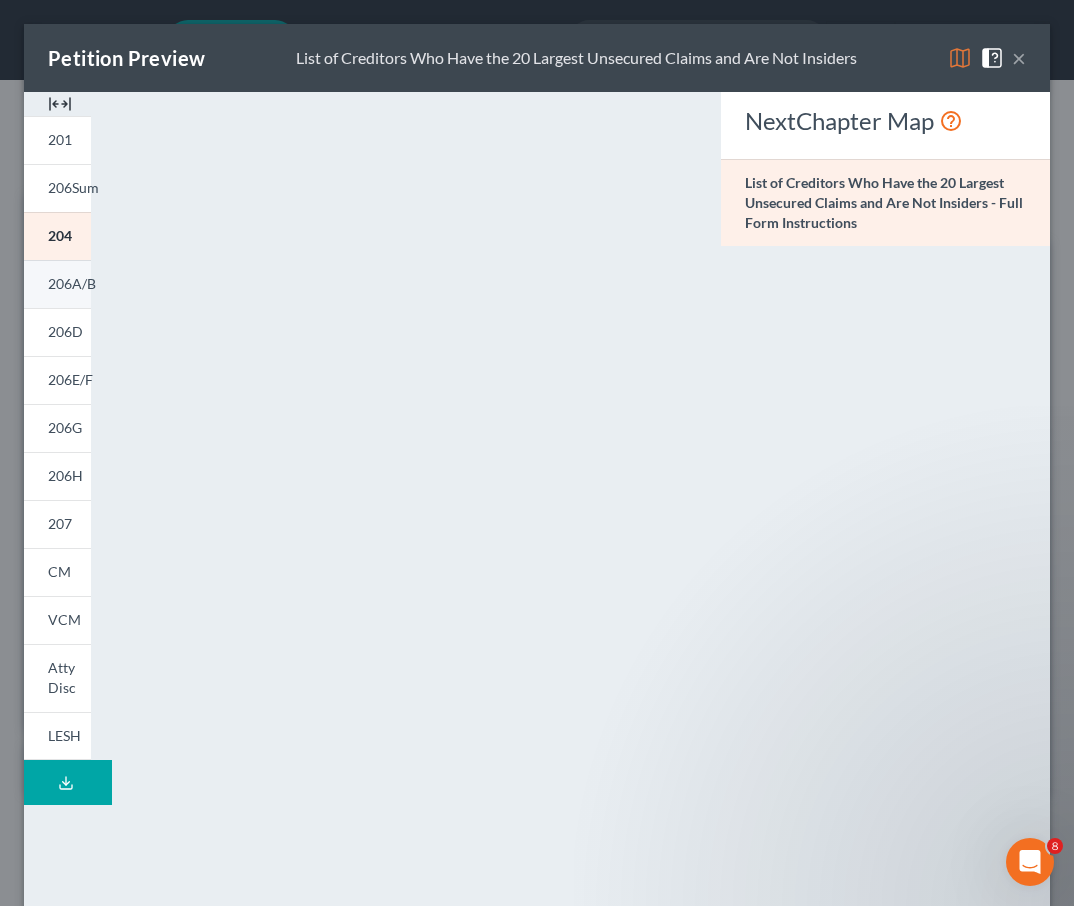 click on "[NUMBER]" at bounding box center (72, 283) 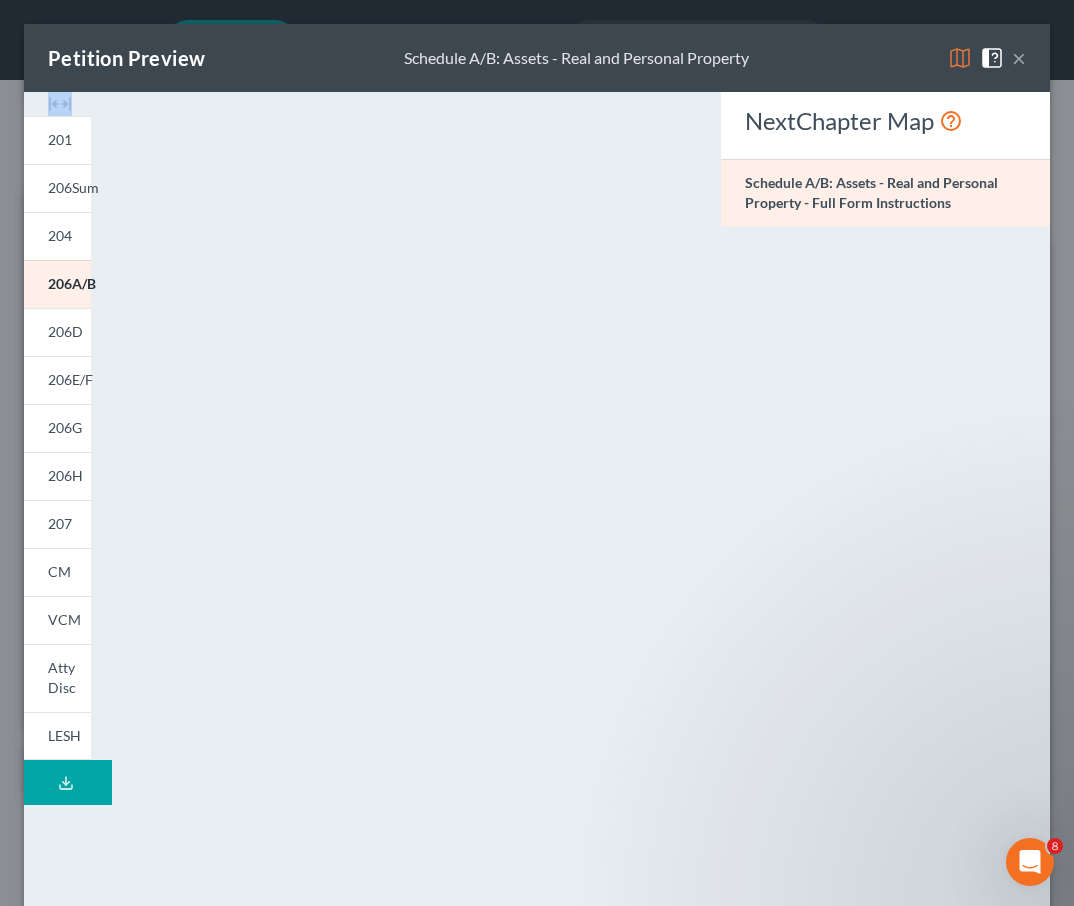 click 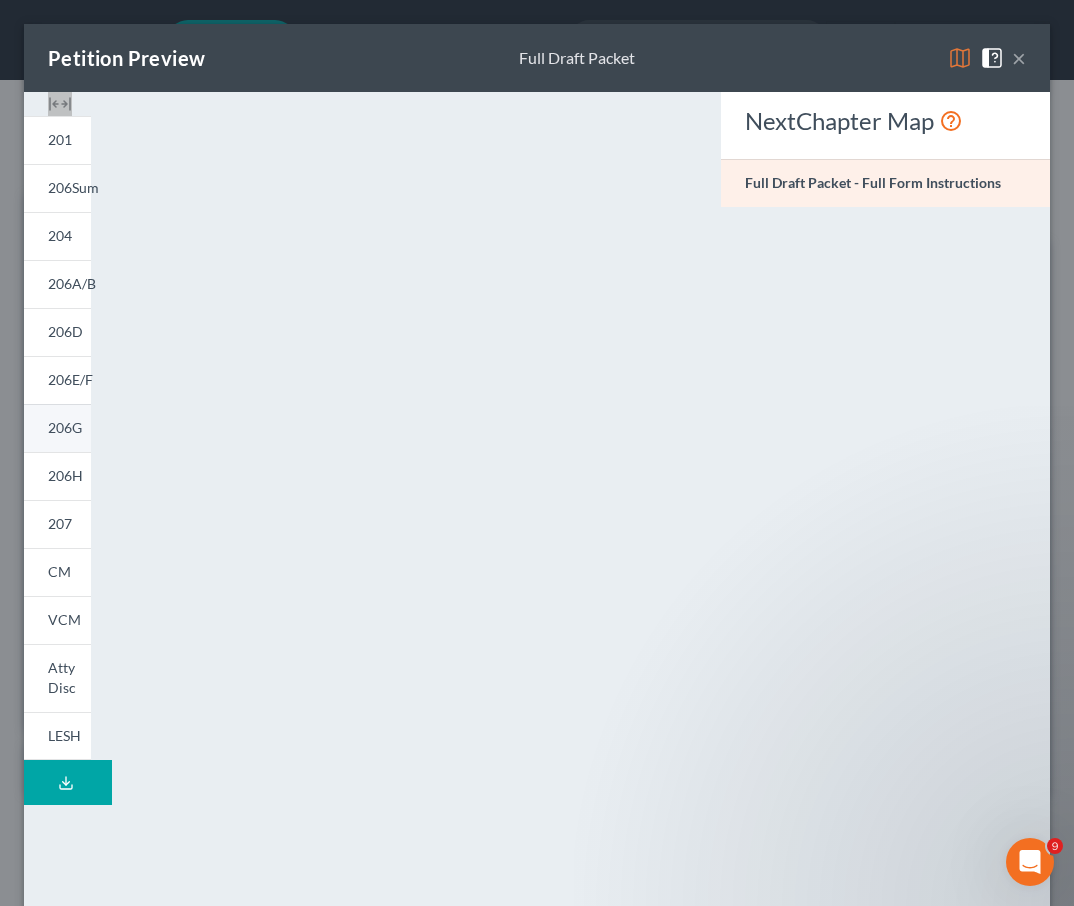 scroll, scrollTop: 222, scrollLeft: 0, axis: vertical 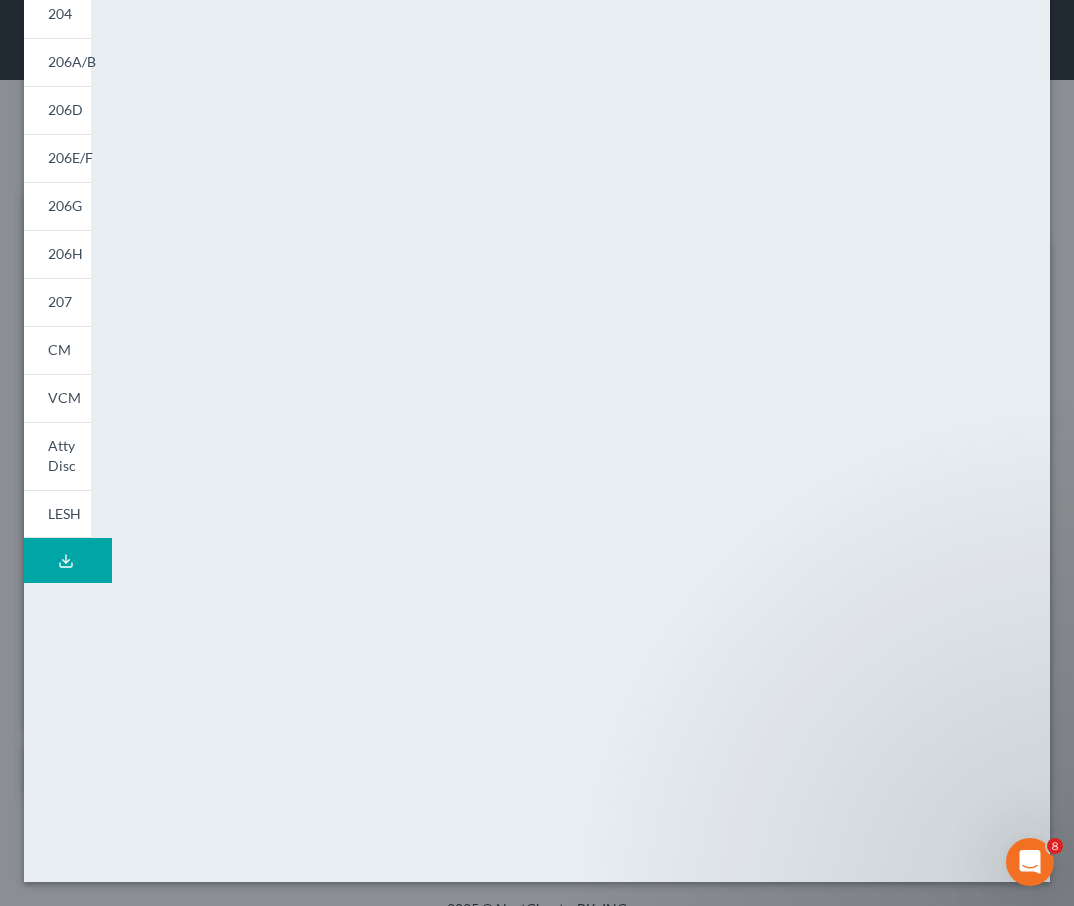 click 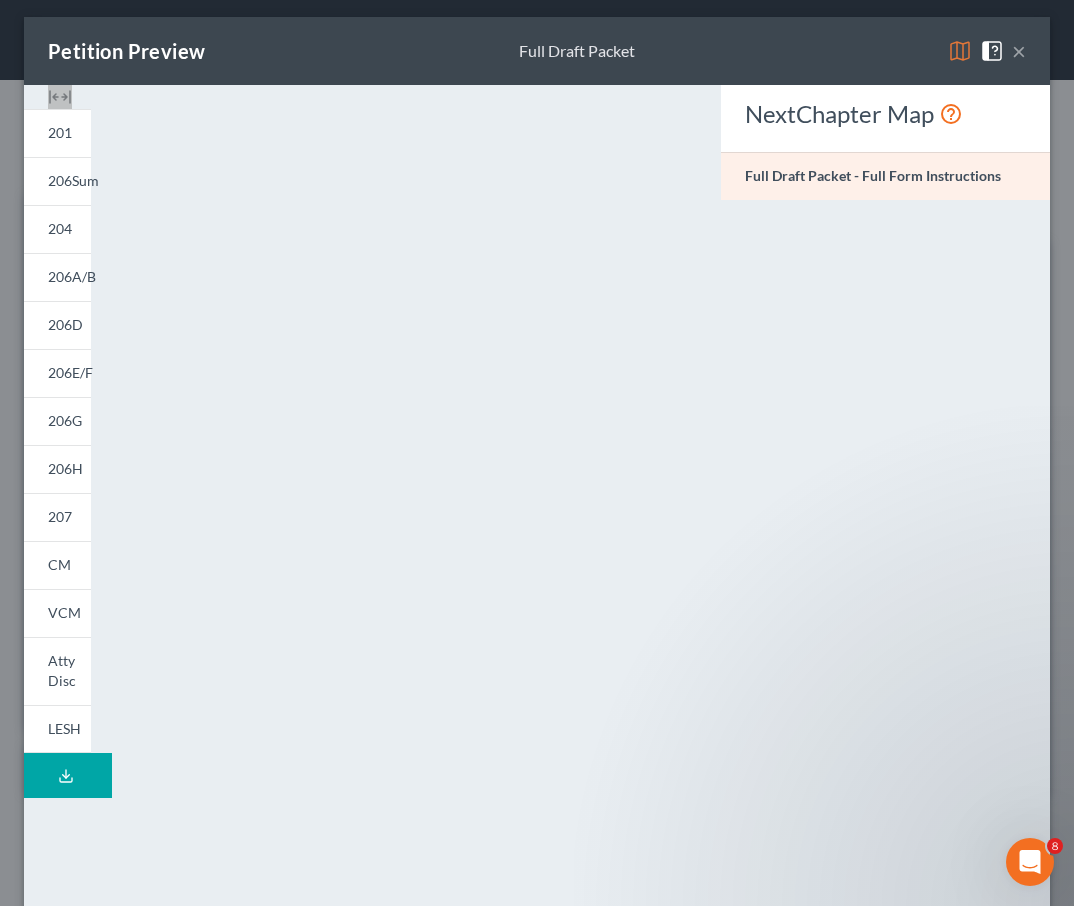 scroll, scrollTop: 0, scrollLeft: 0, axis: both 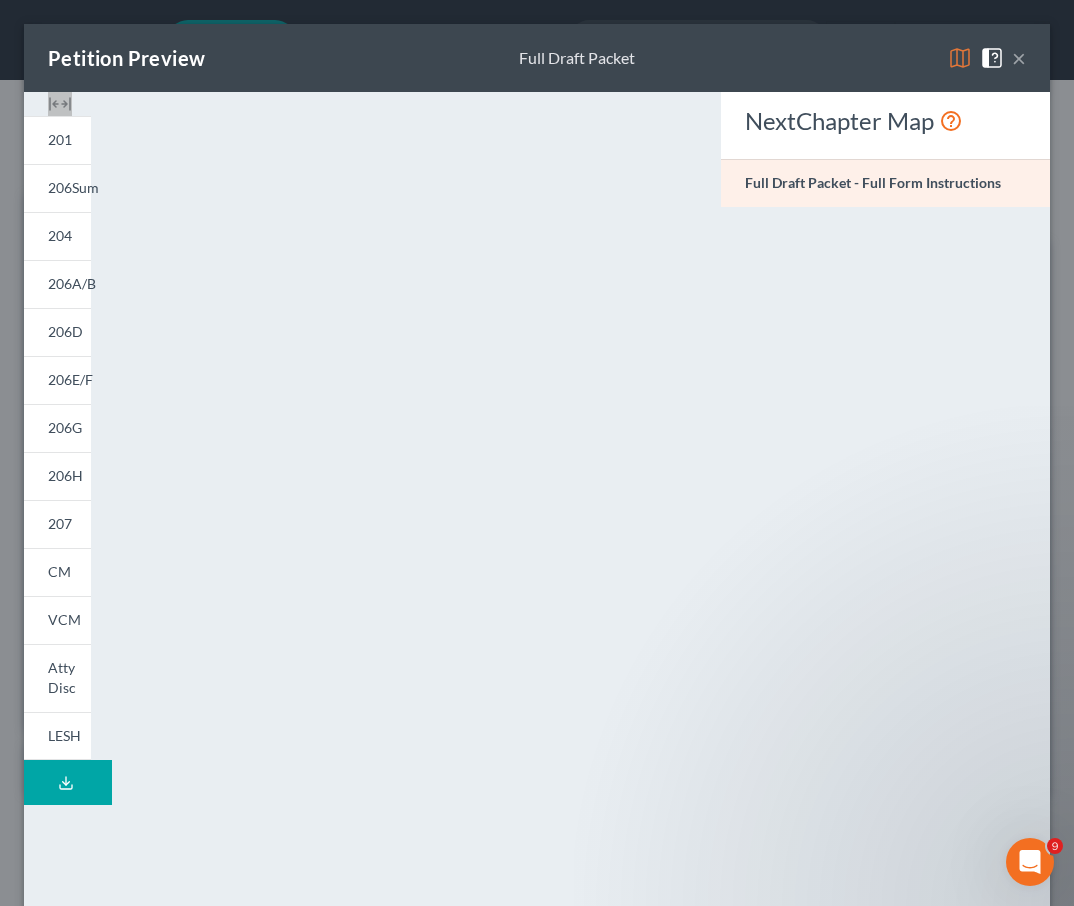 click at bounding box center (996, 56) 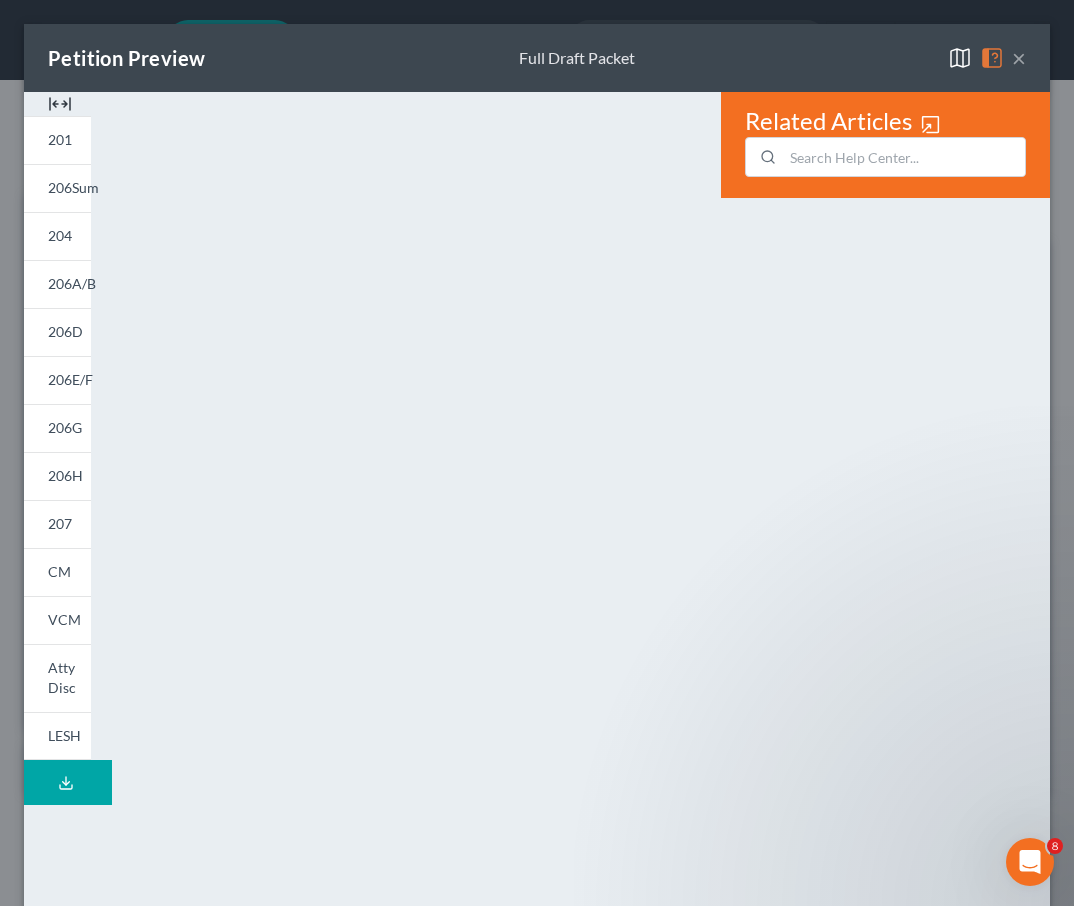 click on "×" at bounding box center (1019, 58) 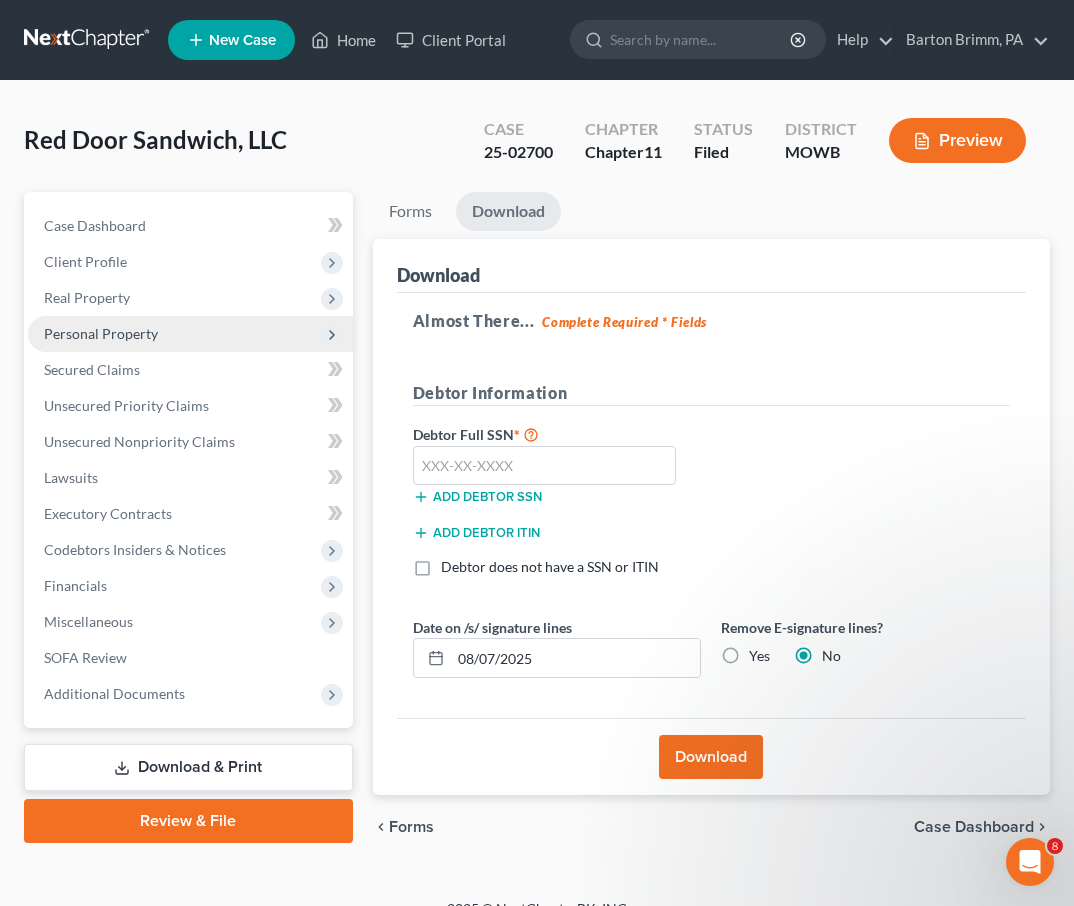 click on "Personal Property" at bounding box center [101, 333] 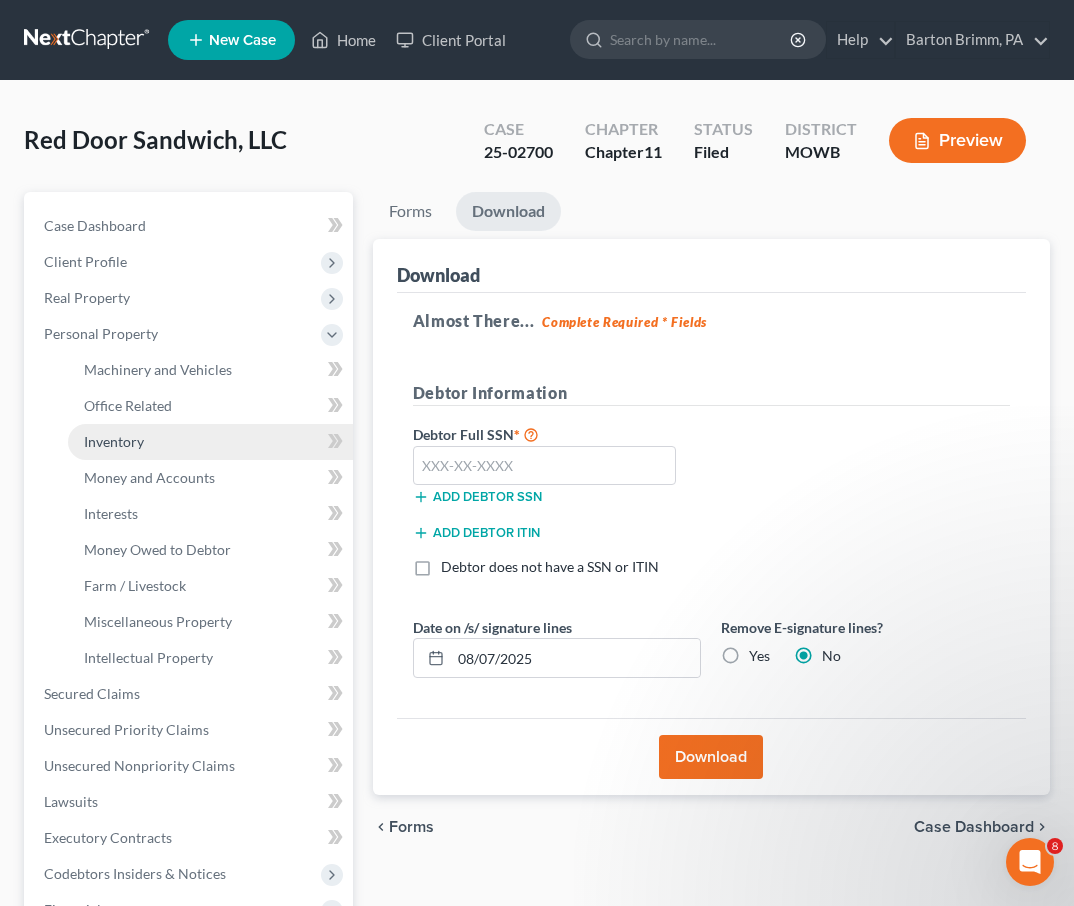 click on "Inventory" at bounding box center [210, 442] 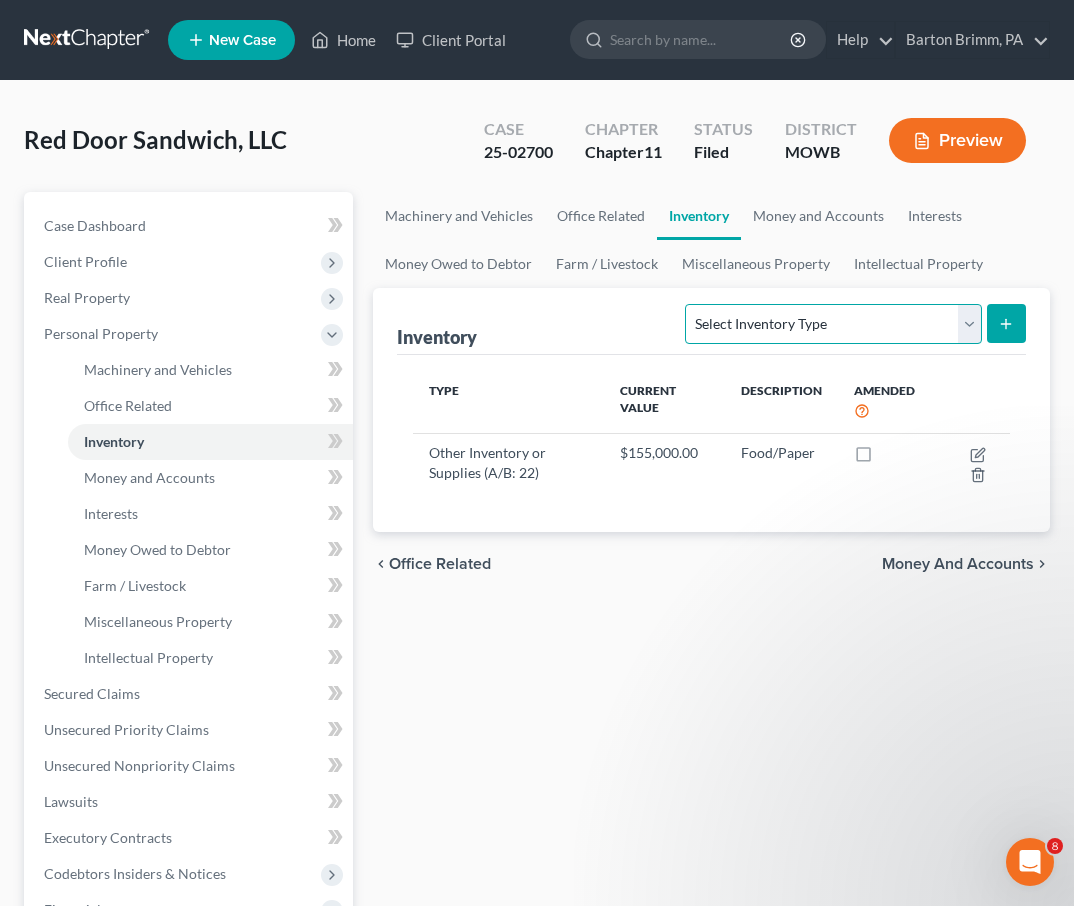 click on "Select Inventory Type Finished Goods (A/B: 21) Other Inventory or Supplies (A/B: 22) Raw Materials (A/B: 19) Taken Within the Last 2 Years (SOFA: 27) Work in Progress (A/B: 20)" at bounding box center (833, 324) 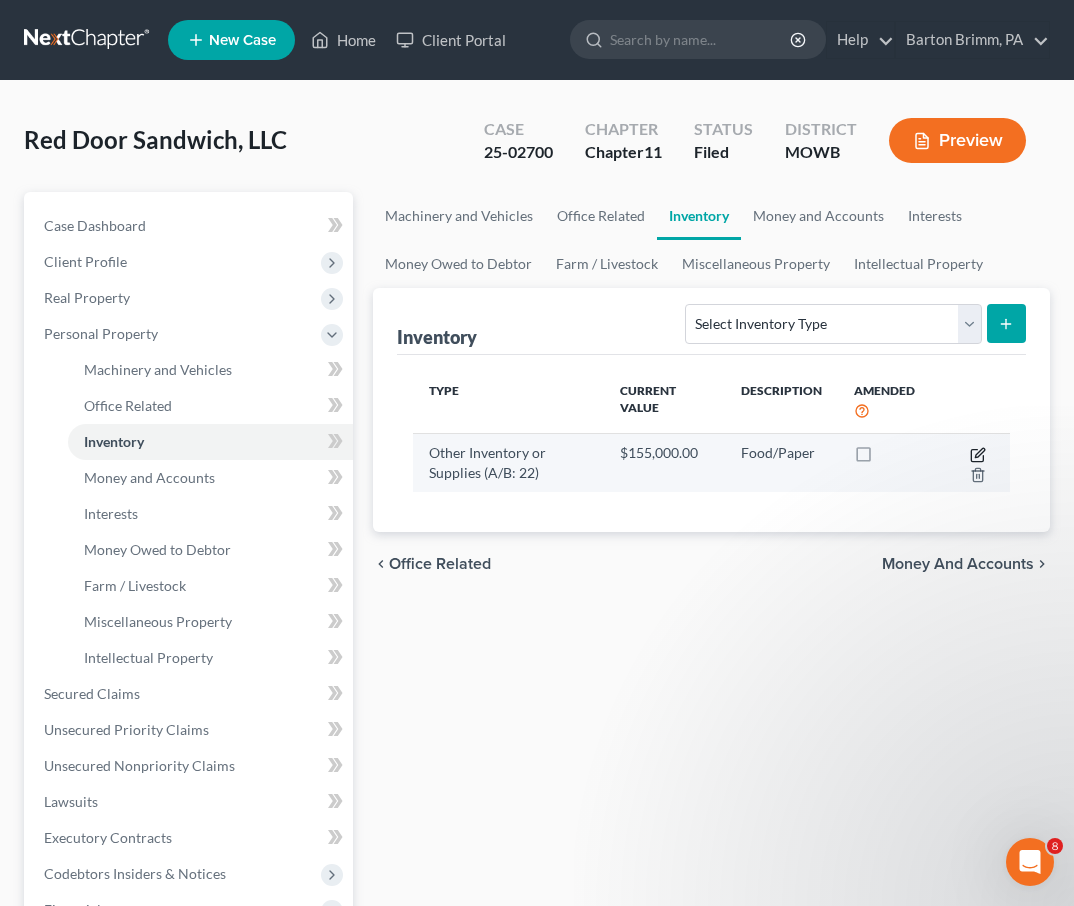 click 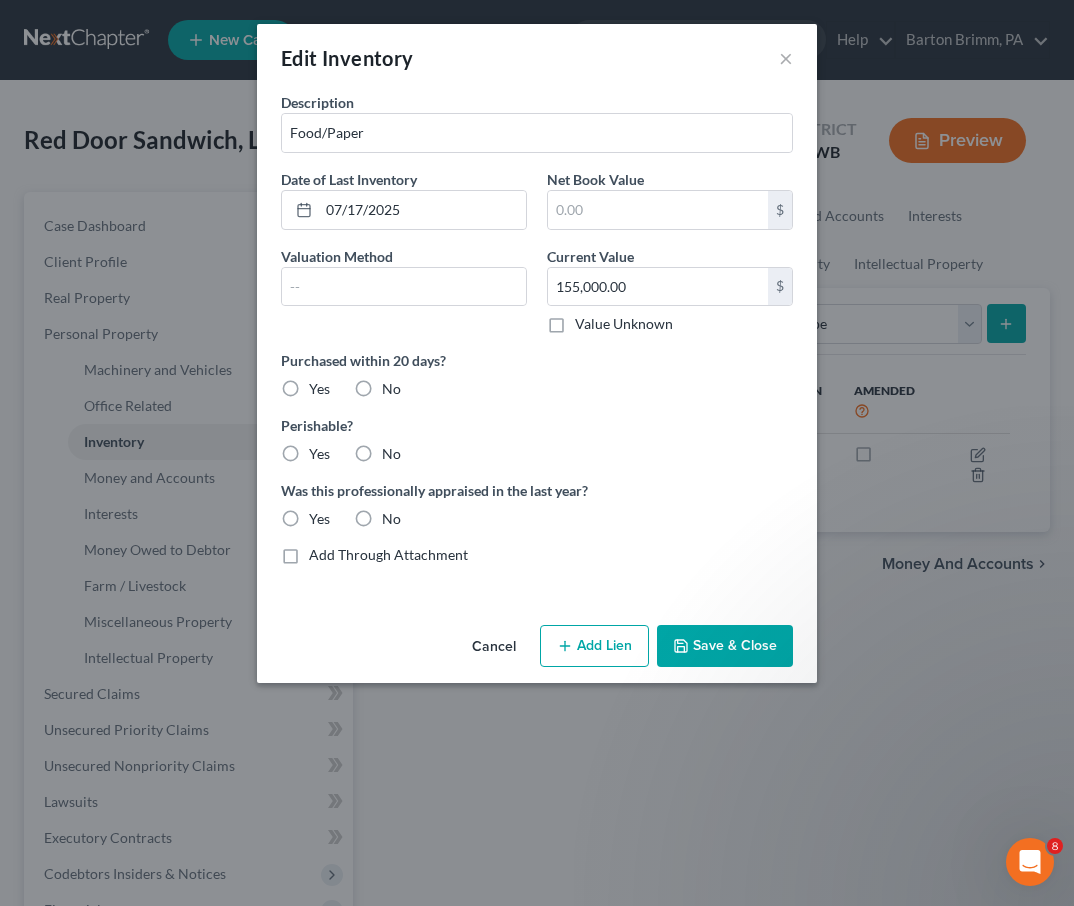 click on "Yes" at bounding box center [319, 389] 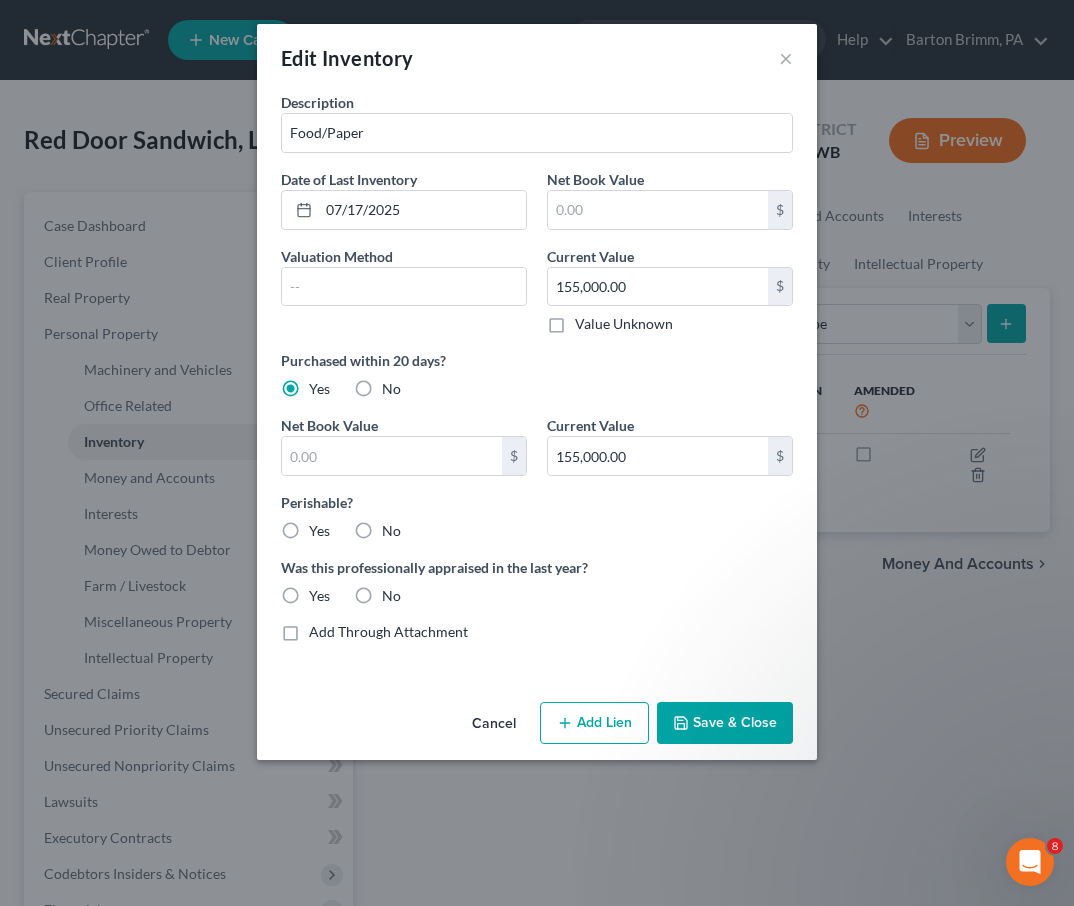 click on "Yes" at bounding box center (319, 531) 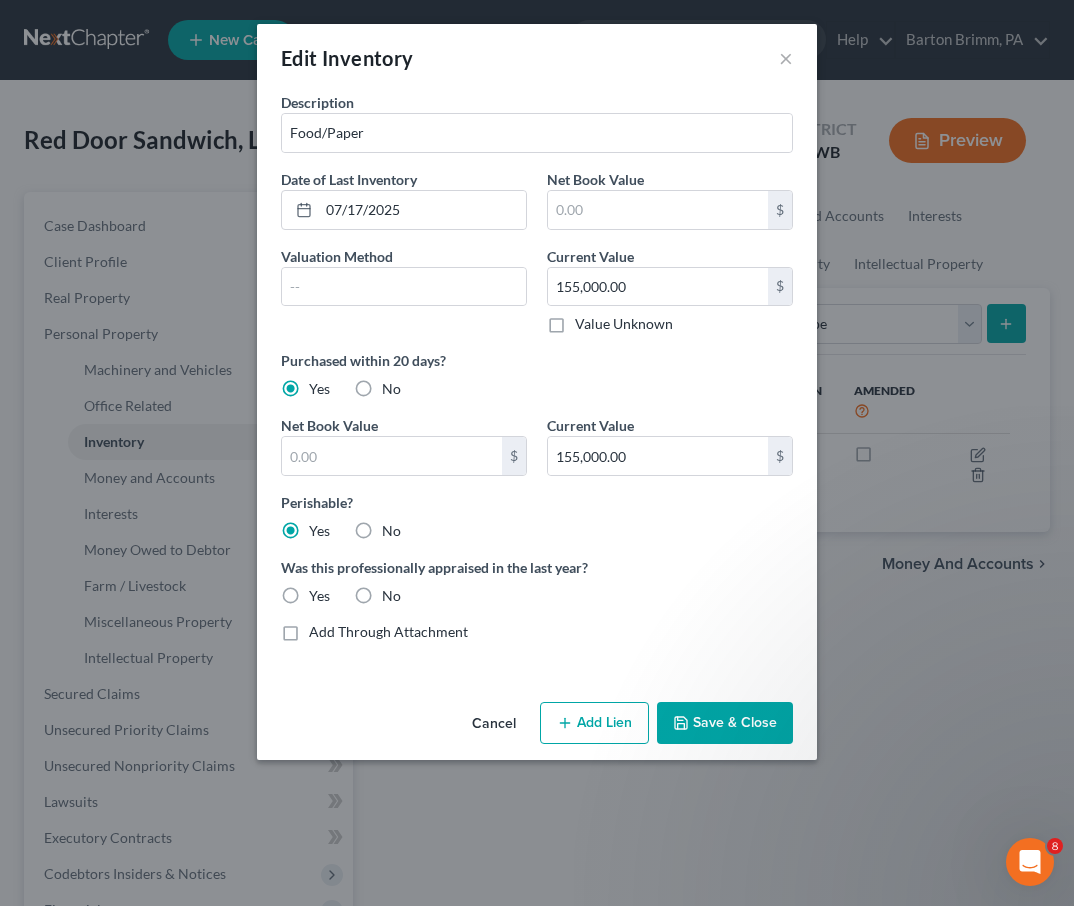 click on "No" at bounding box center [391, 596] 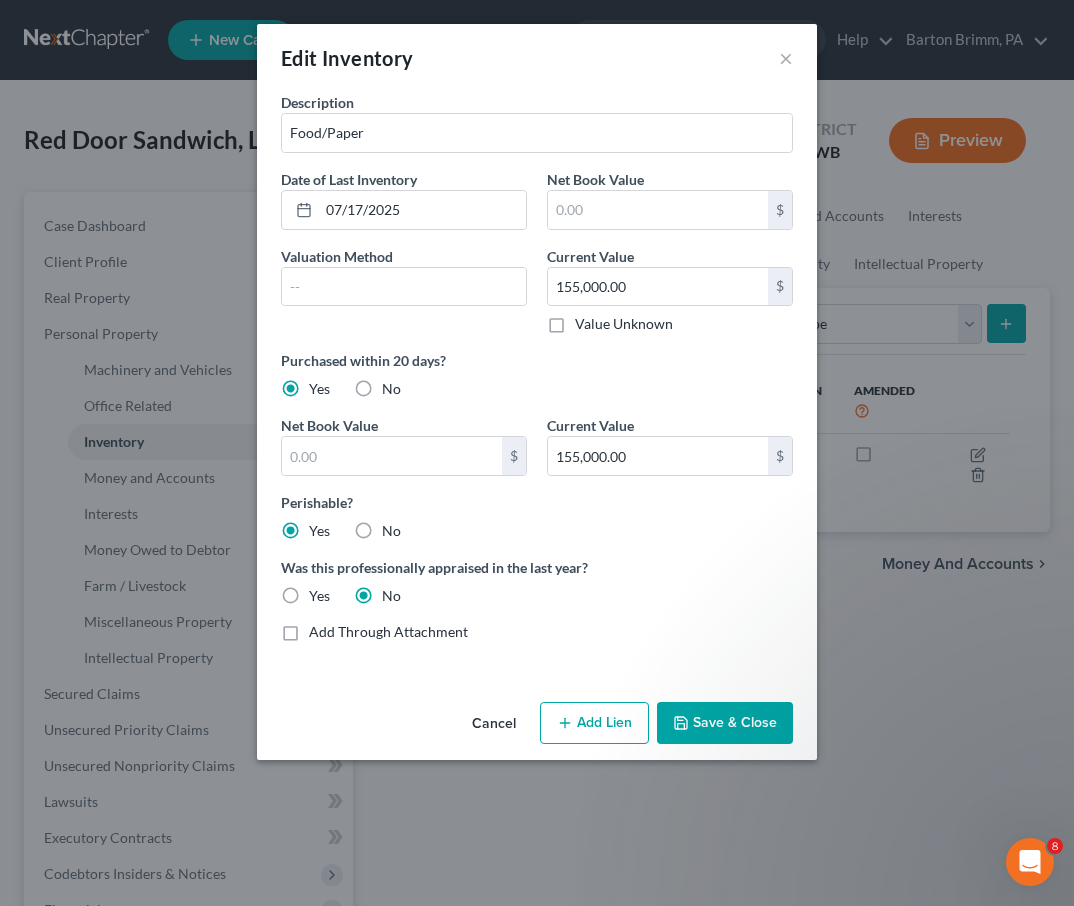 click on "Save & Close" at bounding box center (725, 723) 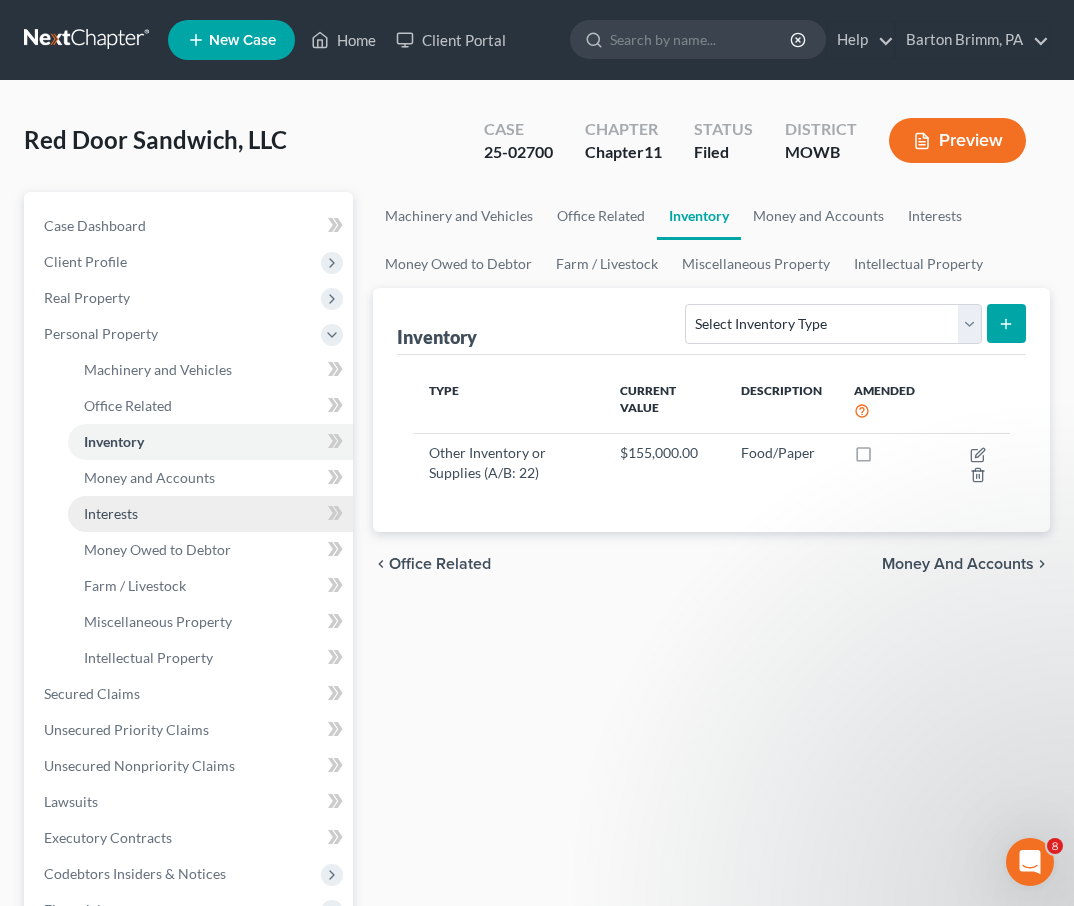click on "Interests" at bounding box center [210, 514] 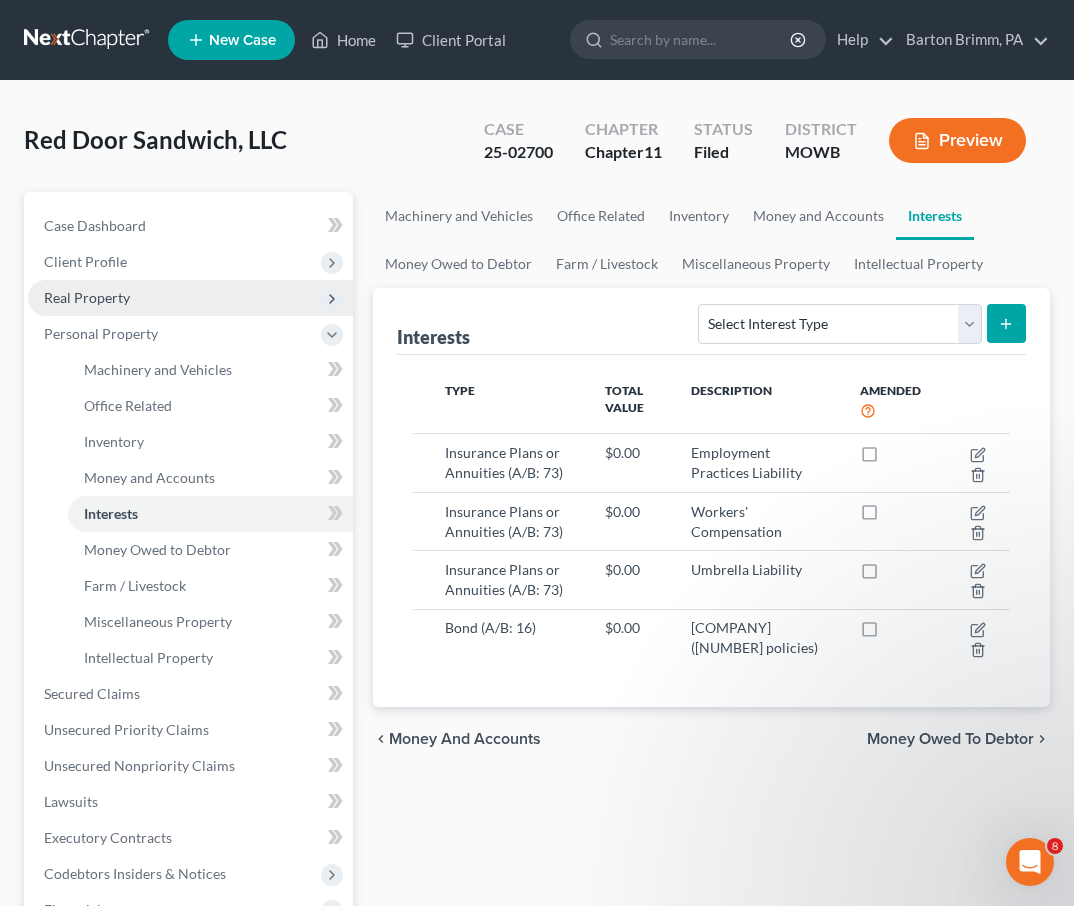 click on "Real Property" at bounding box center [87, 297] 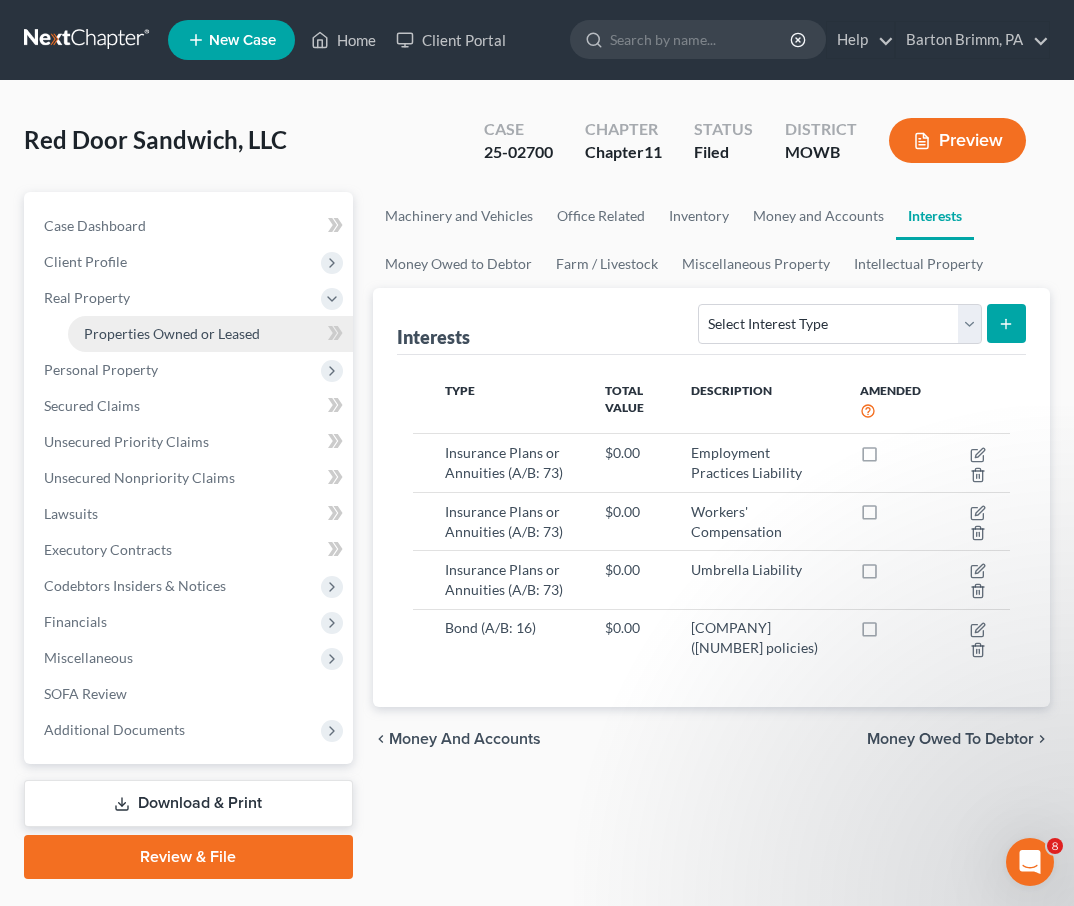 click on "Properties Owned or Leased" at bounding box center [172, 333] 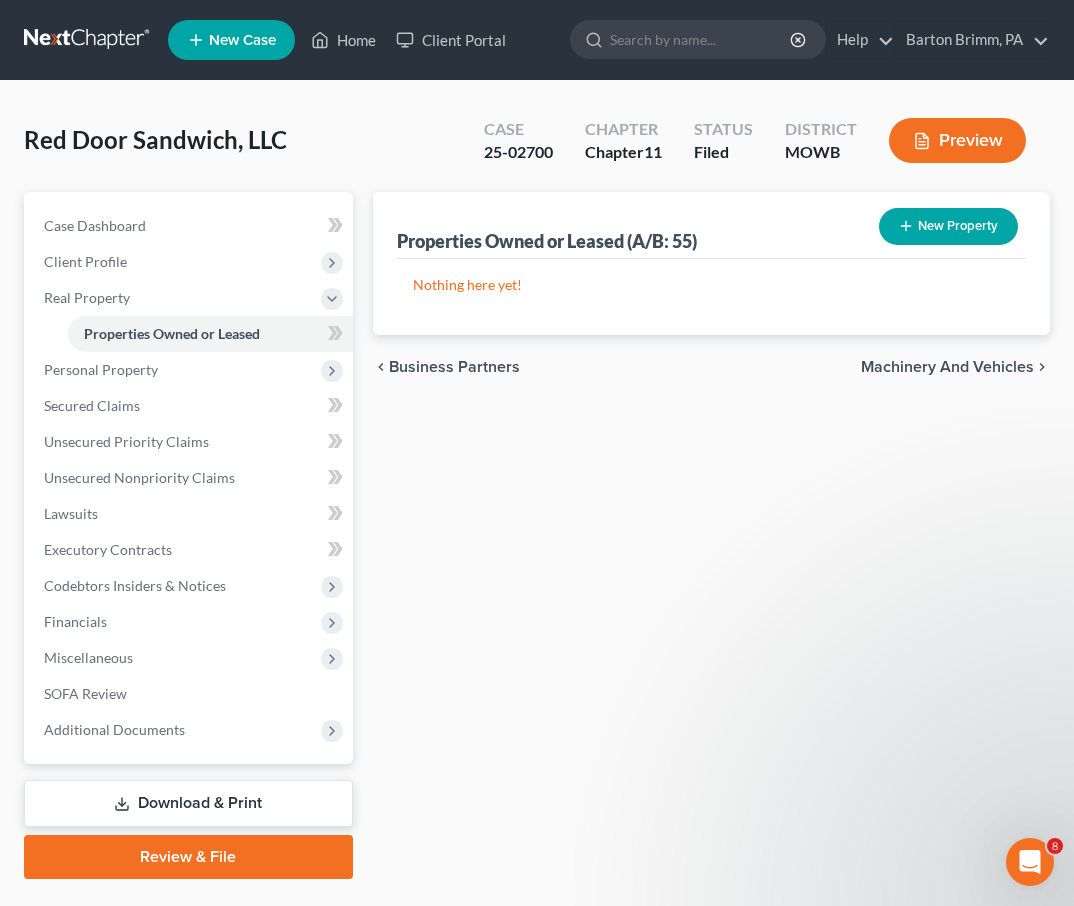 click on "New Property" at bounding box center (948, 226) 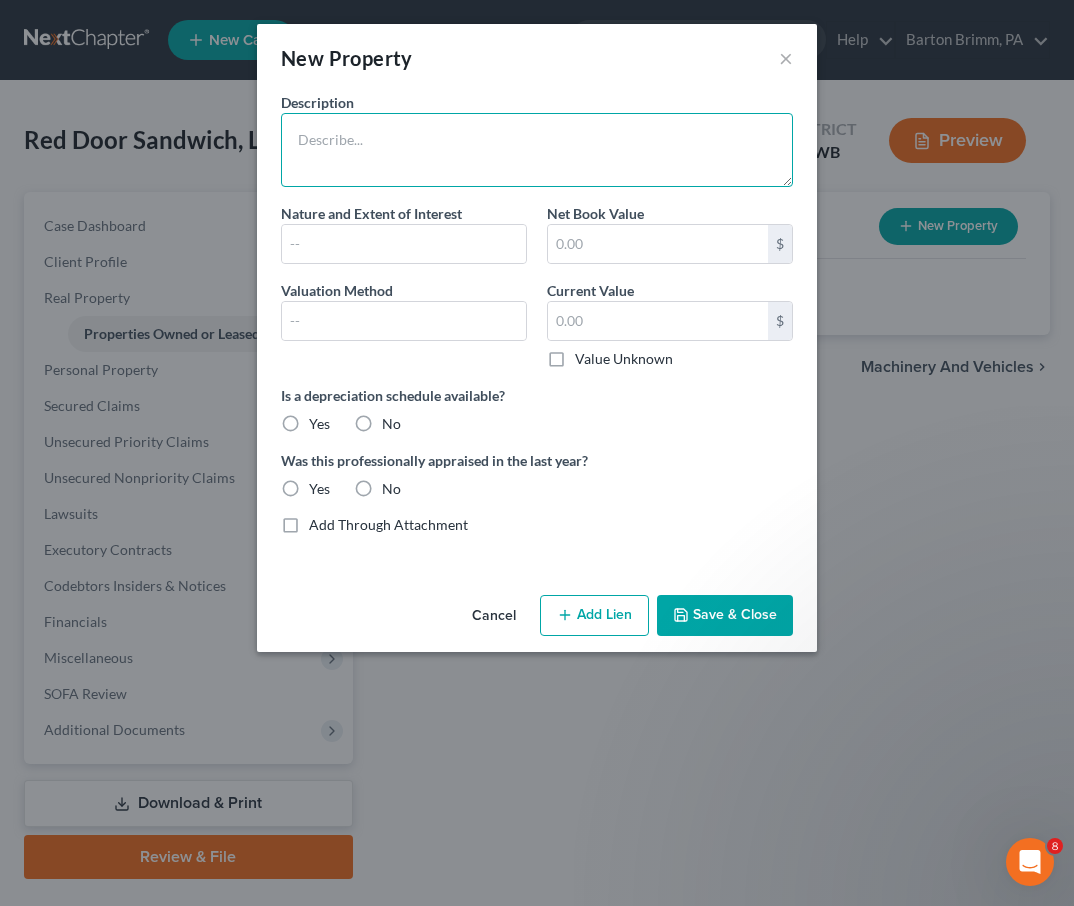 click at bounding box center (537, 150) 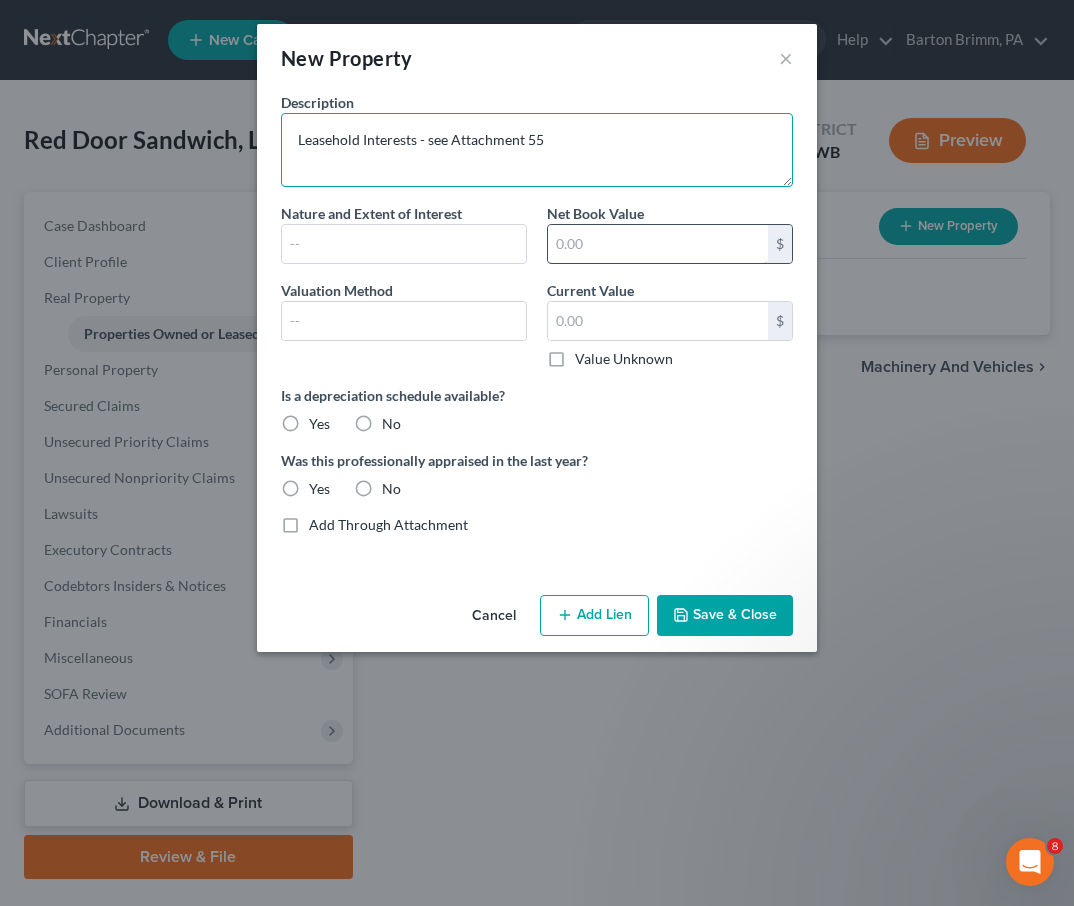 type on "Leasehold Interests - see Attachment 55" 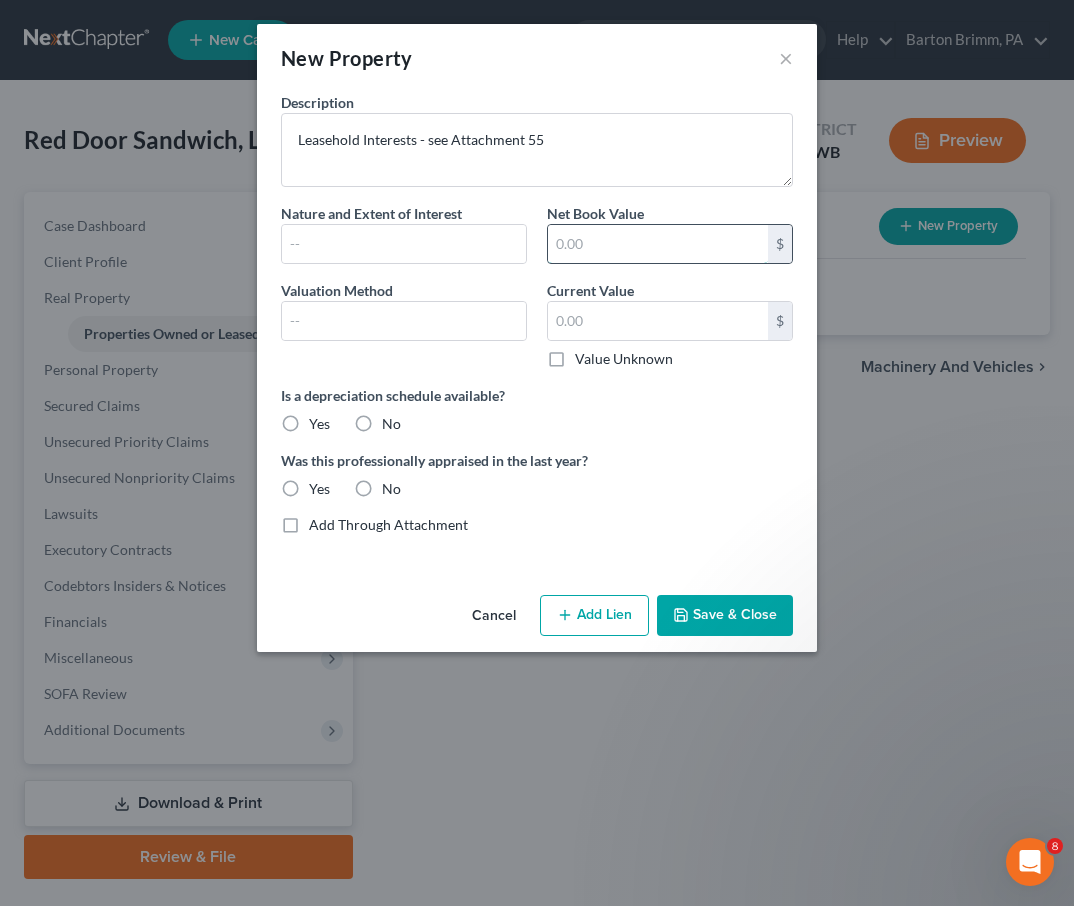 click at bounding box center [658, 244] 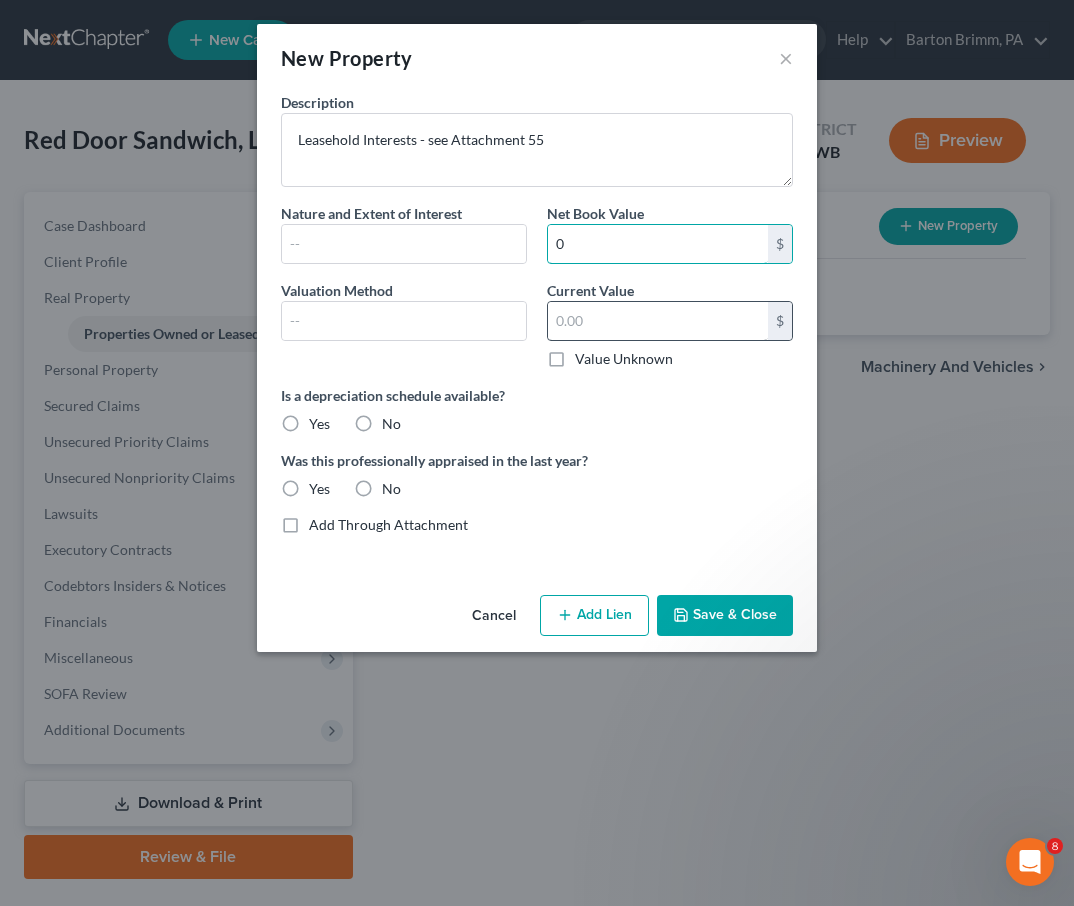 type on "0" 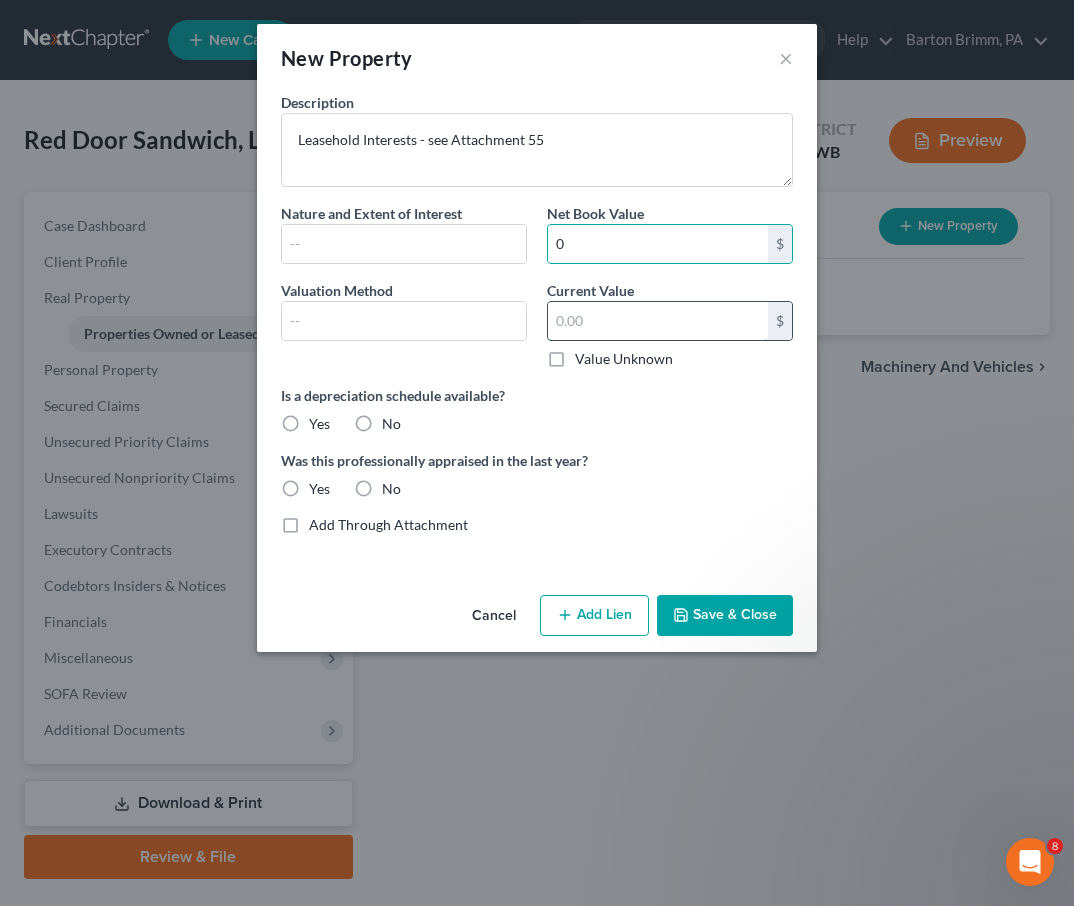 click at bounding box center [658, 321] 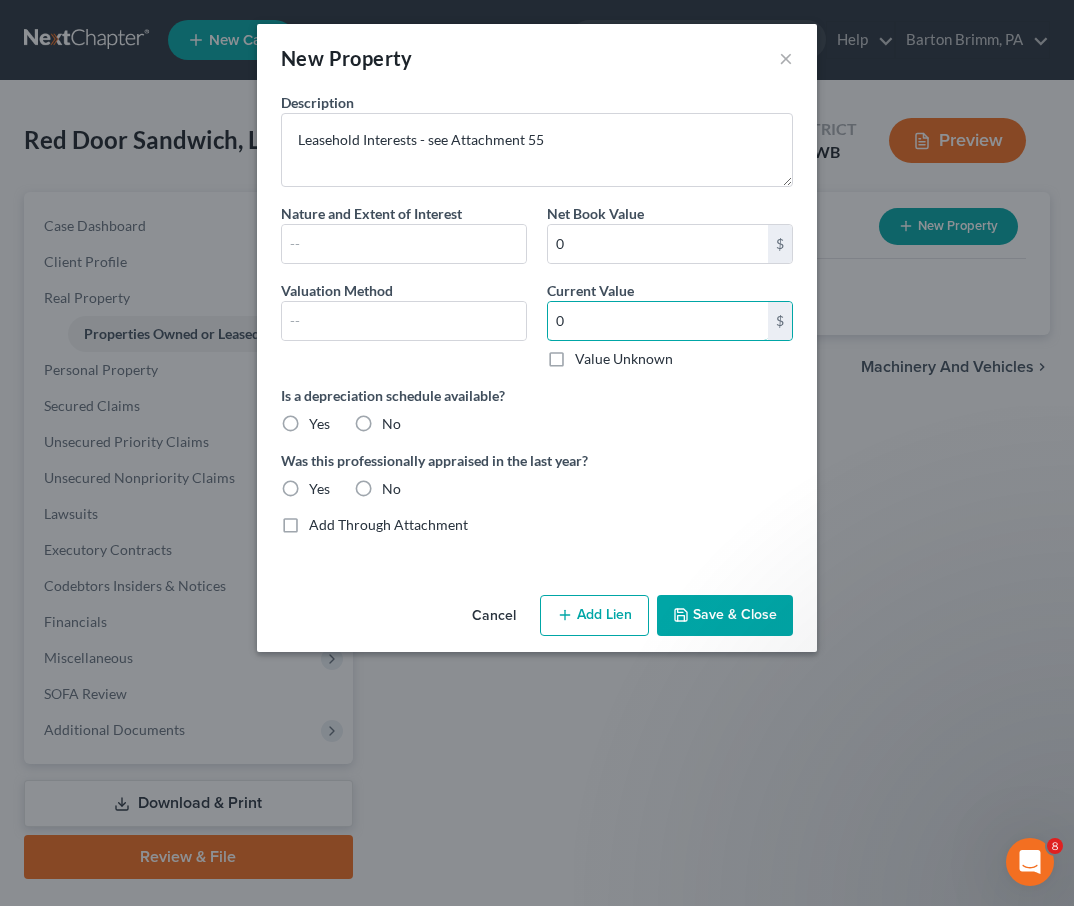 type on "0" 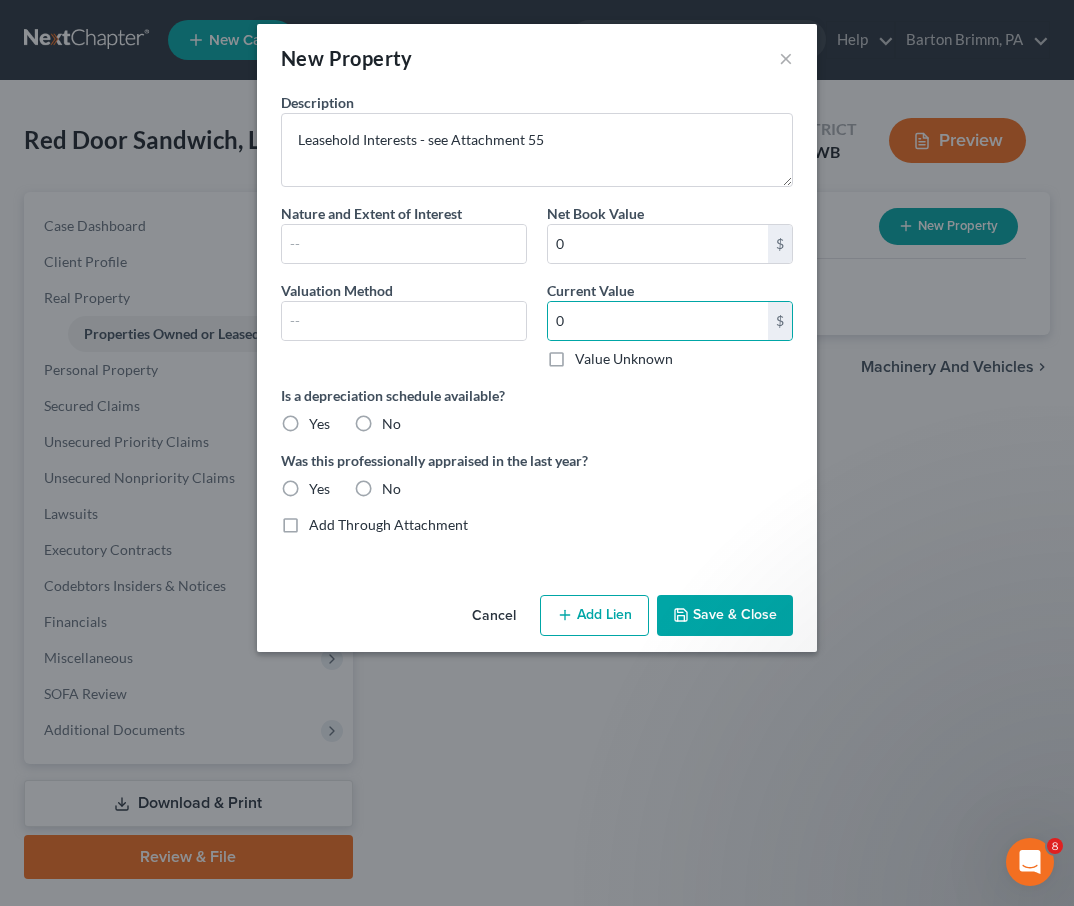 click on "Save & Close" at bounding box center [725, 616] 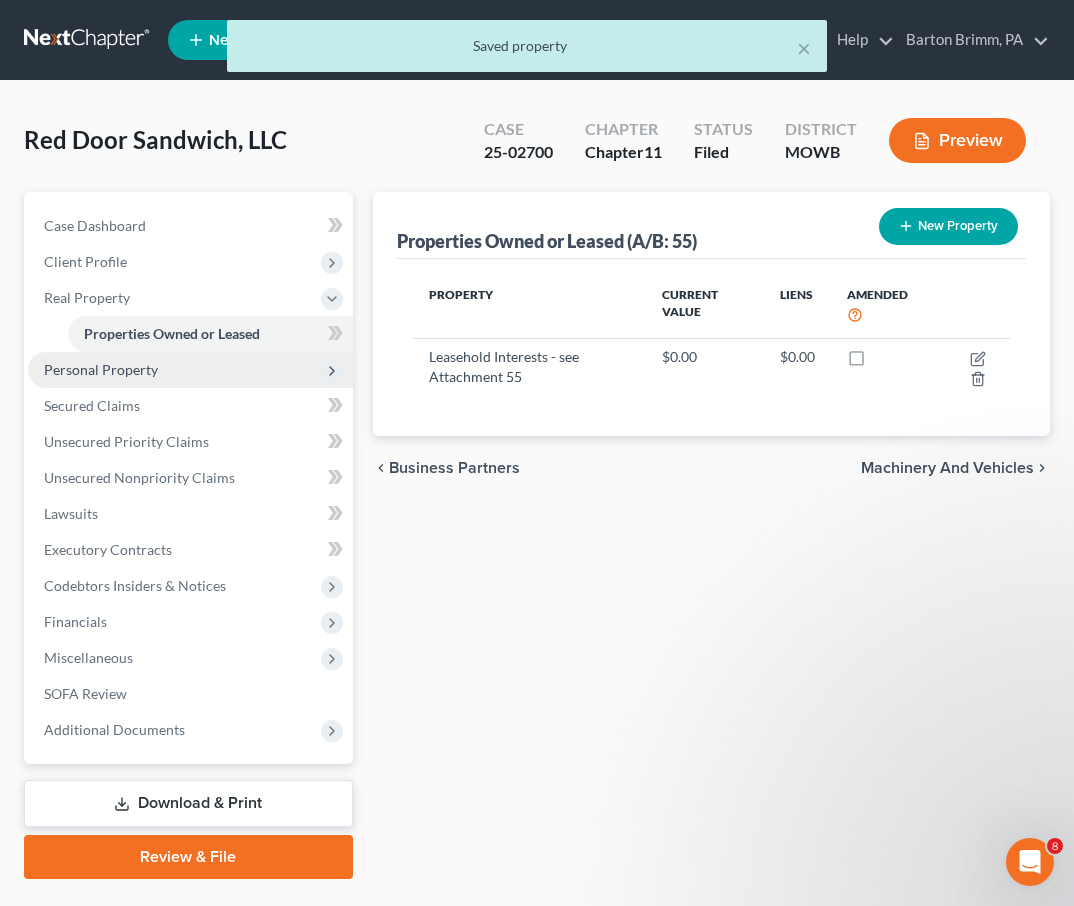 click on "Personal Property" at bounding box center [190, 370] 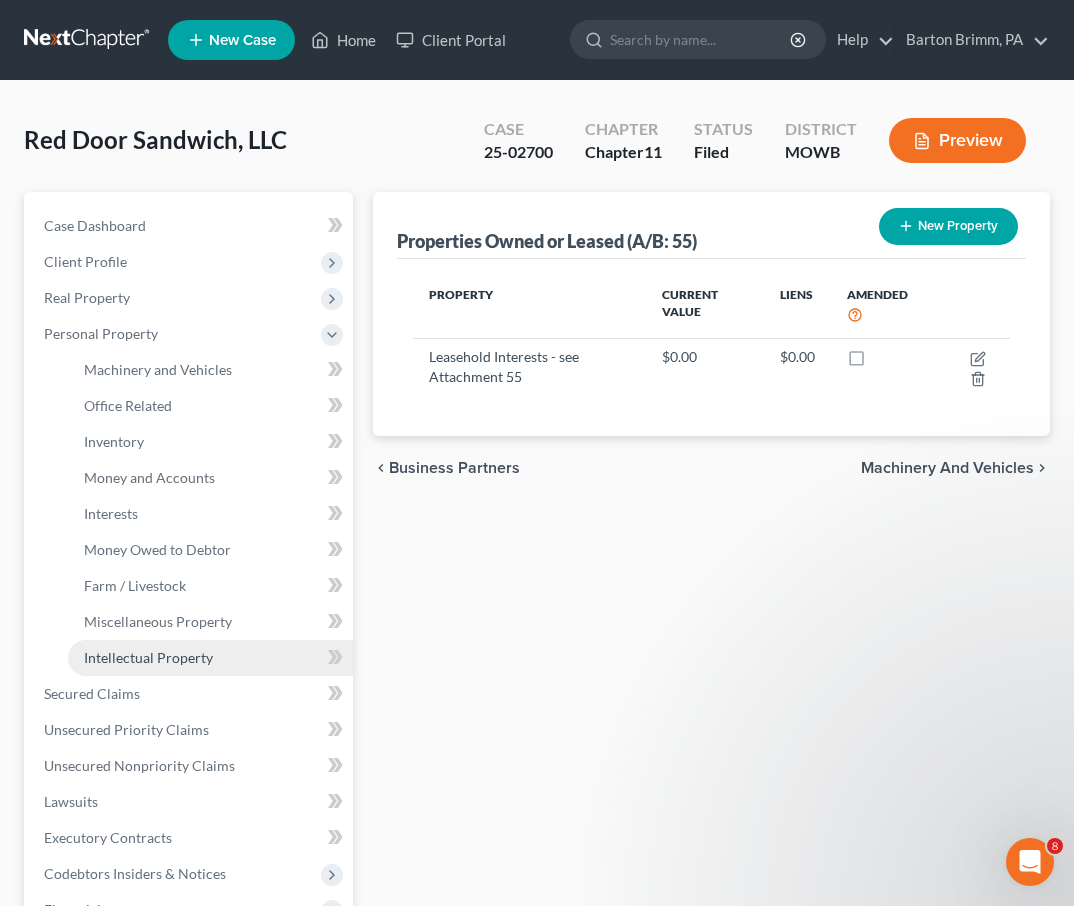 click on "Intellectual Property" at bounding box center (148, 657) 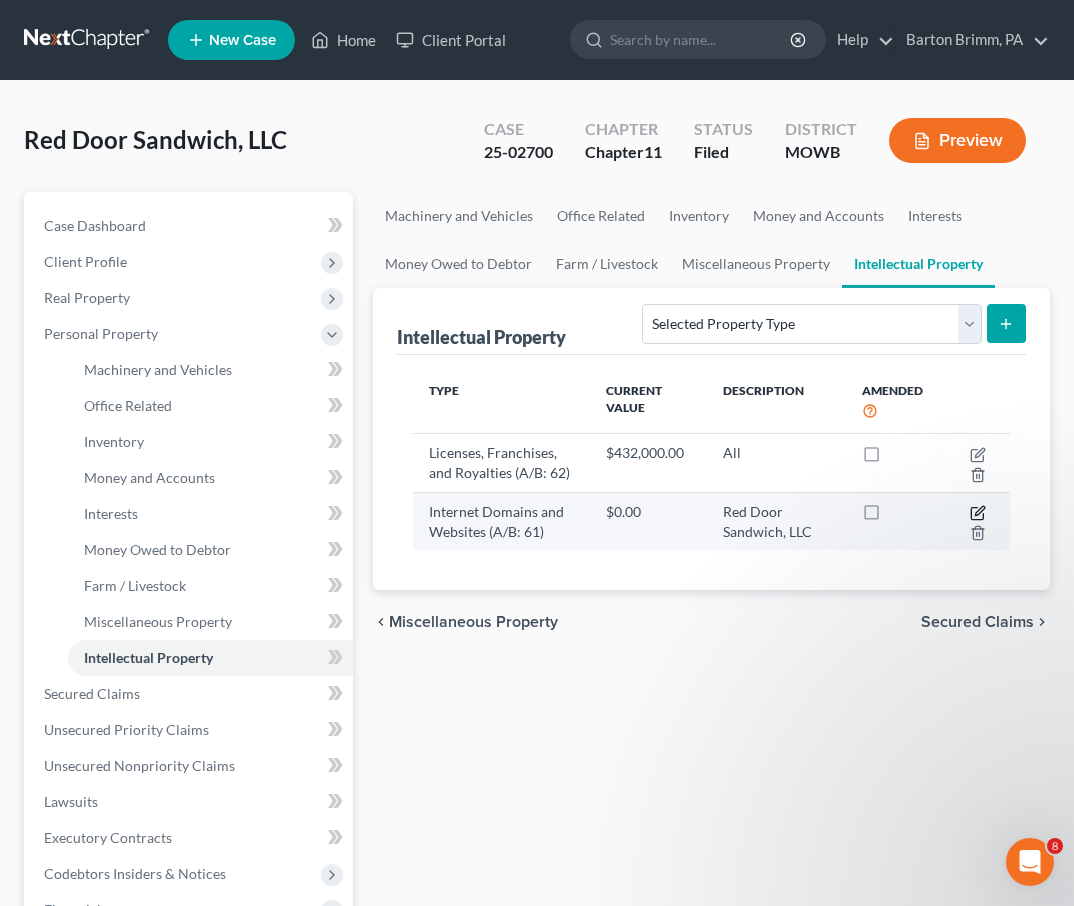 click 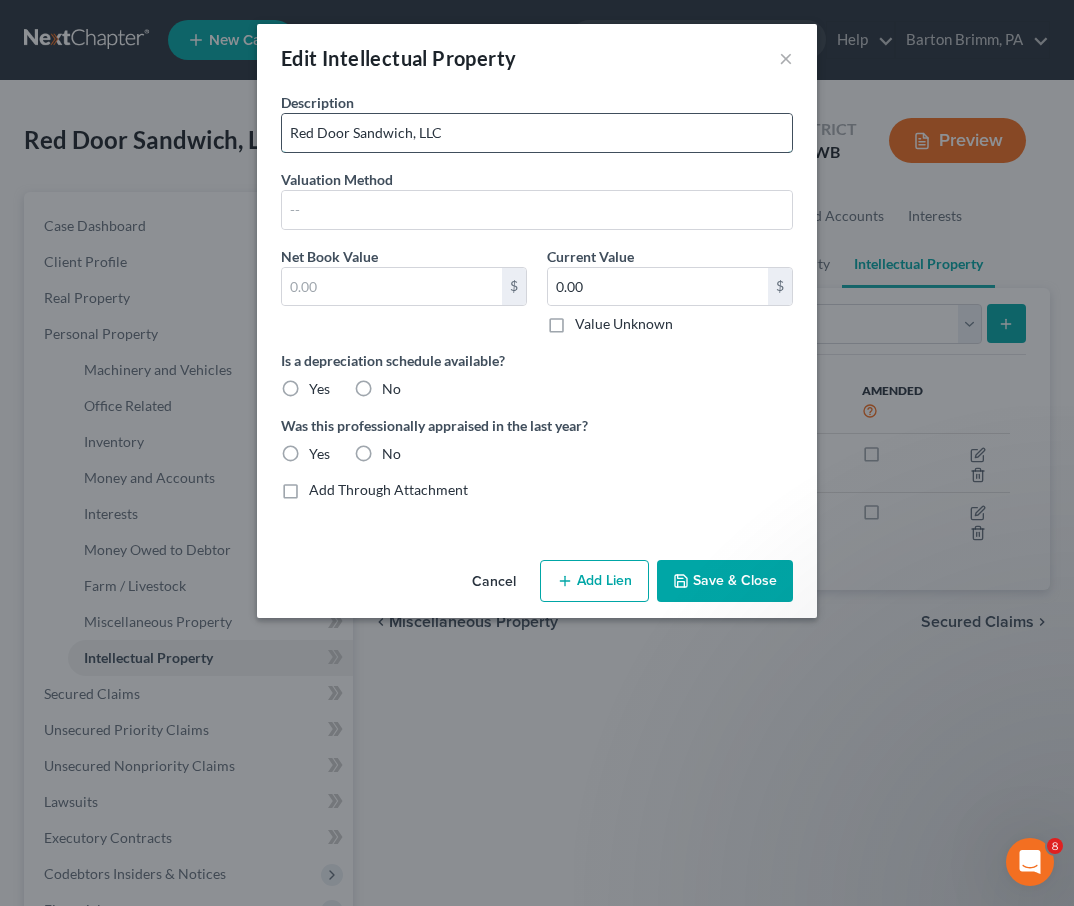 drag, startPoint x: 441, startPoint y: 132, endPoint x: 202, endPoint y: 148, distance: 239.53497 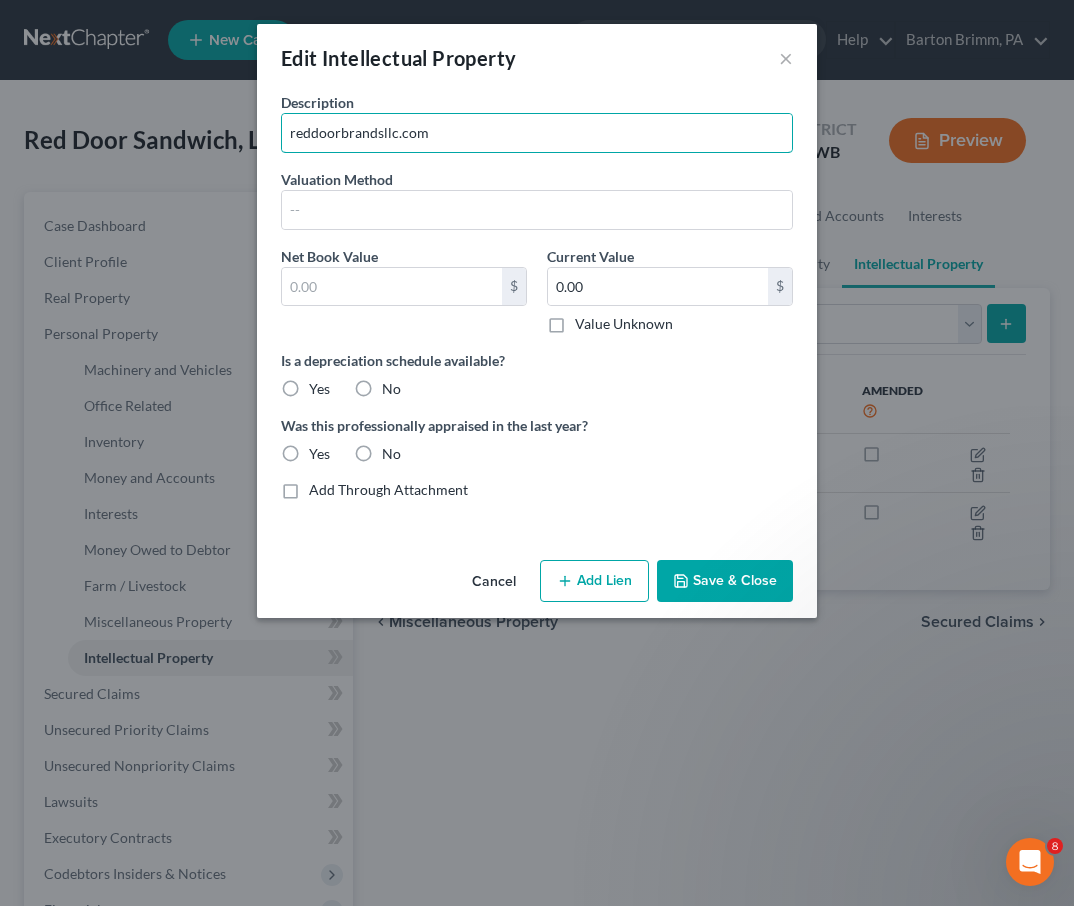 type on "reddoorbrandsllc.com" 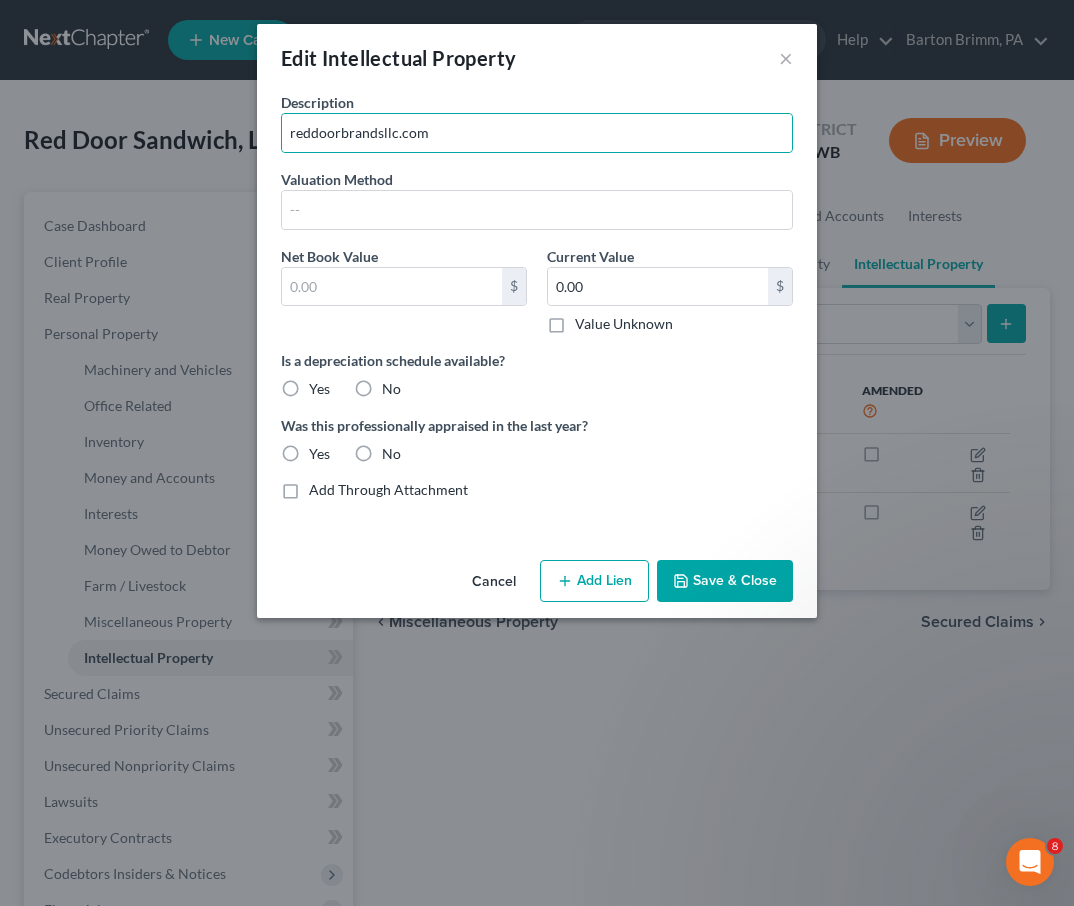 click on "Save & Close" at bounding box center (725, 581) 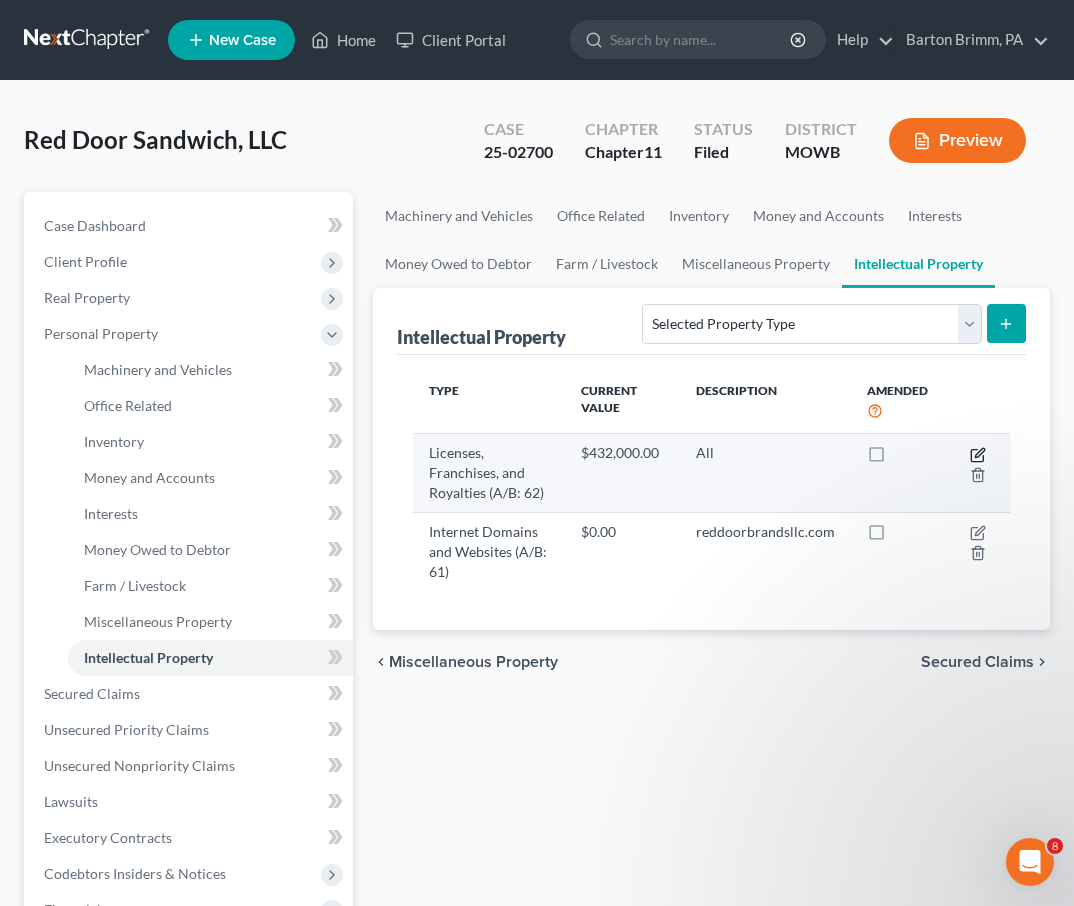 click 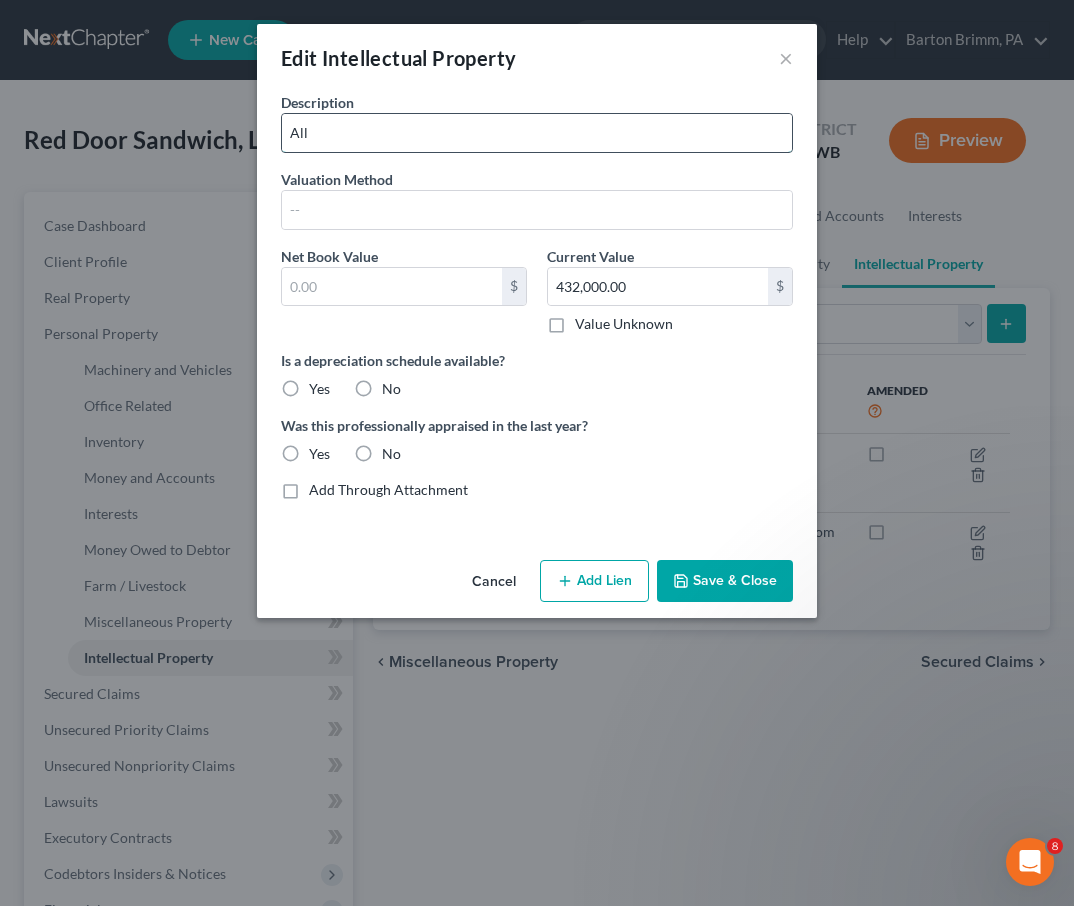click on "All" at bounding box center (537, 133) 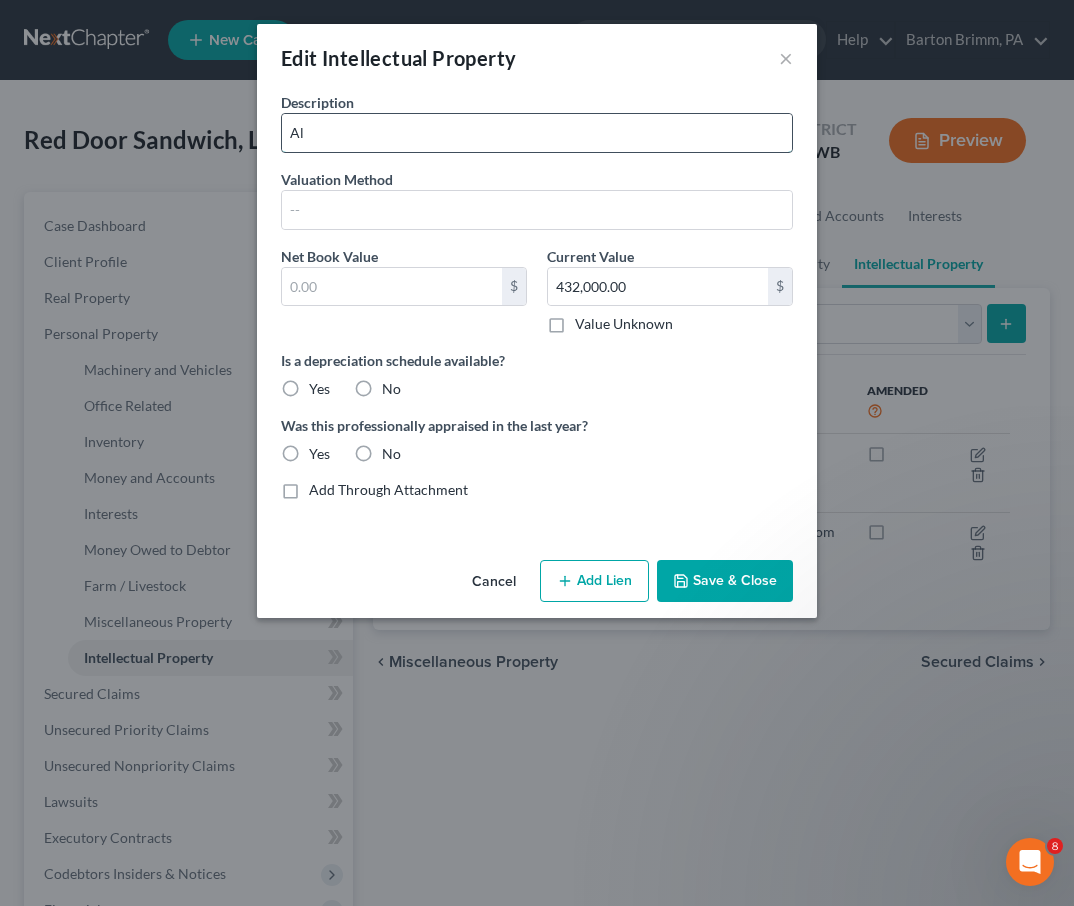 type on "A" 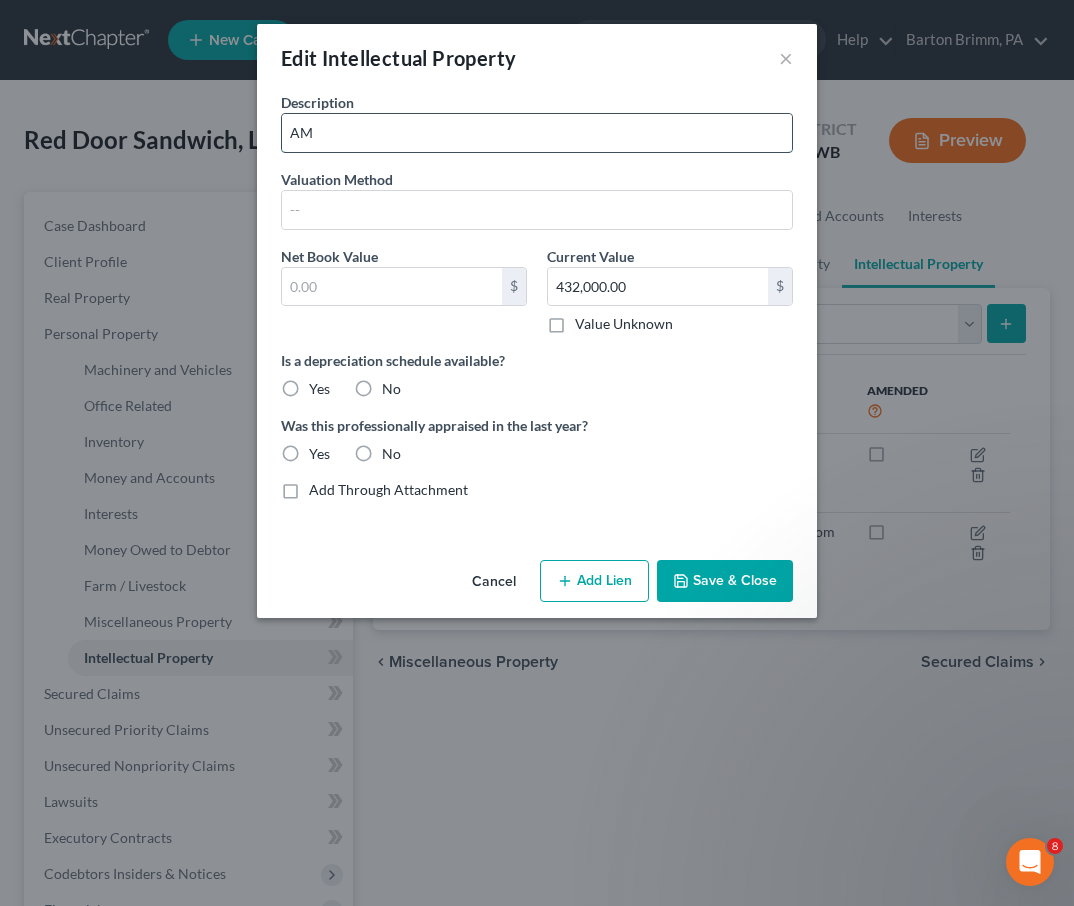 type on "A" 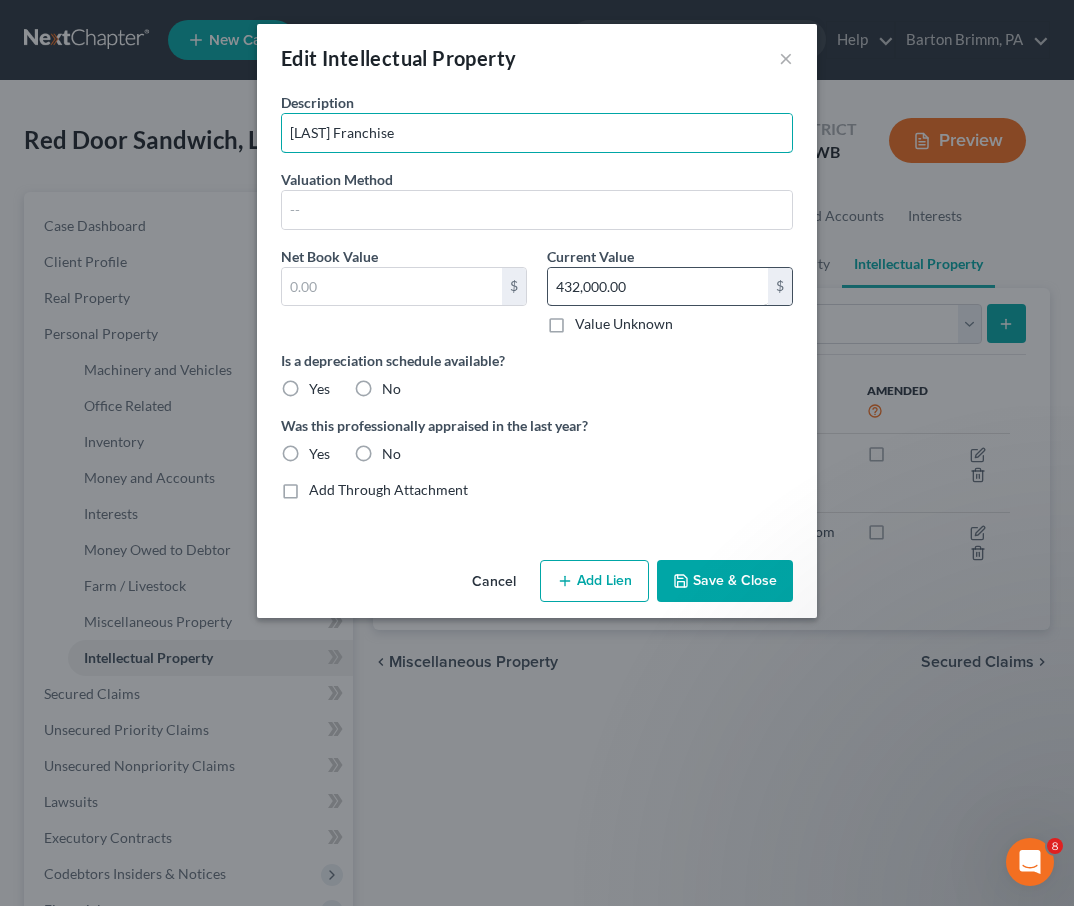 type on "McAlisters Franchise" 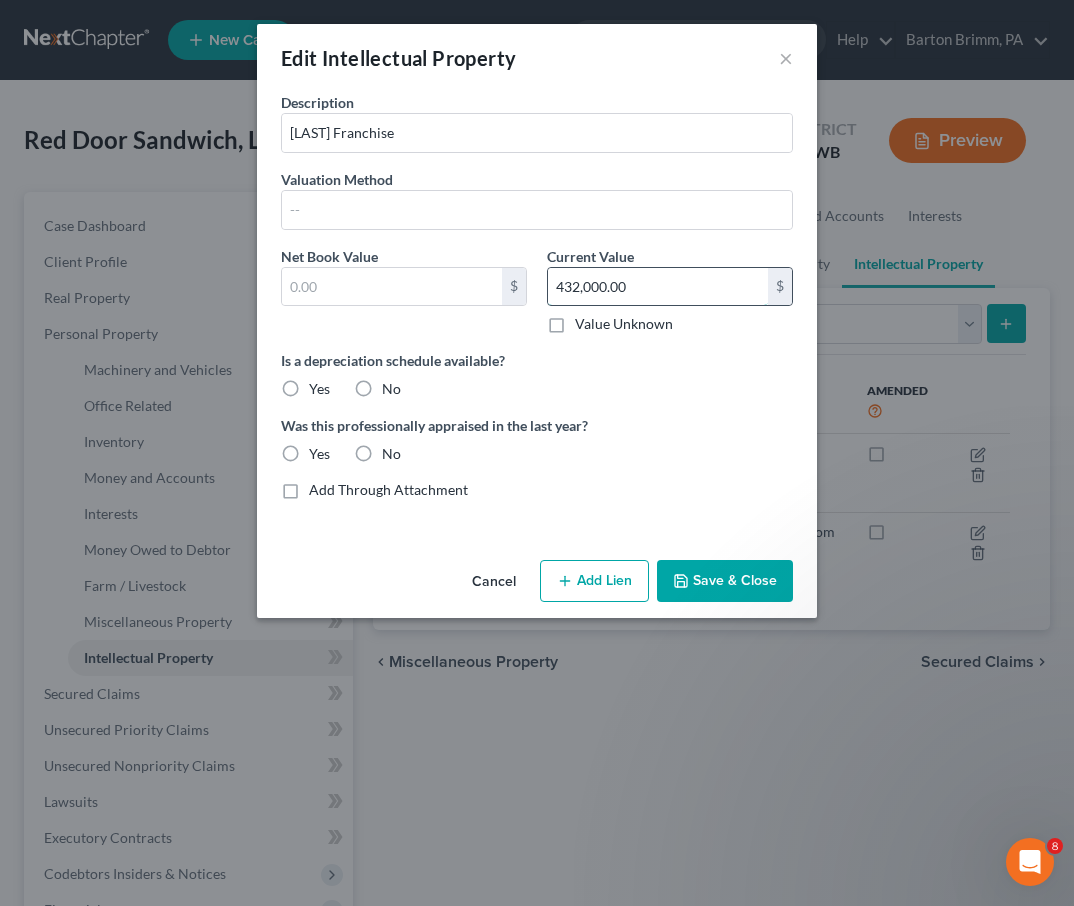 drag, startPoint x: 641, startPoint y: 285, endPoint x: 531, endPoint y: 294, distance: 110.36757 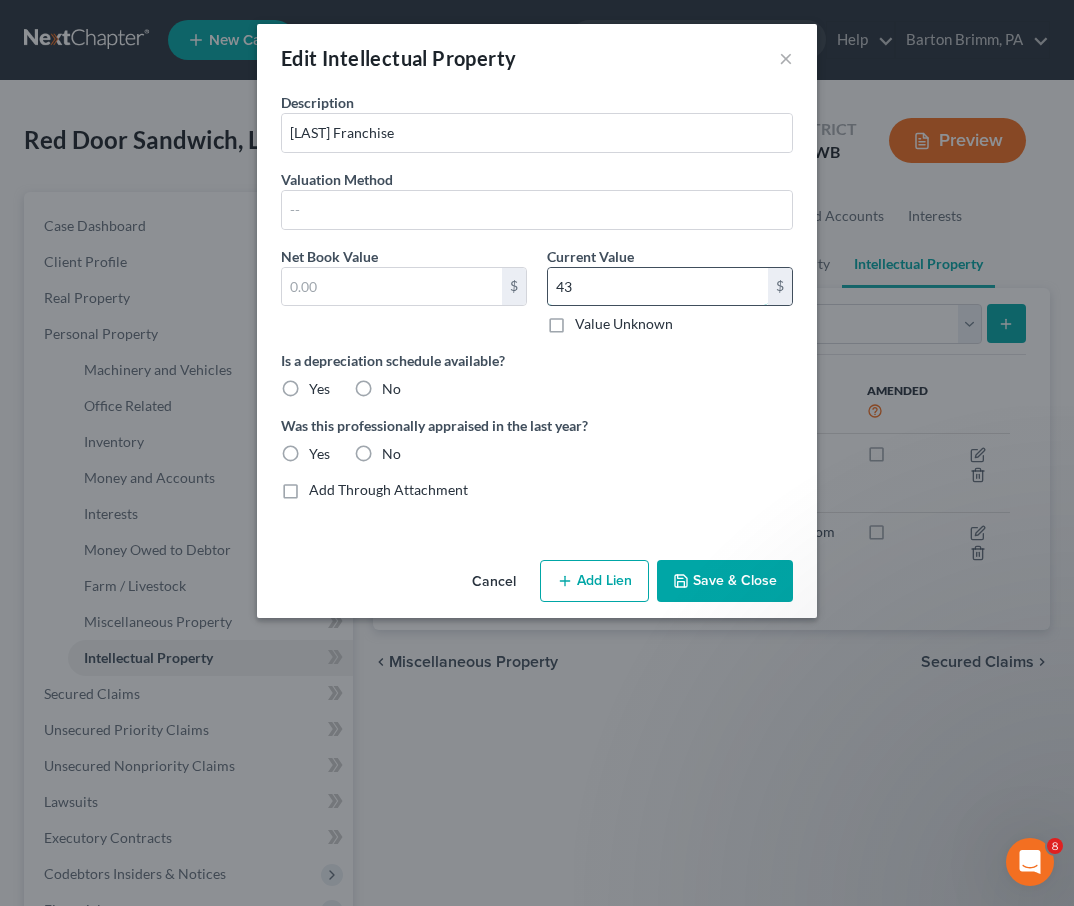 type on "4" 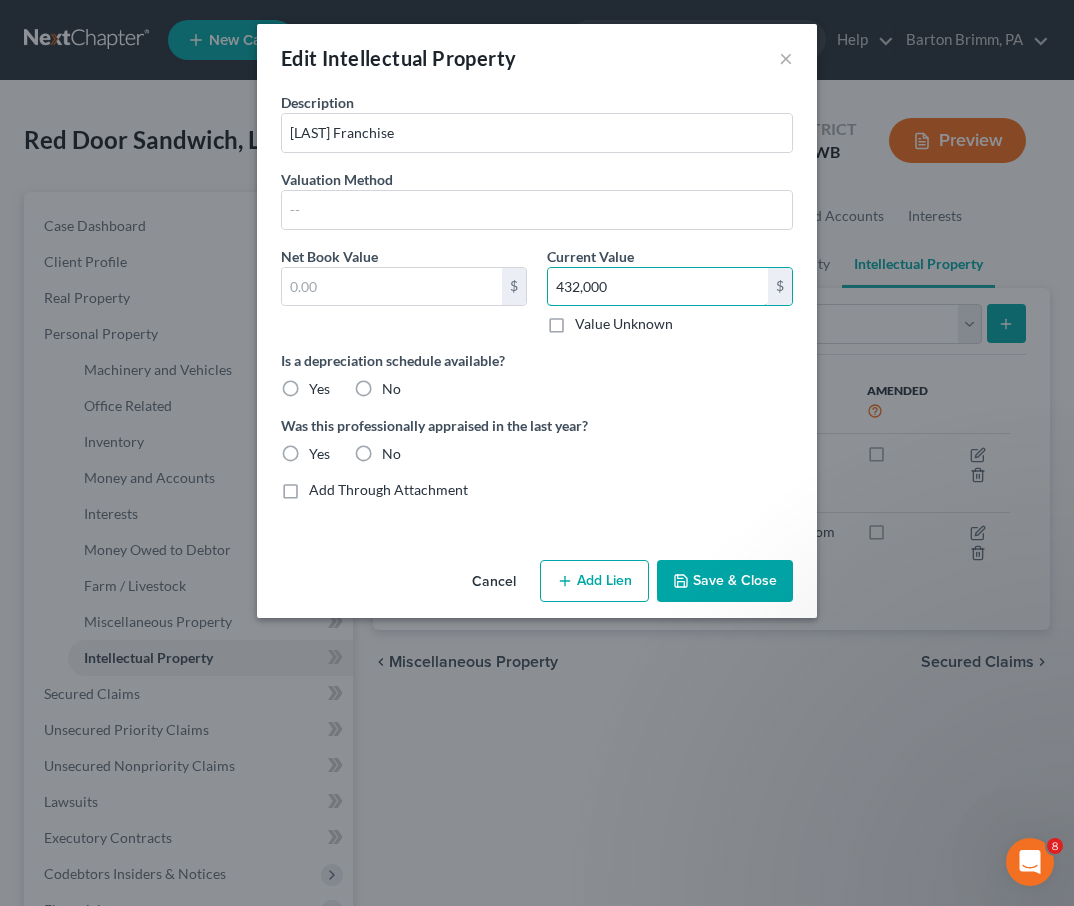 type on "432,000" 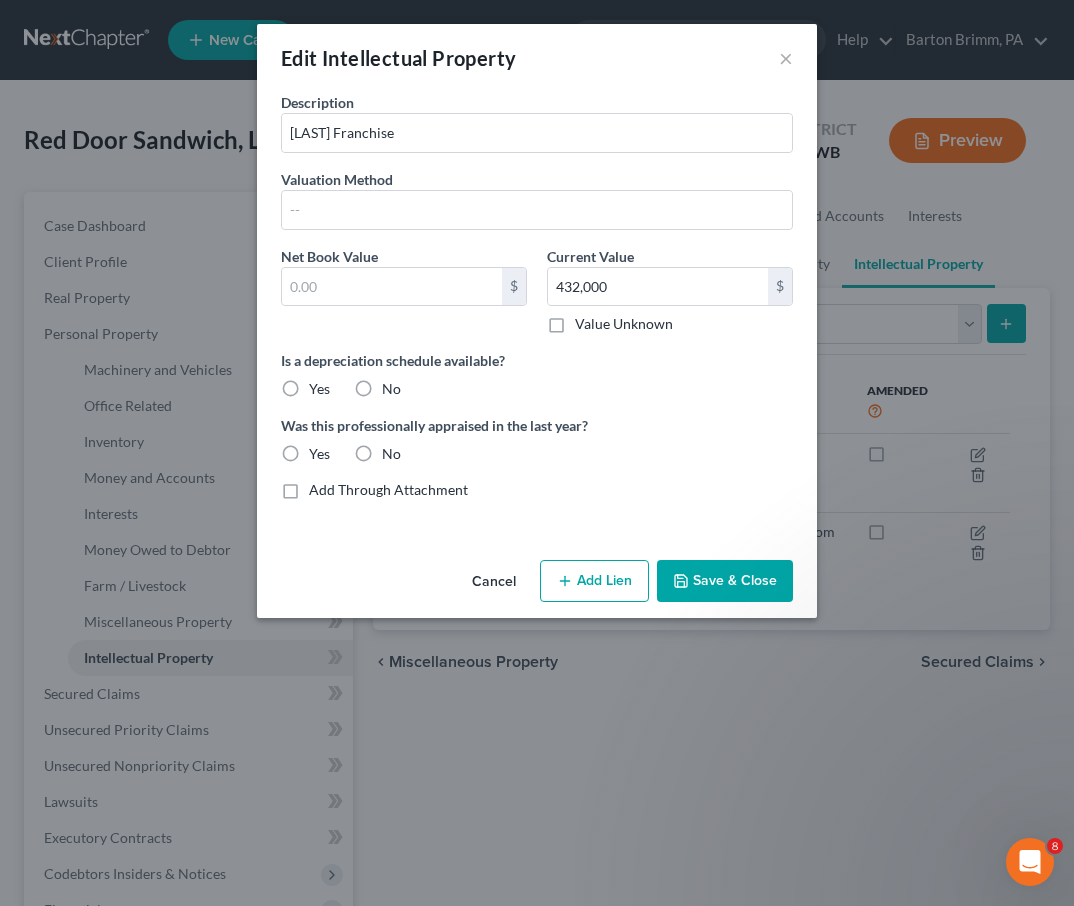 click on "Save & Close" at bounding box center [725, 581] 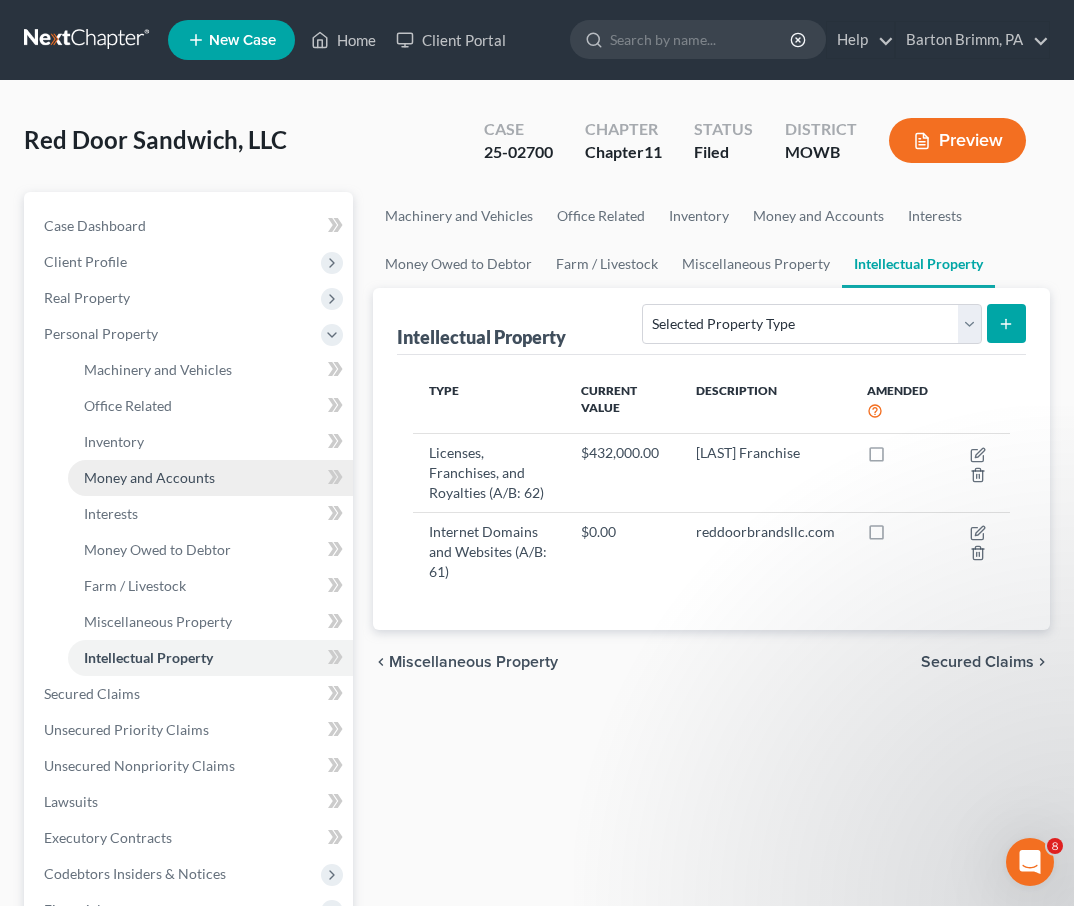 click on "Money and Accounts" at bounding box center [149, 477] 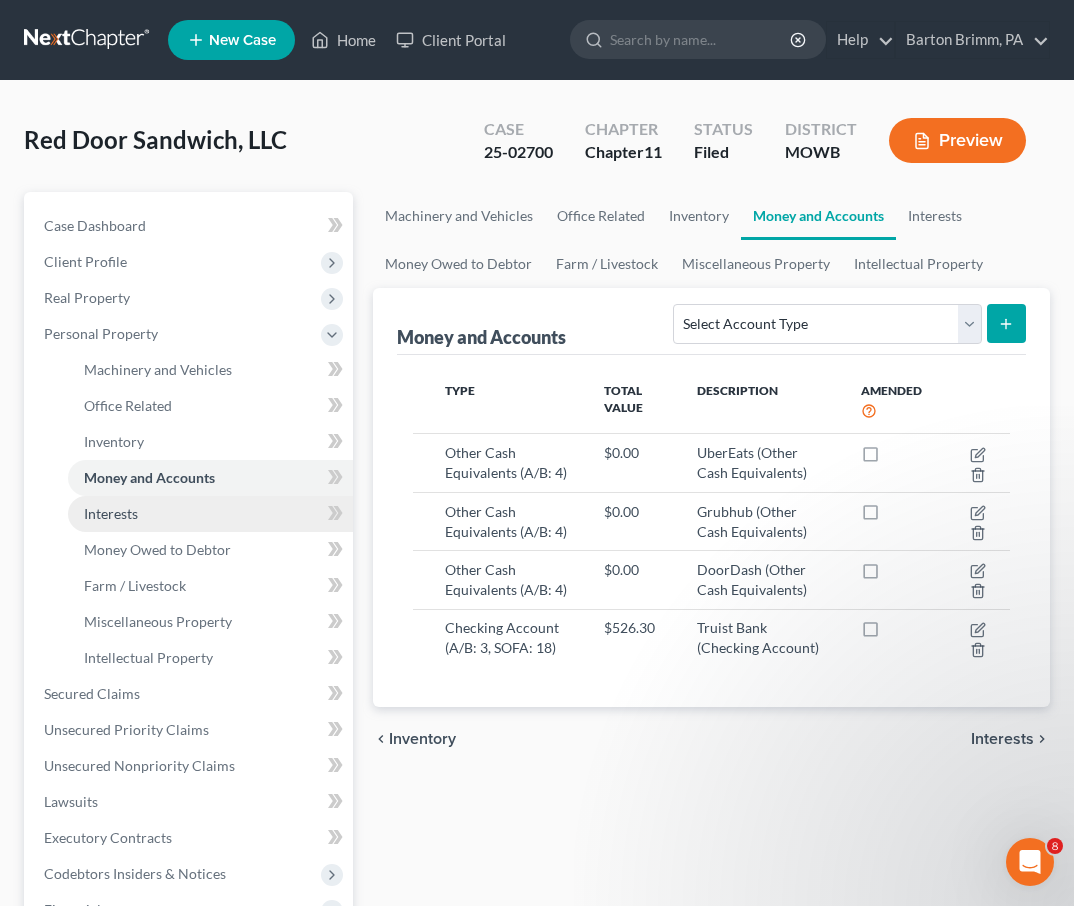 click on "Interests" at bounding box center [210, 514] 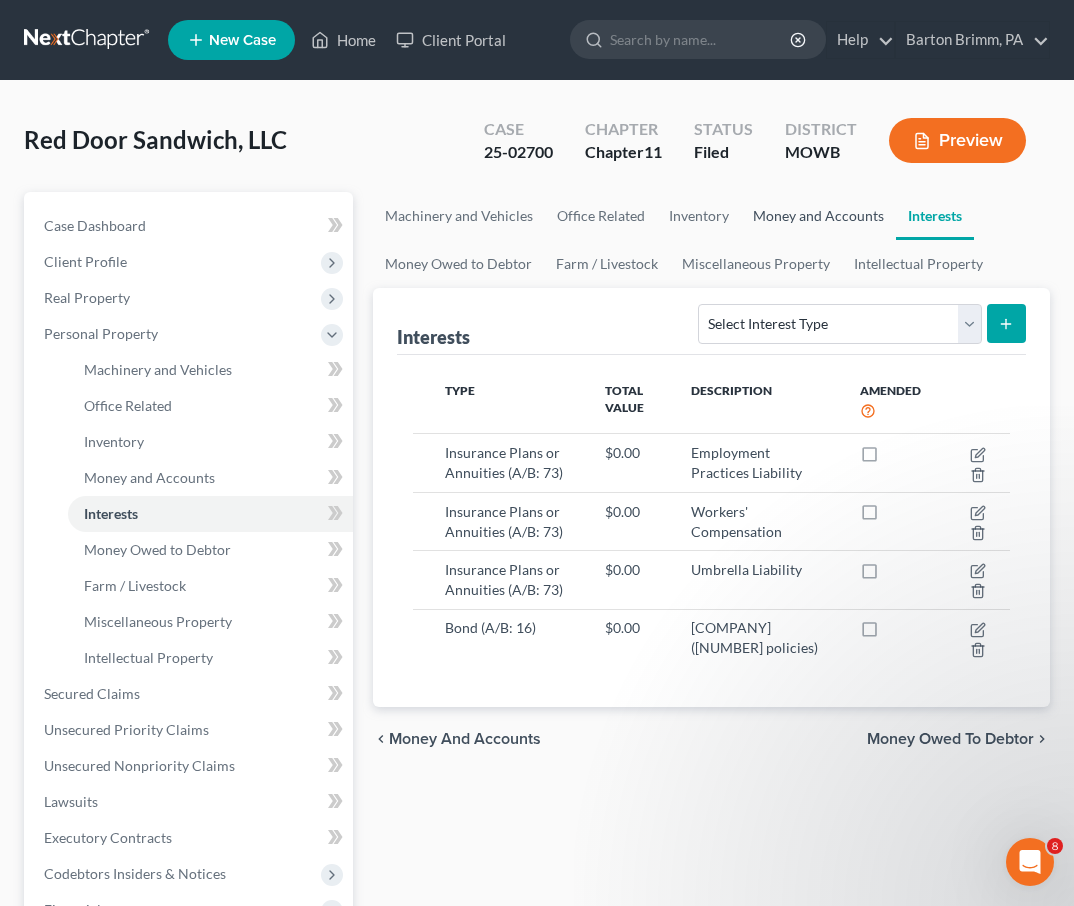 click on "Money and Accounts" at bounding box center [818, 216] 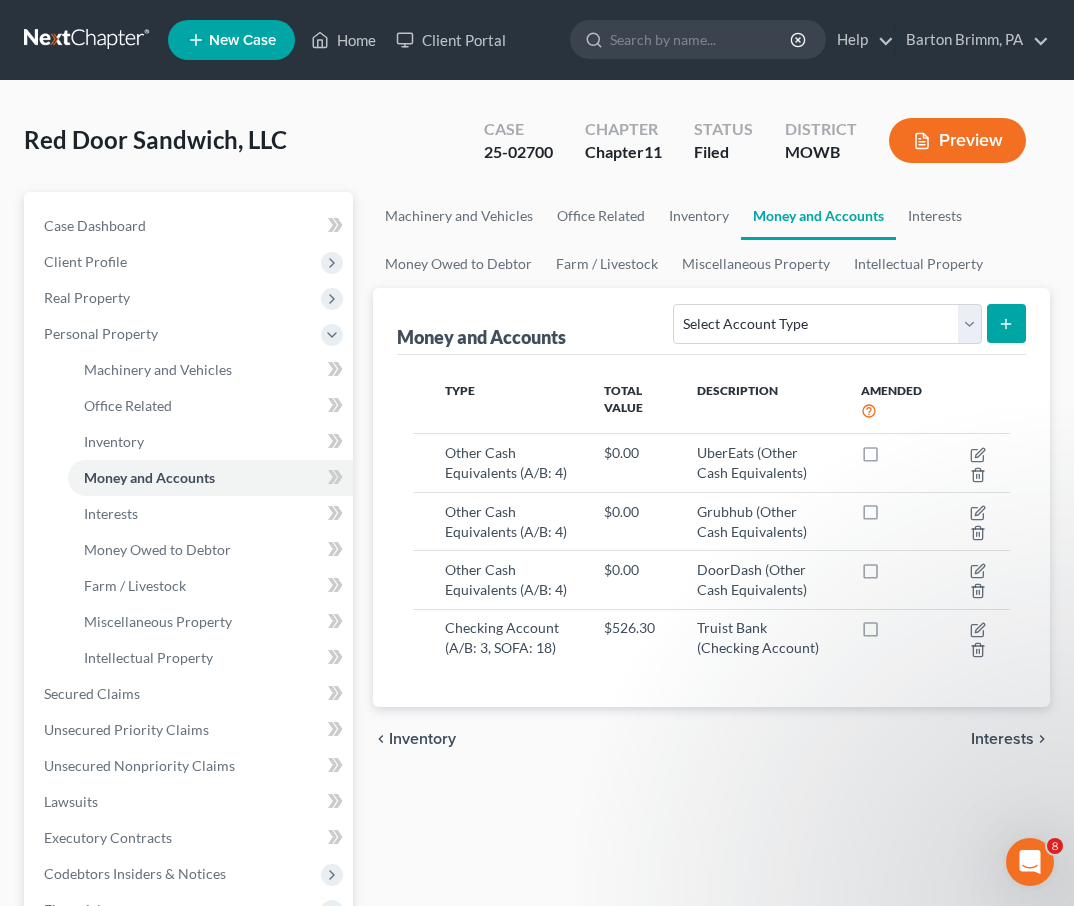 click on "Interests" at bounding box center [1002, 739] 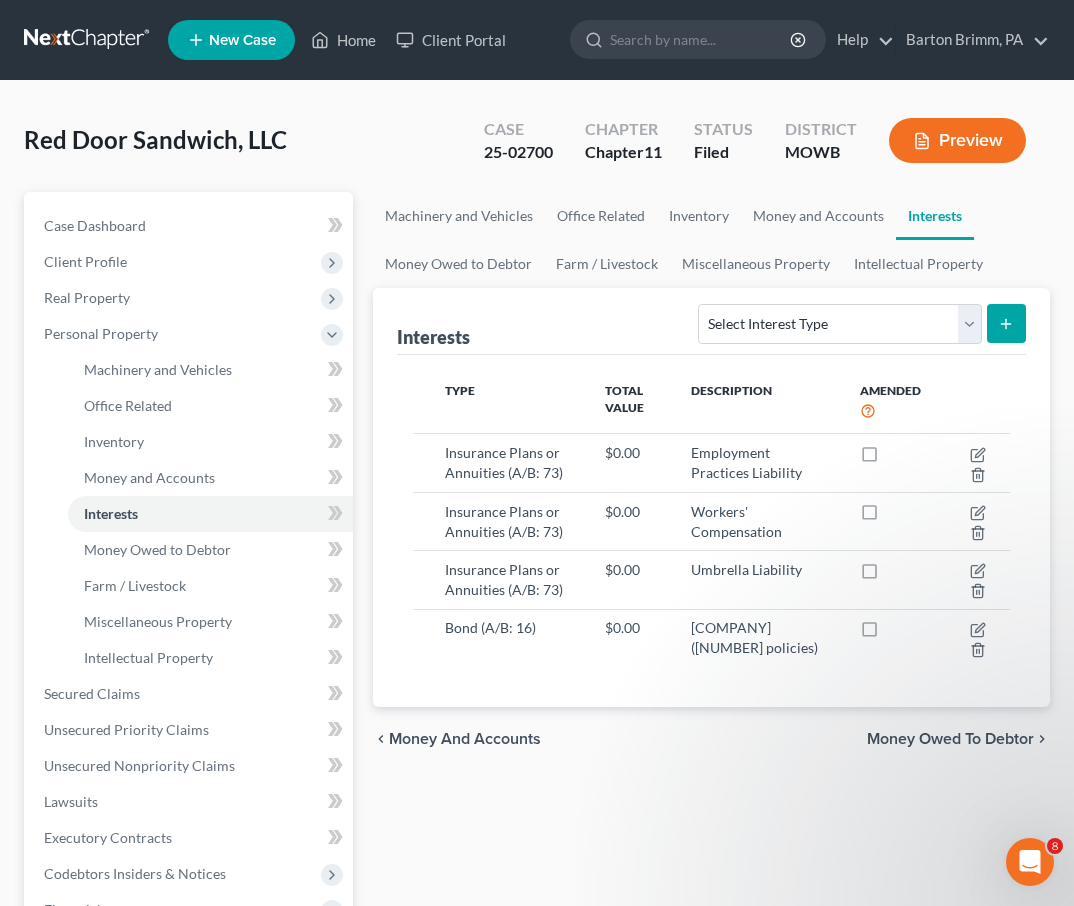 click on "Money Owed to Debtor" at bounding box center [950, 739] 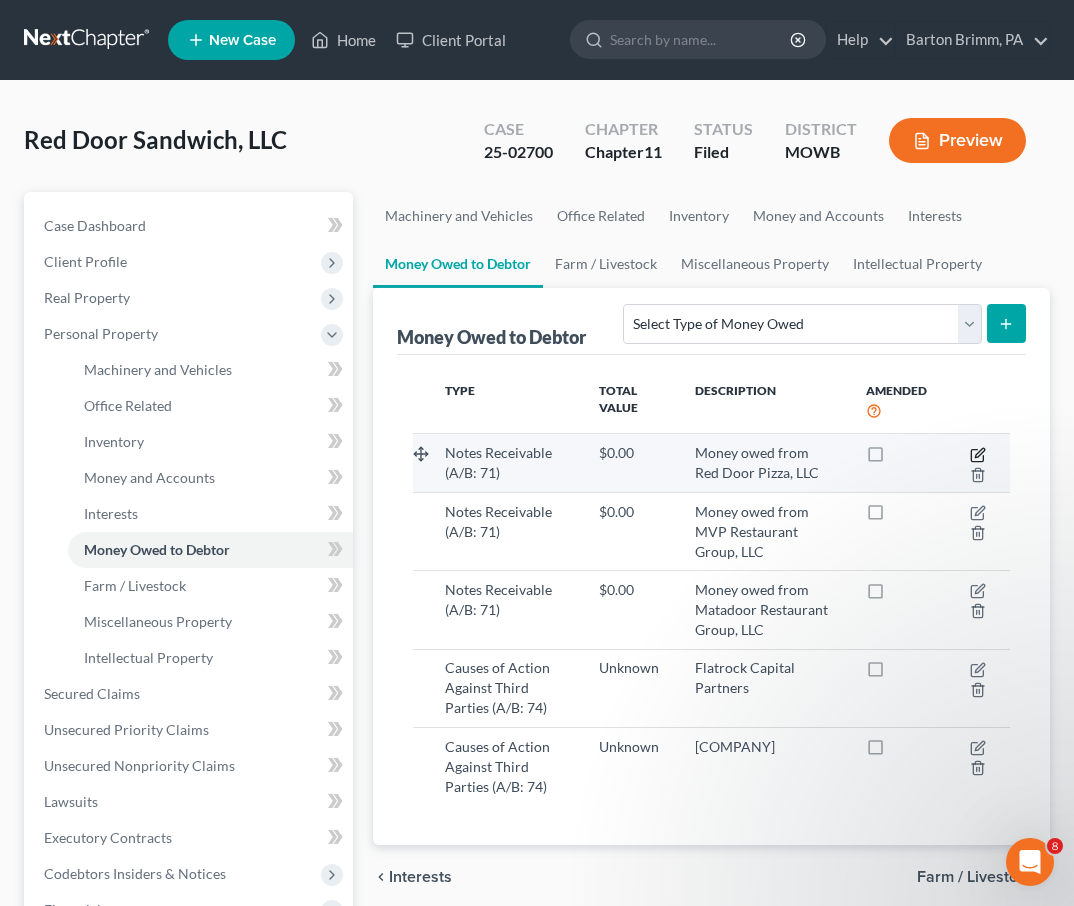 click 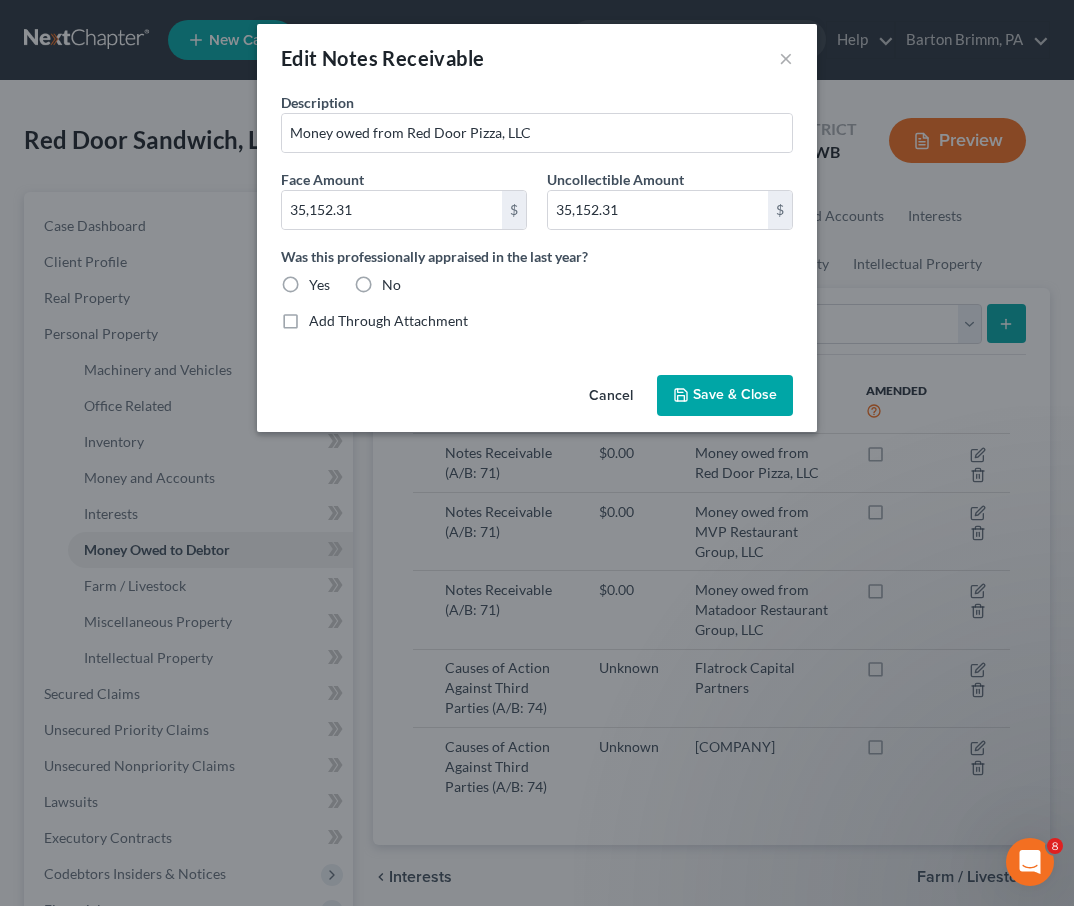 click on "Save & Close" at bounding box center [725, 396] 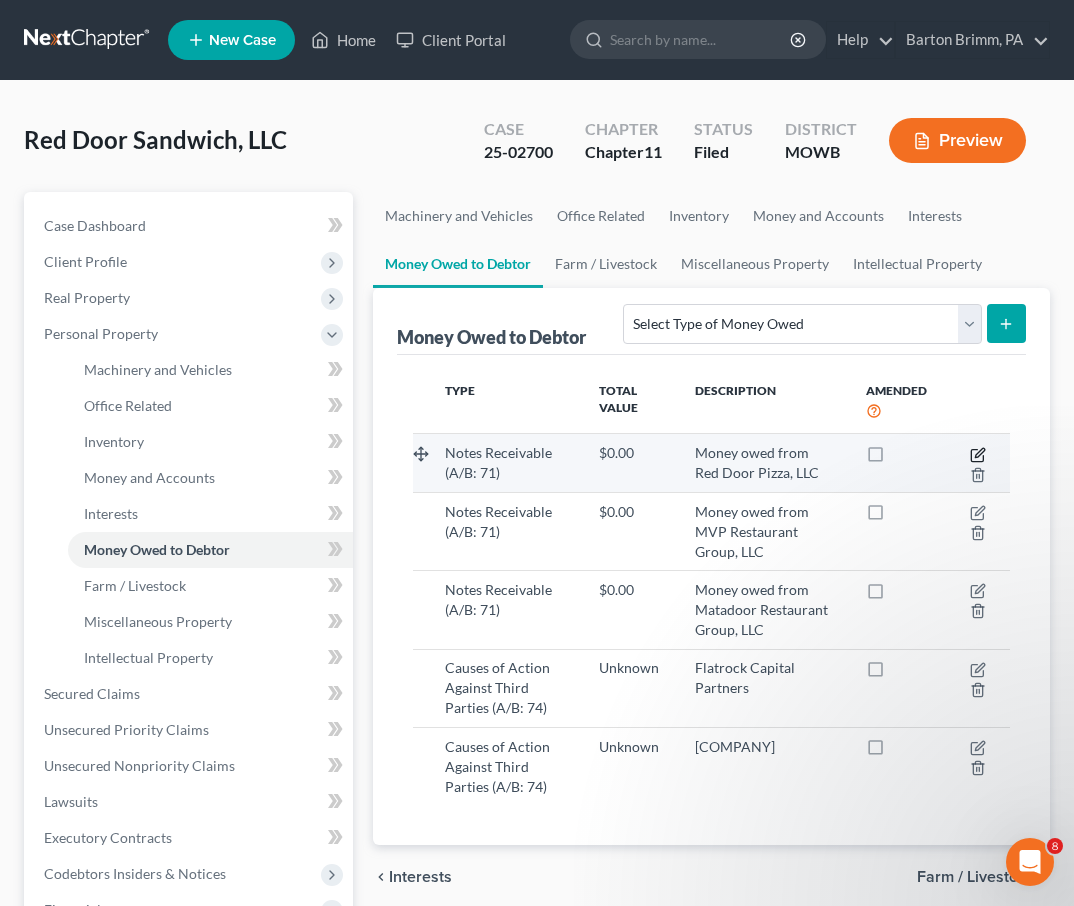 click 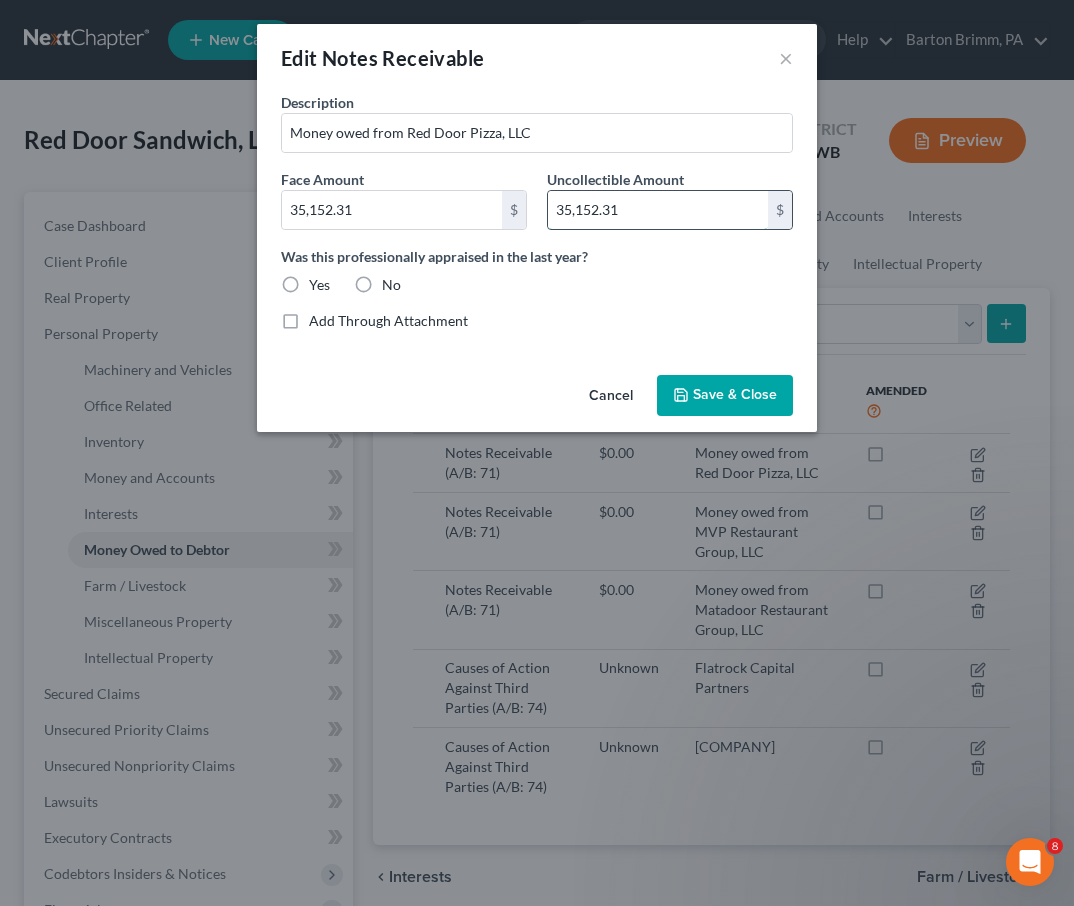 click on "35,152.31" at bounding box center (658, 210) 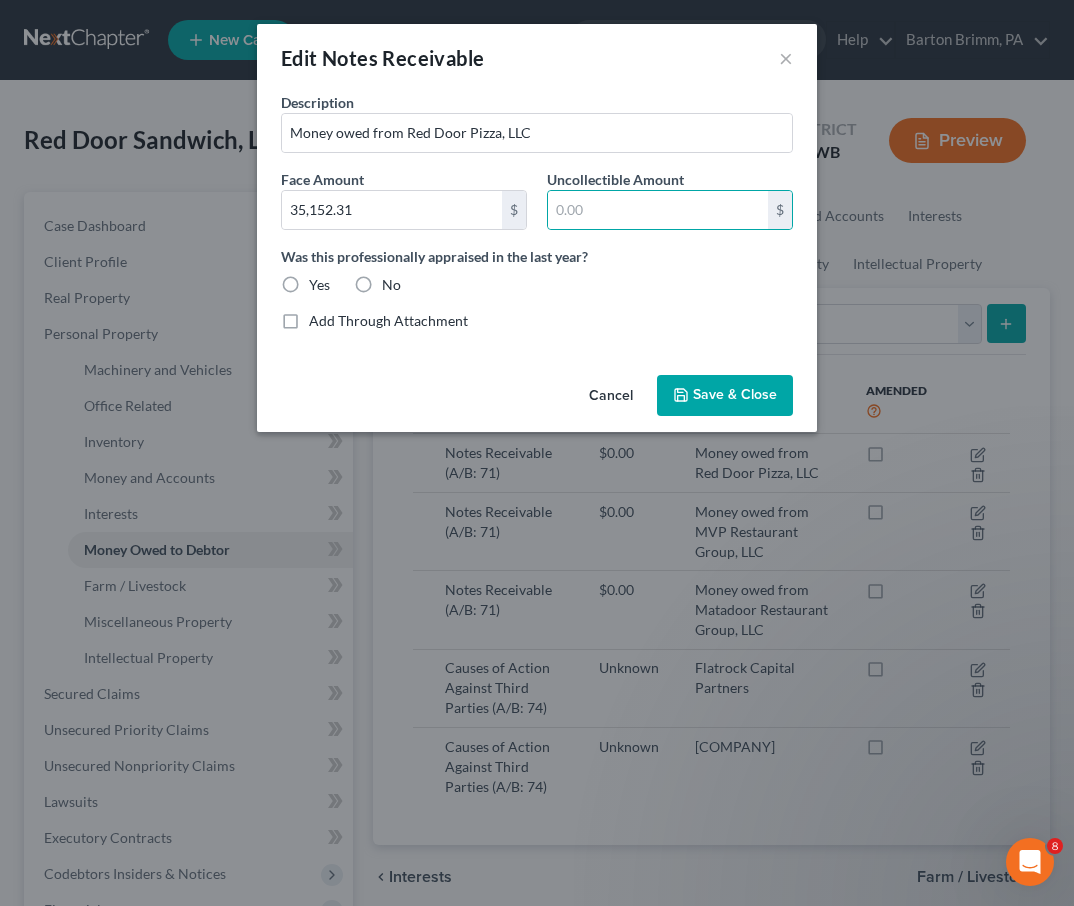 click on "Save & Close" at bounding box center [735, 395] 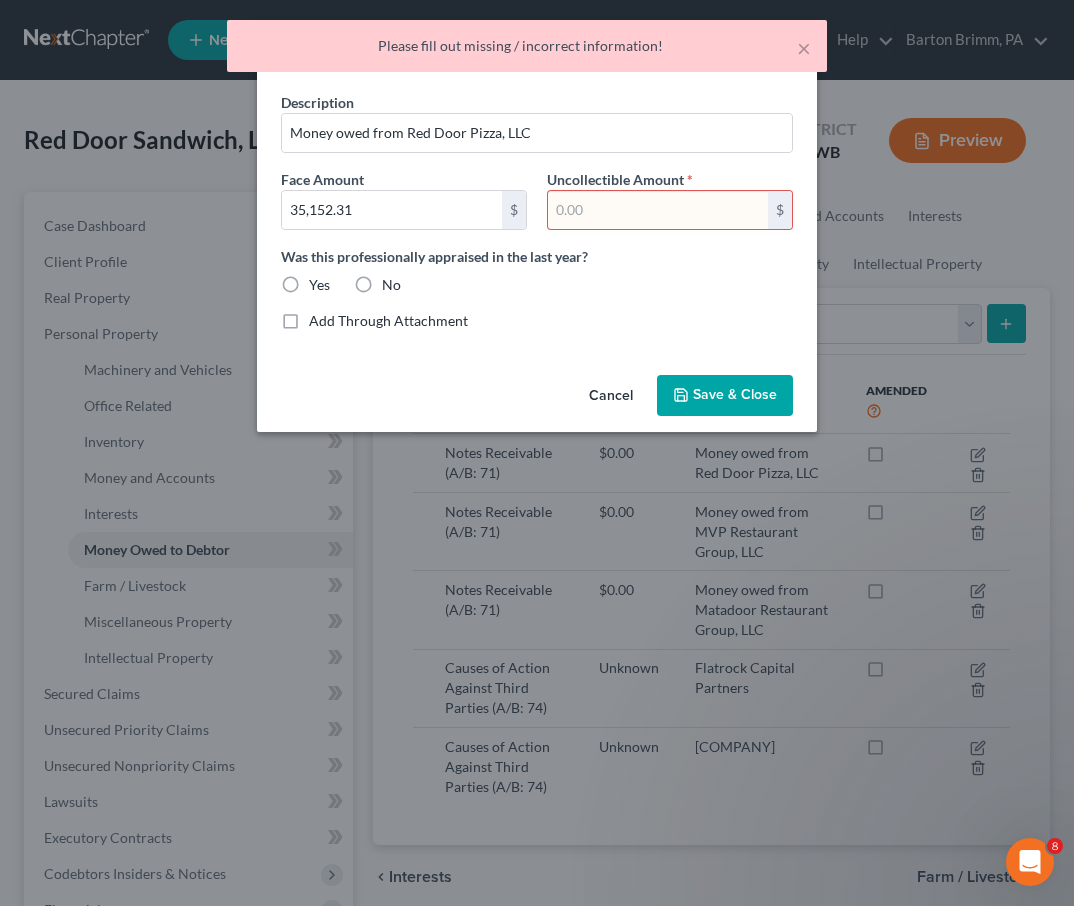 drag, startPoint x: 620, startPoint y: 210, endPoint x: 607, endPoint y: 215, distance: 13.928389 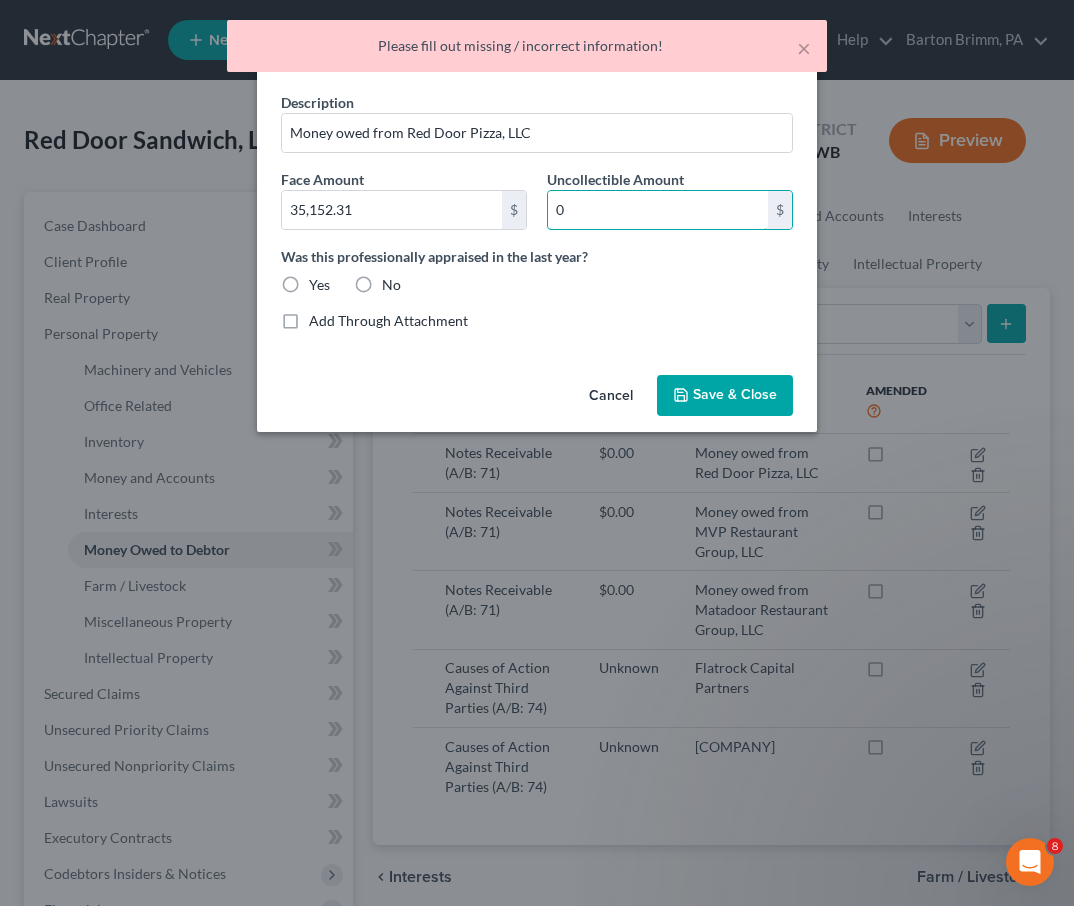 type on "0" 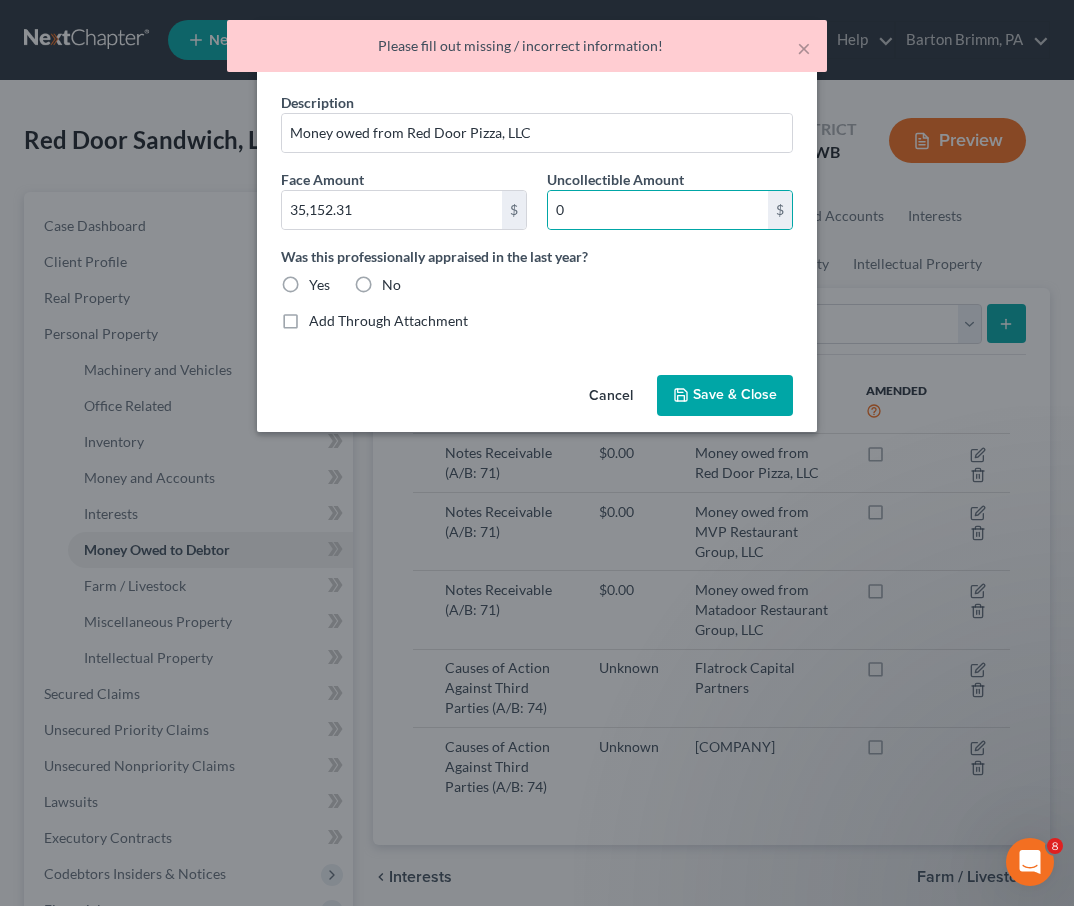 click on "Save & Close" at bounding box center (735, 395) 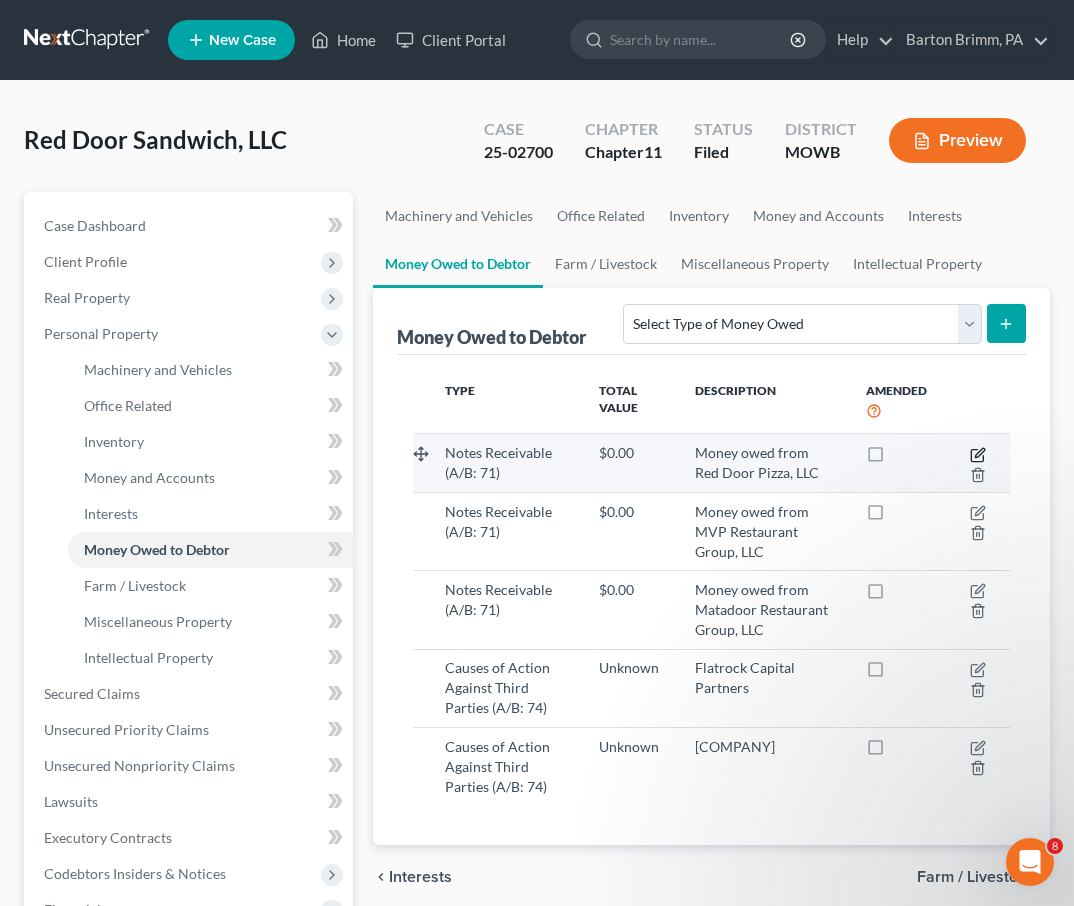 click 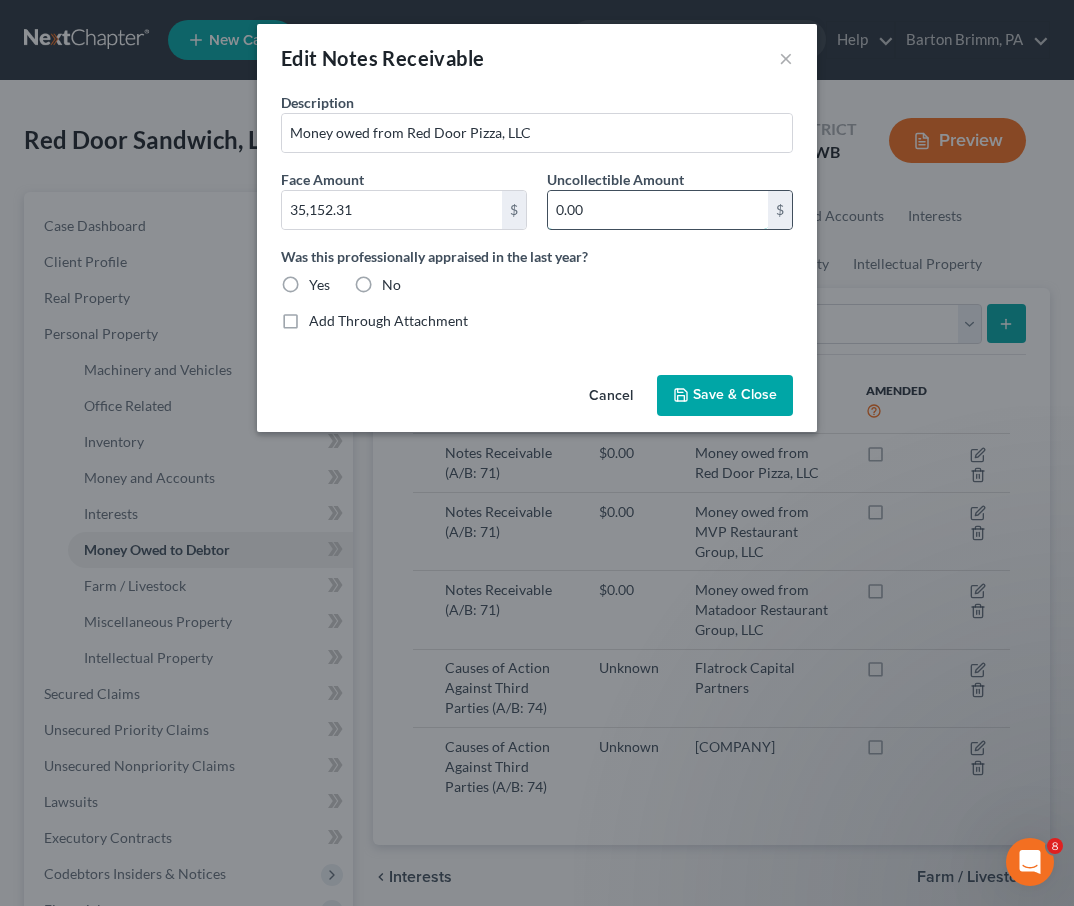 click on "0.00" at bounding box center (658, 210) 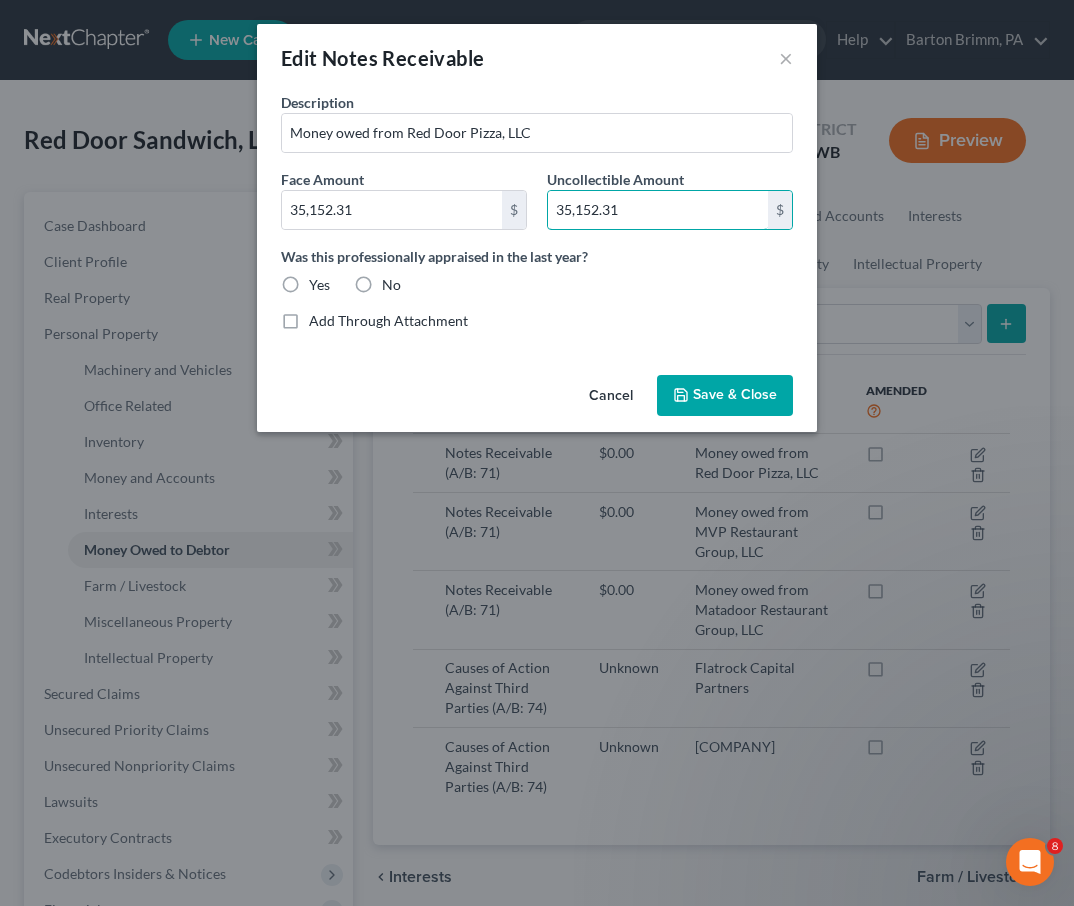type on "35,152.31" 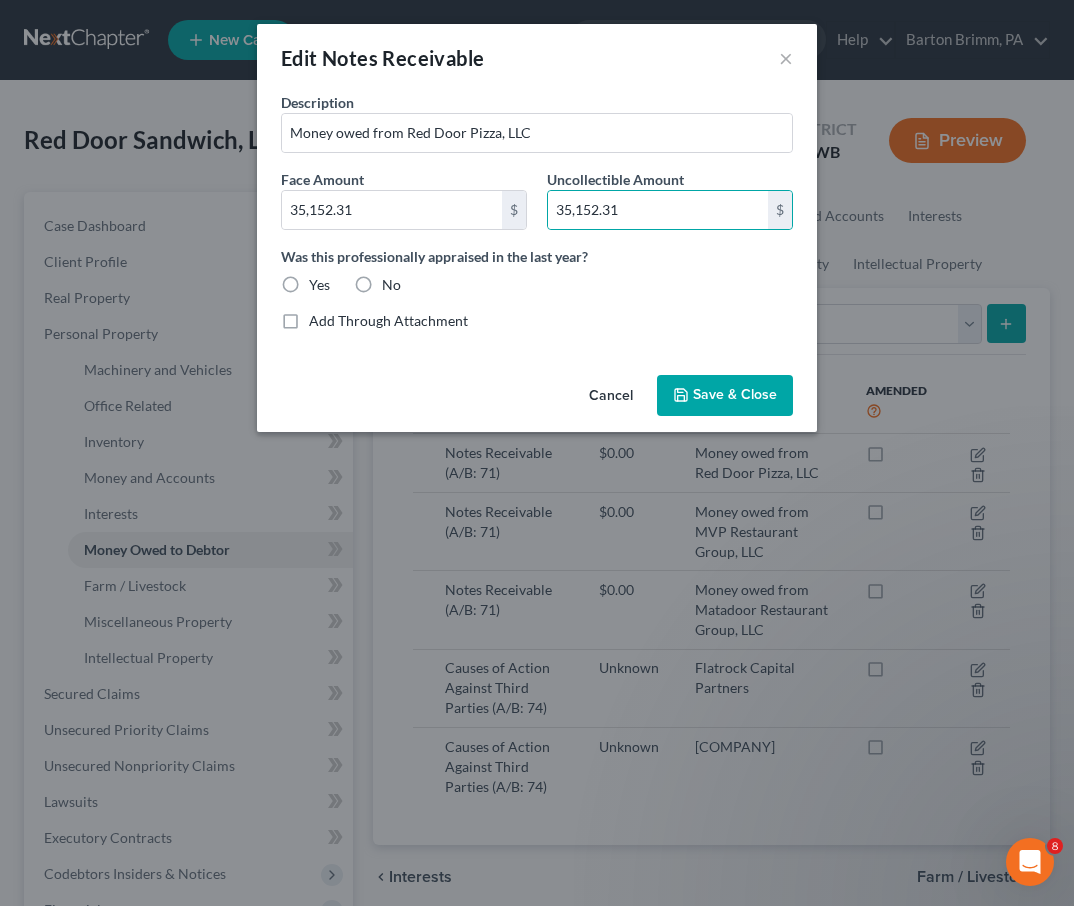 click on "No" at bounding box center (391, 285) 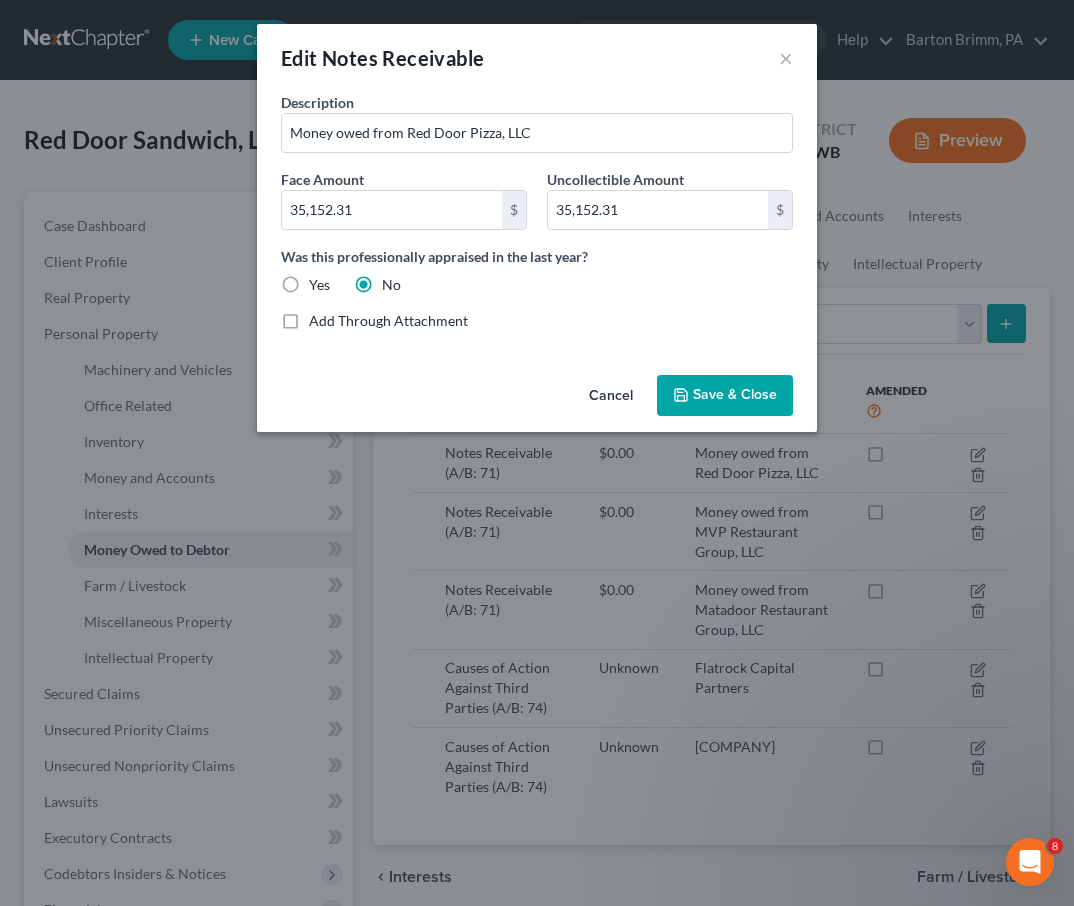 click on "Save & Close" at bounding box center [735, 395] 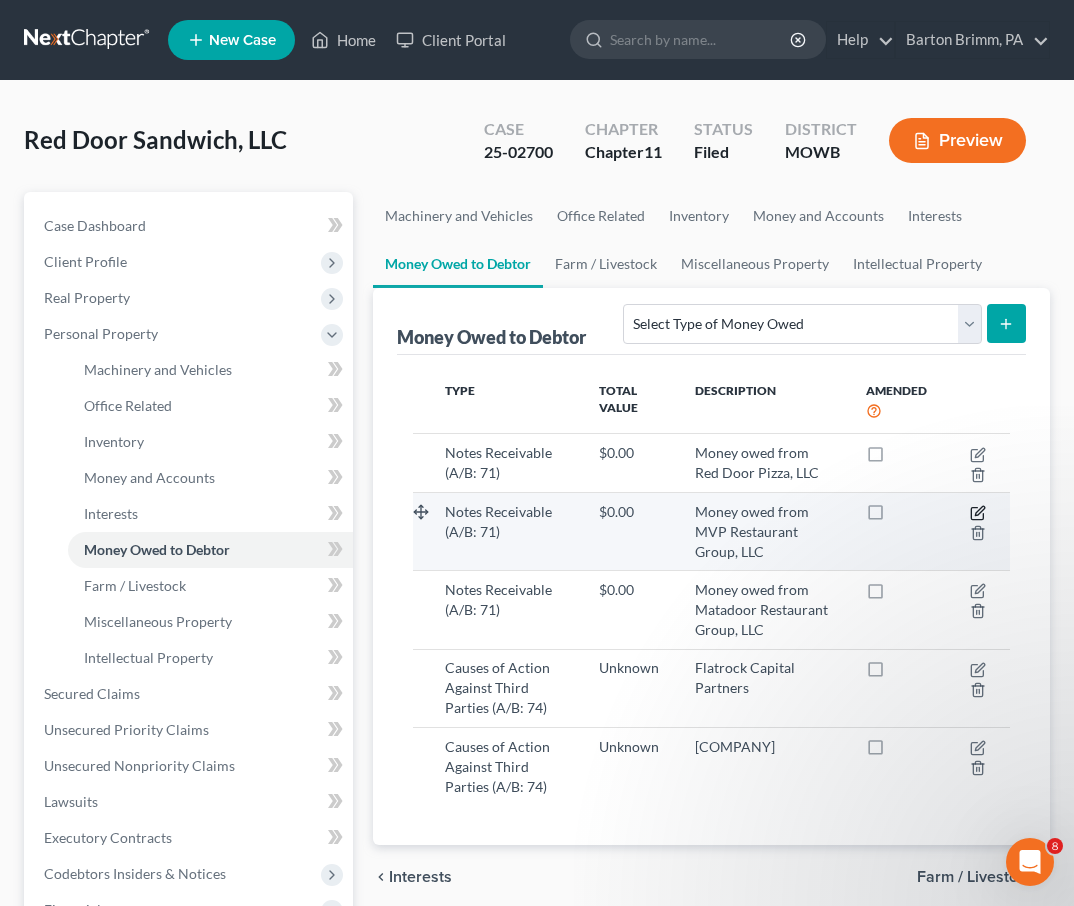 click 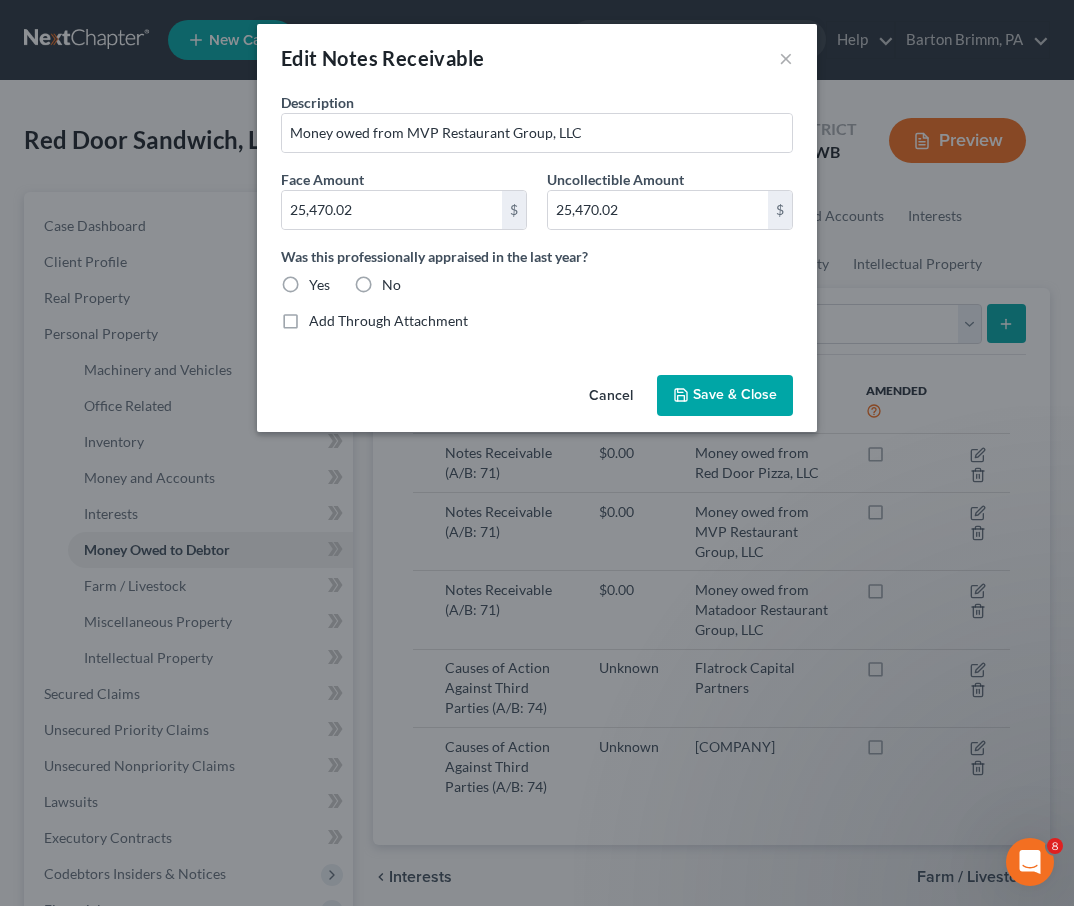 click on "Save & Close" at bounding box center (735, 395) 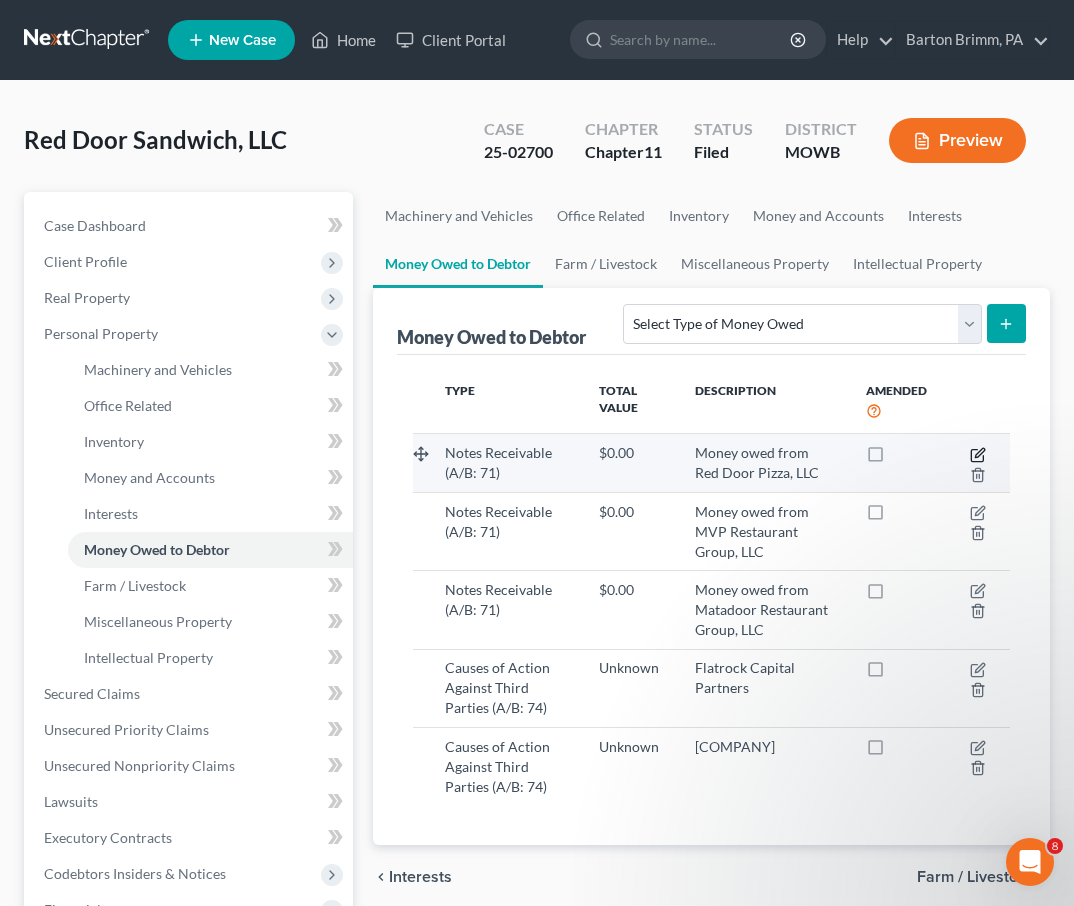 click 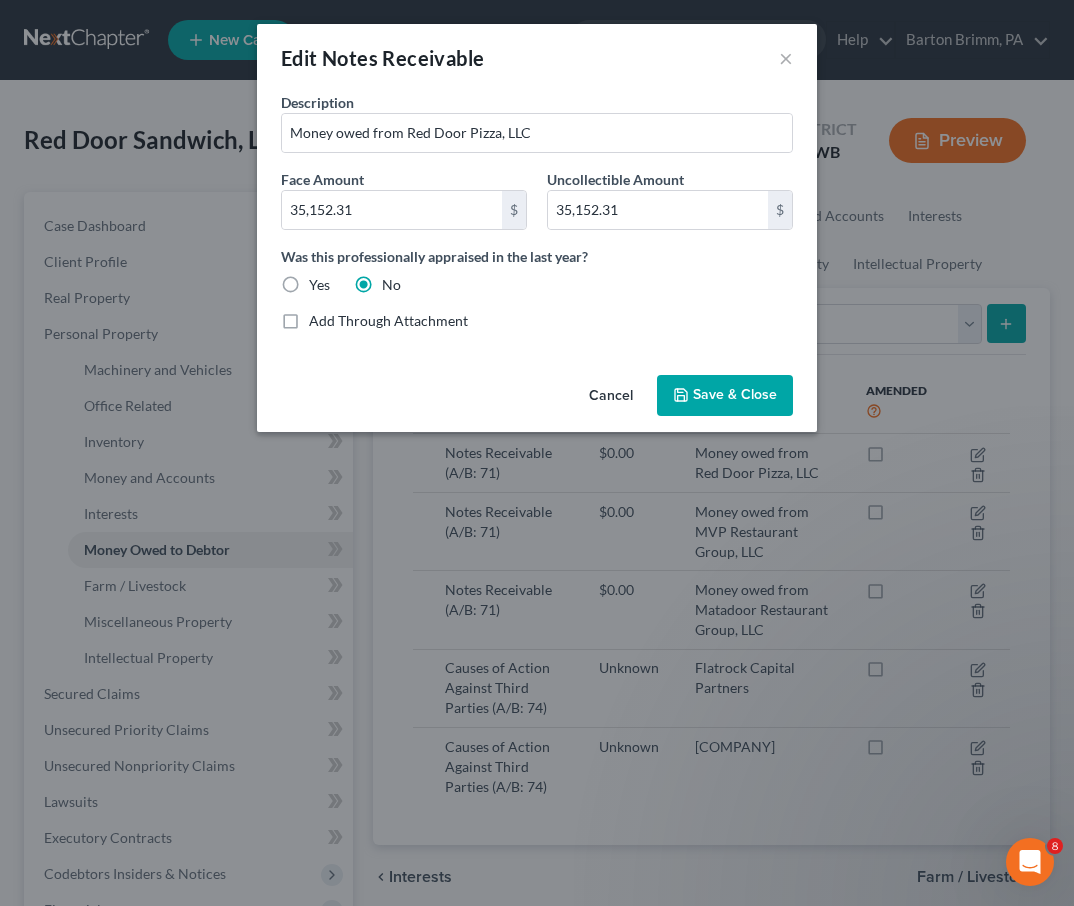 click on "Save & Close" at bounding box center [725, 396] 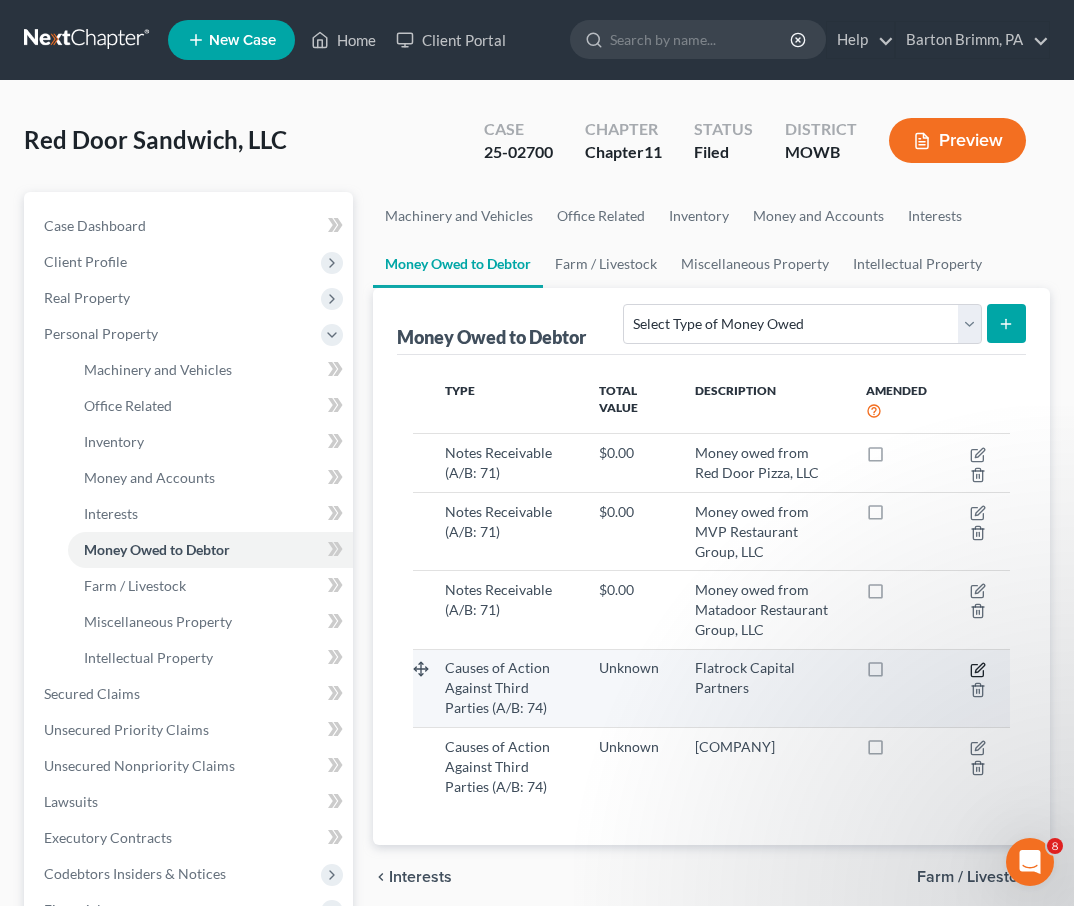 click 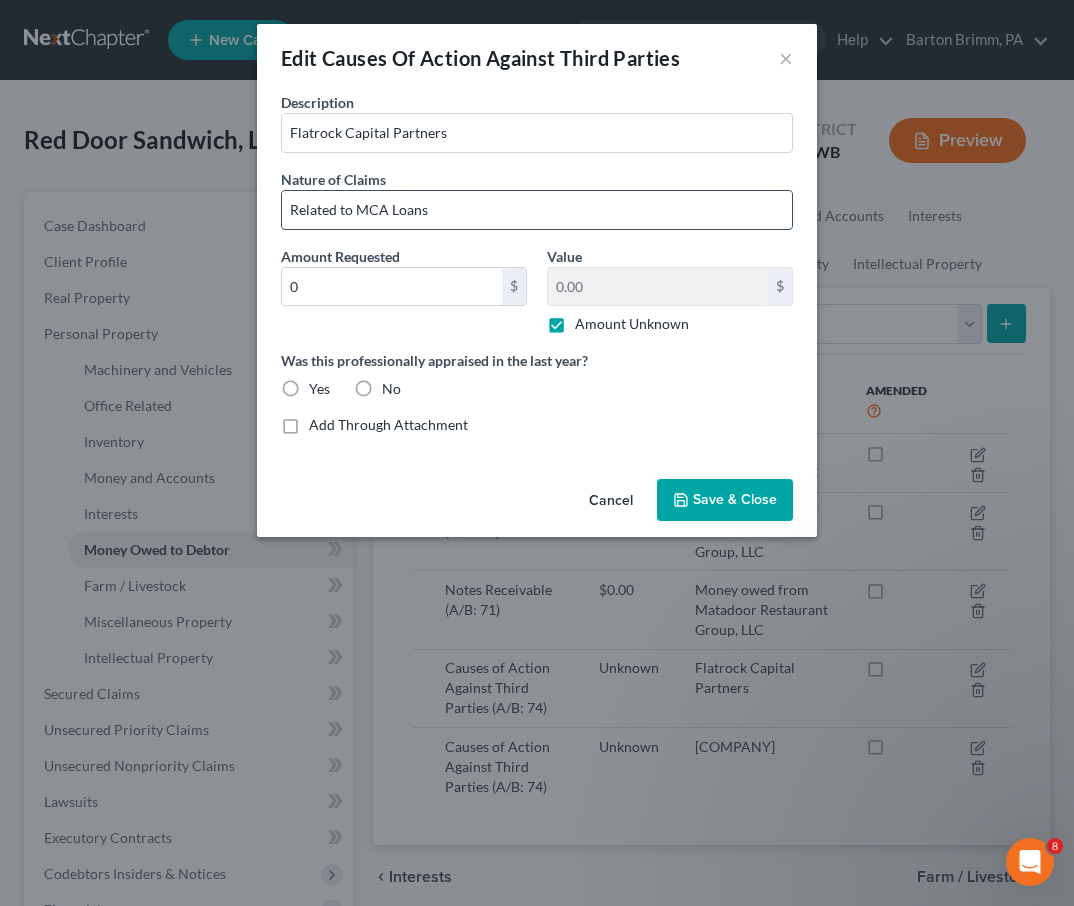 click on "Related to MCA Loans" at bounding box center (537, 210) 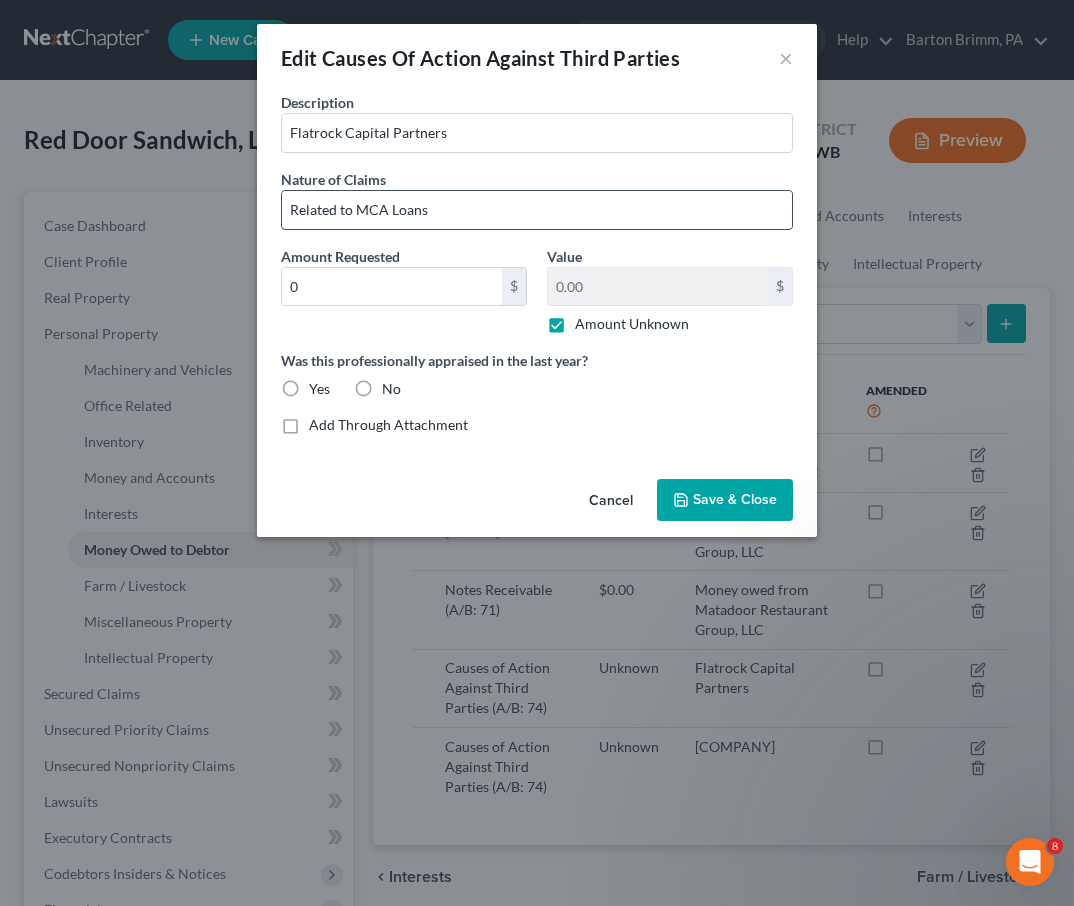 click on "Related to MCA Loans" at bounding box center (537, 210) 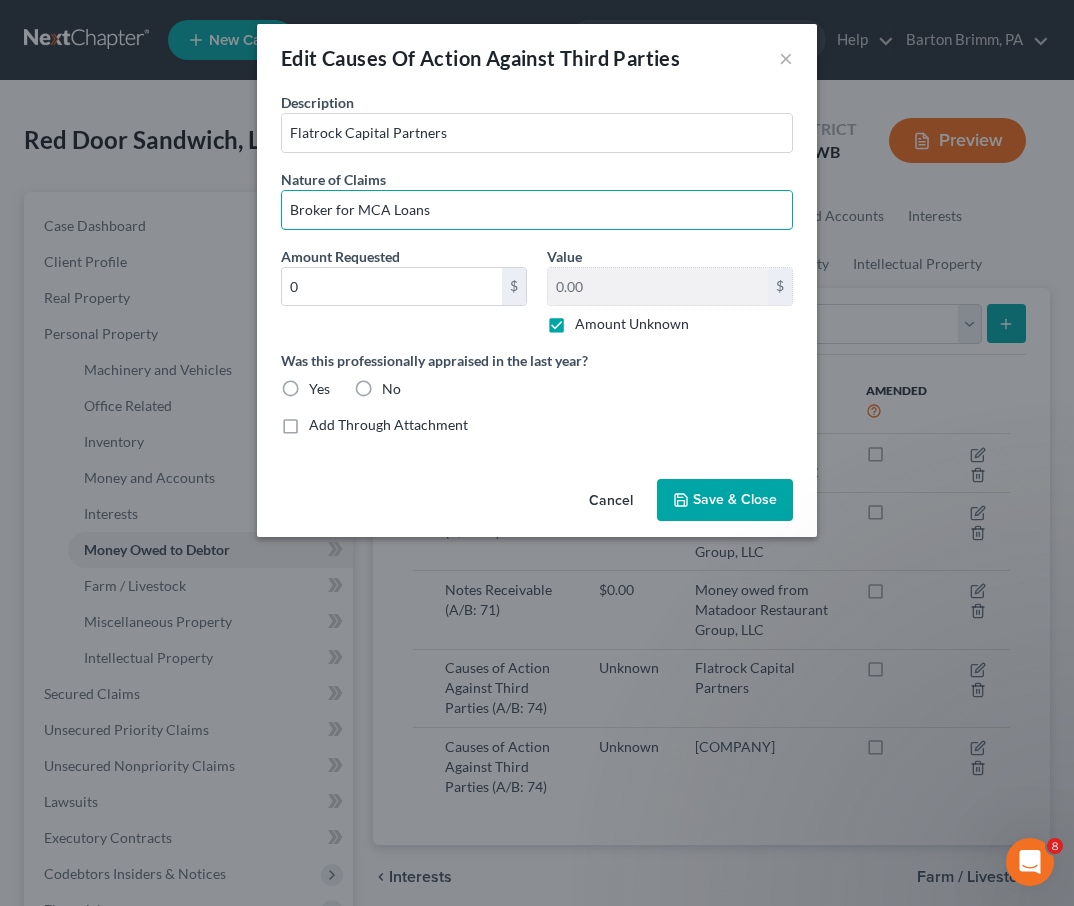type on "Broker for MCA Loans" 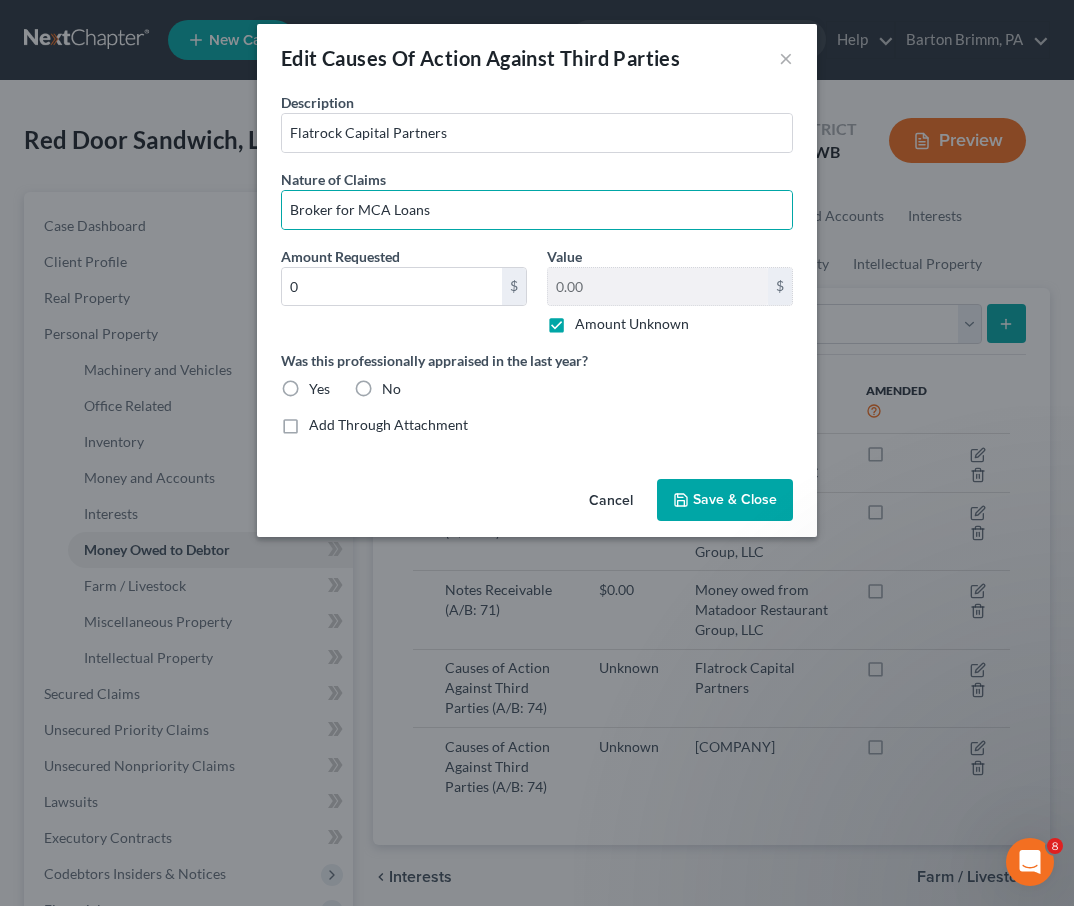 click on "Save & Close" at bounding box center [735, 499] 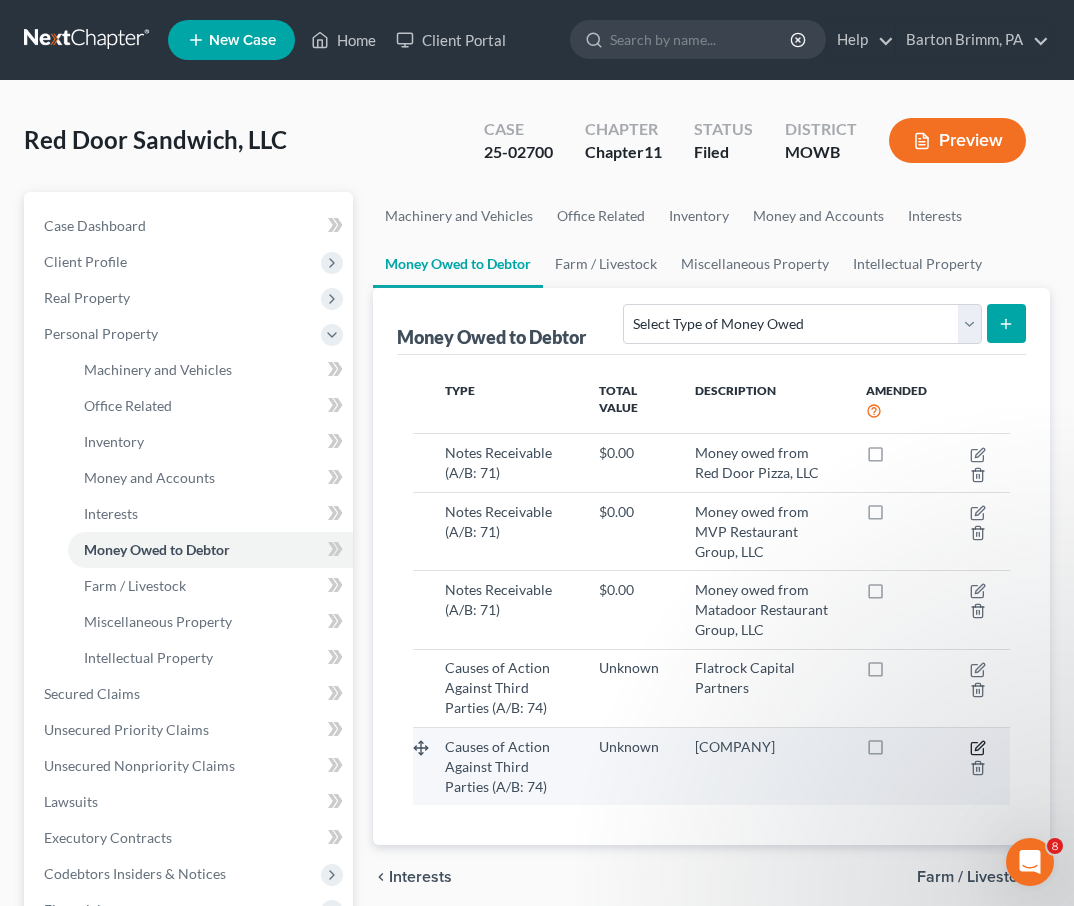 click 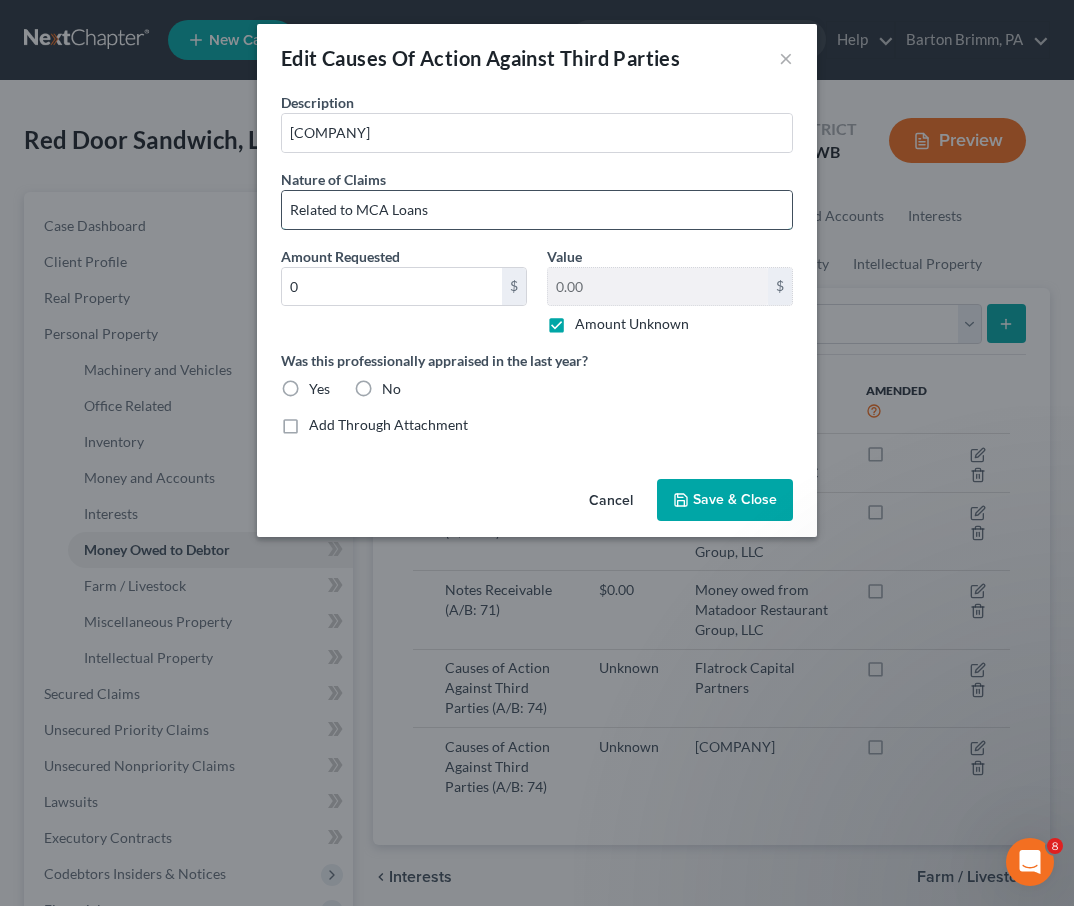 click on "Related to MCA Loans" at bounding box center (537, 210) 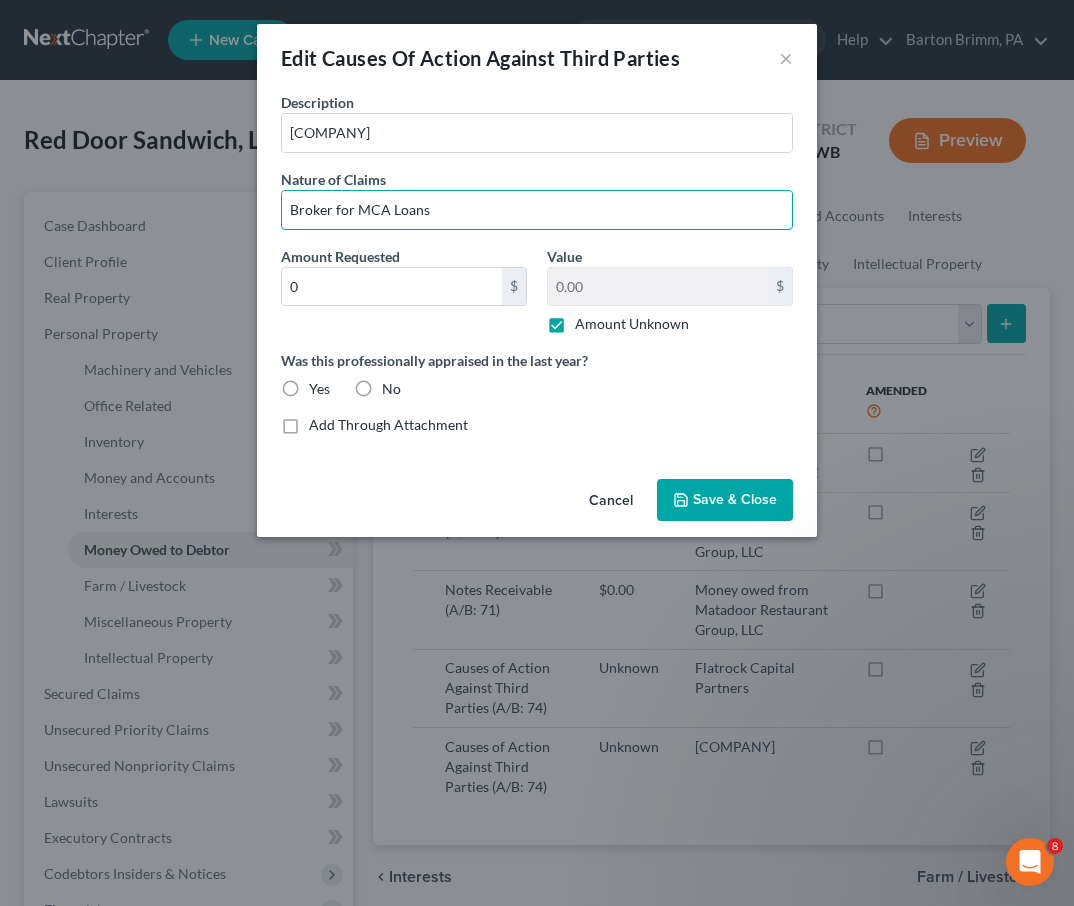 type on "Broker for MCA Loans" 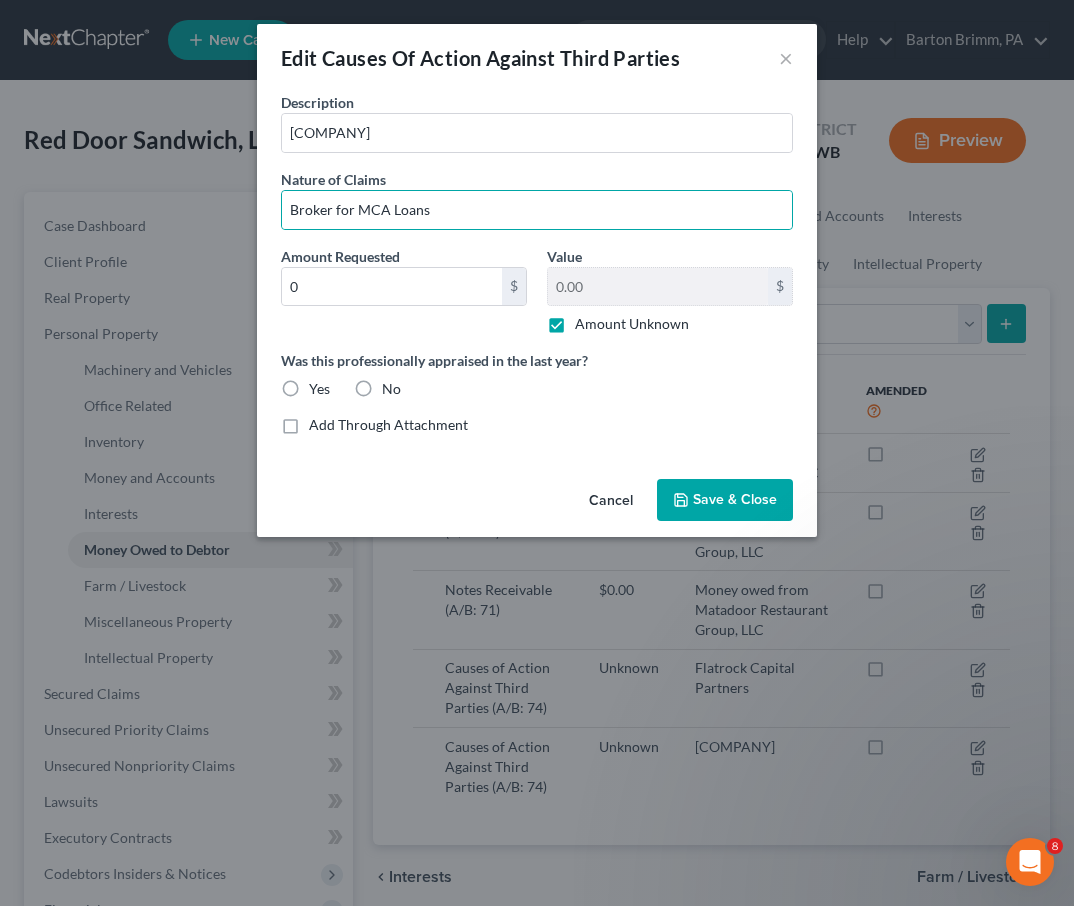 click on "Save & Close" at bounding box center (735, 499) 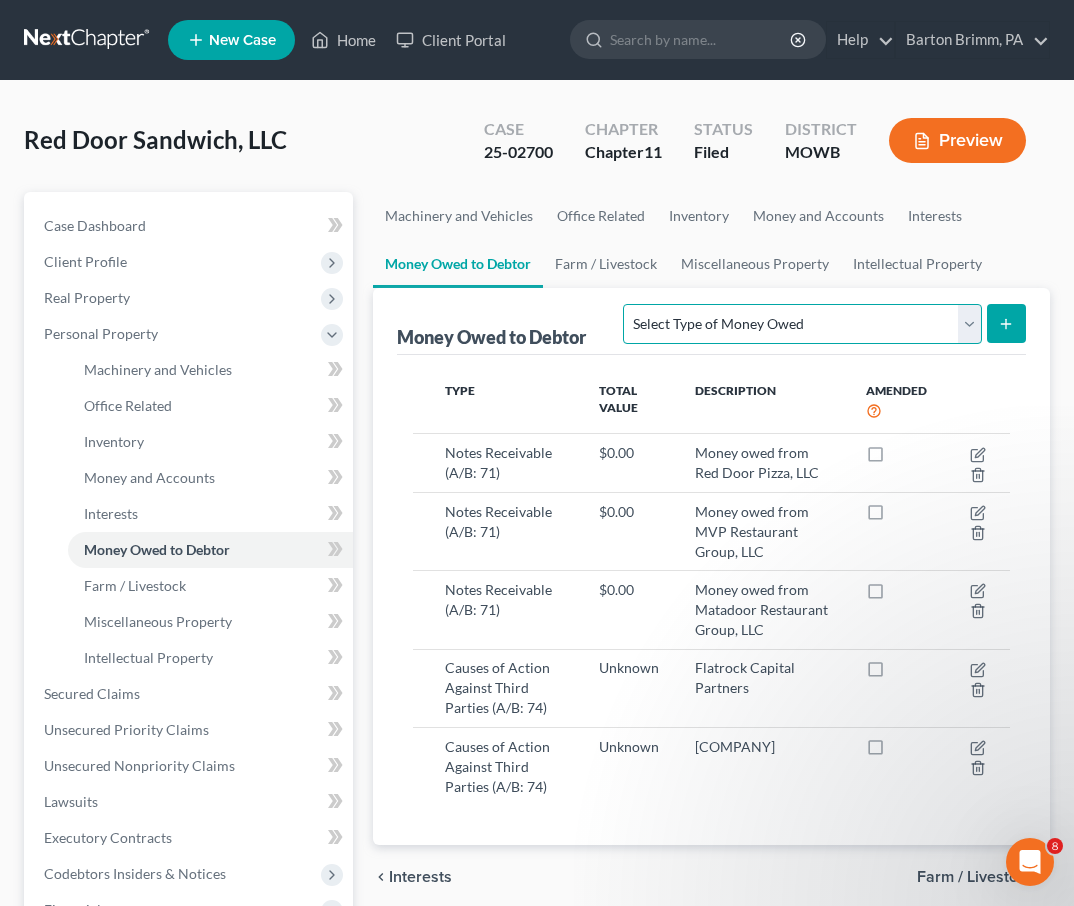 click on "Select Type of Money Owed Accounts Receivable (A/B: 11) Causes of Action Against Third Parties (A/B: 74) Equitable or Future Interests (A/B: 76) Expected Tax Refund and Unused NOLs (A/B: 72) Notes Receivable (A/B: 71) Other Contingent & Unliquidated Claims (A/B: 75) Trusts (A/B: 76)" at bounding box center (802, 324) 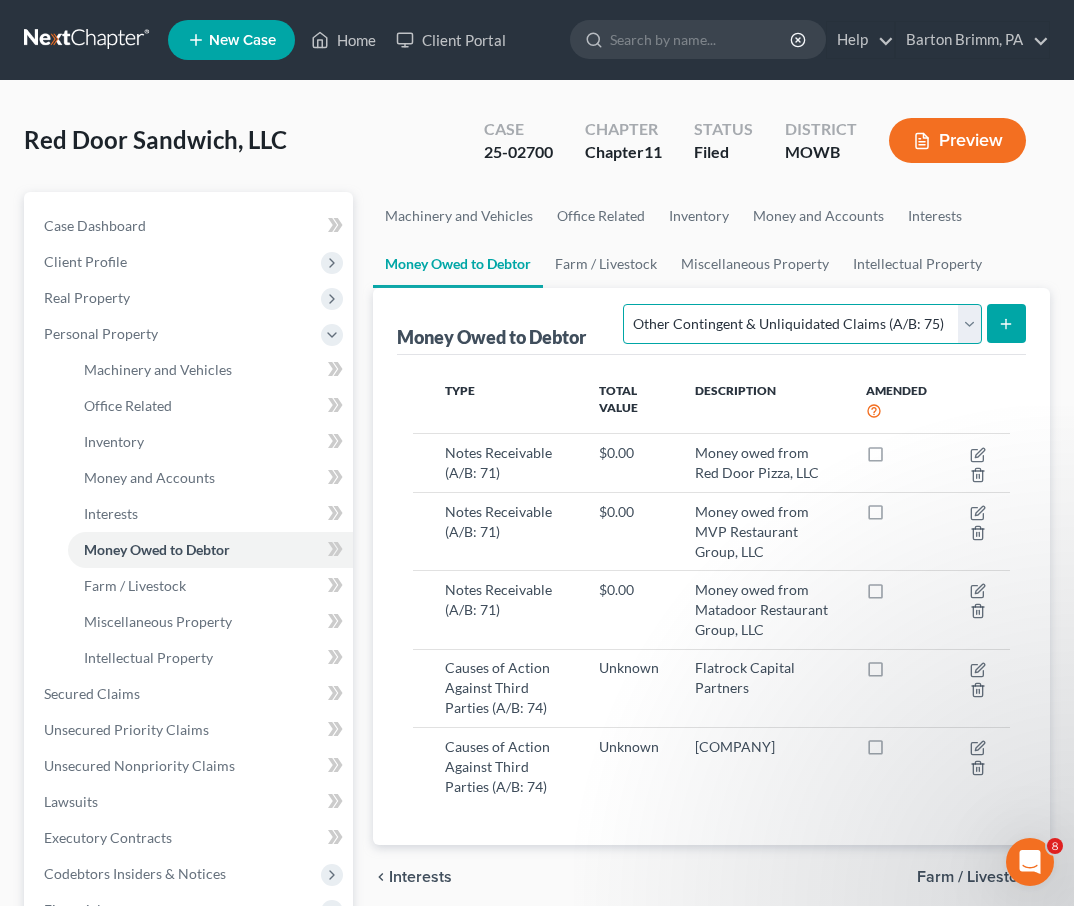 click on "Other Contingent & Unliquidated Claims (A/B: 75)" at bounding box center (0, 0) 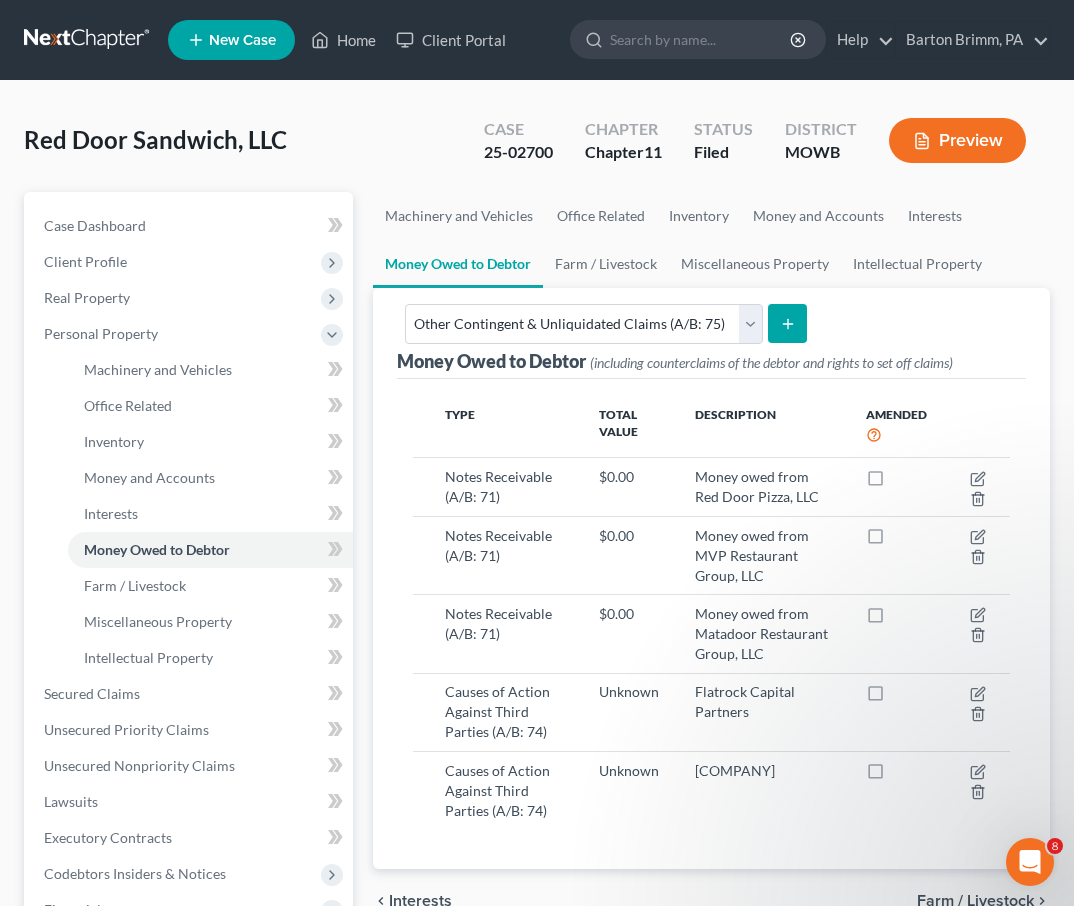 click at bounding box center [787, 323] 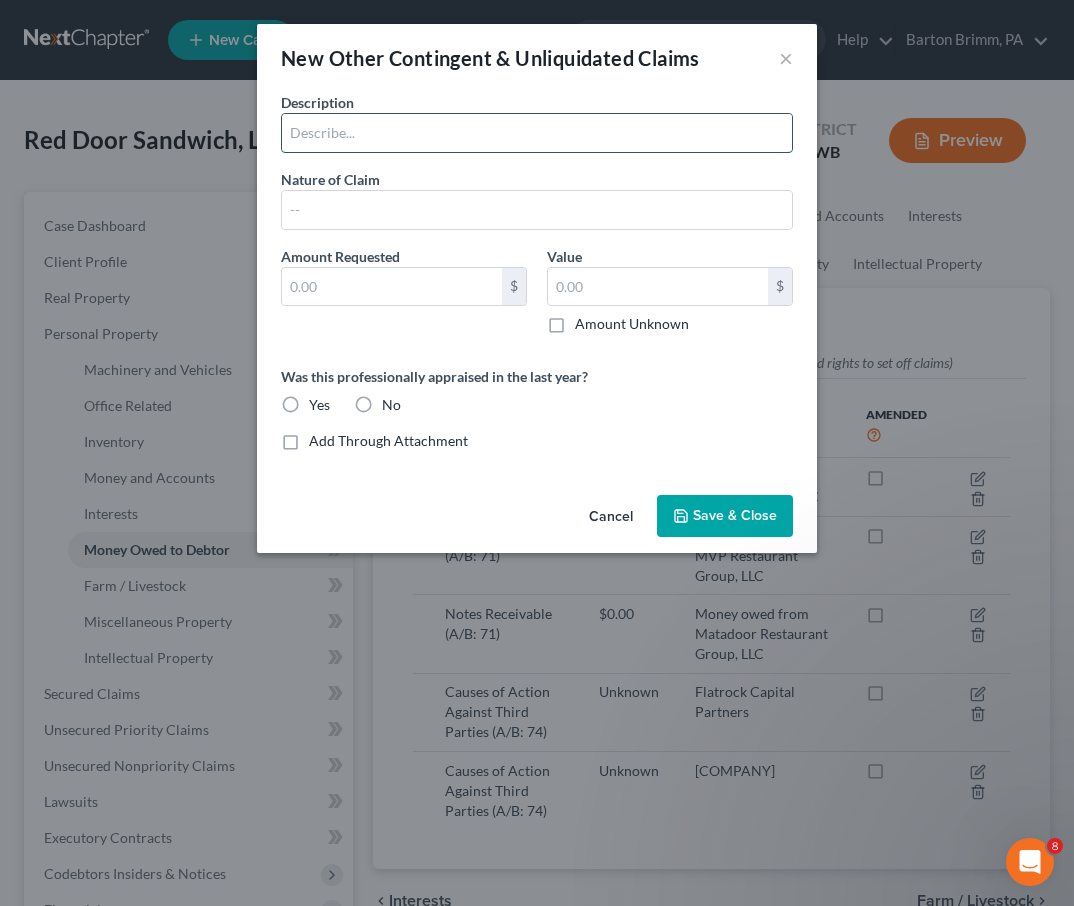 click at bounding box center (537, 133) 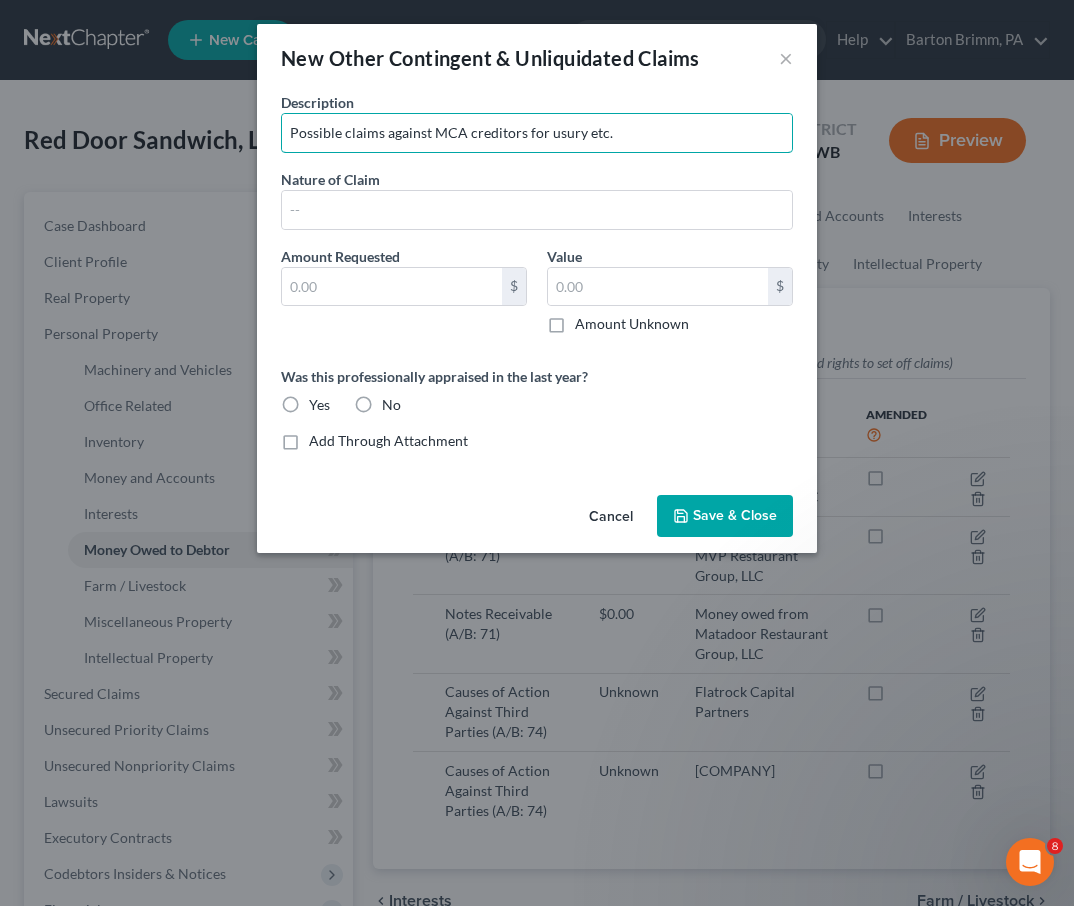 type on "Possible claims against MCA creditors for usury etc." 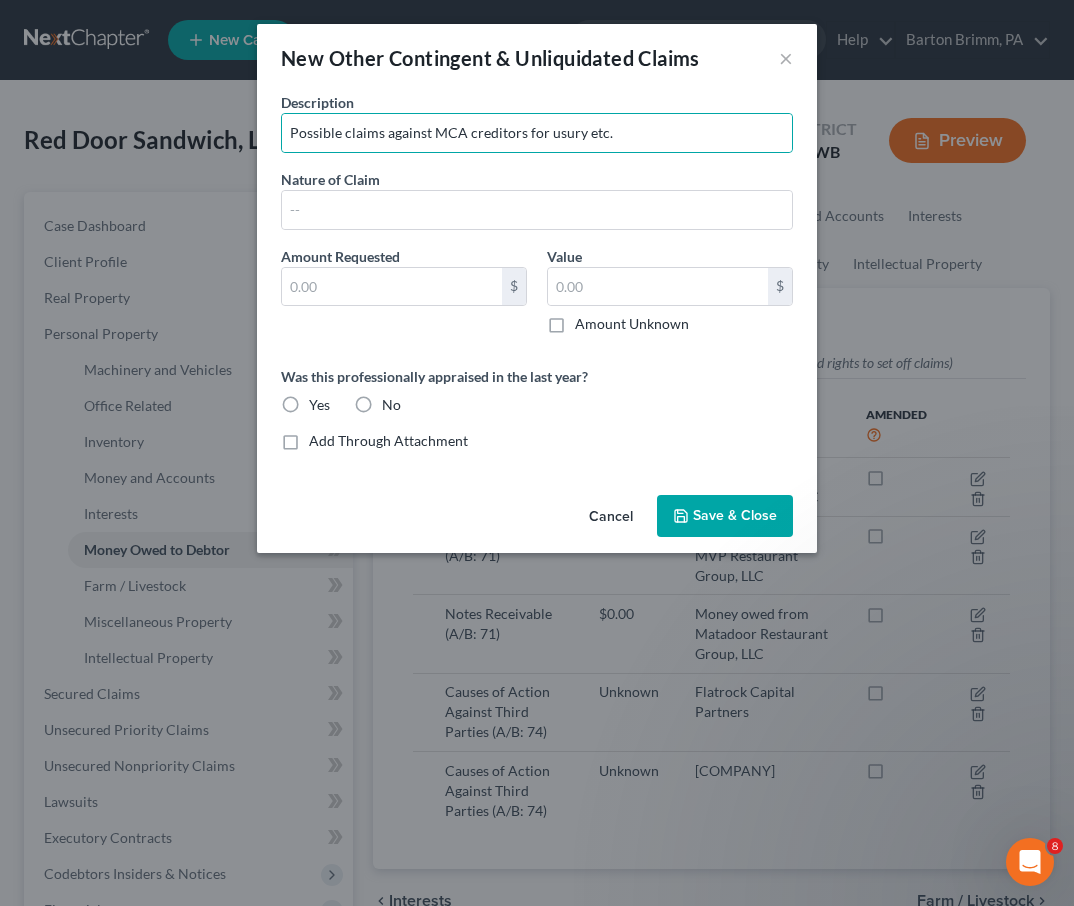 click on "Amount Unknown" at bounding box center [632, 324] 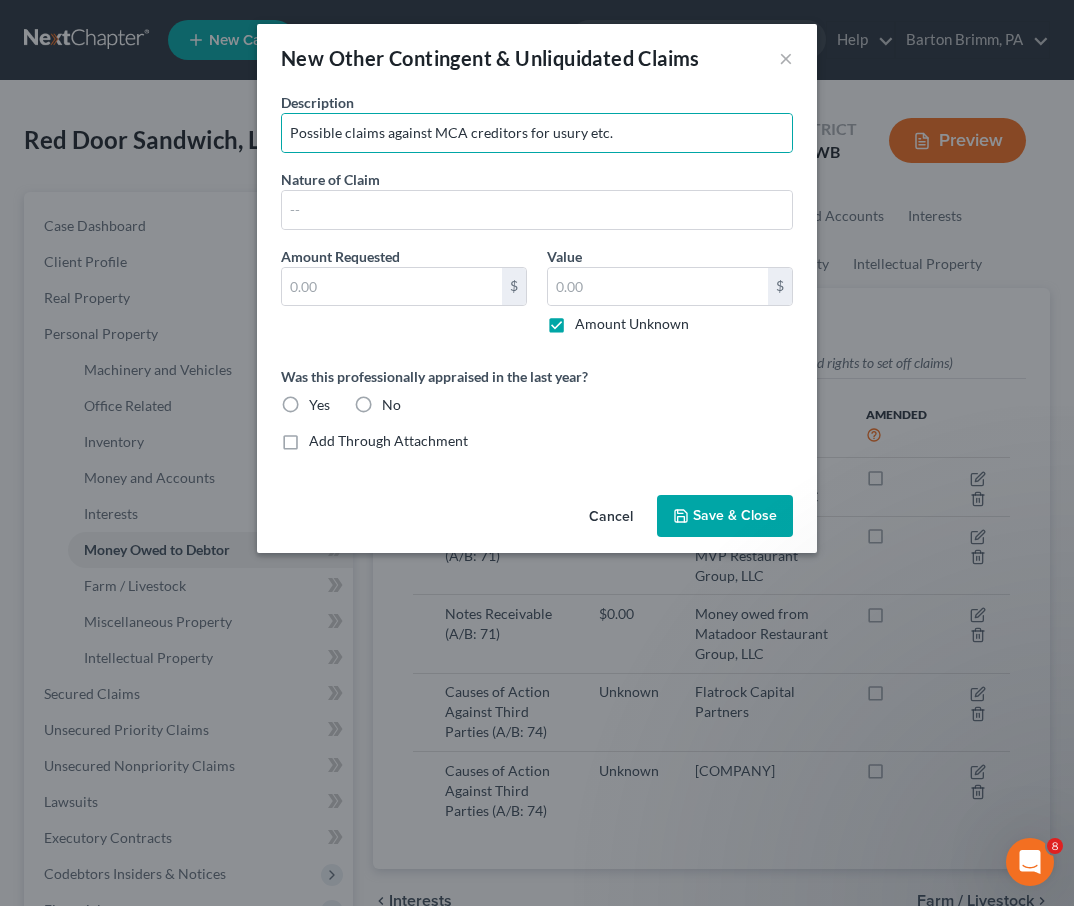type on "0.00" 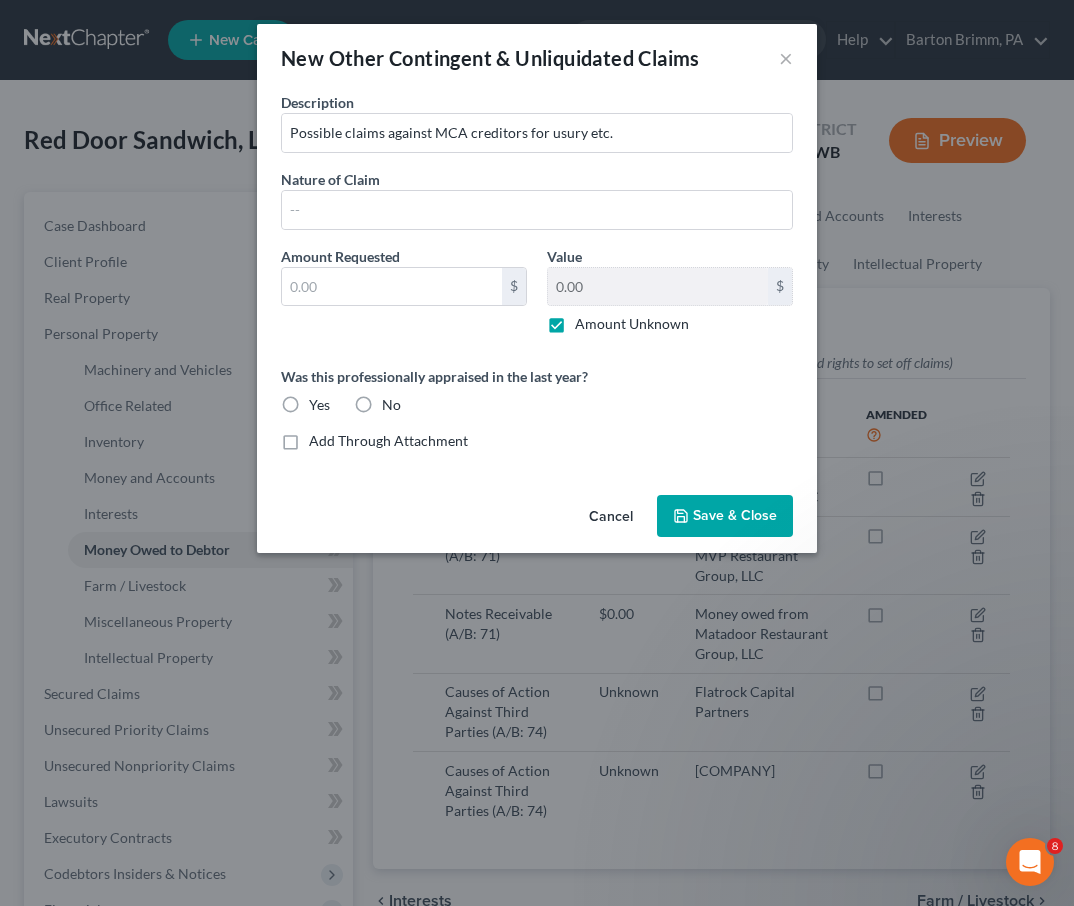 click on "Save & Close" at bounding box center [735, 515] 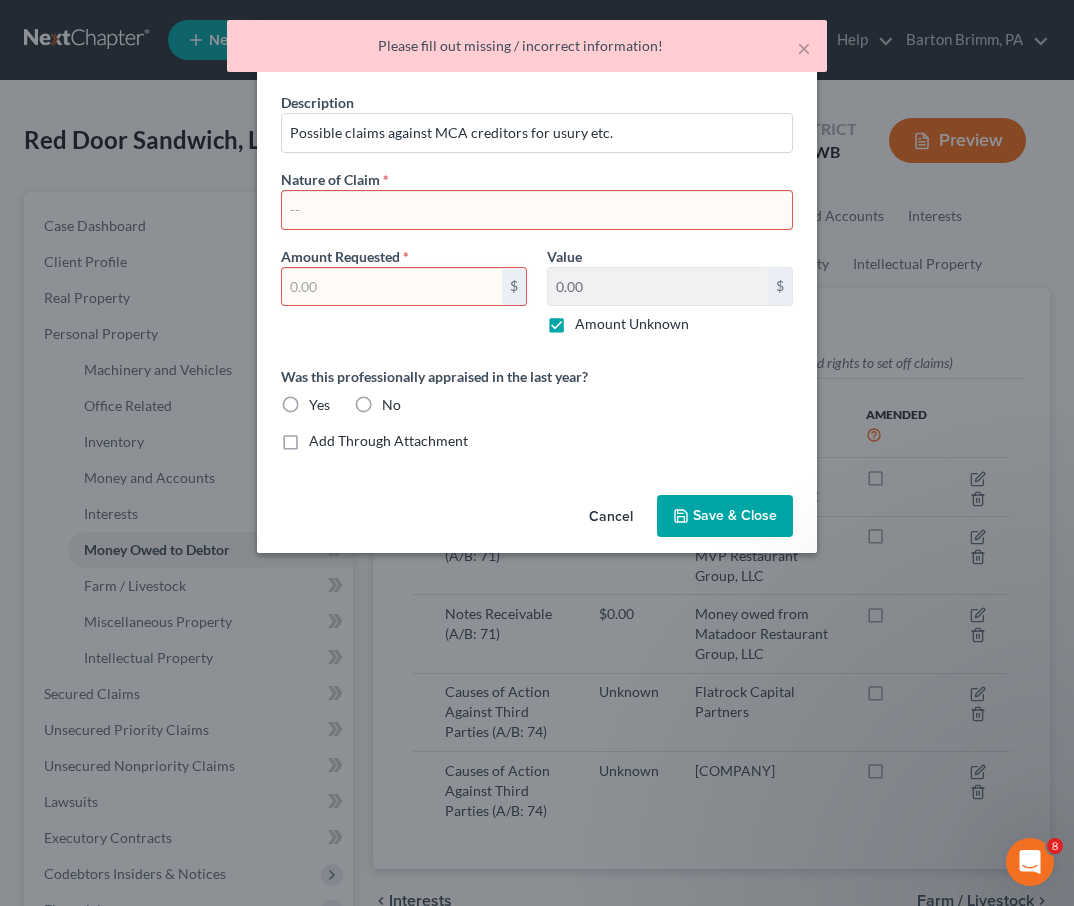 click at bounding box center [537, 210] 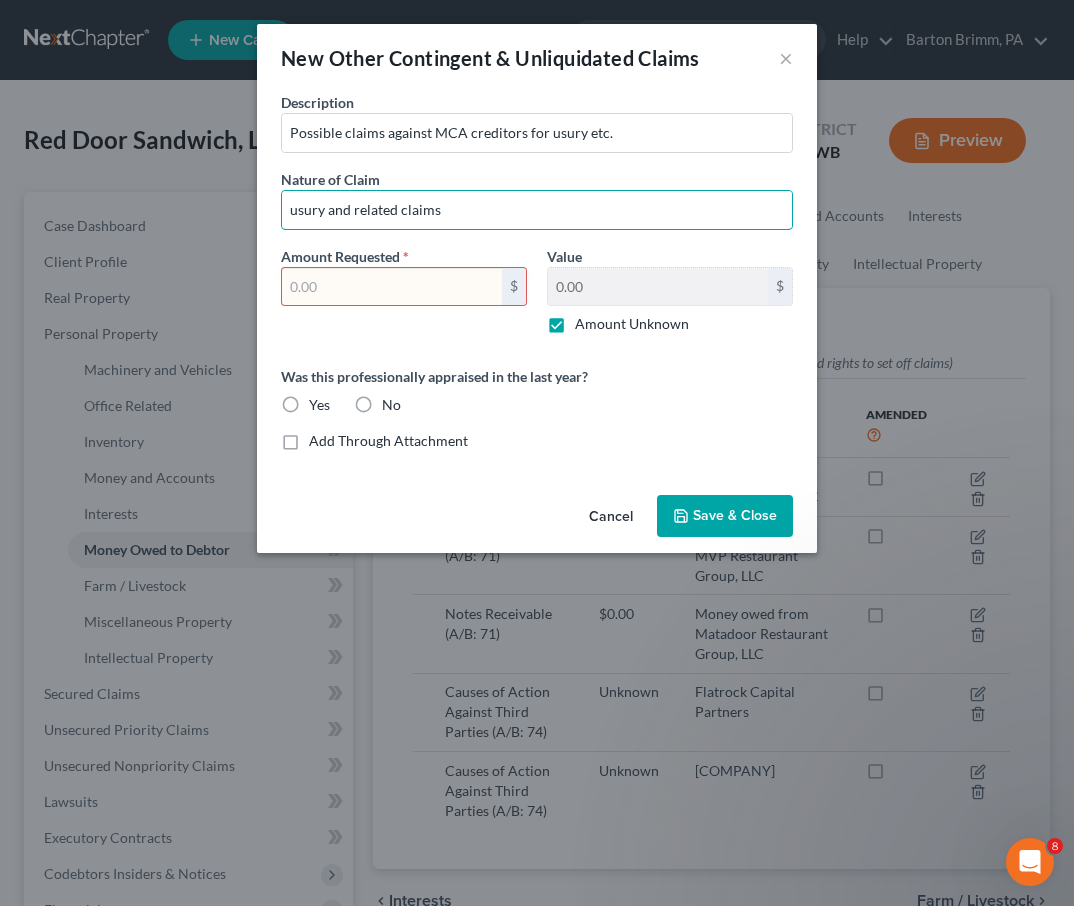 type on "usury and related claims" 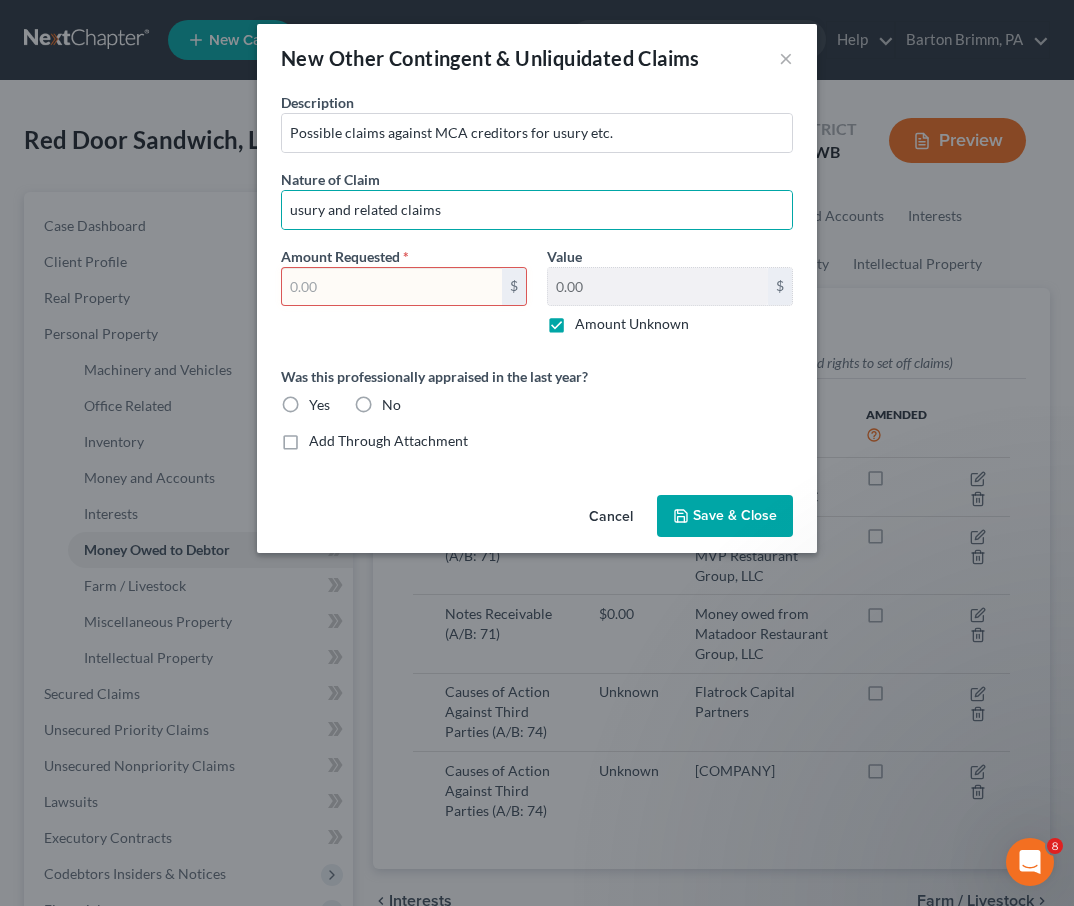click on "Save & Close" at bounding box center (725, 516) 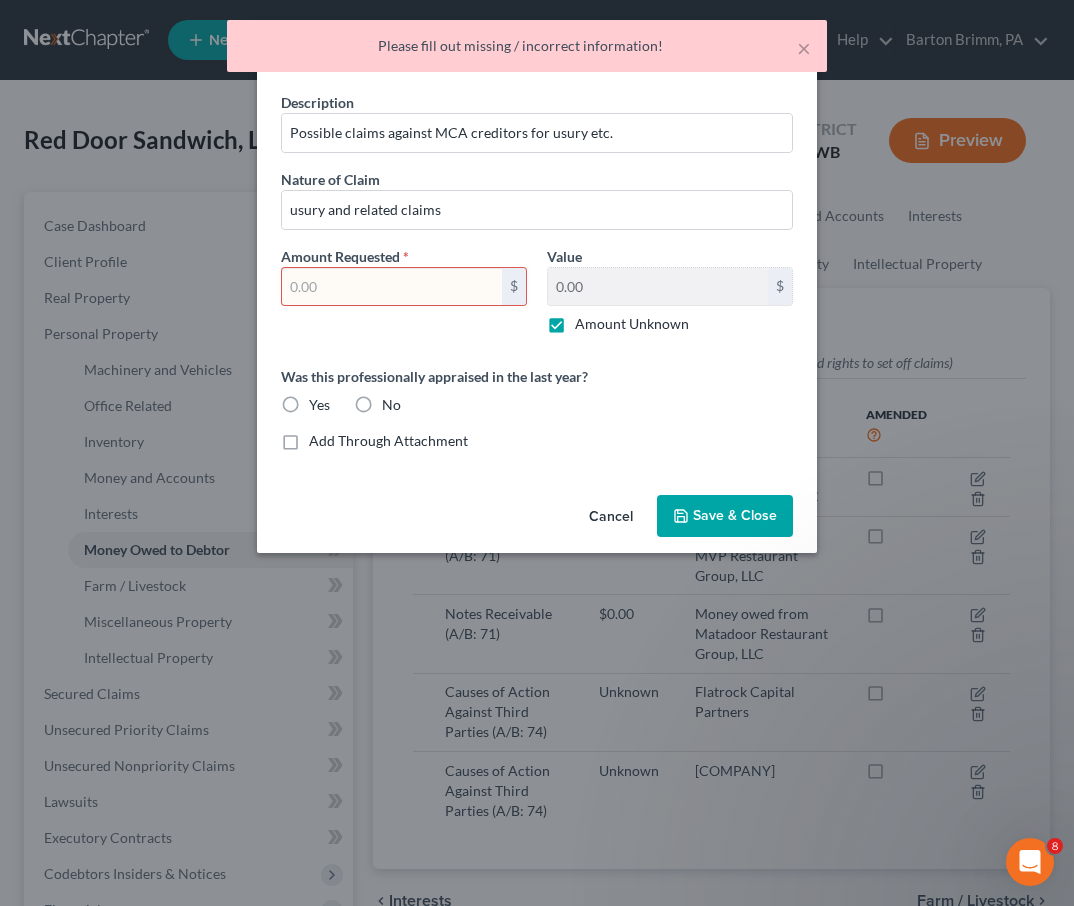 click at bounding box center (392, 287) 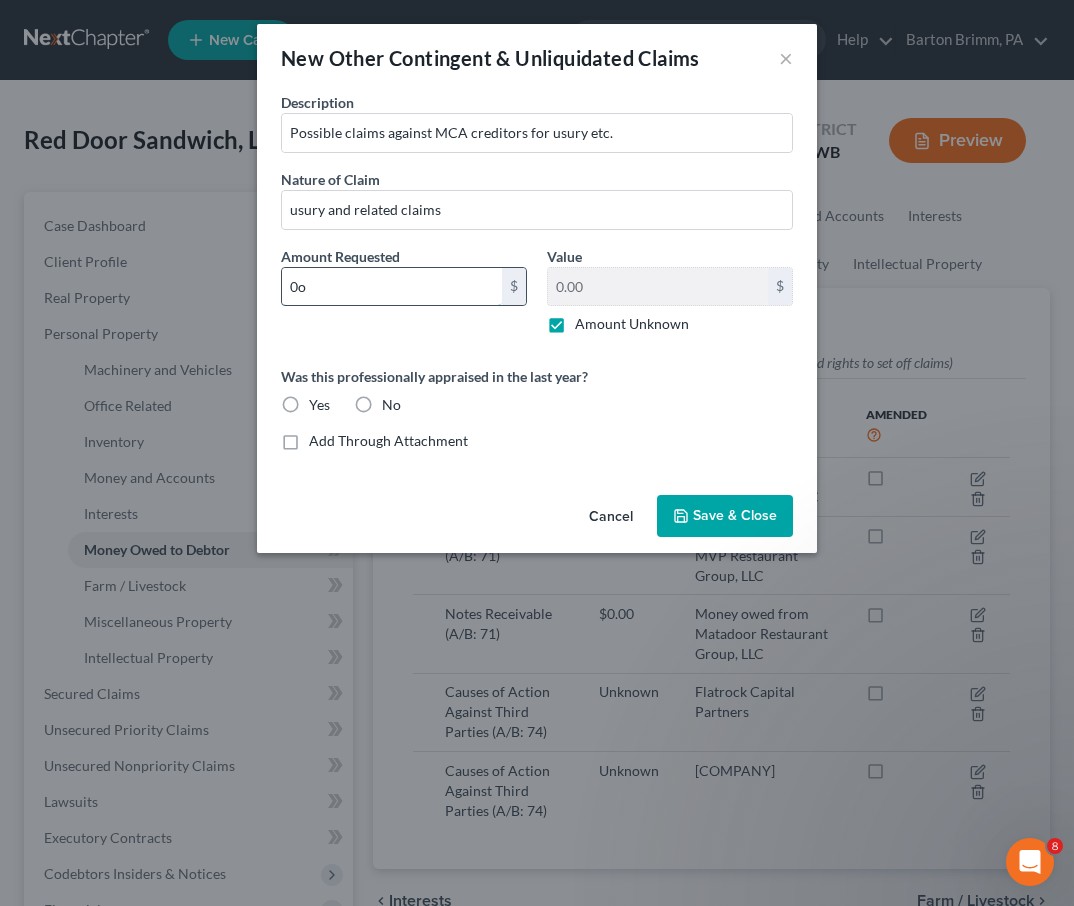 type on "0" 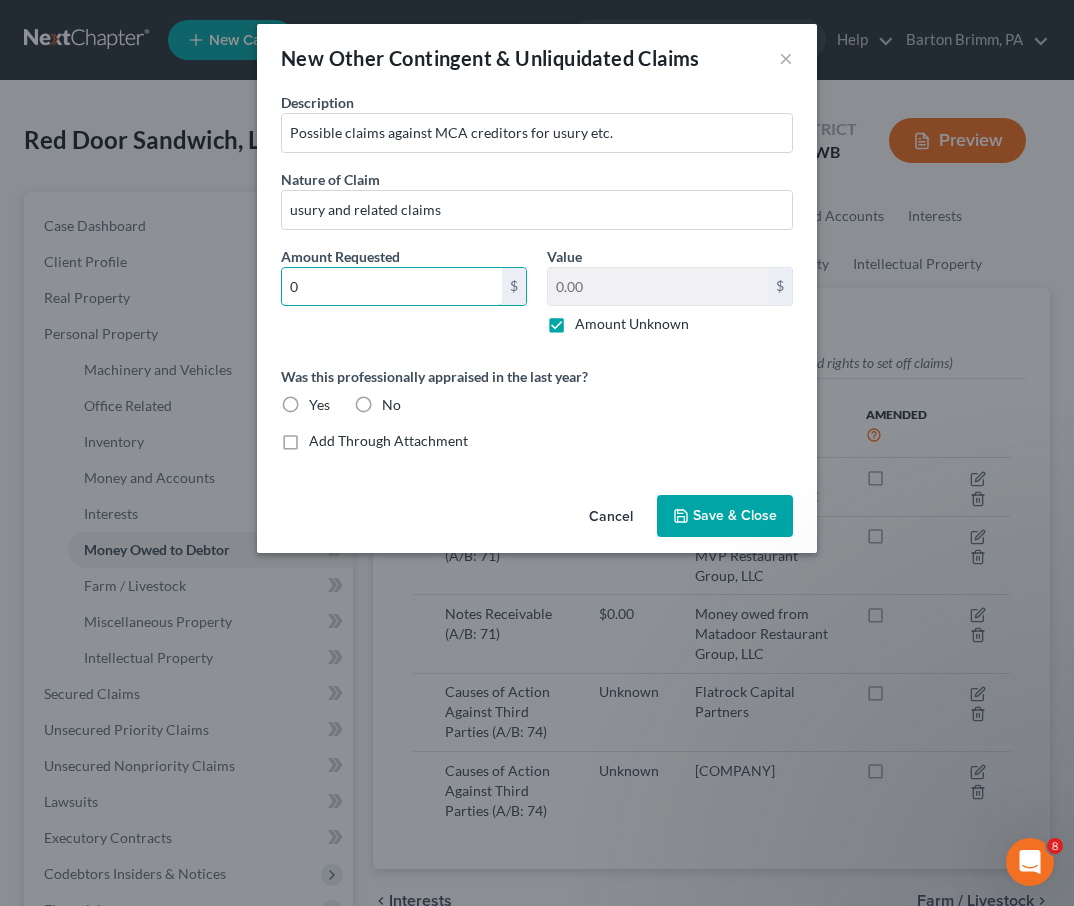 type on "0" 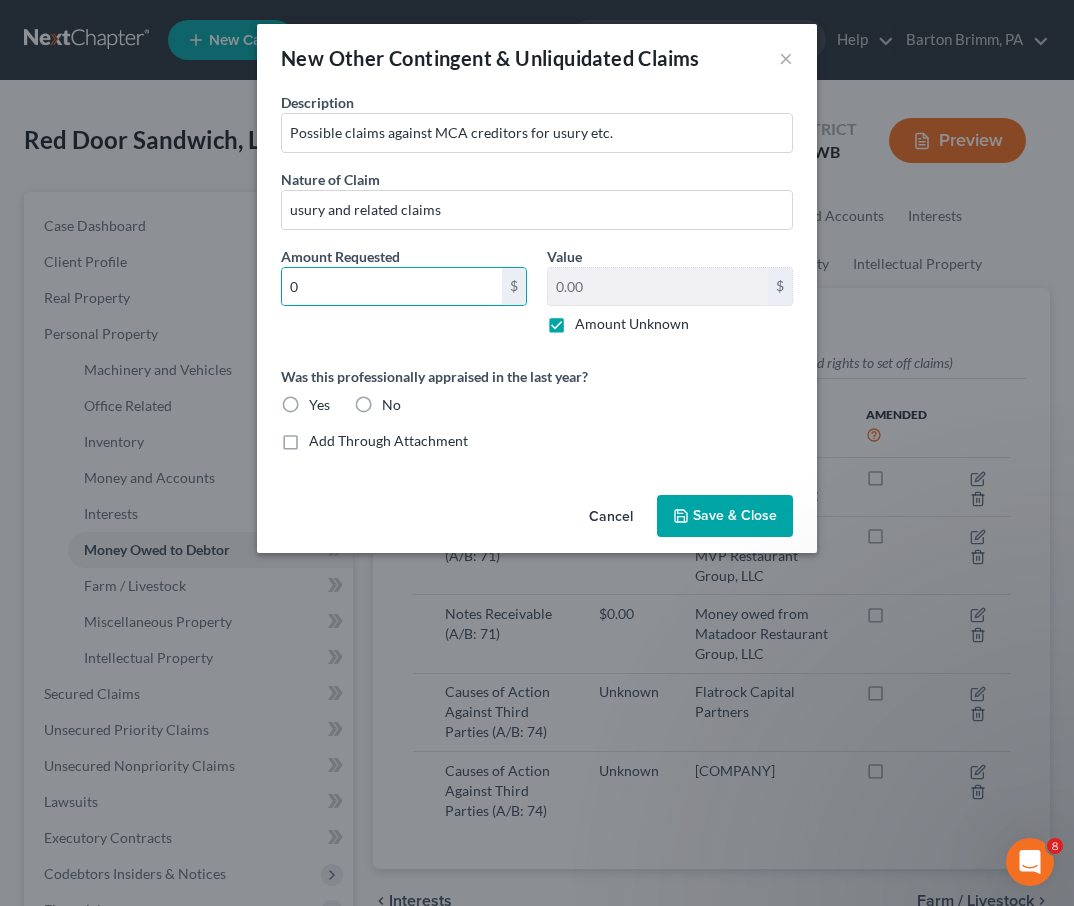 click on "Save & Close" at bounding box center (725, 516) 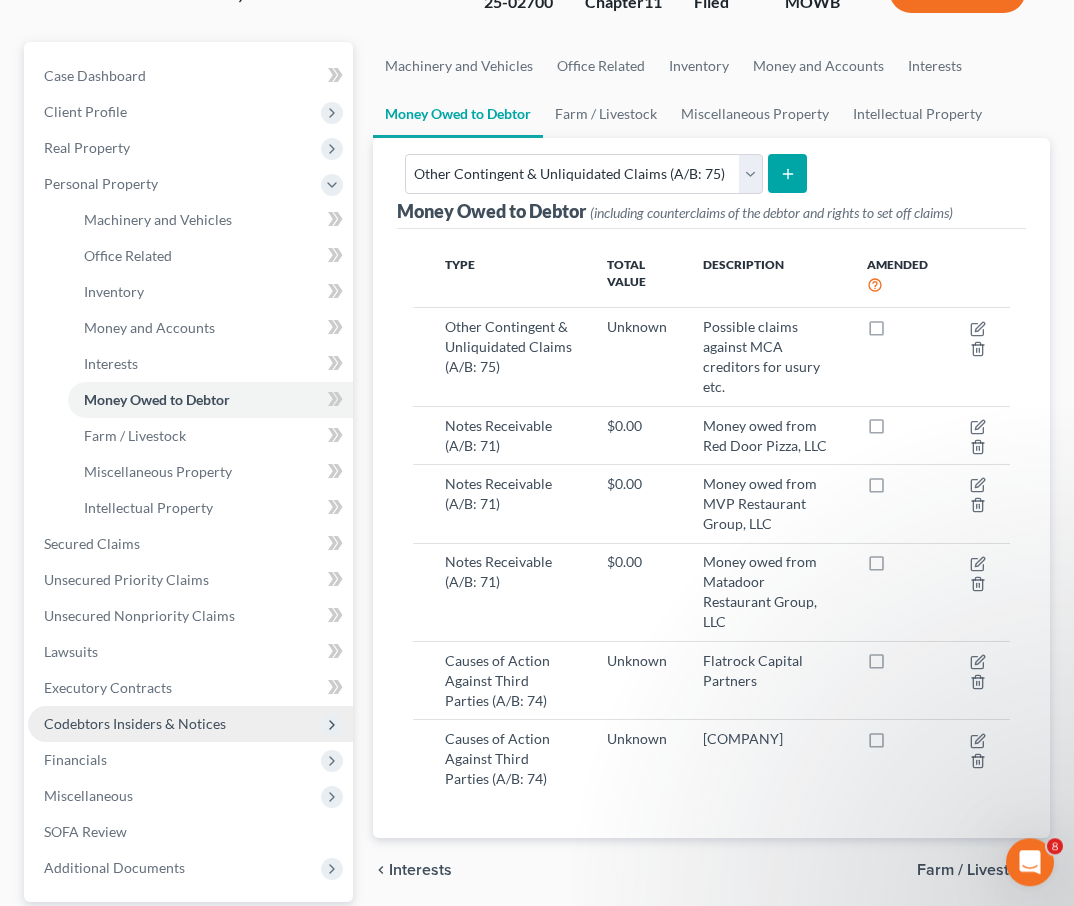 scroll, scrollTop: 204, scrollLeft: 0, axis: vertical 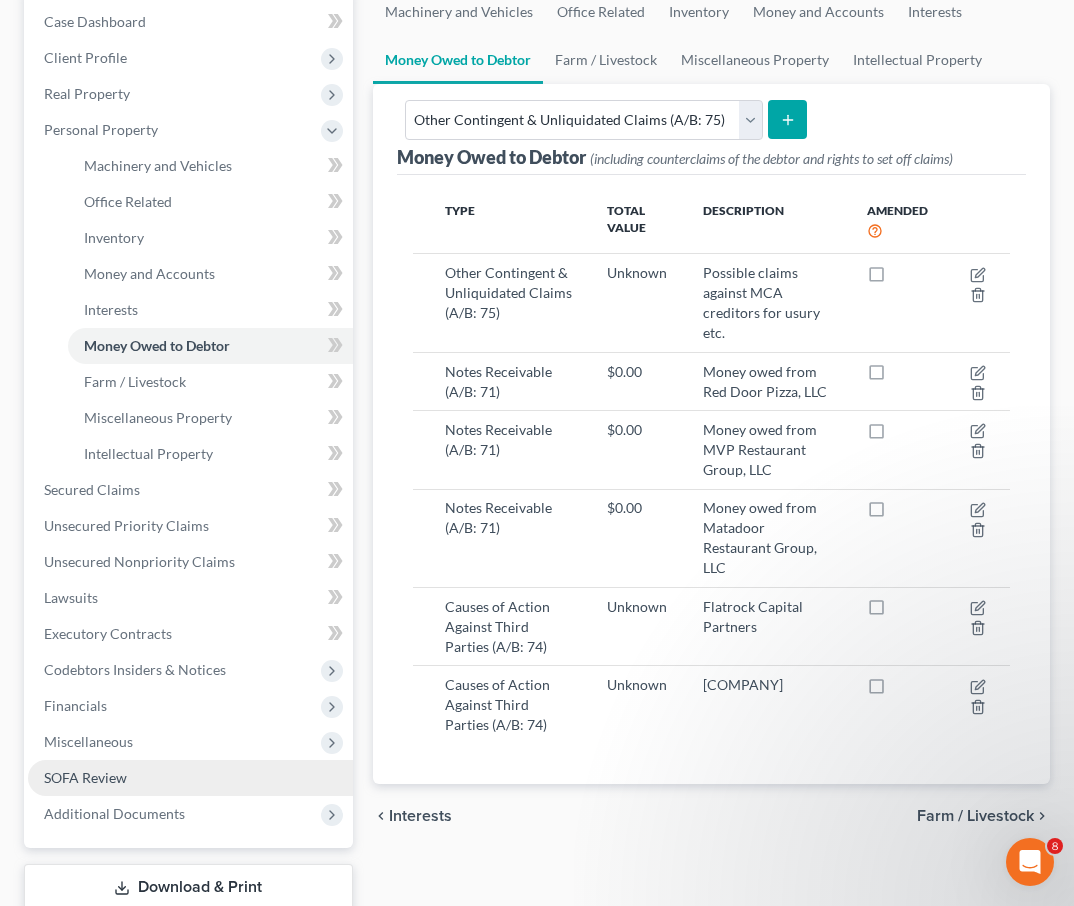click on "SOFA Review" at bounding box center [85, 777] 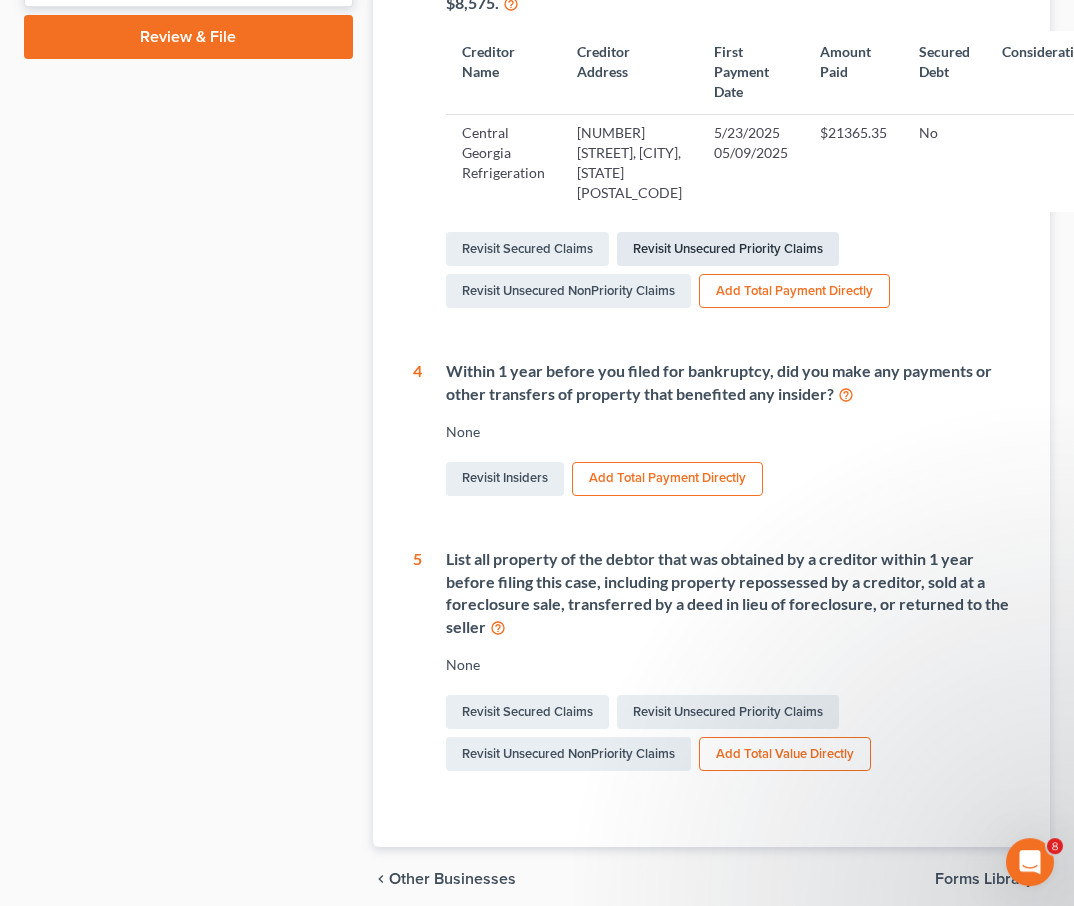 scroll, scrollTop: 816, scrollLeft: 0, axis: vertical 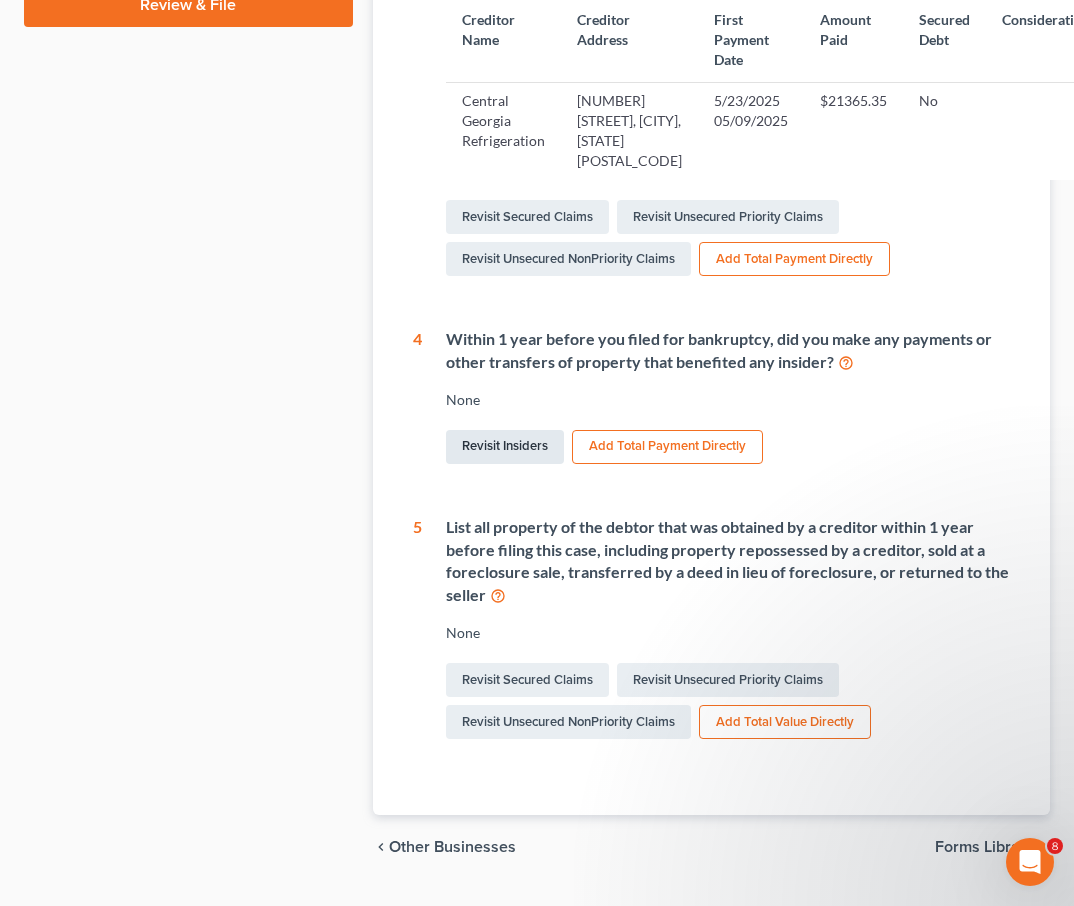 click on "Revisit Insiders" at bounding box center (505, 447) 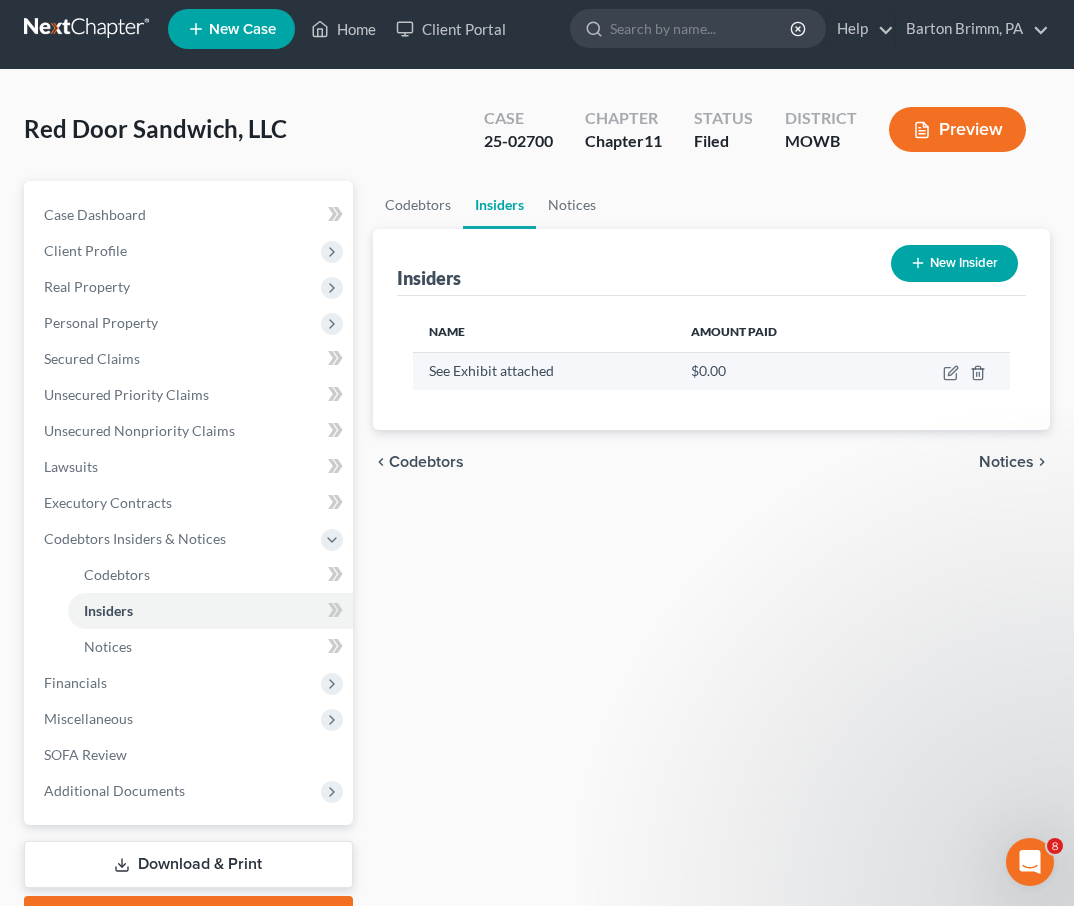 click on "See Exhibit attached" at bounding box center [544, 371] 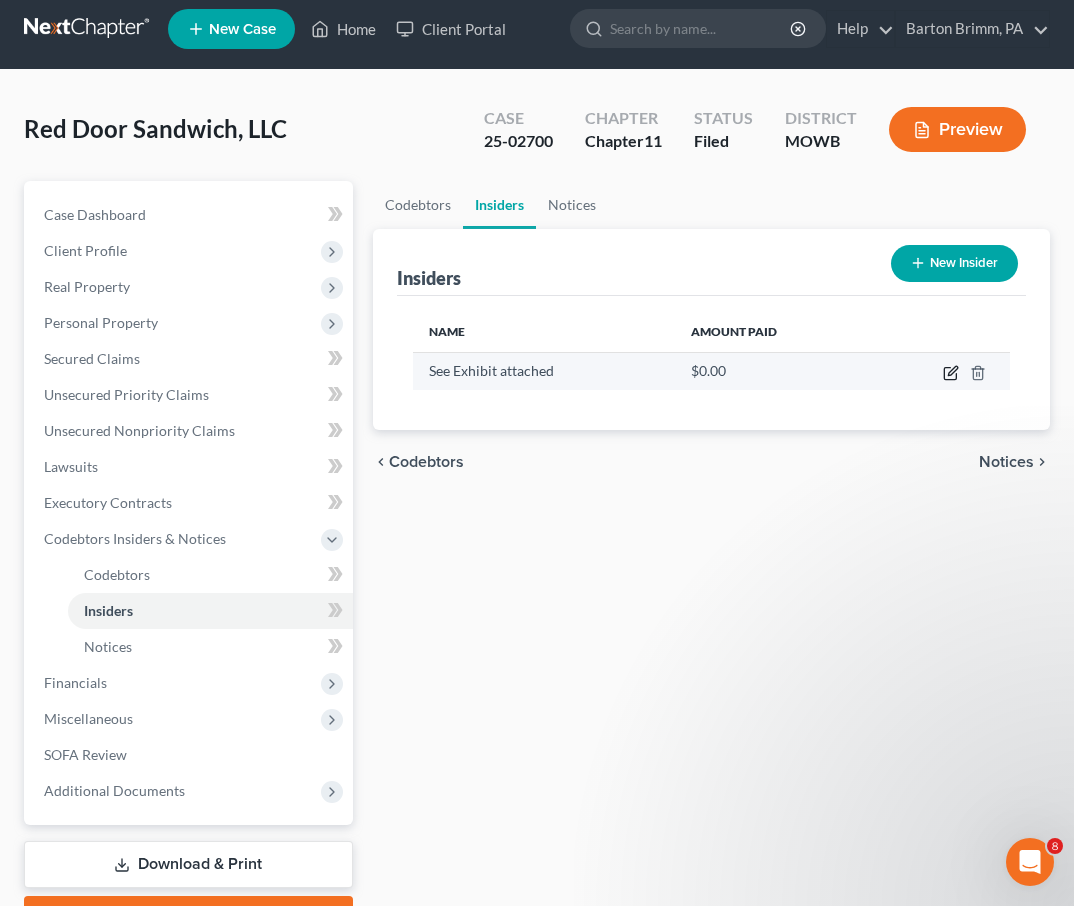 click 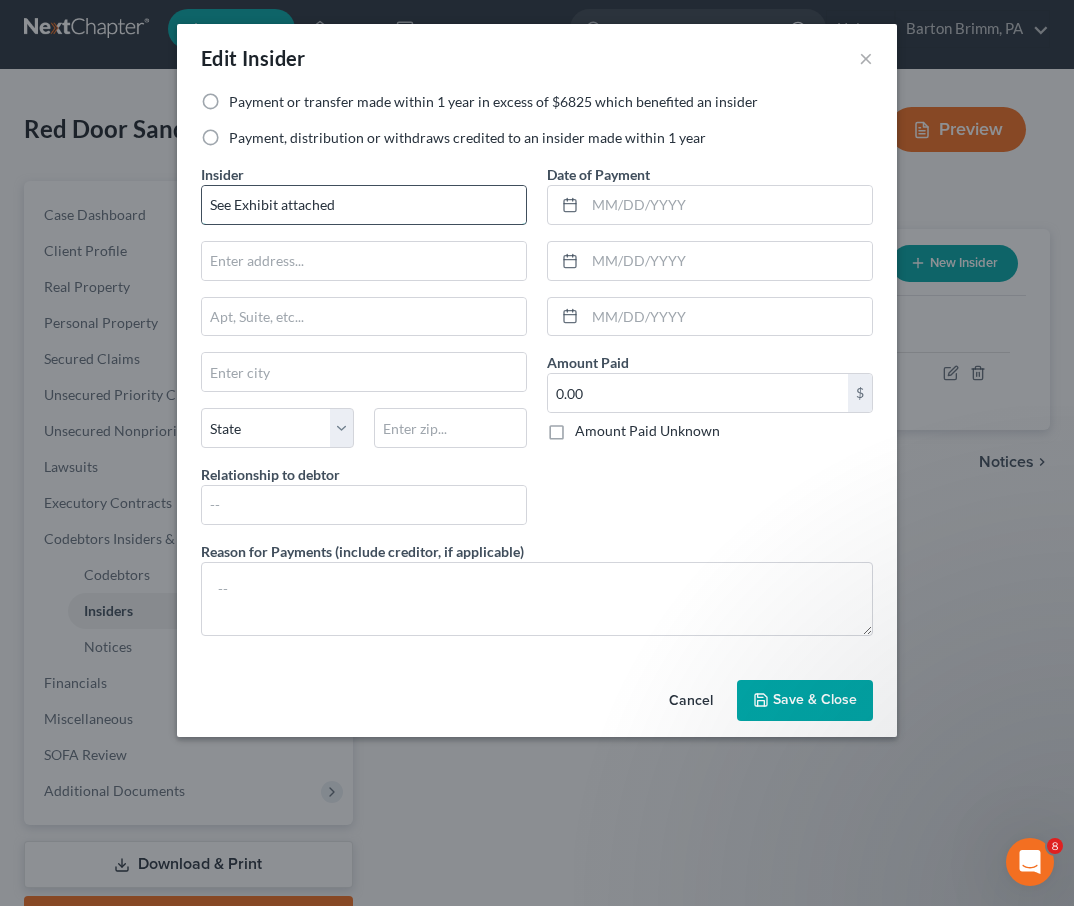 click on "See Exhibit attached" at bounding box center [364, 205] 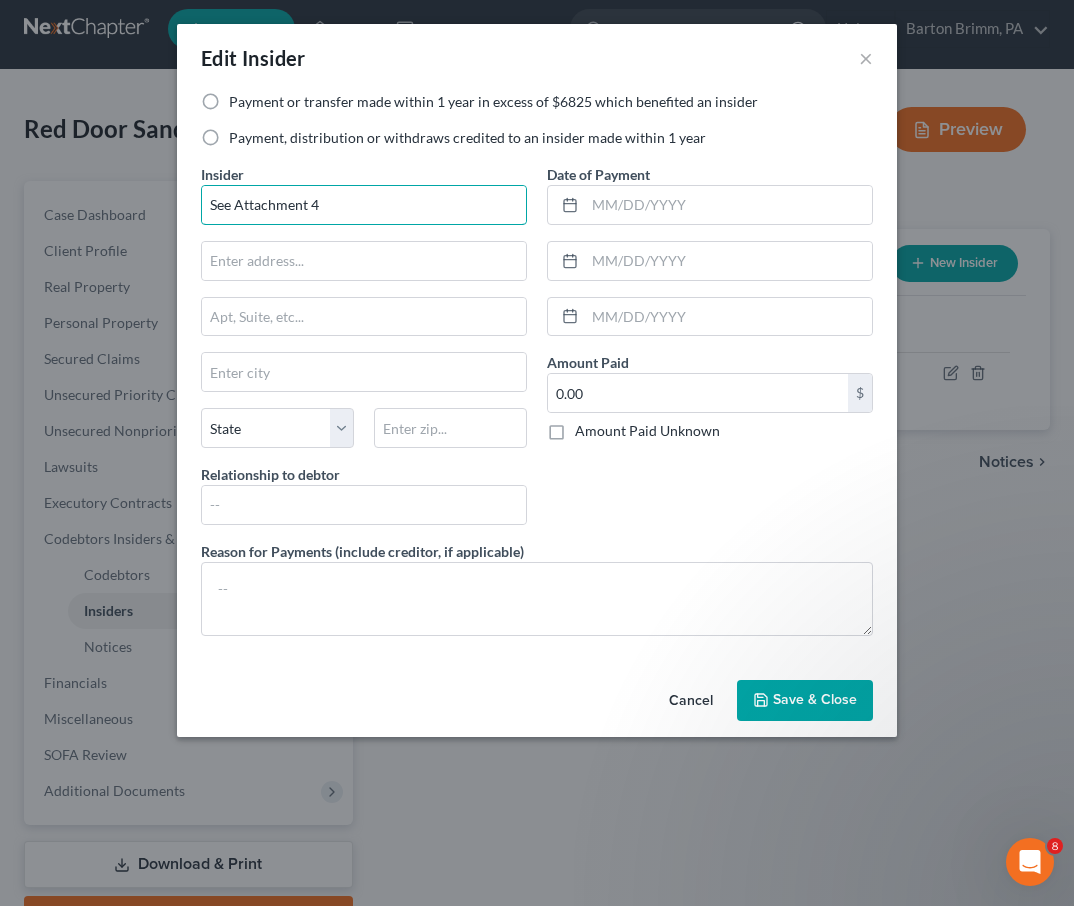type on "See Attachment 4" 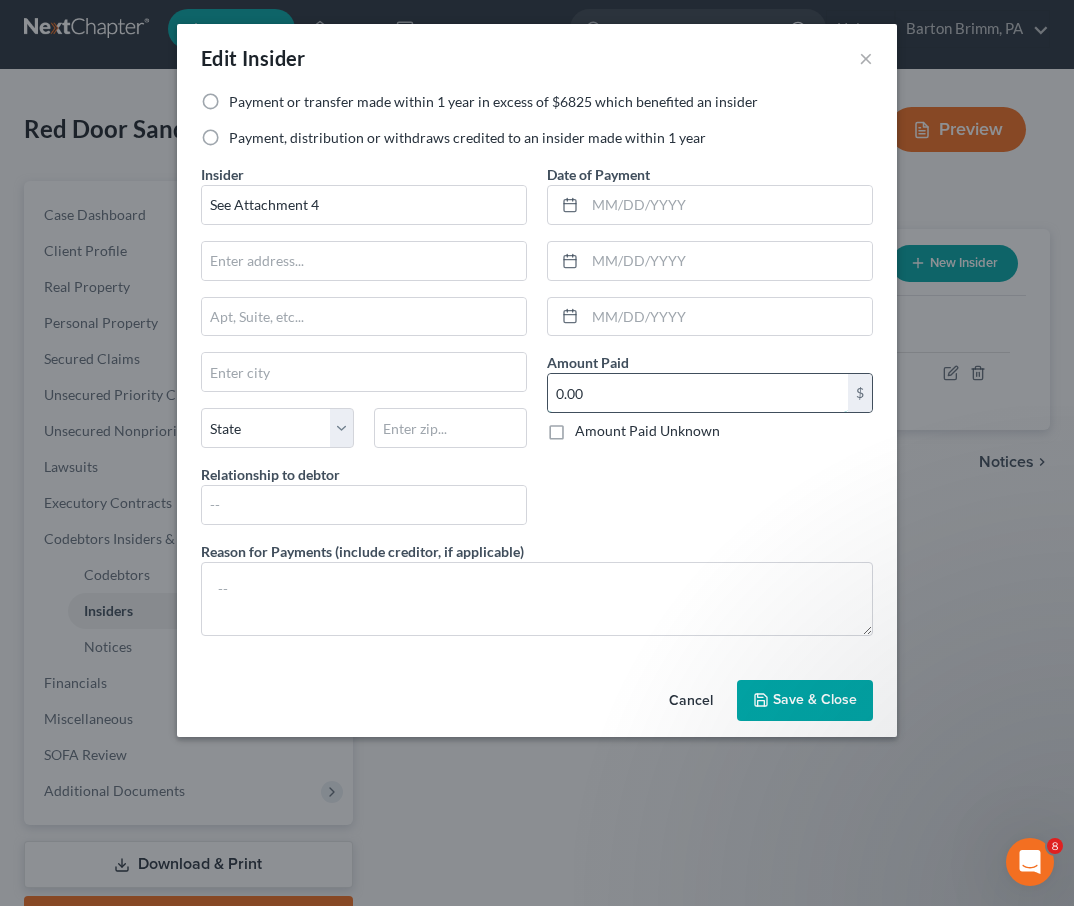 click on "0.00" at bounding box center (698, 393) 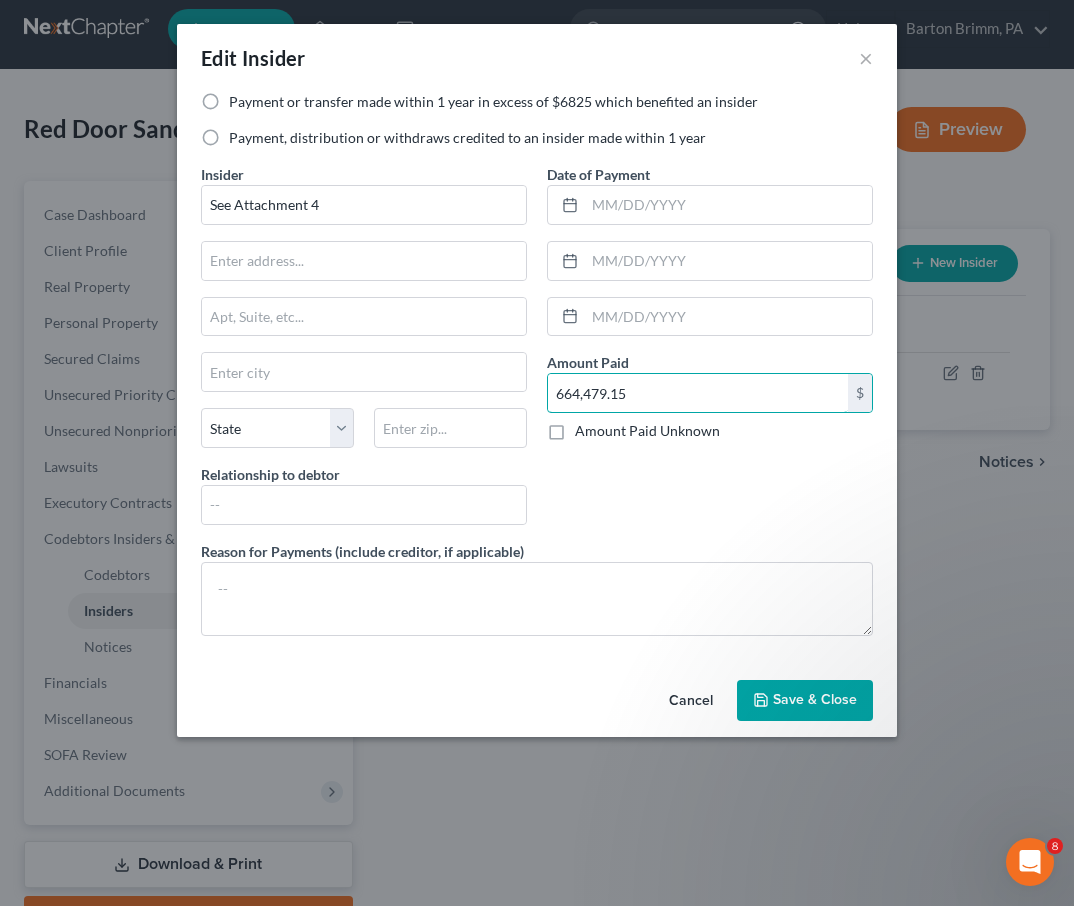 type on "664,479.15" 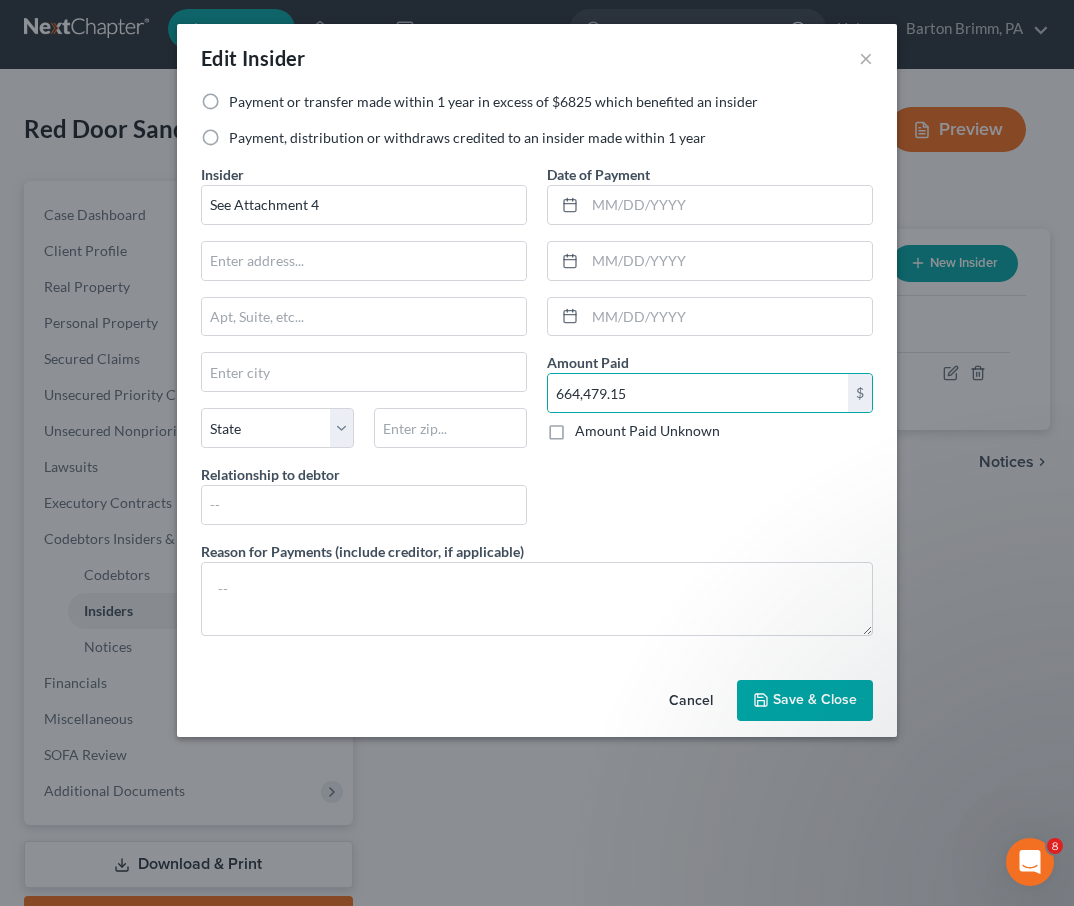 click on "Save & Close" at bounding box center [815, 700] 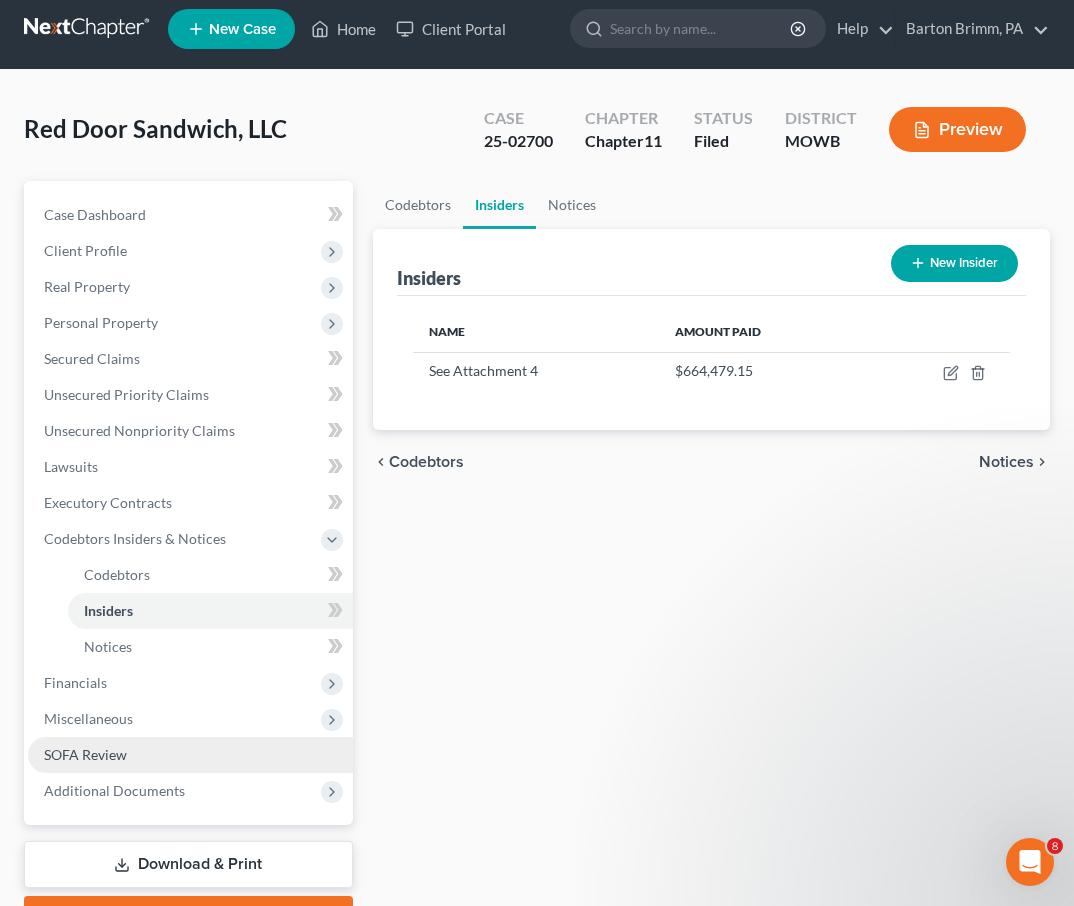 click on "SOFA Review" at bounding box center (190, 755) 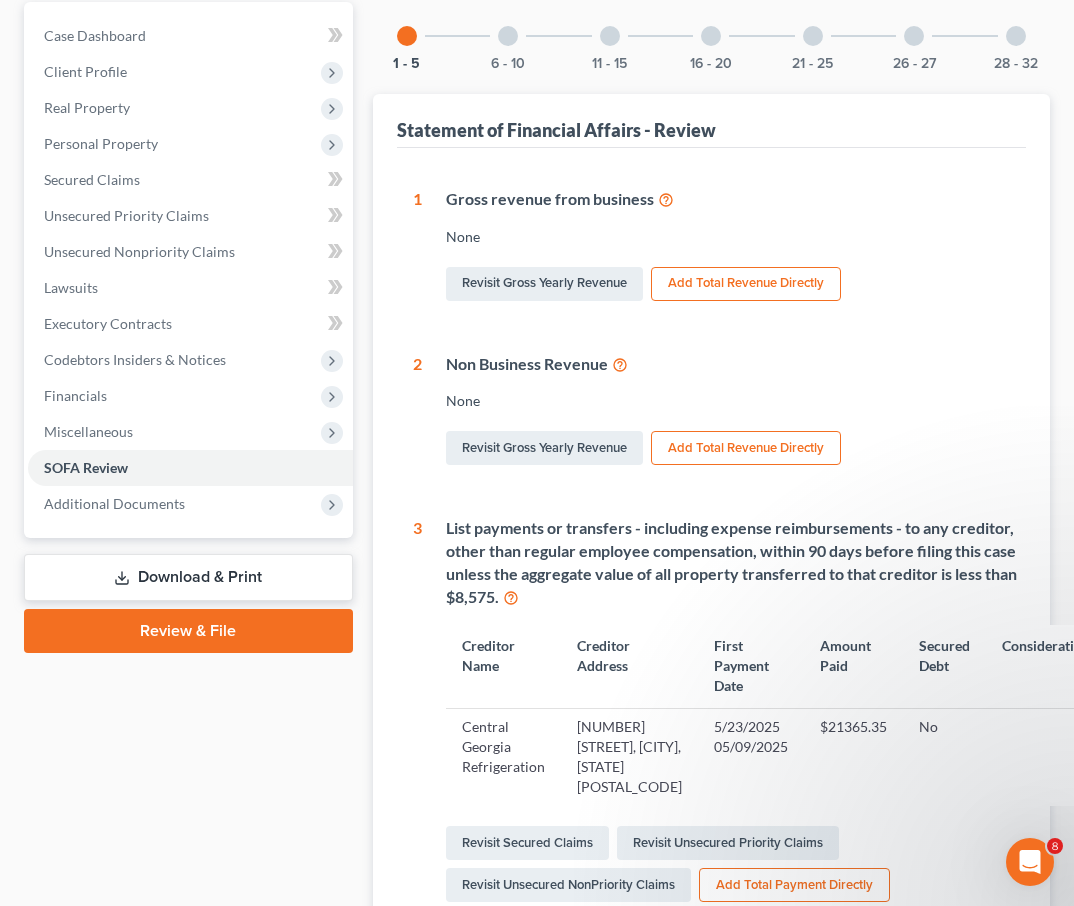 scroll, scrollTop: 0, scrollLeft: 0, axis: both 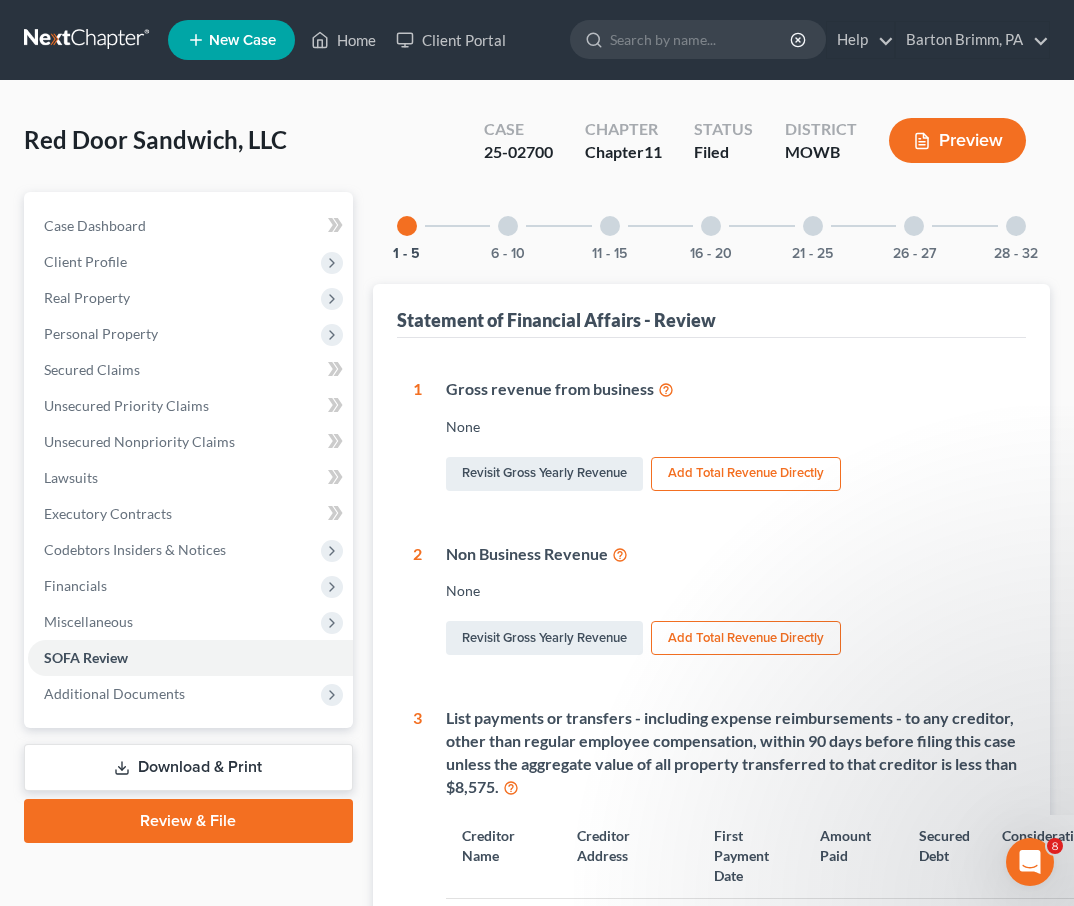 click at bounding box center (1016, 226) 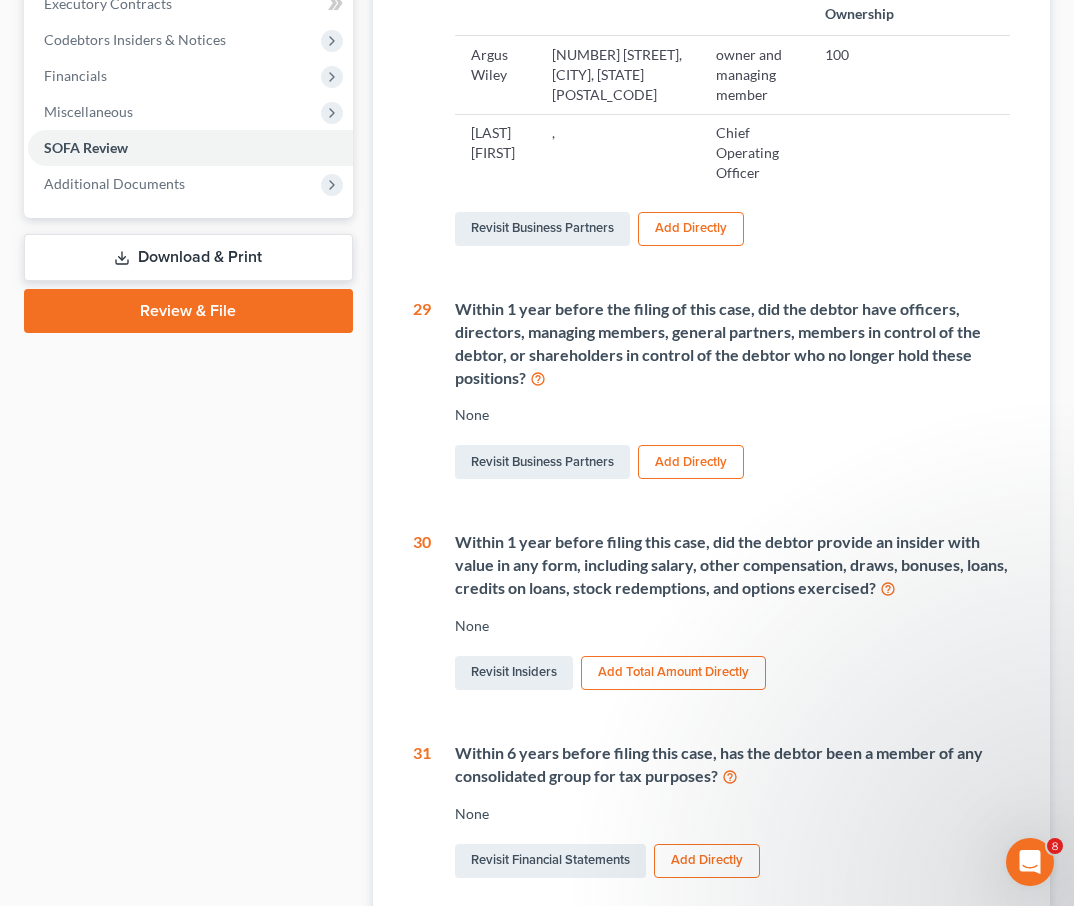 scroll, scrollTop: 612, scrollLeft: 0, axis: vertical 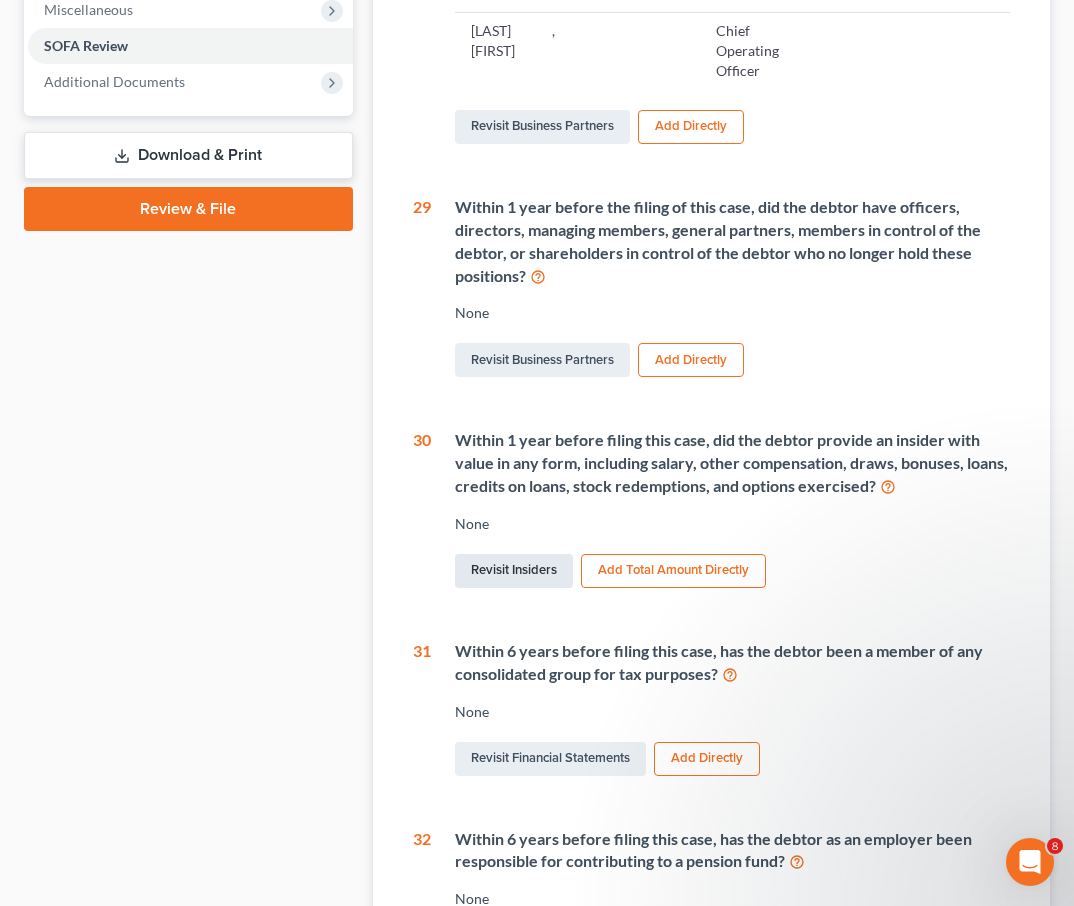 click on "Revisit Insiders" at bounding box center (514, 571) 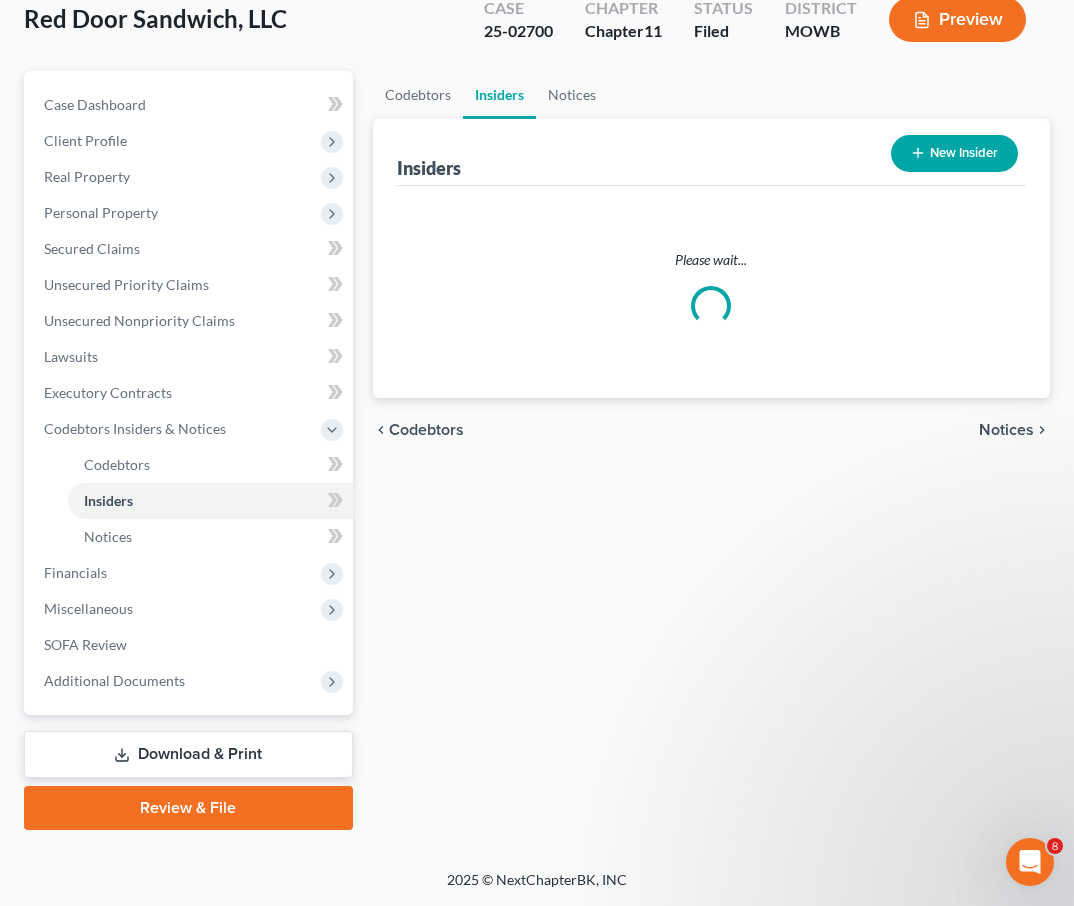 scroll, scrollTop: 11, scrollLeft: 0, axis: vertical 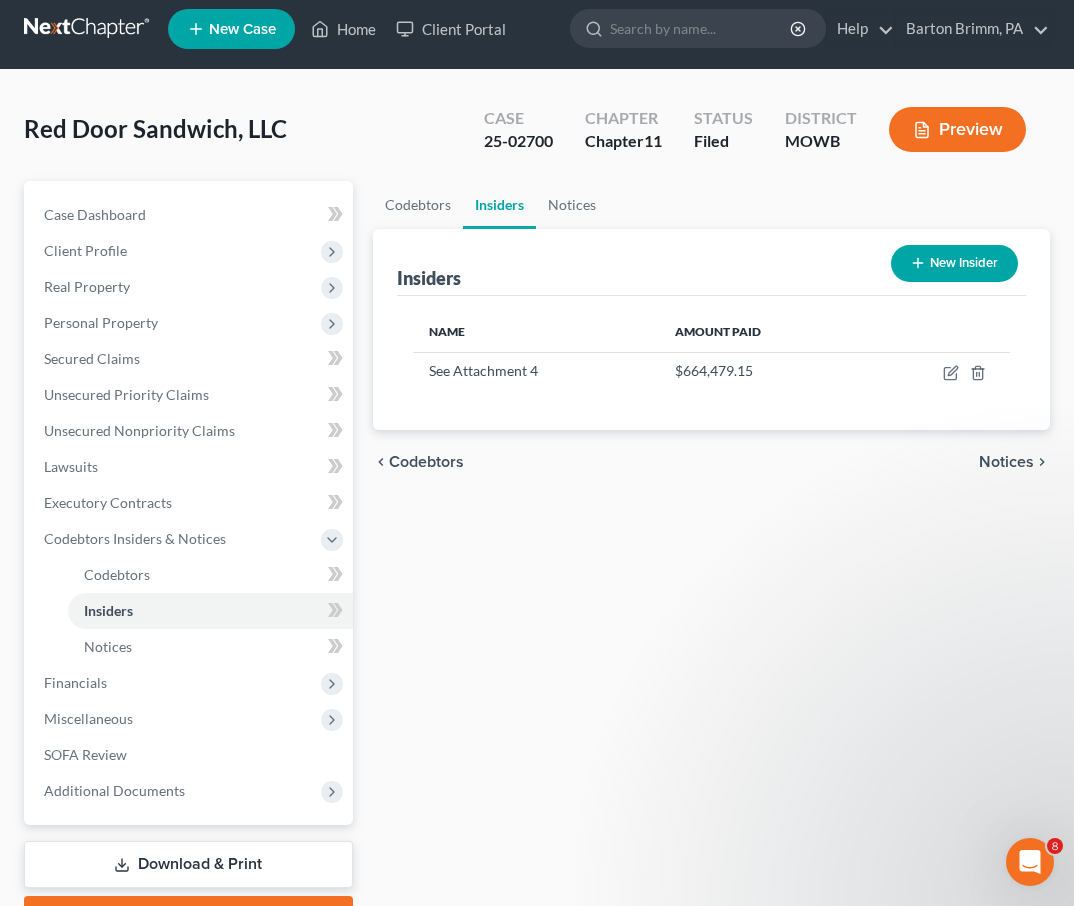 click on "New Insider" at bounding box center [954, 263] 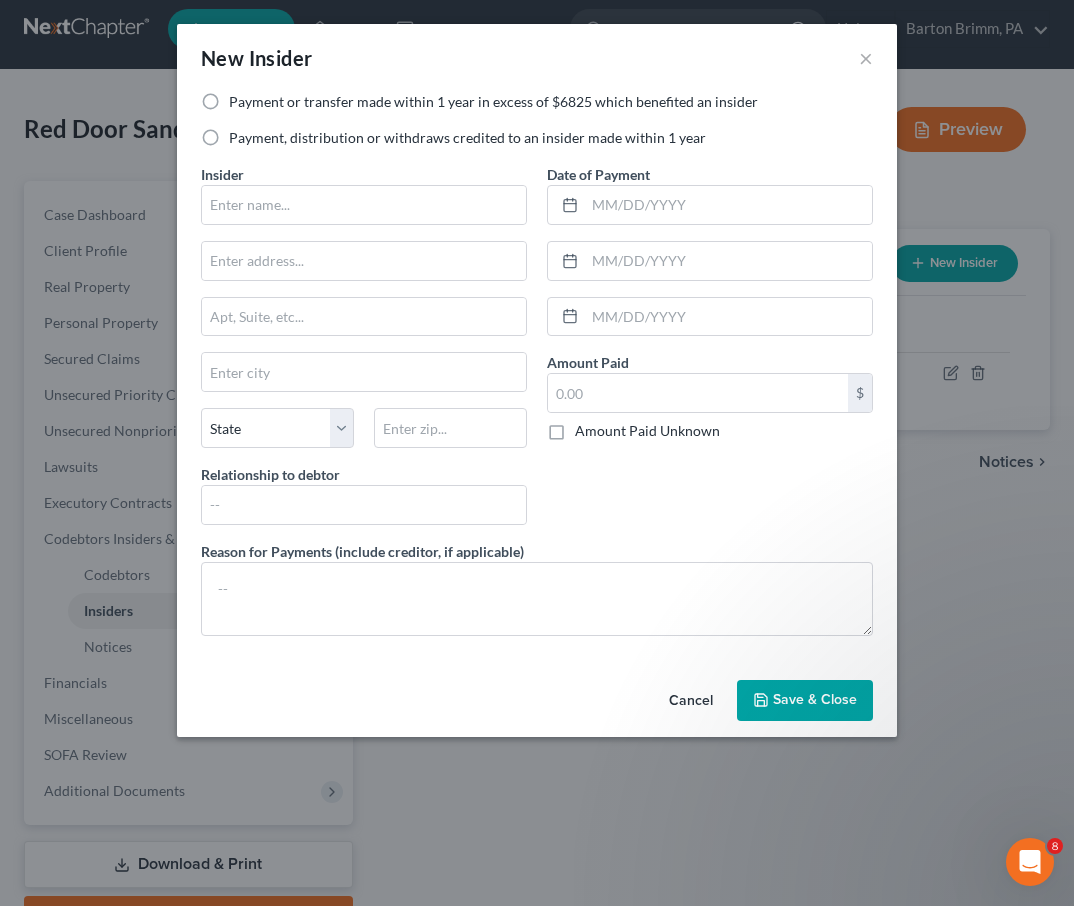 click on "Payment, distribution or withdraws credited to an insider made within 1 year" at bounding box center [467, 138] 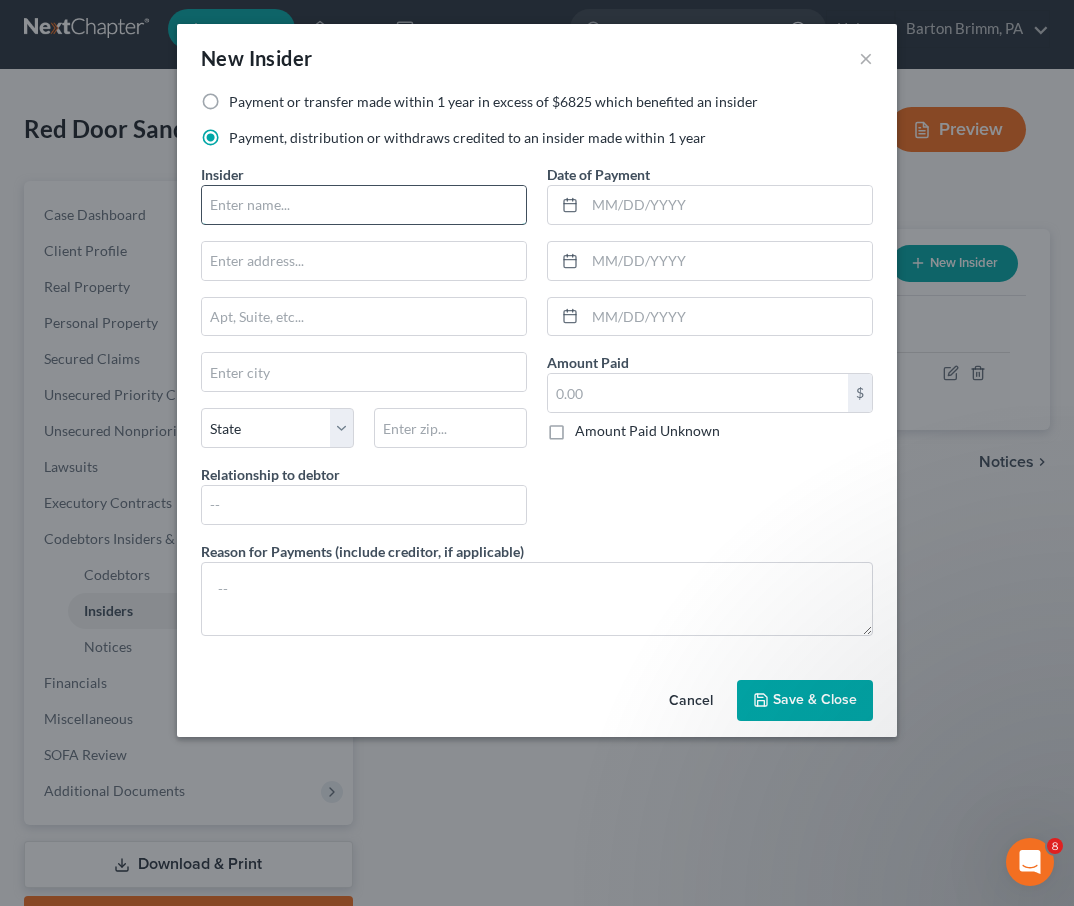 click at bounding box center [364, 205] 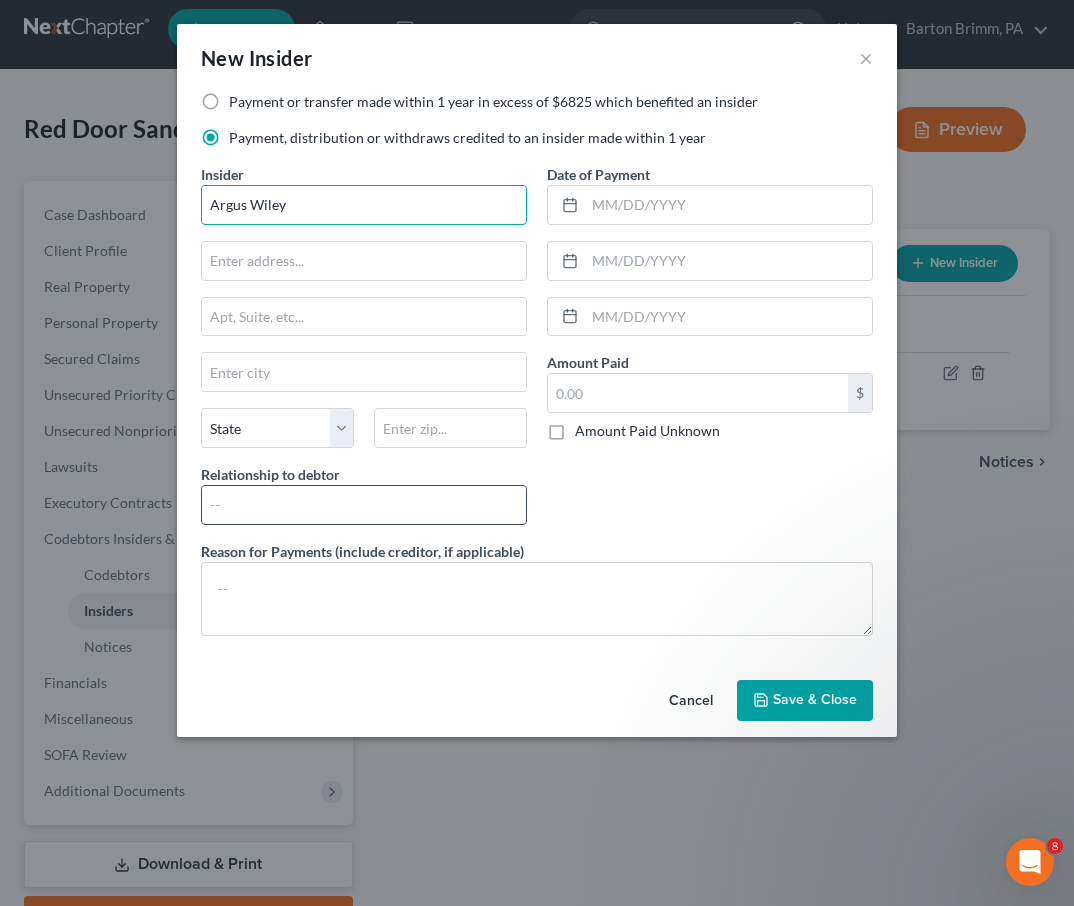 type on "Argus Wiley" 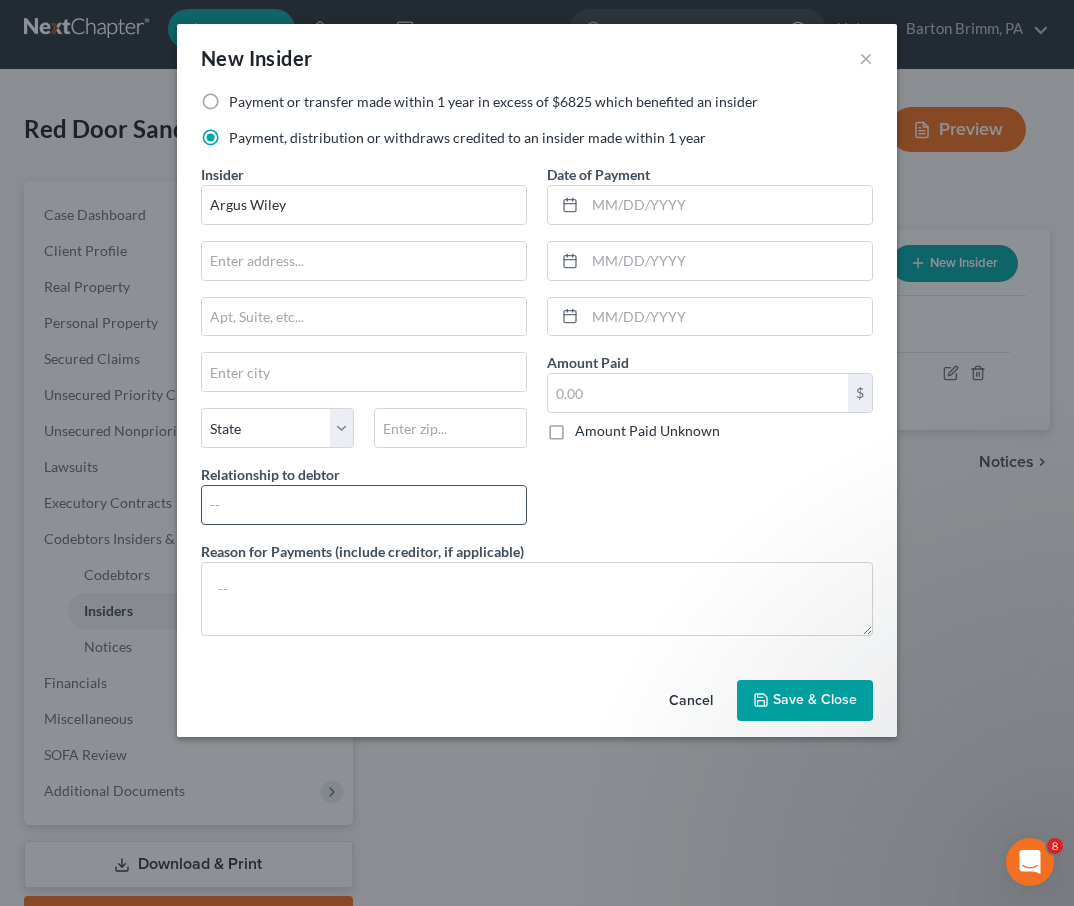 click at bounding box center [364, 505] 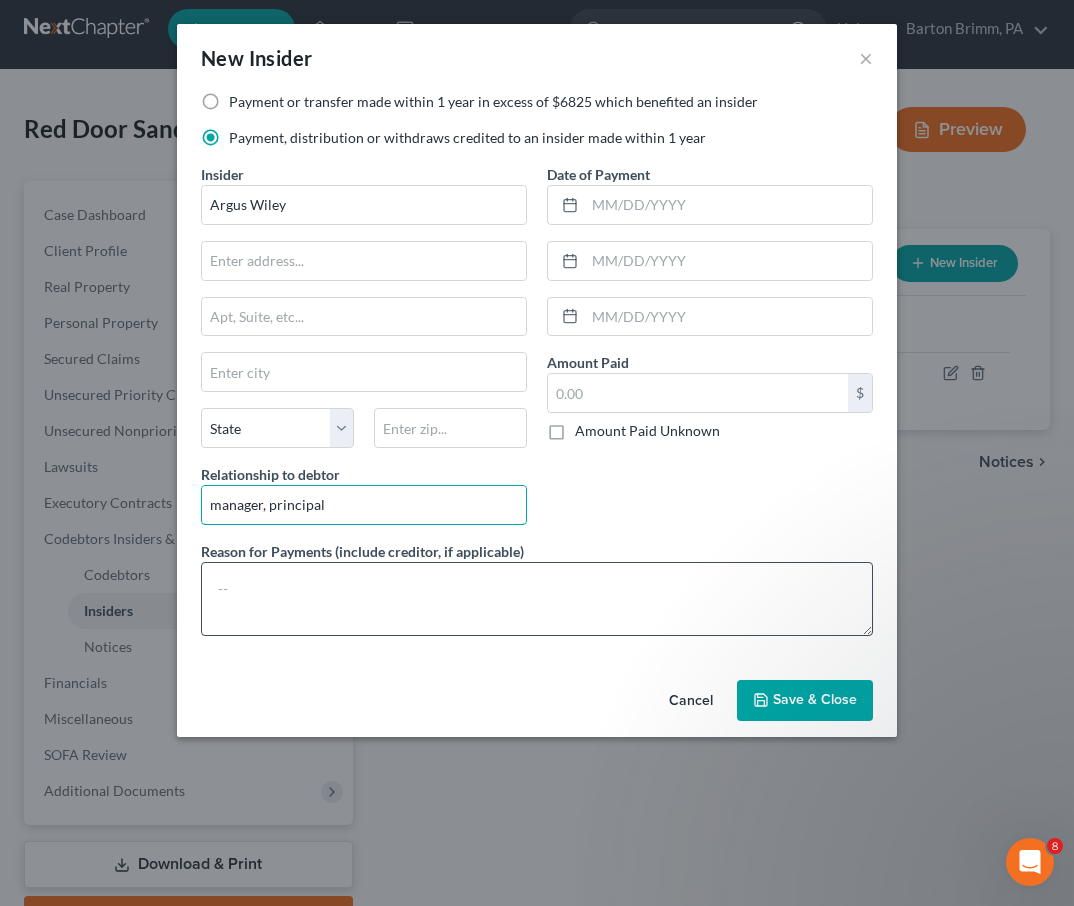 type on "manager, principal" 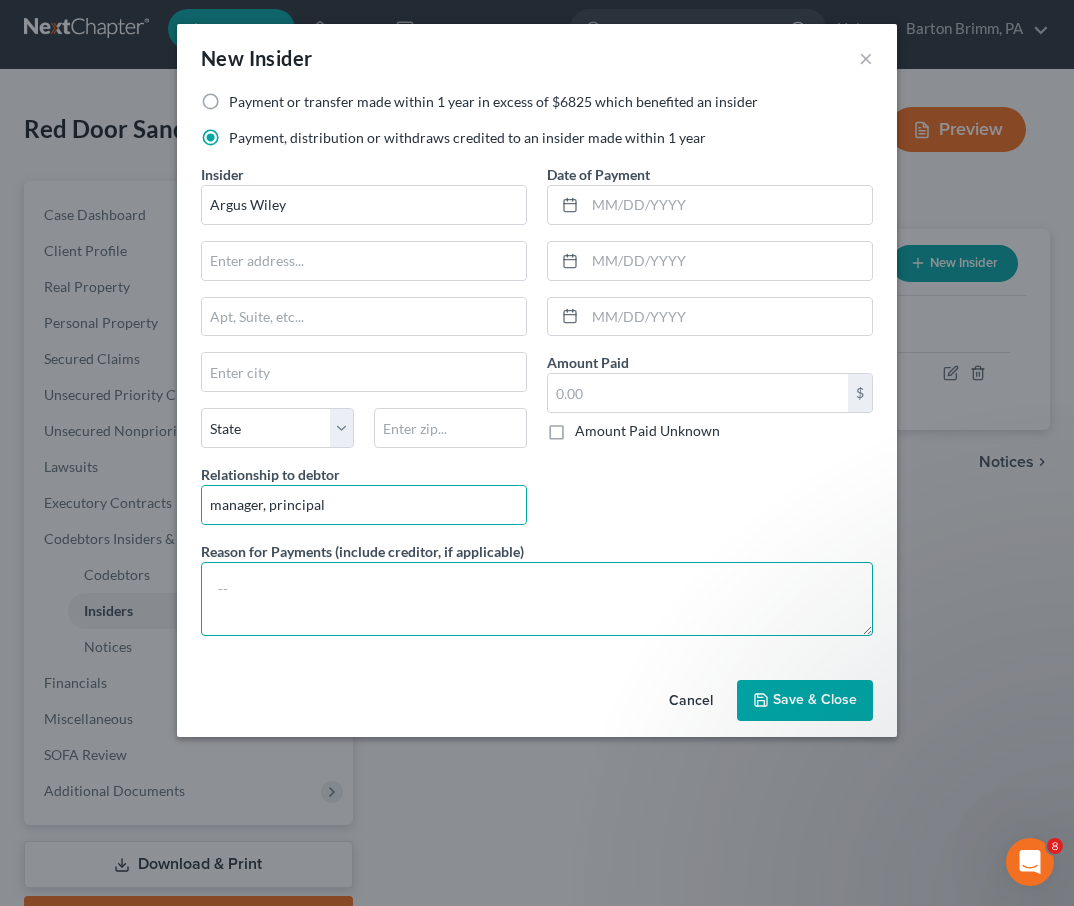 click at bounding box center (537, 599) 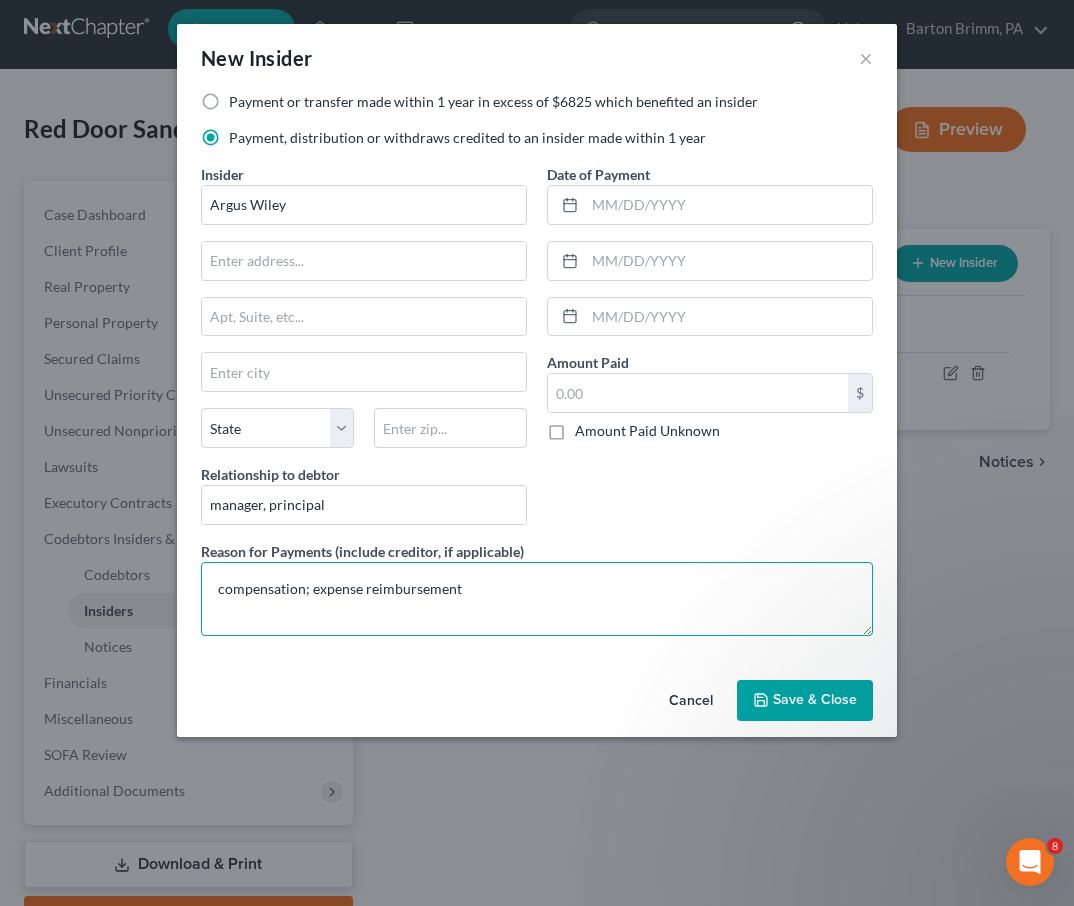 click on "compensation; expense reimbursement" at bounding box center [537, 599] 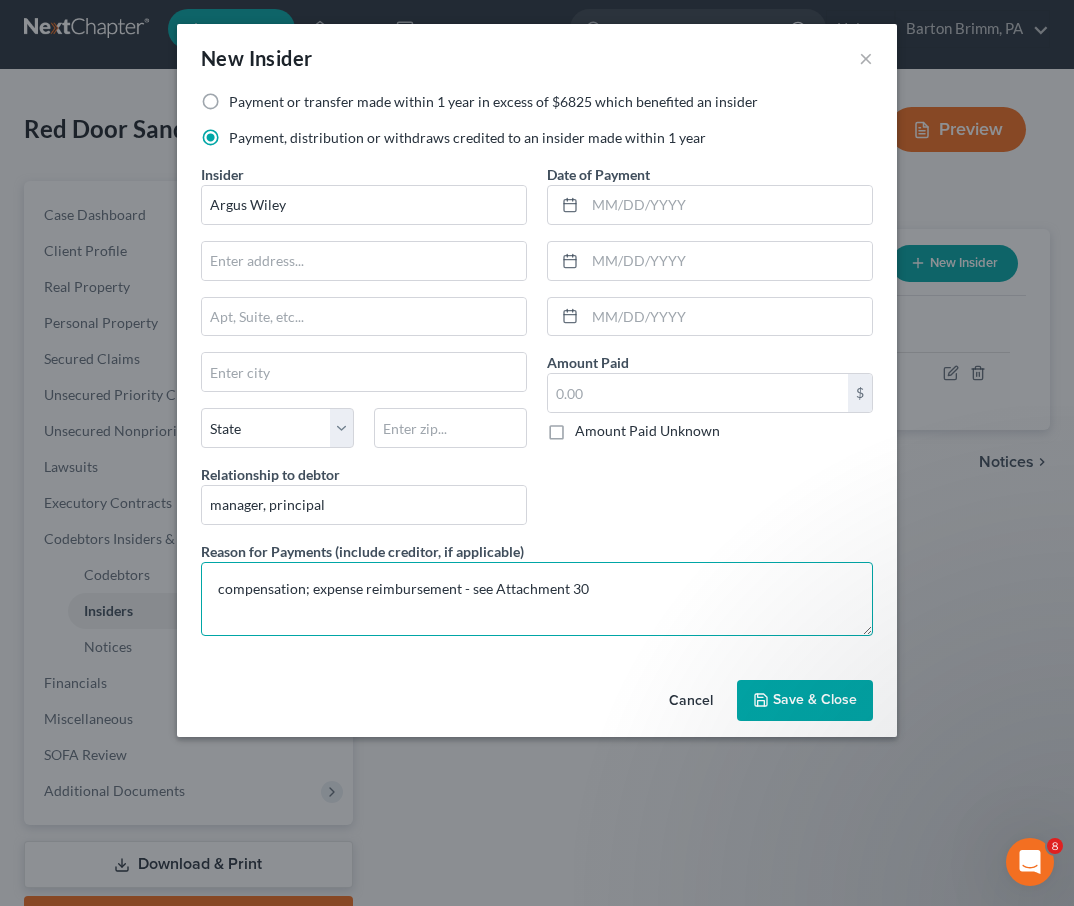 type on "compensation; expense reimbursement - see Attachment 30" 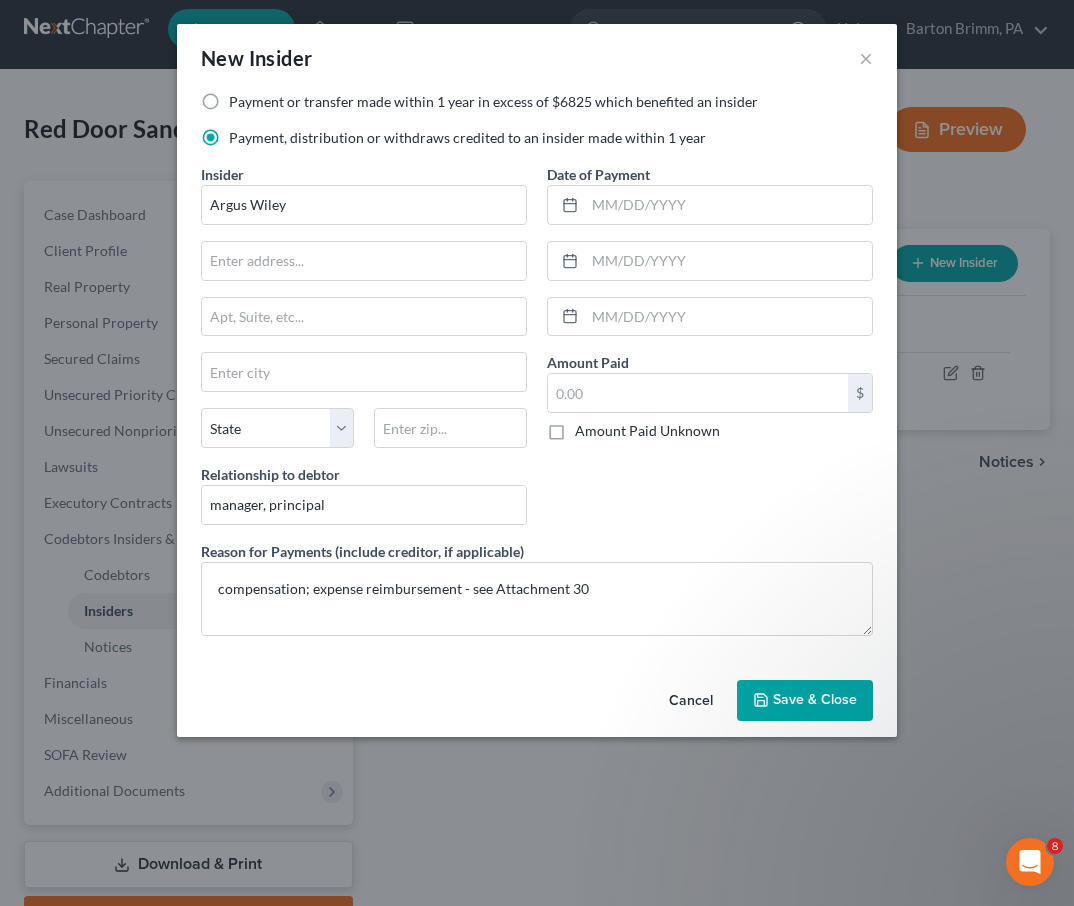 click on "Amount Paid Unknown" at bounding box center [647, 431] 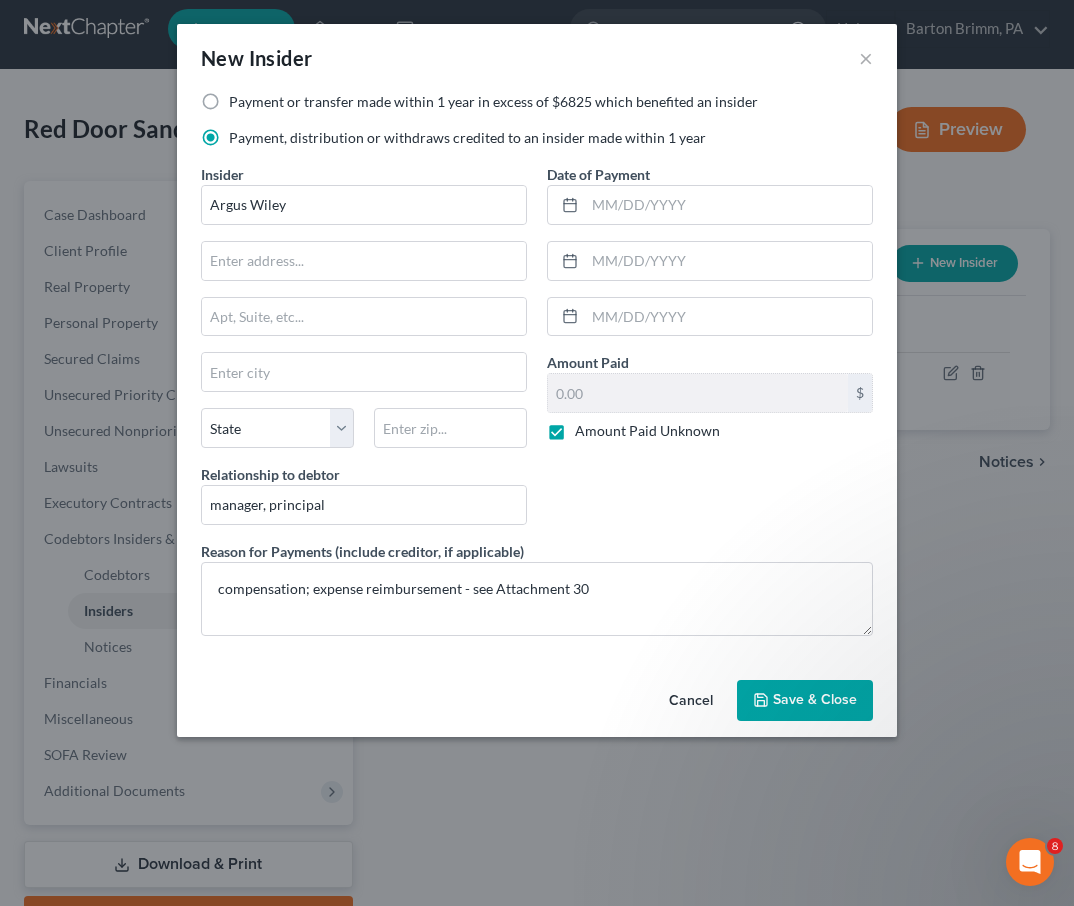 type on "0.00" 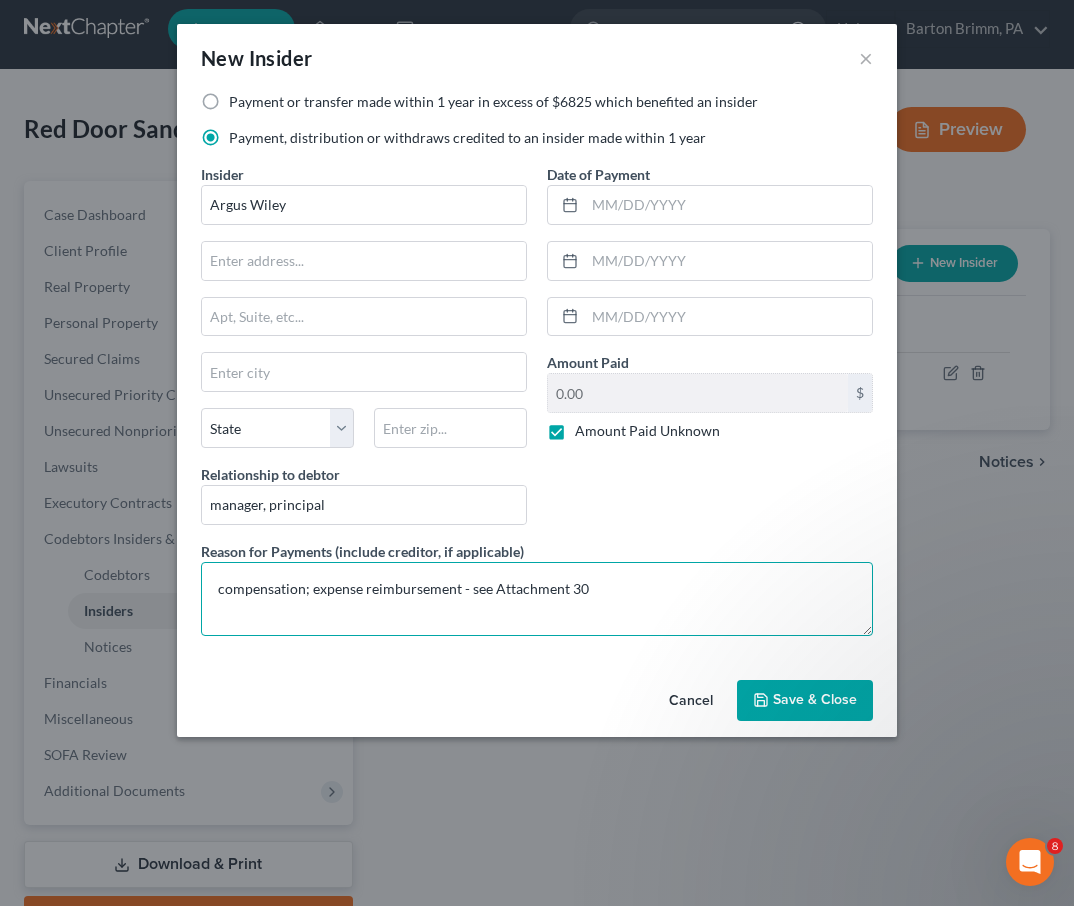 click on "compensation; expense reimbursement - see Attachment 30" at bounding box center [537, 599] 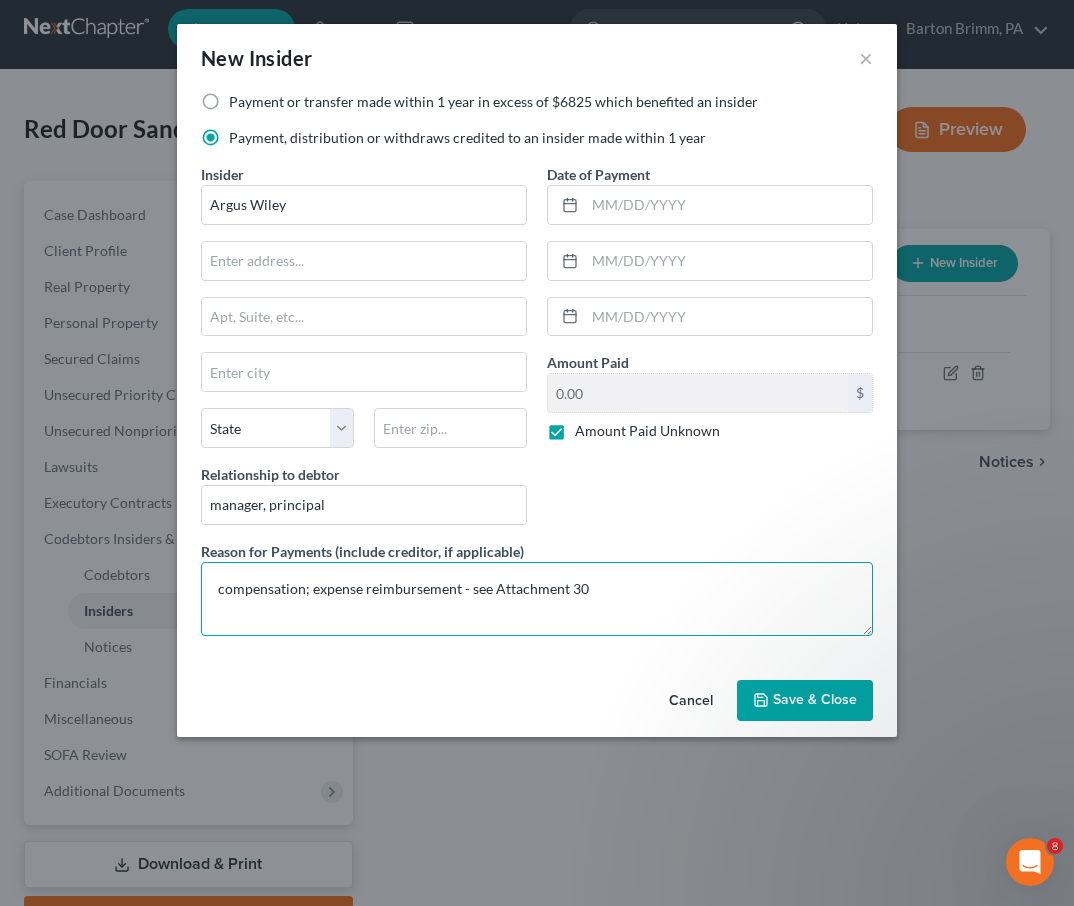 drag, startPoint x: 593, startPoint y: 583, endPoint x: 462, endPoint y: 589, distance: 131.13733 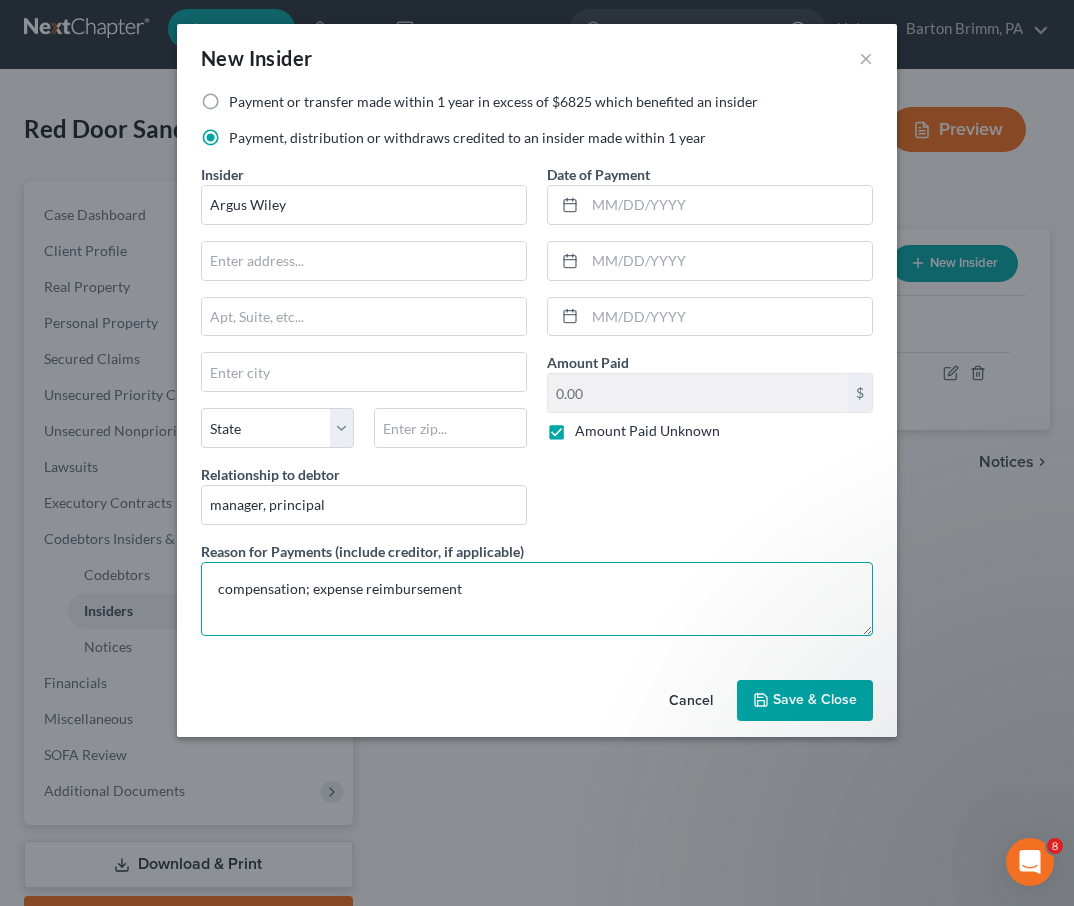 type on "compensation; expense reimbursement" 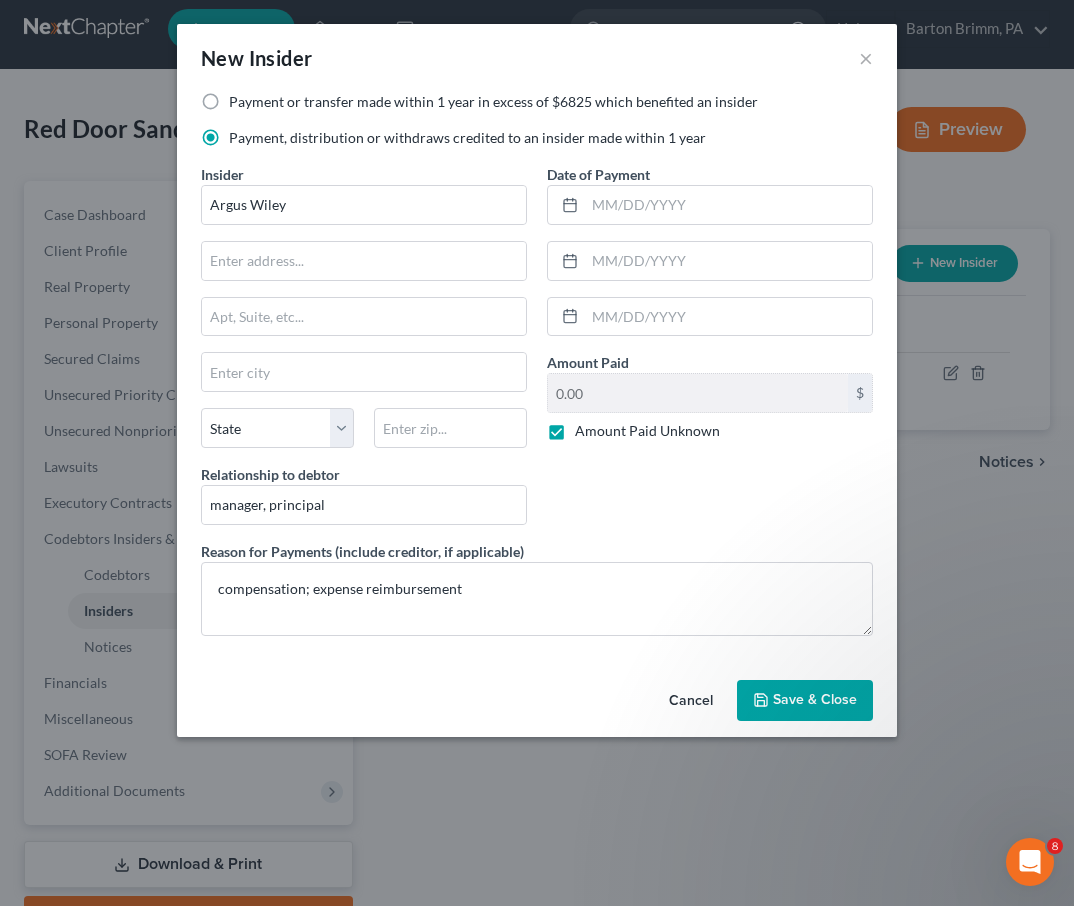 click on "Save & Close" at bounding box center [815, 700] 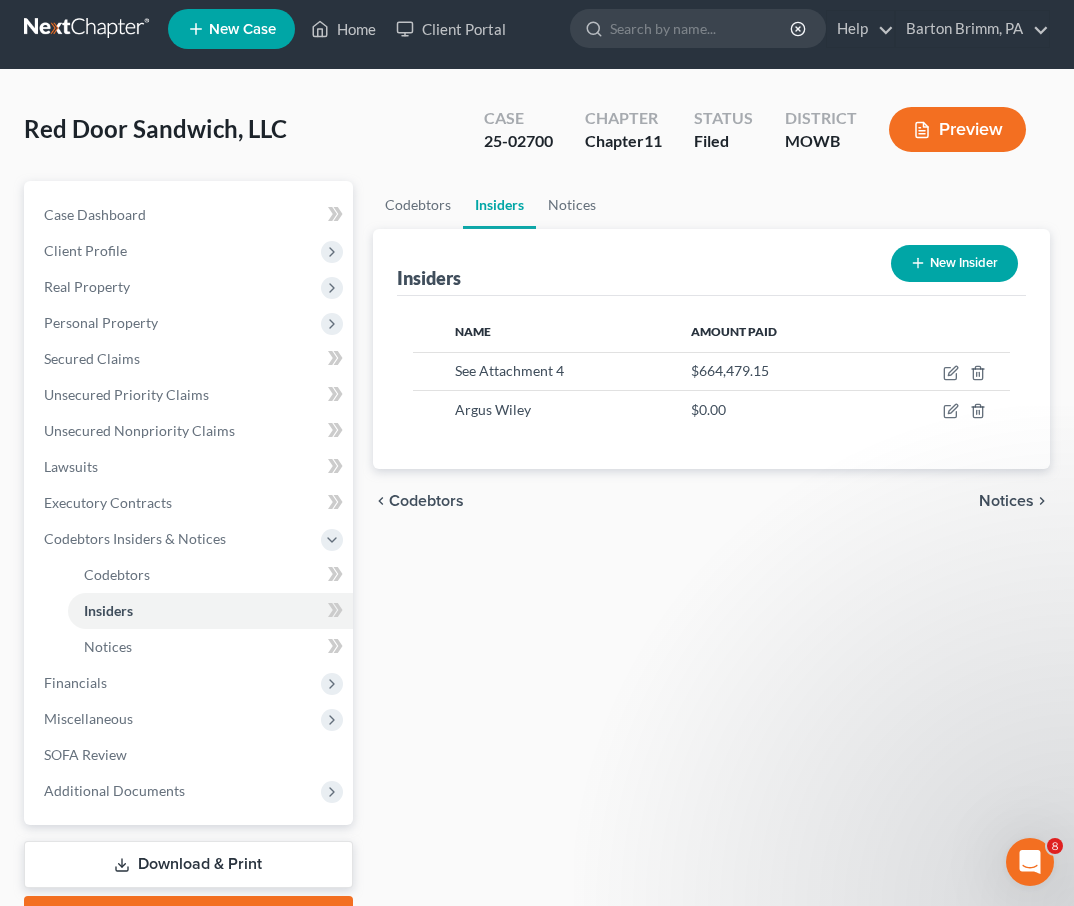 click on "Preview" at bounding box center (957, 129) 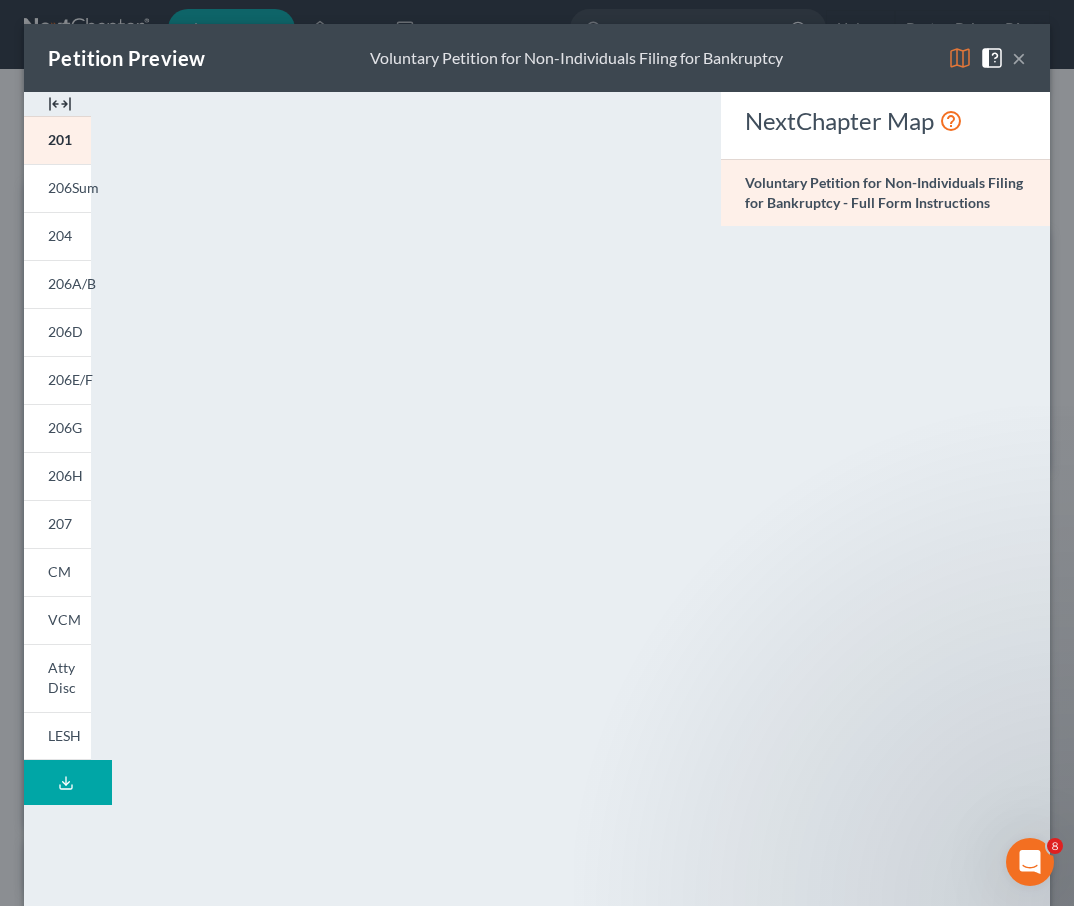 click 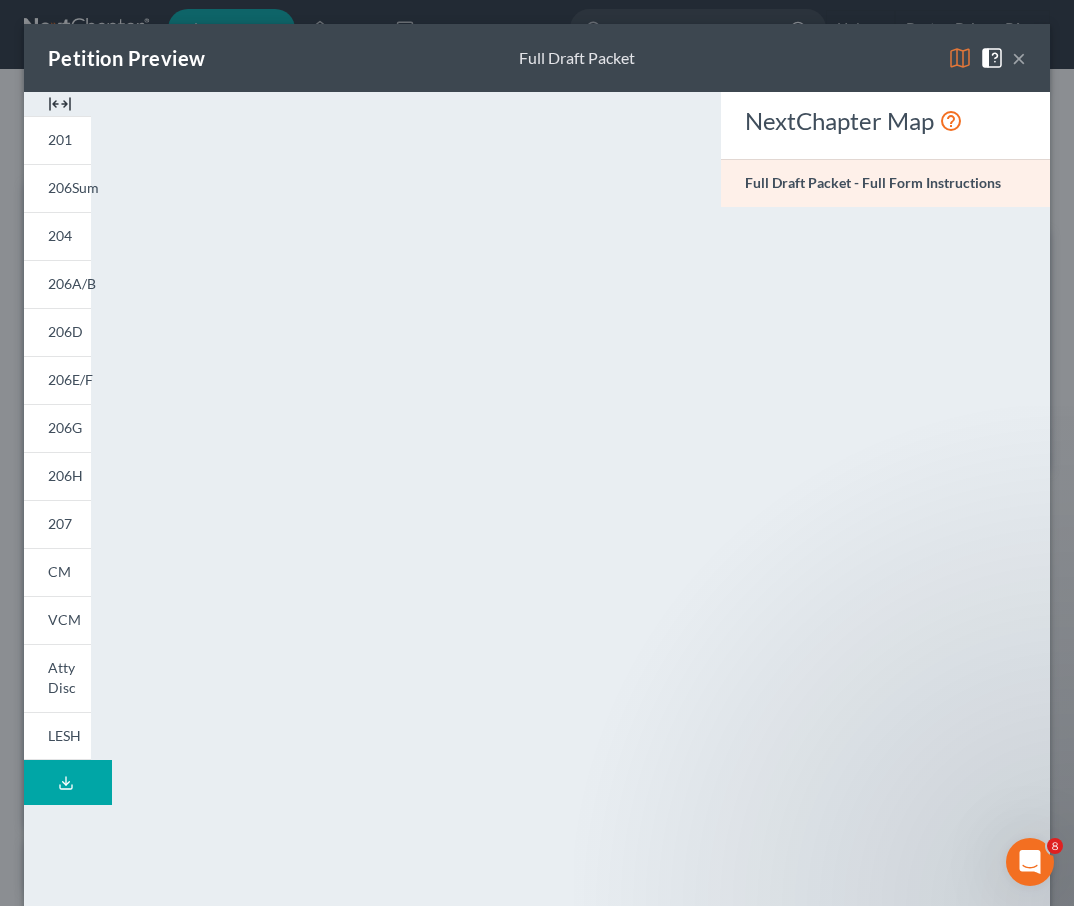 click on "×" at bounding box center (1019, 58) 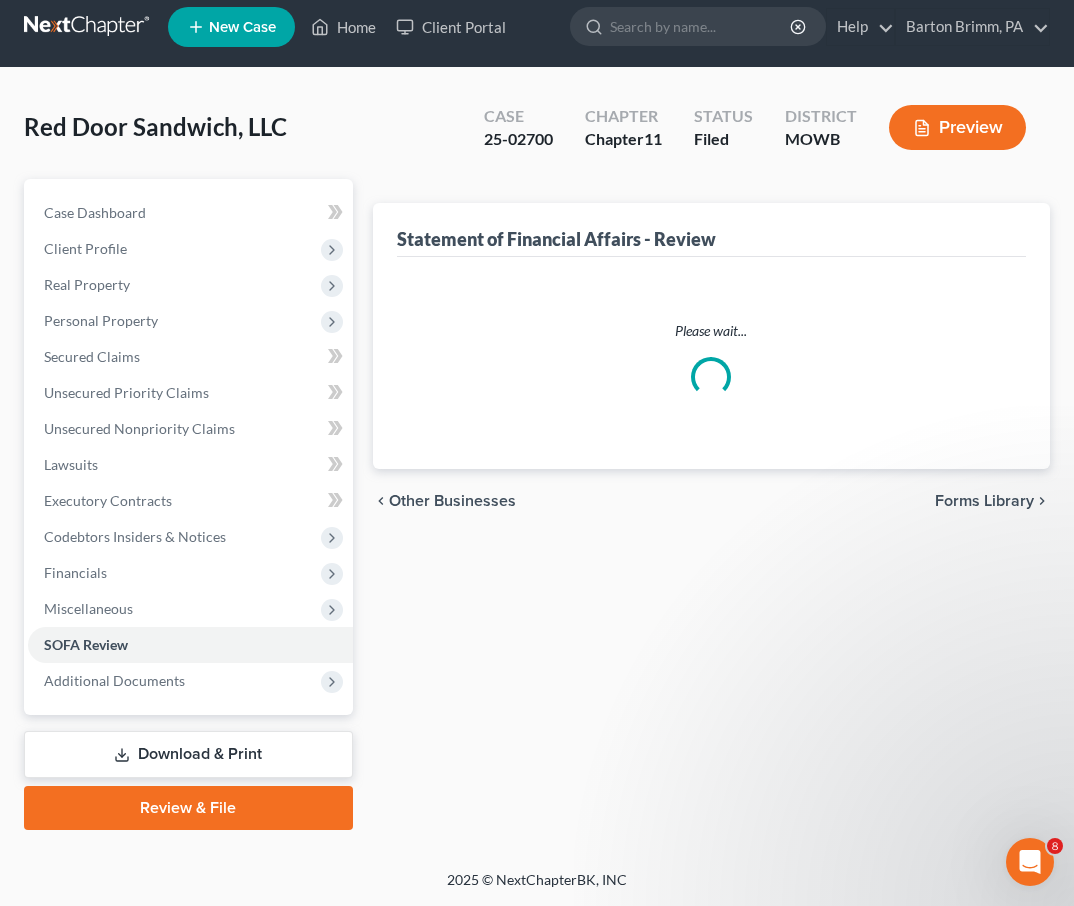 scroll, scrollTop: 11, scrollLeft: 0, axis: vertical 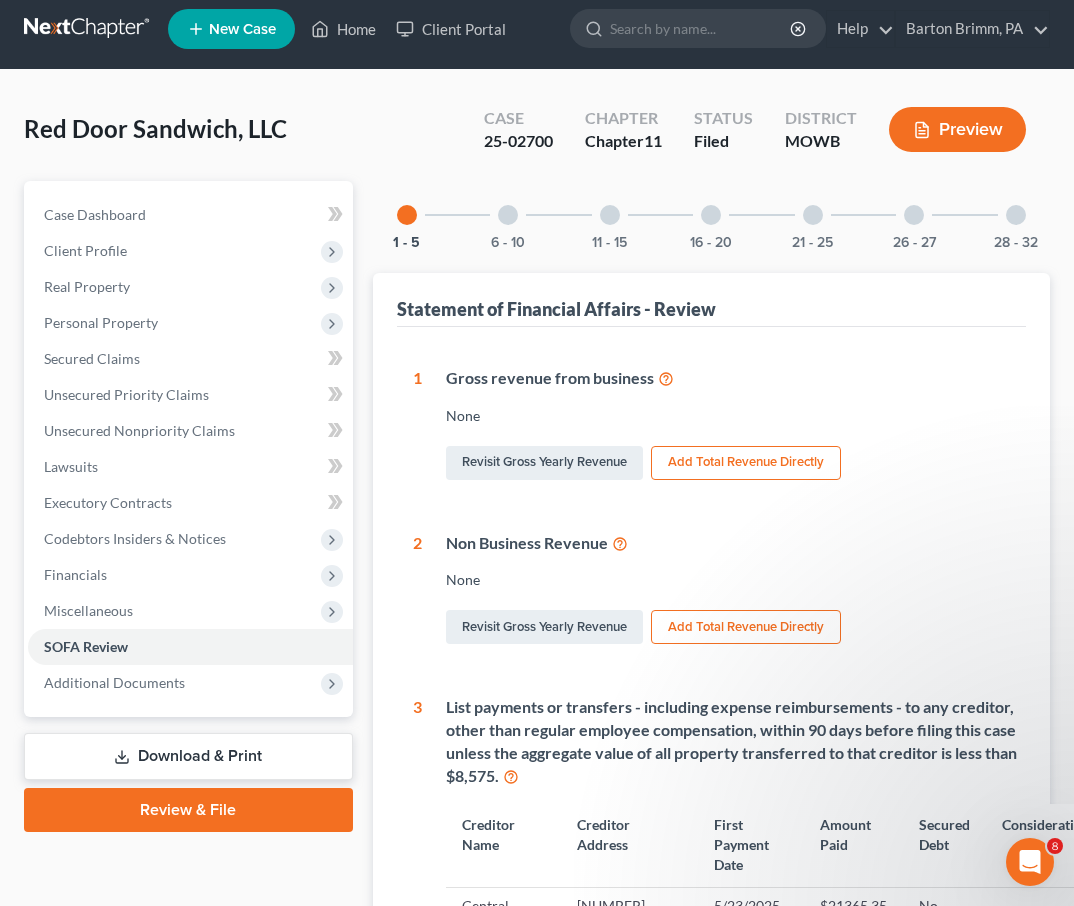 click at bounding box center [88, 29] 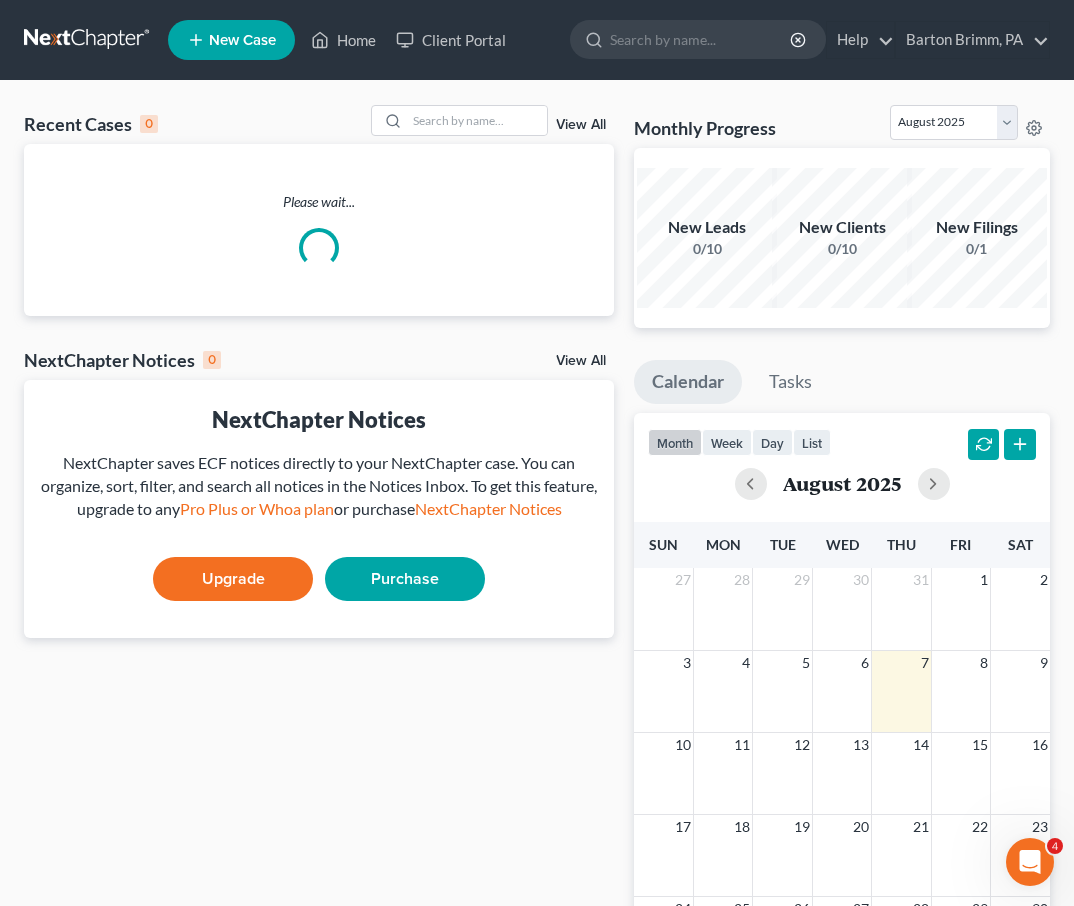 scroll, scrollTop: 0, scrollLeft: 0, axis: both 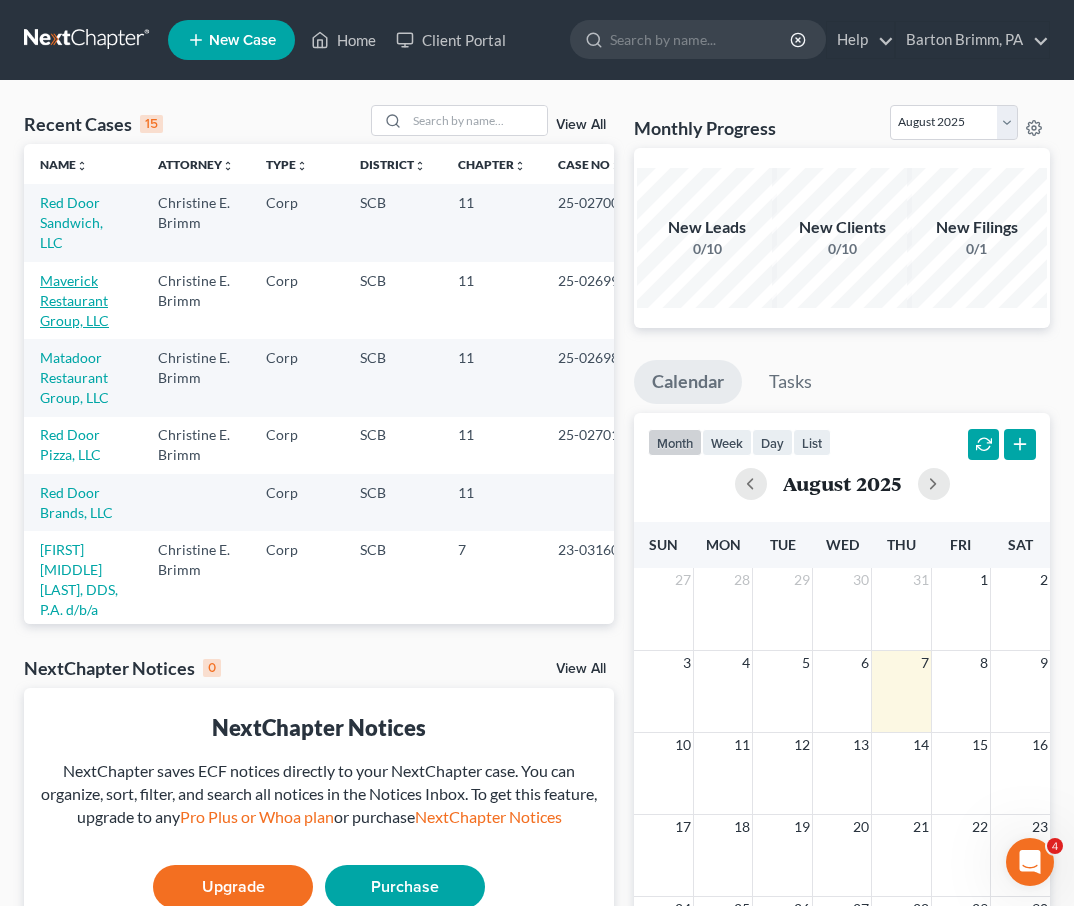 click on "Maverick Restaurant Group, LLC" at bounding box center (74, 300) 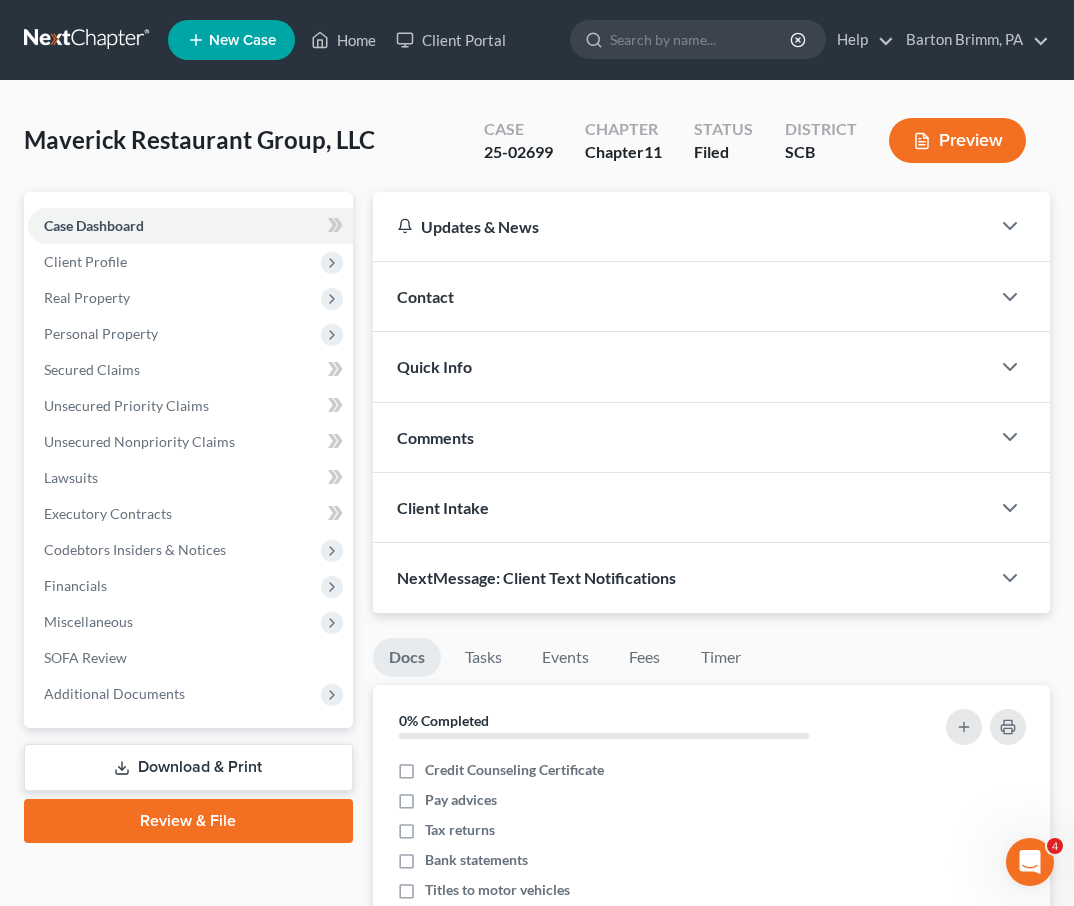 click on "Preview" at bounding box center [957, 140] 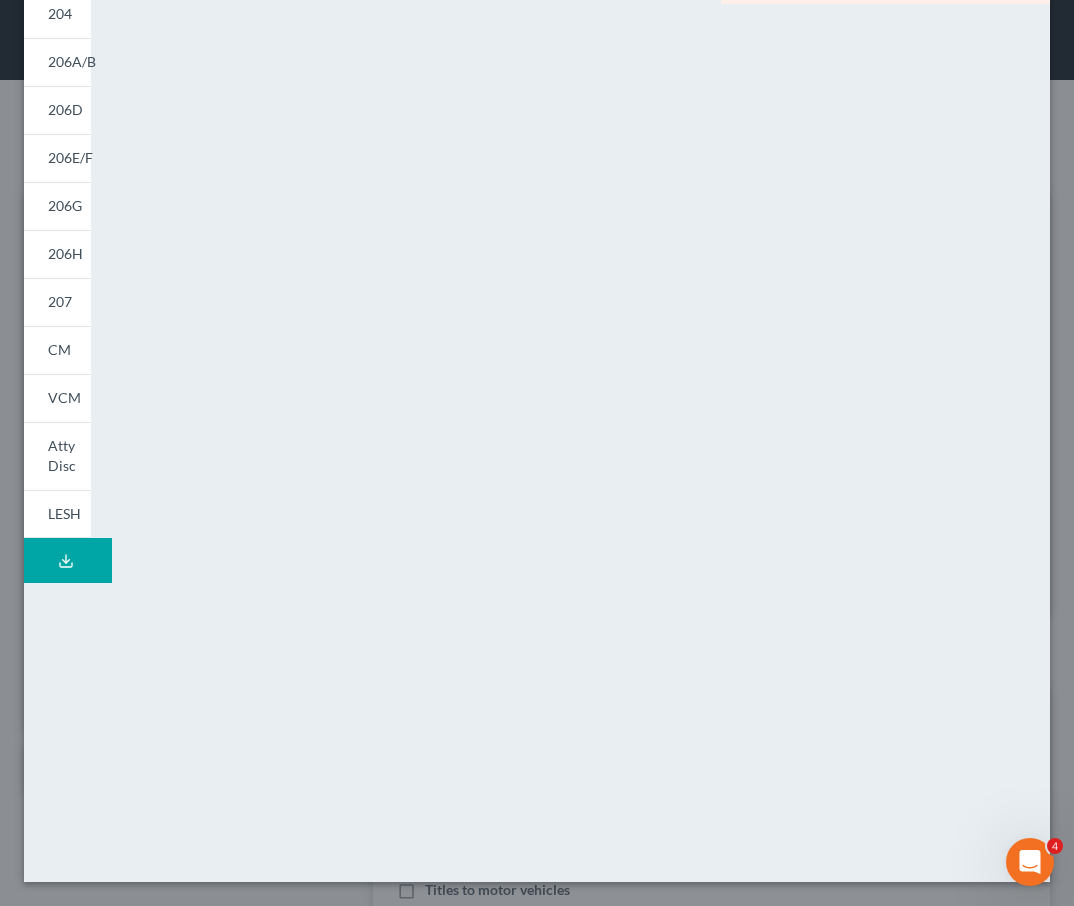 scroll, scrollTop: 0, scrollLeft: 0, axis: both 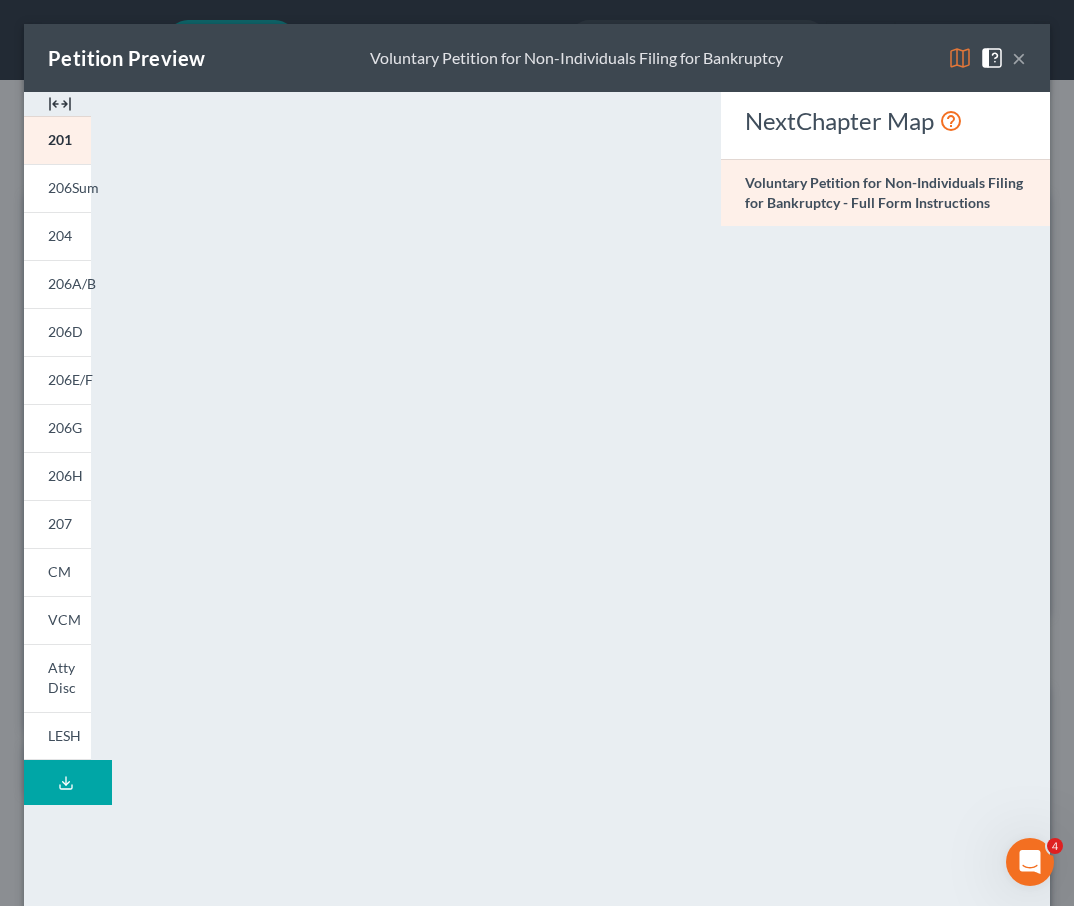 click 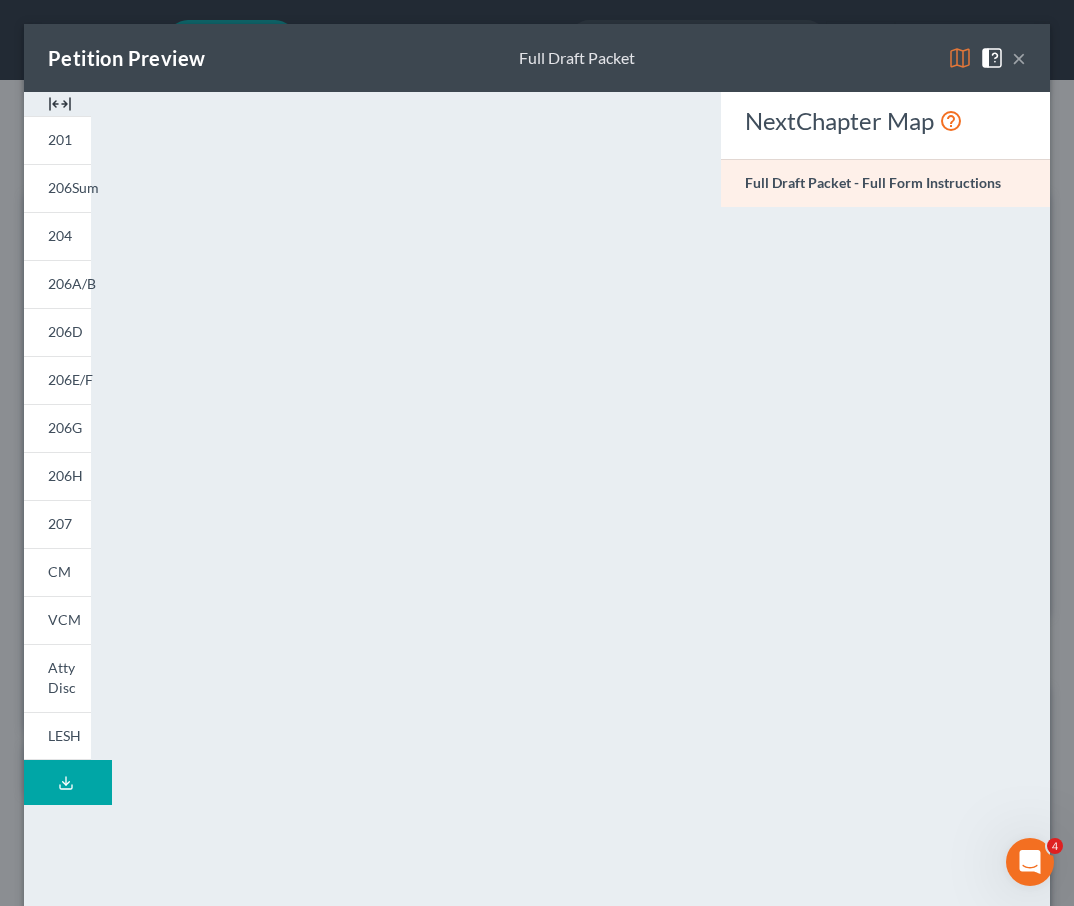 click on "×" at bounding box center (1019, 58) 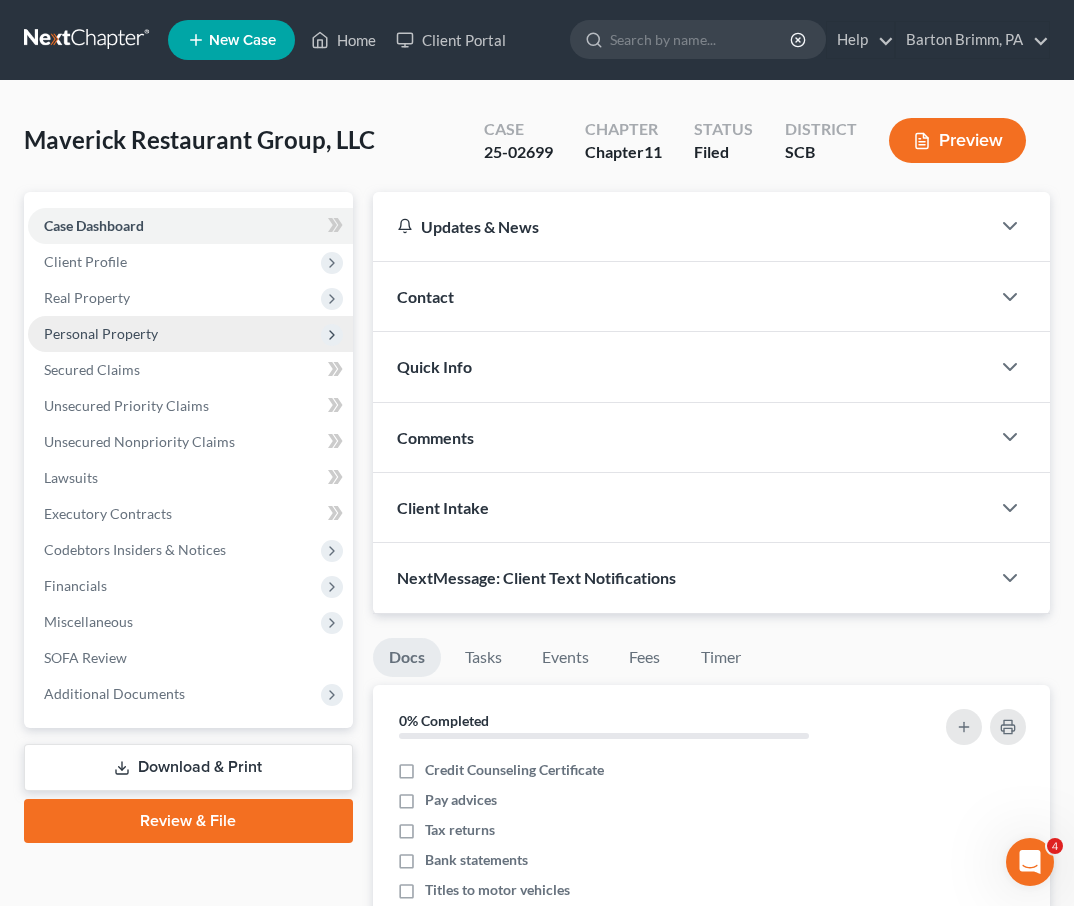 click on "Personal Property" at bounding box center (190, 334) 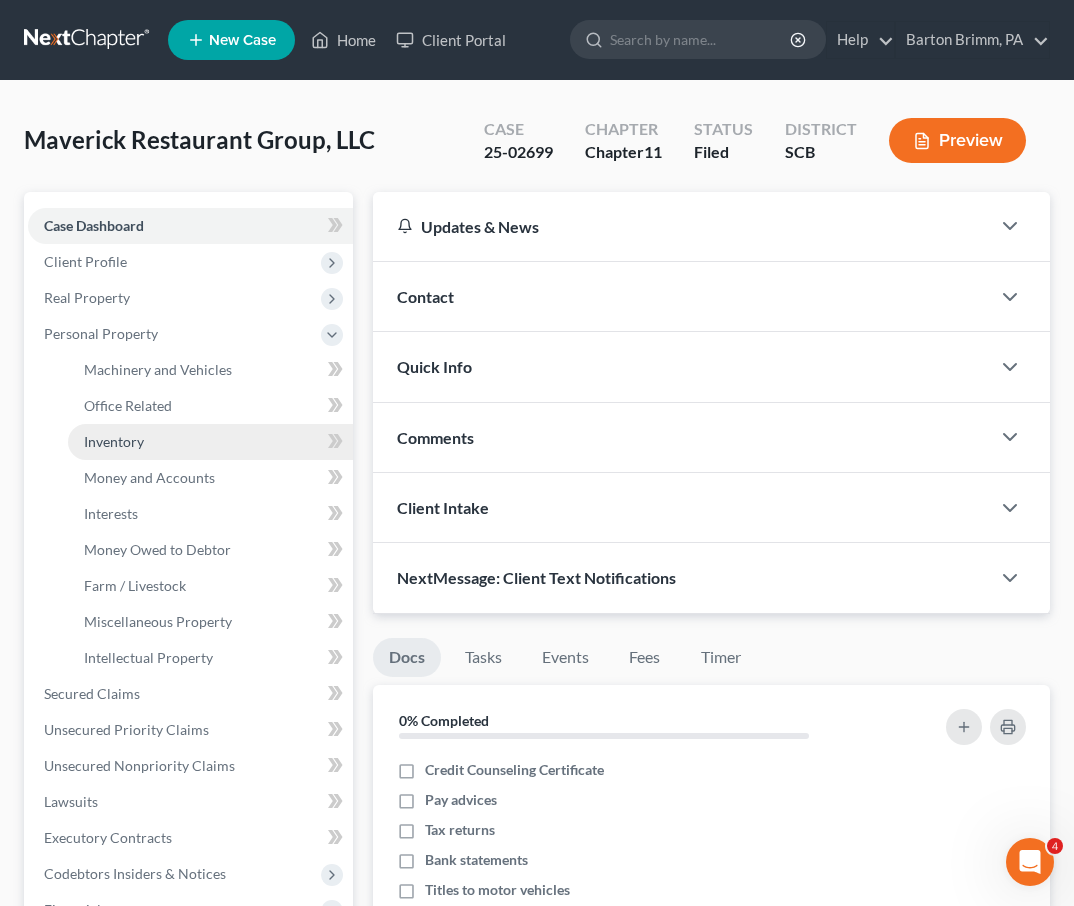click on "Inventory" at bounding box center (210, 442) 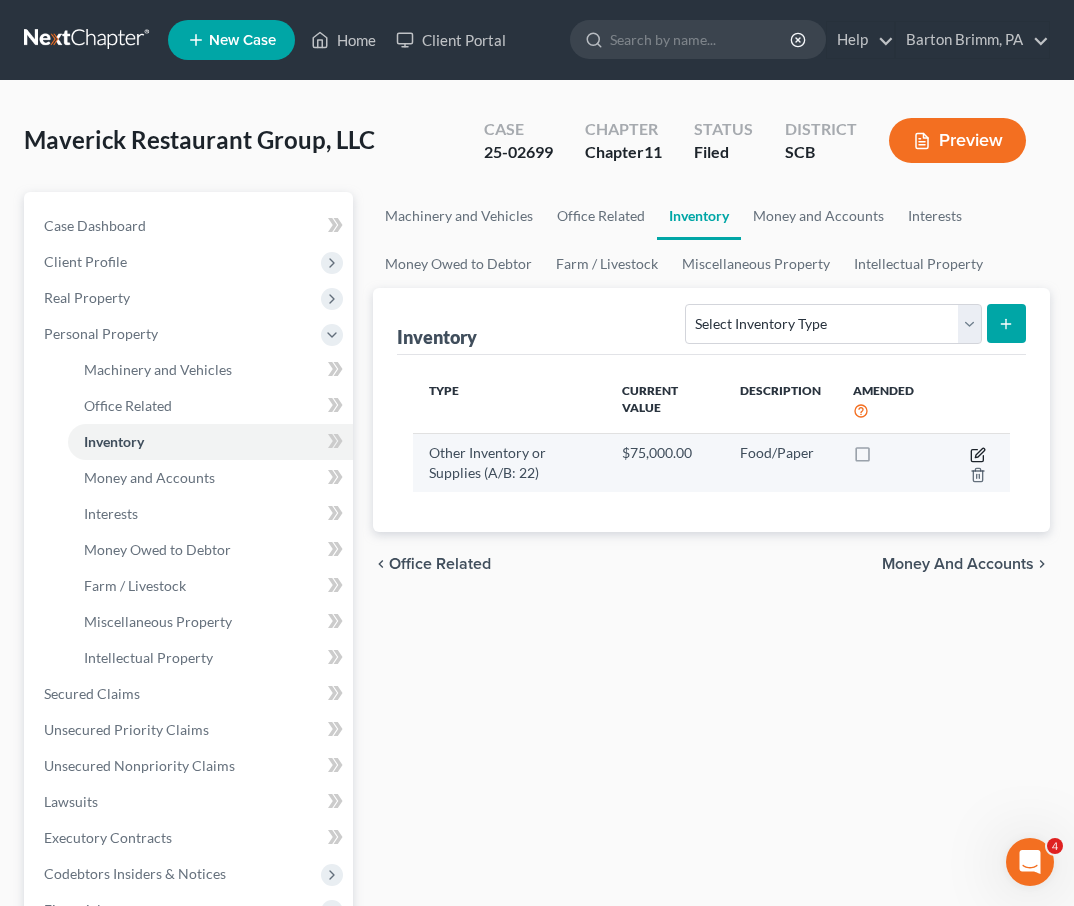 click 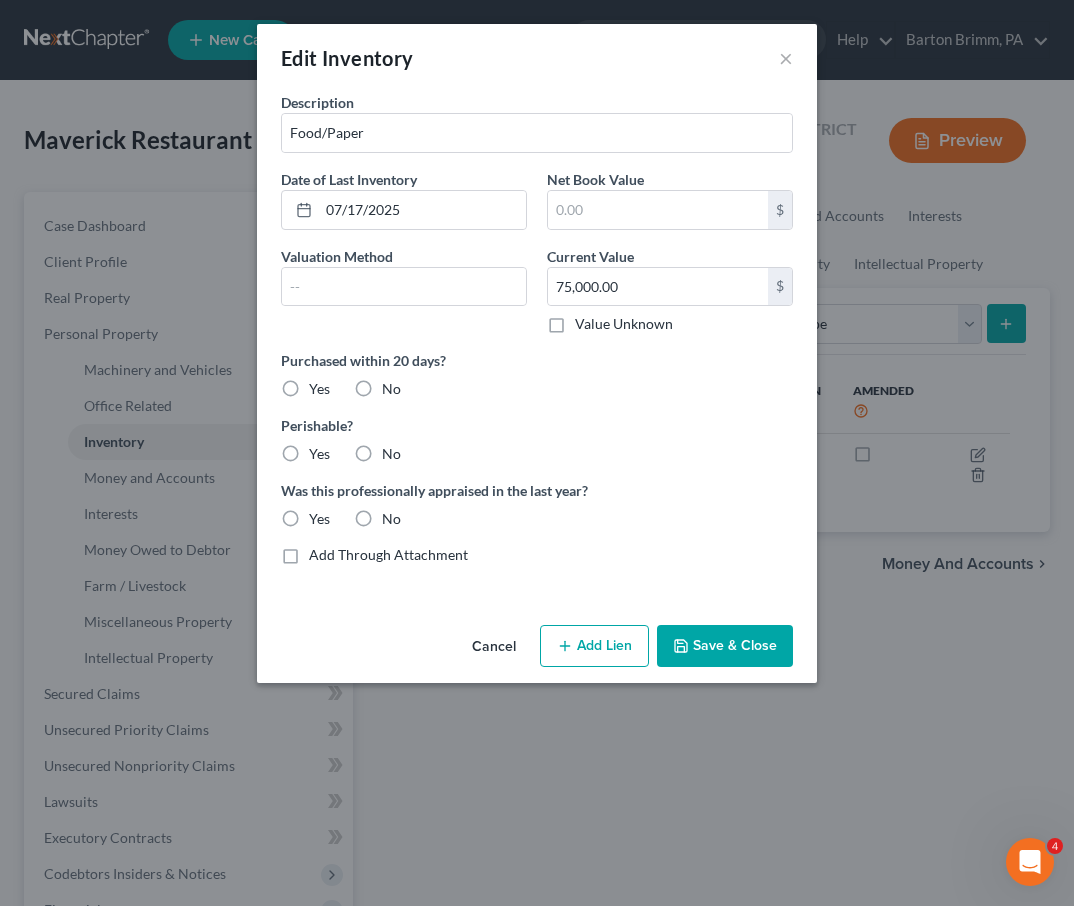 click on "Yes" at bounding box center (319, 389) 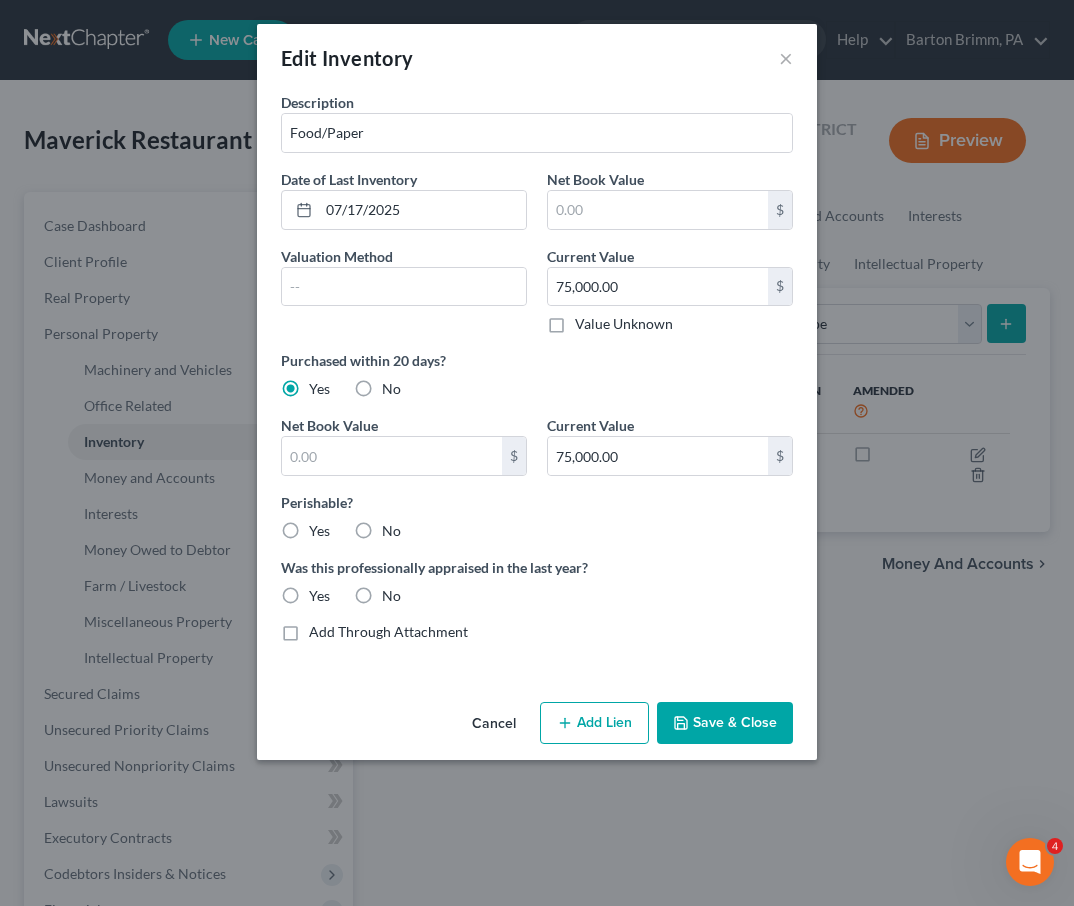 click on "Yes" at bounding box center (319, 531) 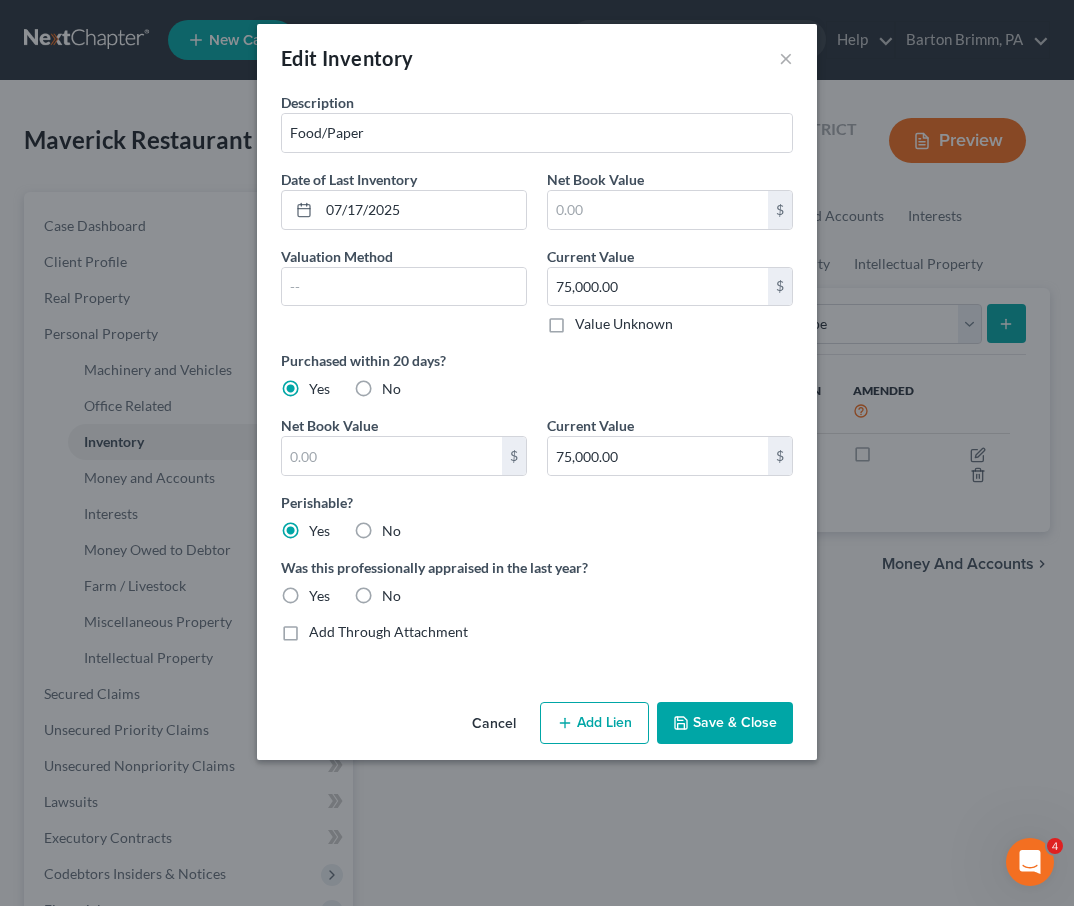 click on "Save & Close" at bounding box center [725, 723] 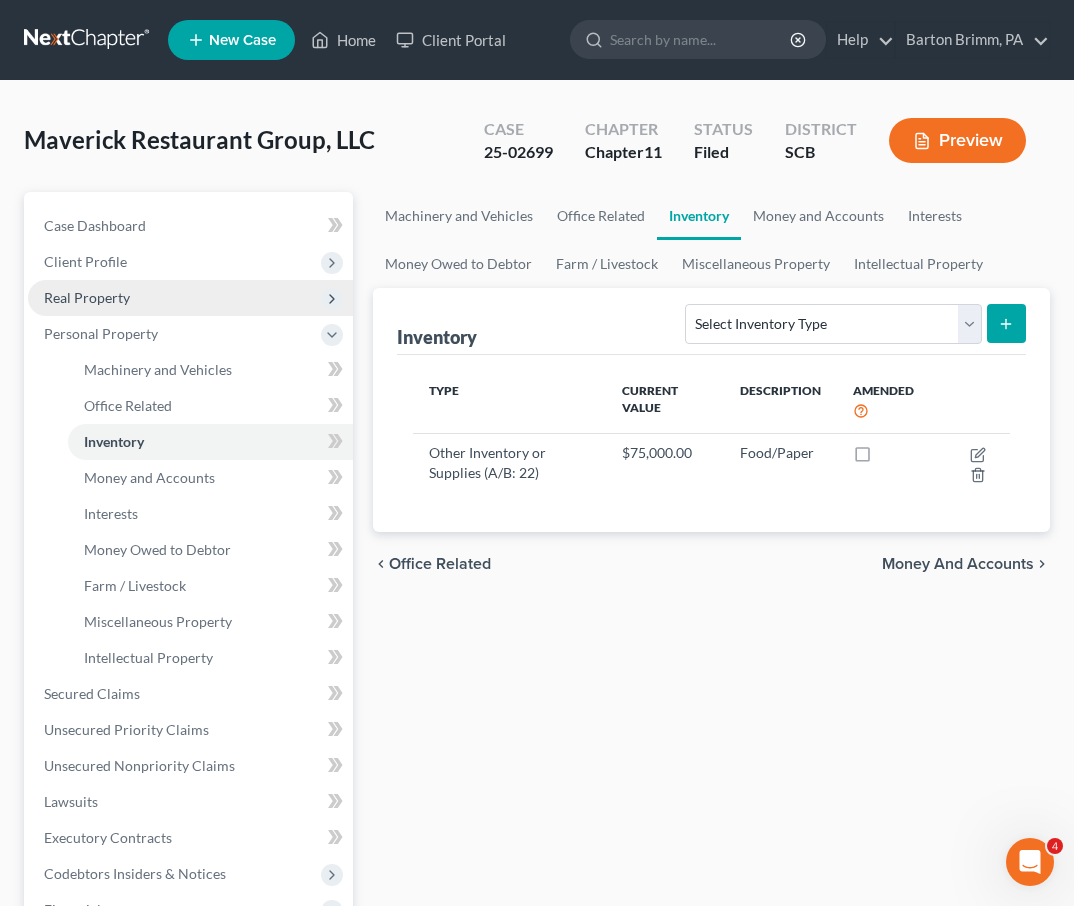 click on "Real Property" at bounding box center [87, 297] 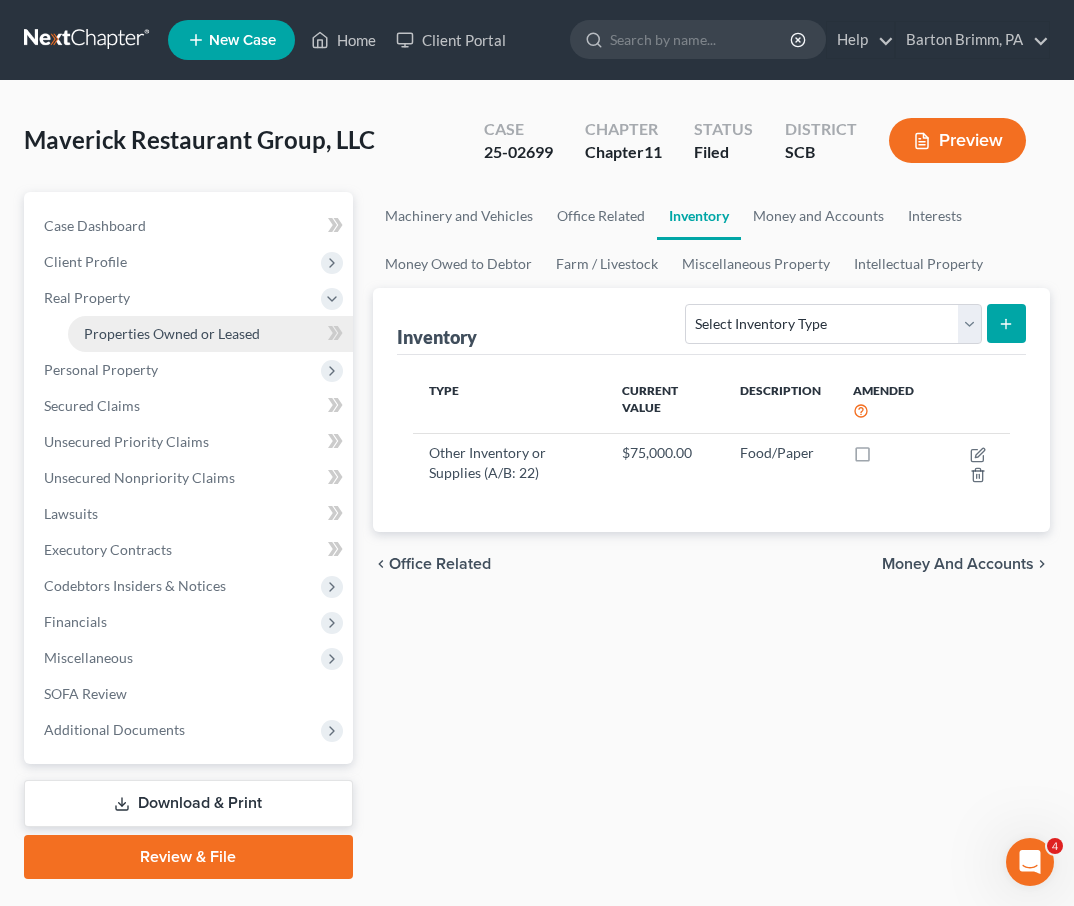 click on "Properties Owned or Leased" at bounding box center [172, 333] 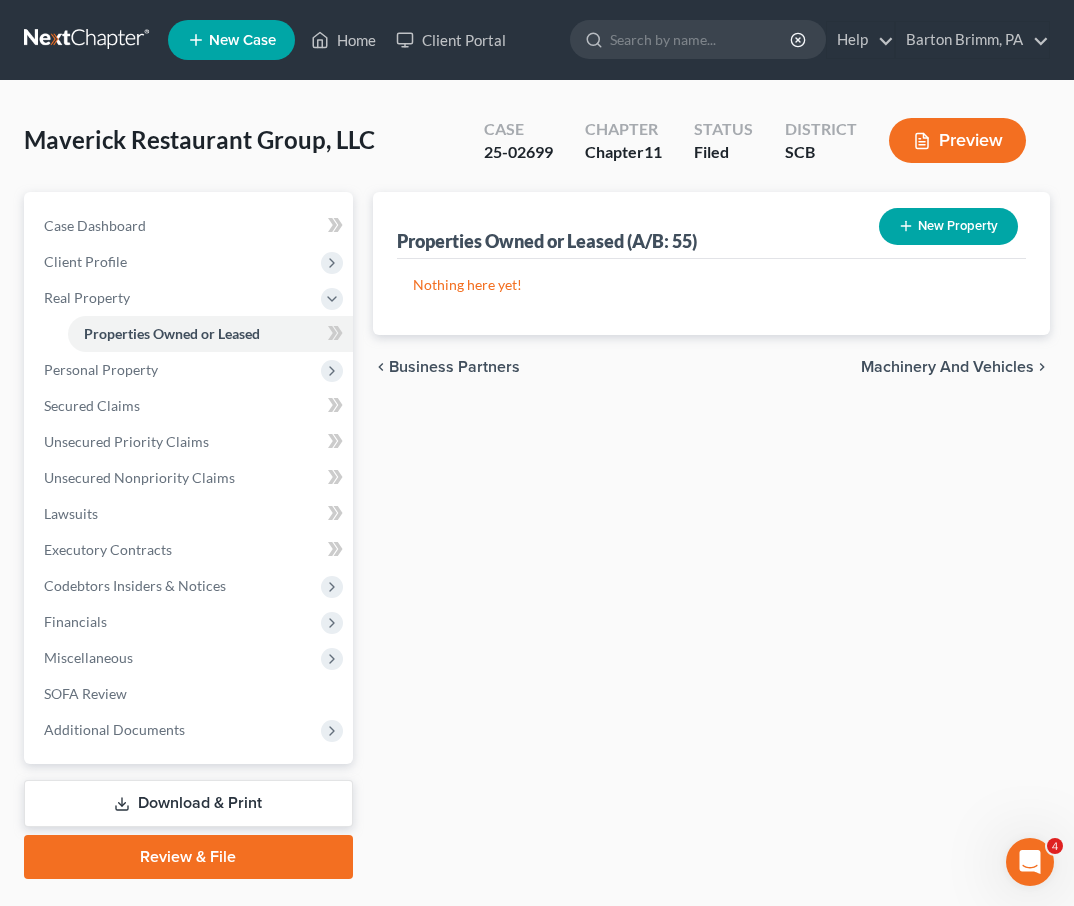 click on "New Property" at bounding box center [948, 226] 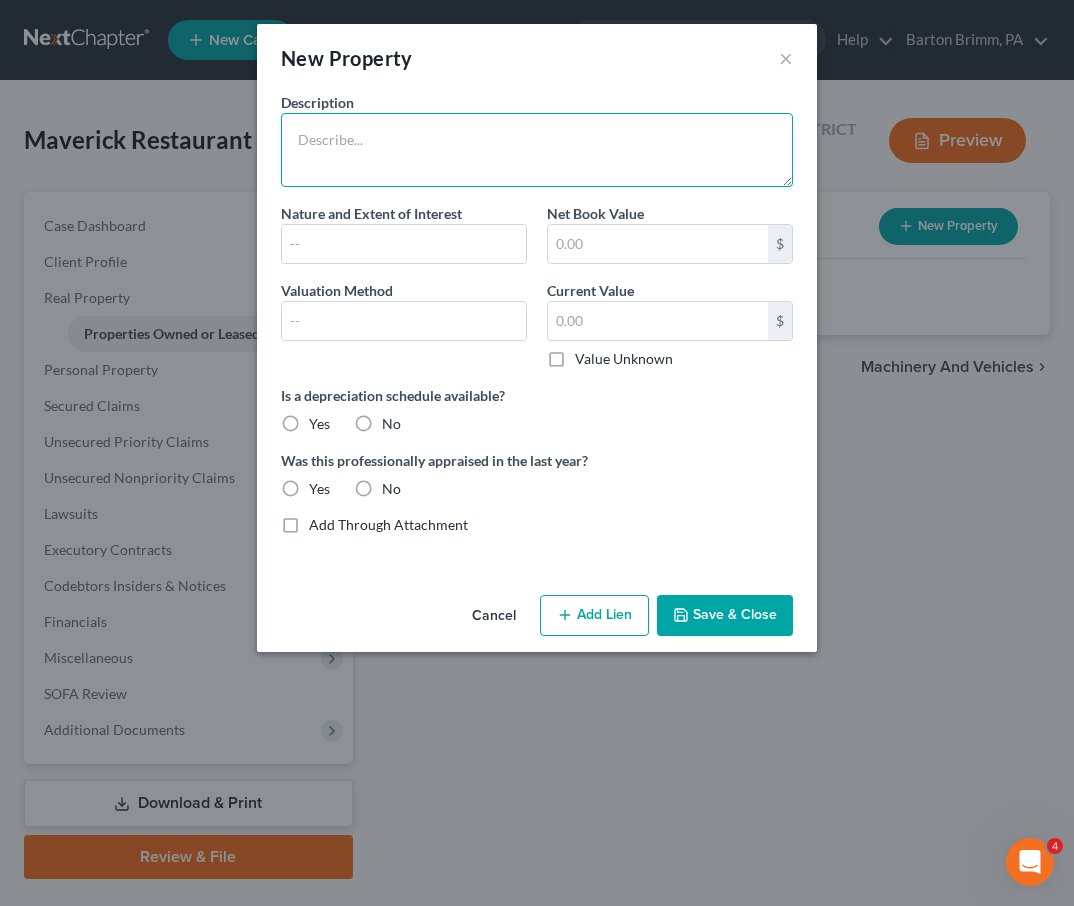 click at bounding box center (537, 150) 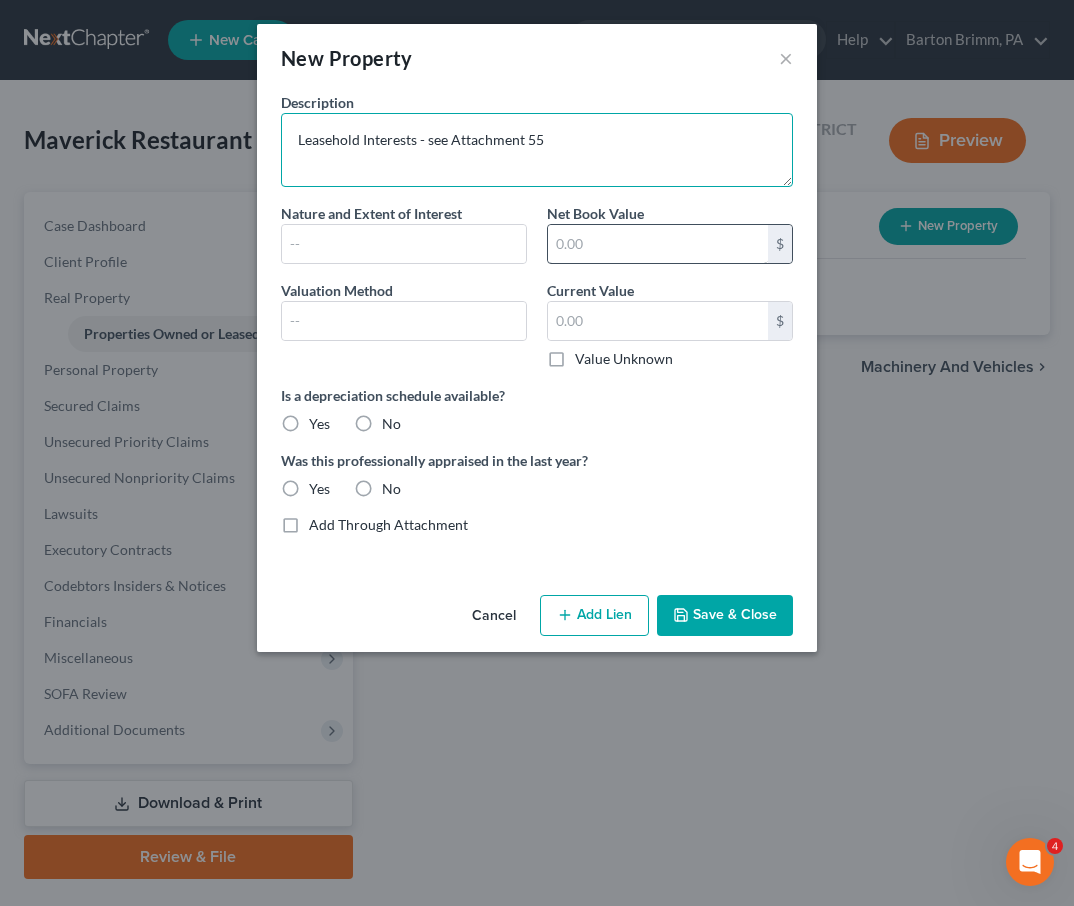 type on "Leasehold Interests - see Attachment 55" 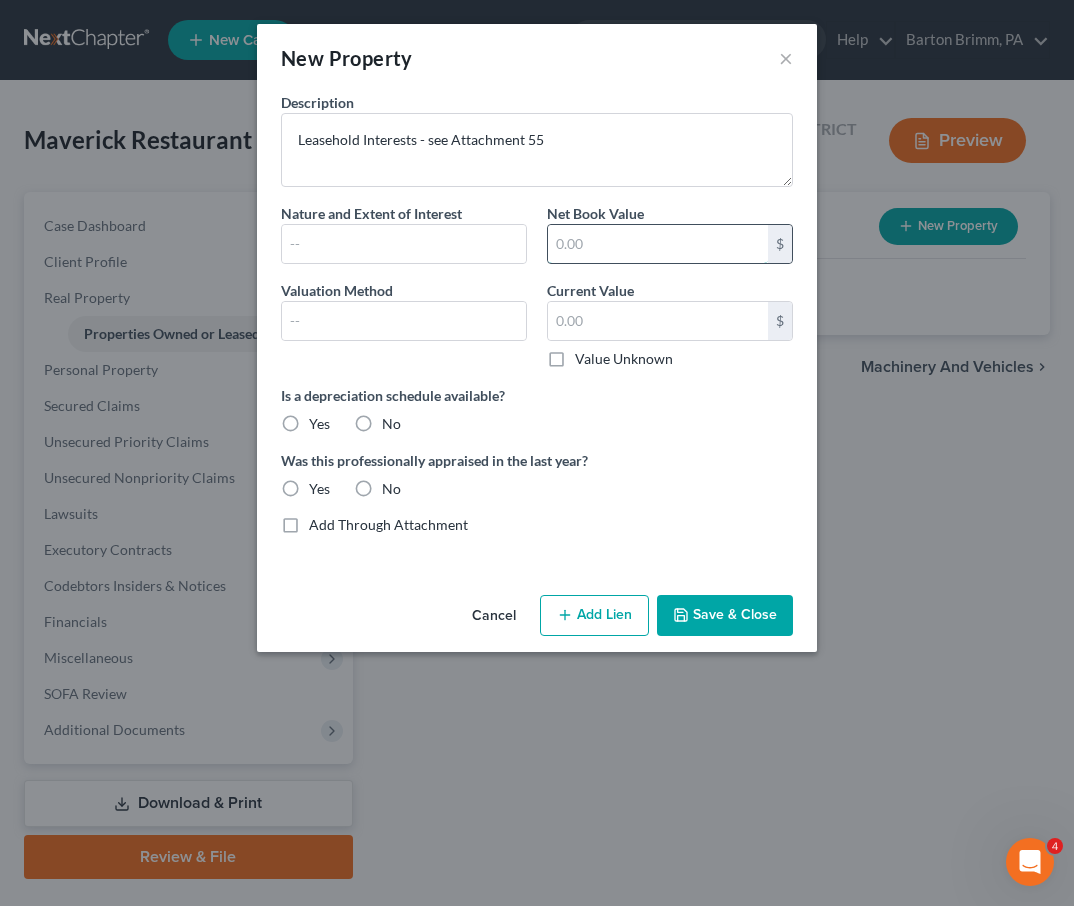 click at bounding box center (658, 244) 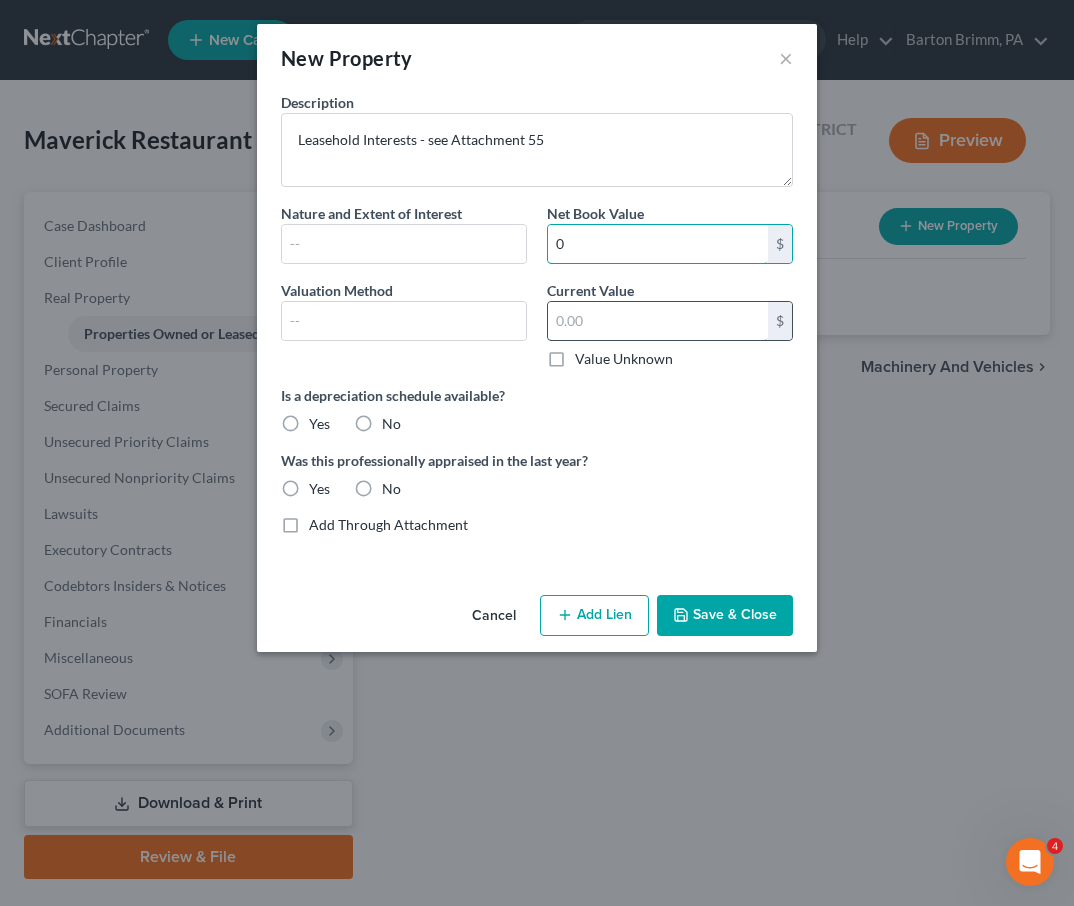 type on "0" 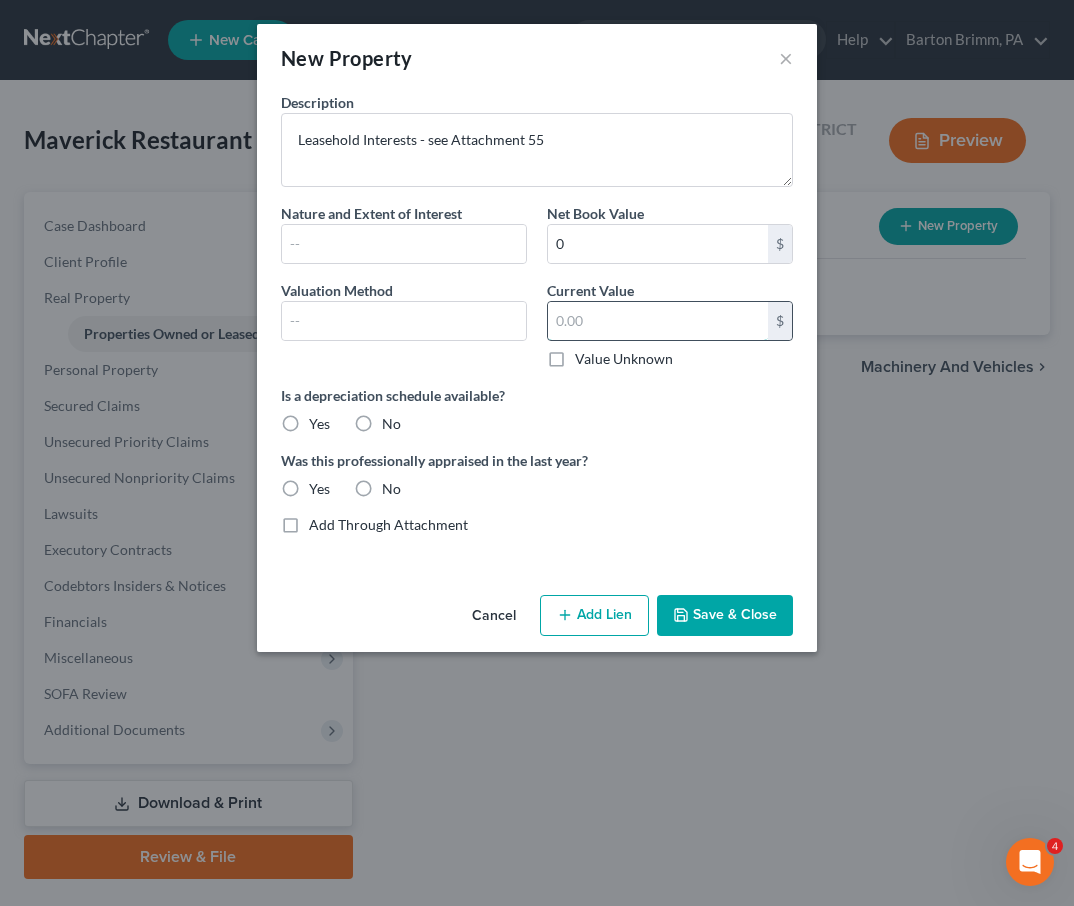 click at bounding box center (658, 321) 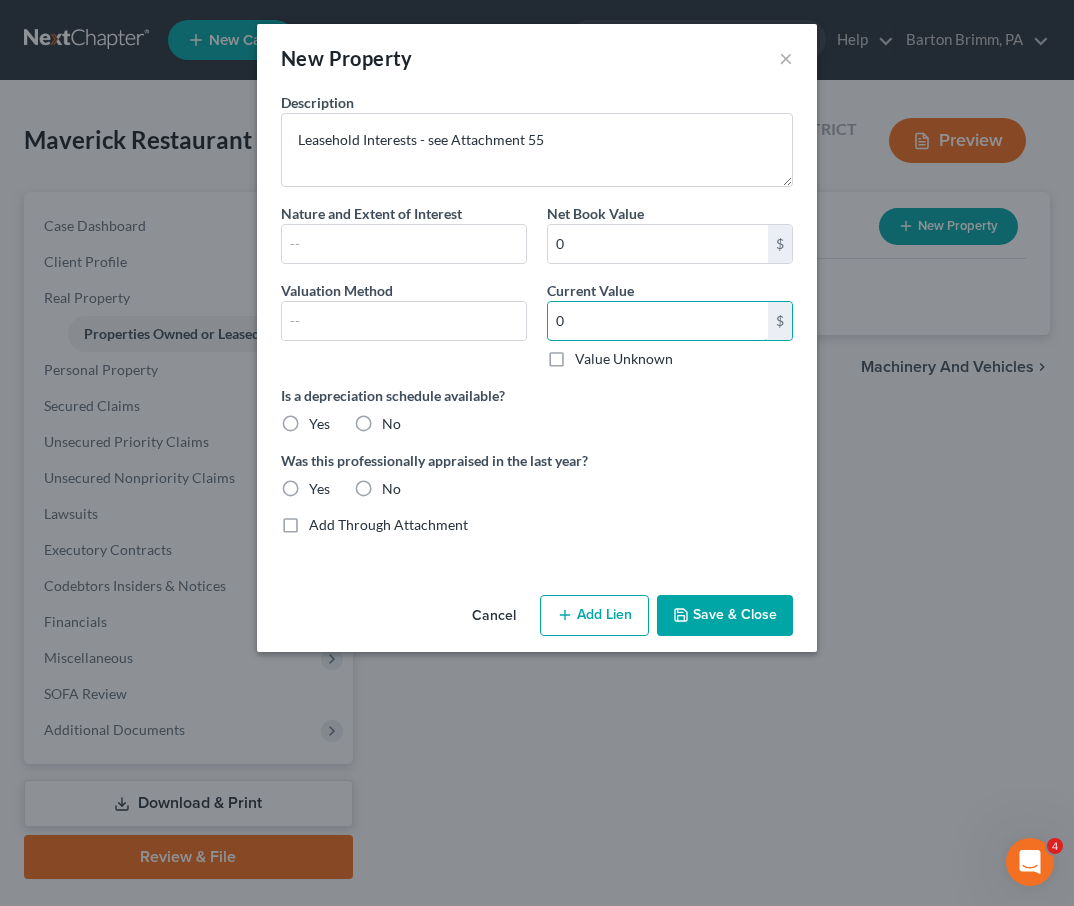 type on "0" 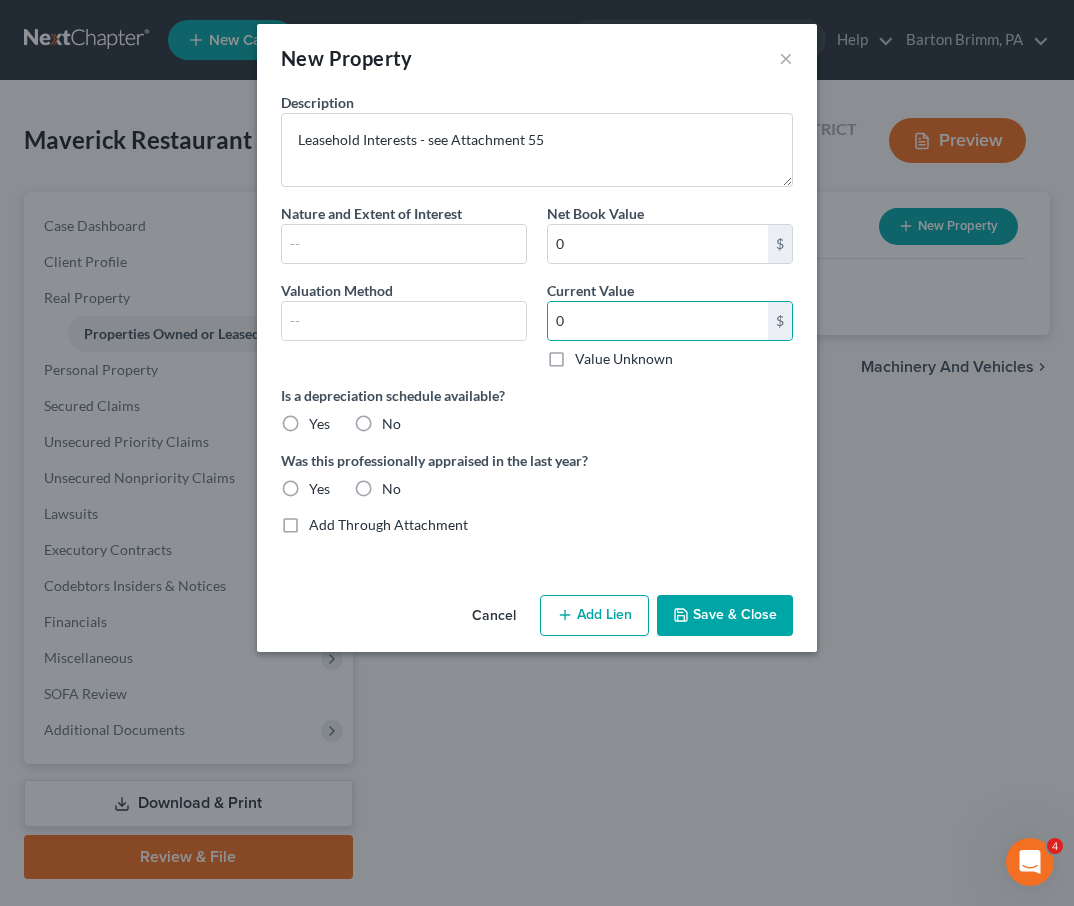 click on "Save & Close" at bounding box center (725, 616) 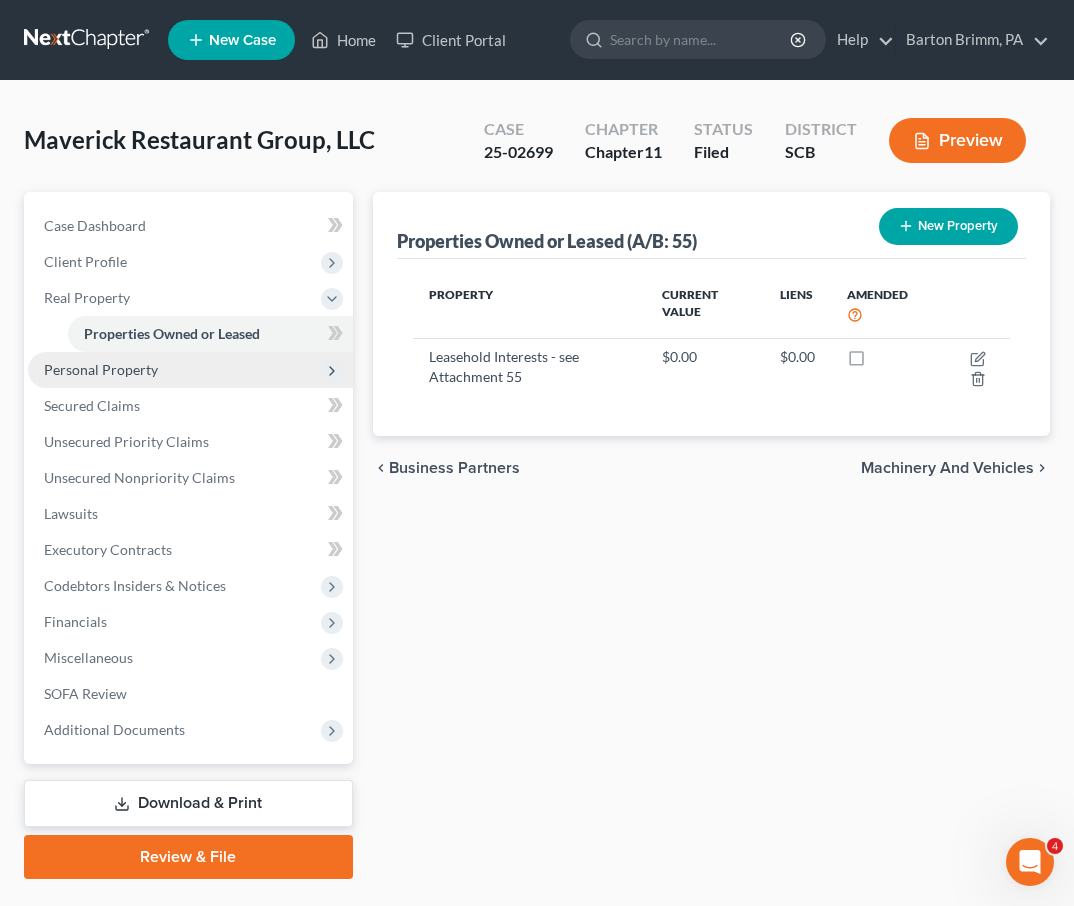 click on "Personal Property" at bounding box center (101, 369) 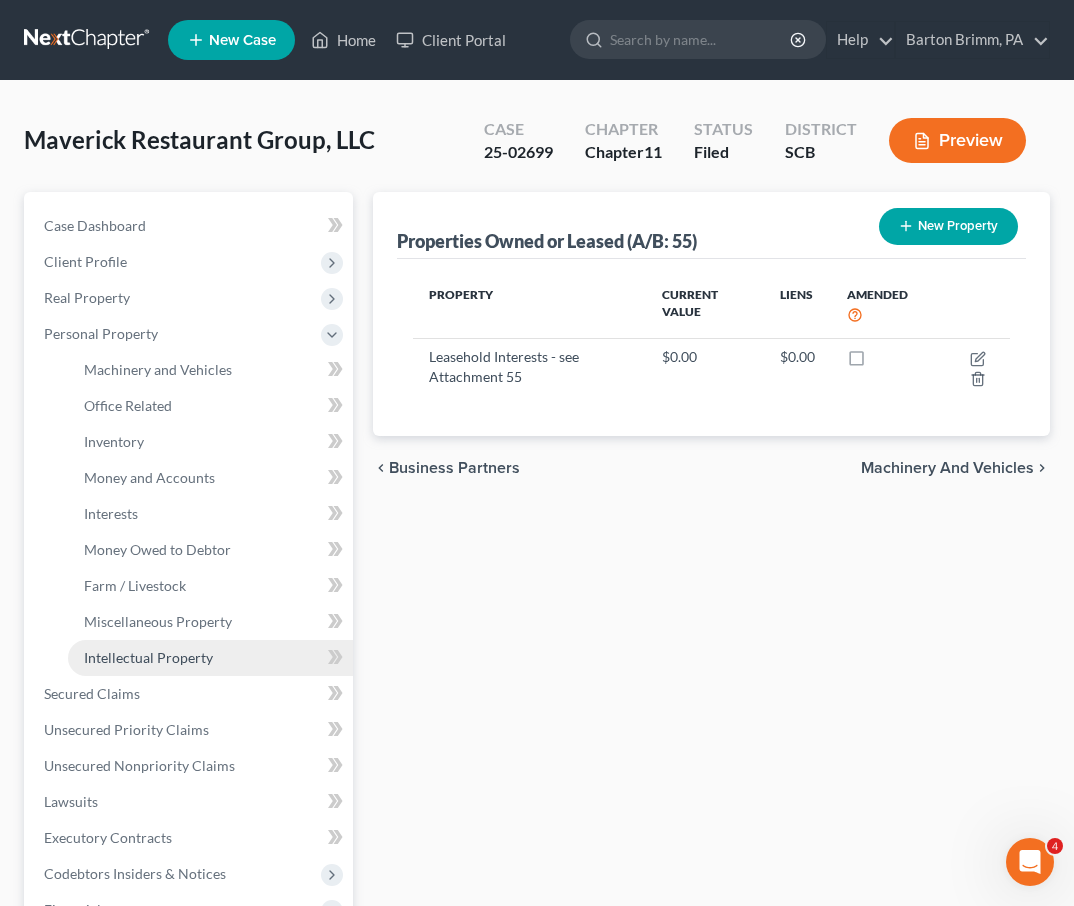 click on "Intellectual Property" at bounding box center [148, 657] 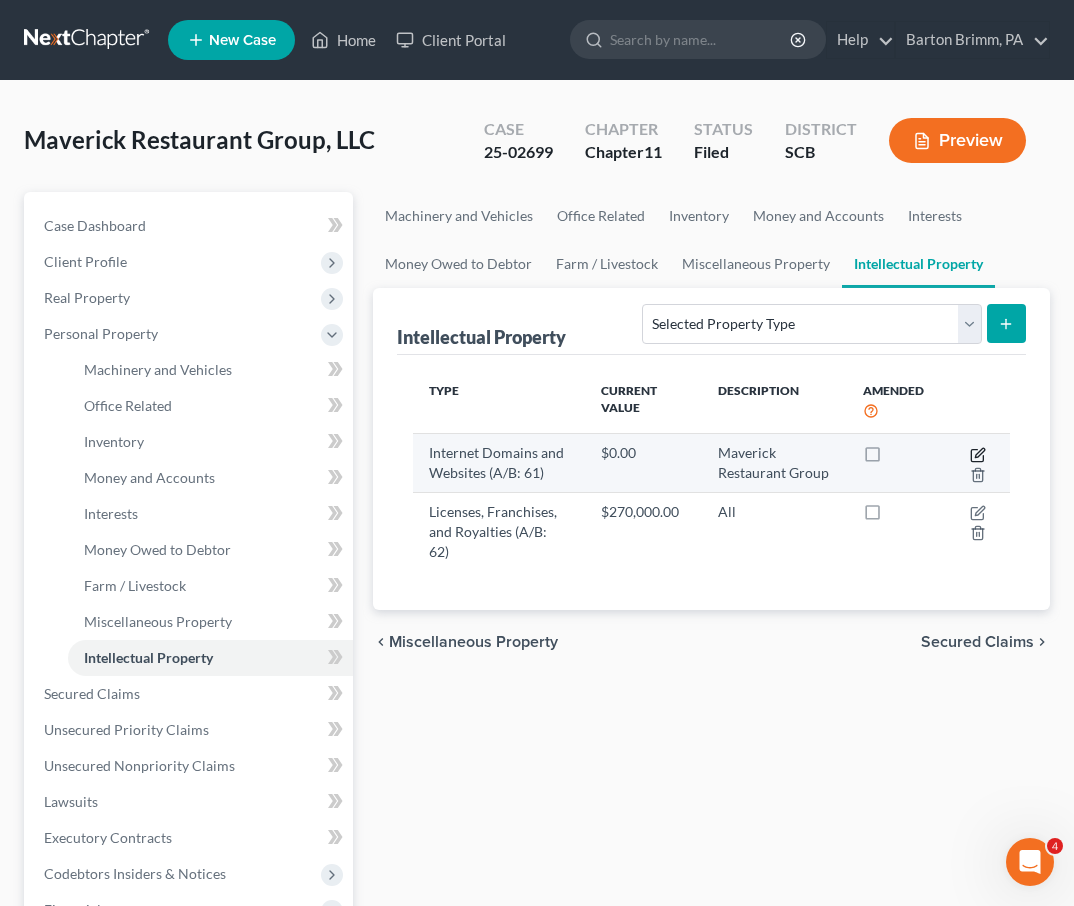 click 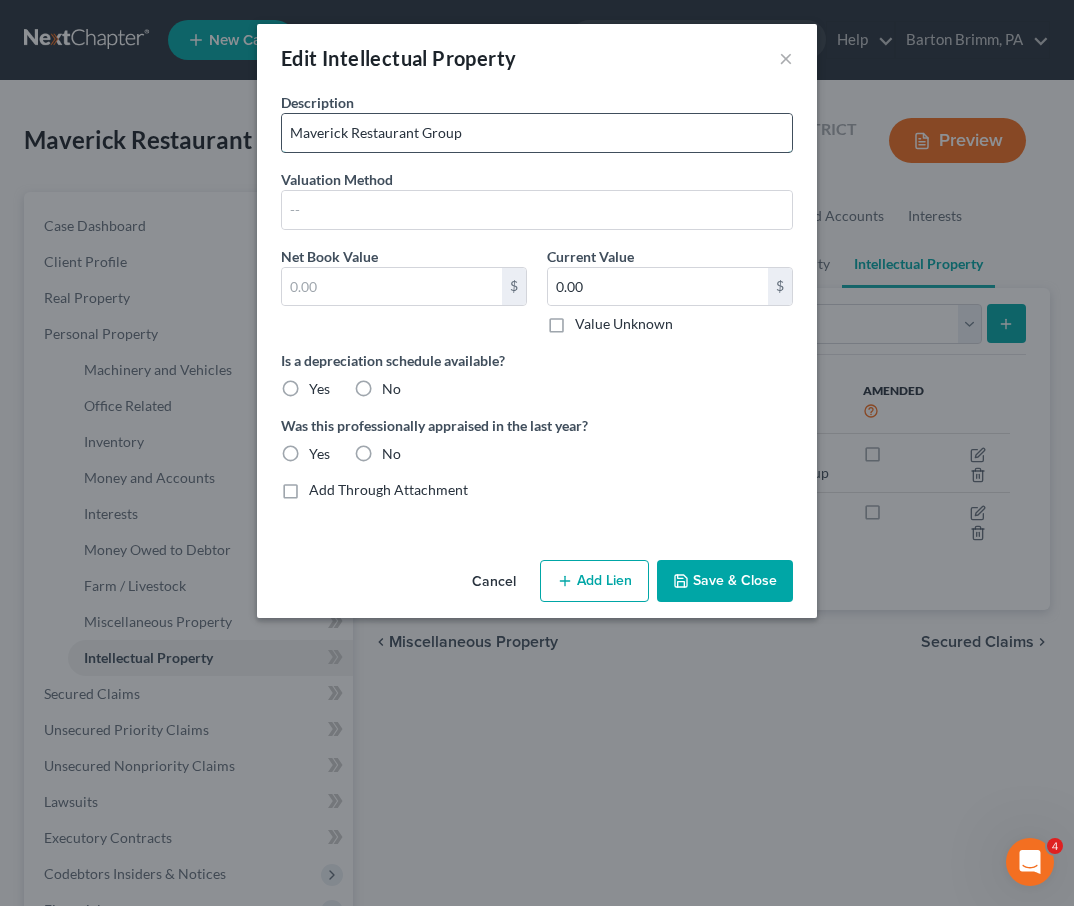 drag, startPoint x: 481, startPoint y: 132, endPoint x: 102, endPoint y: 167, distance: 380.61267 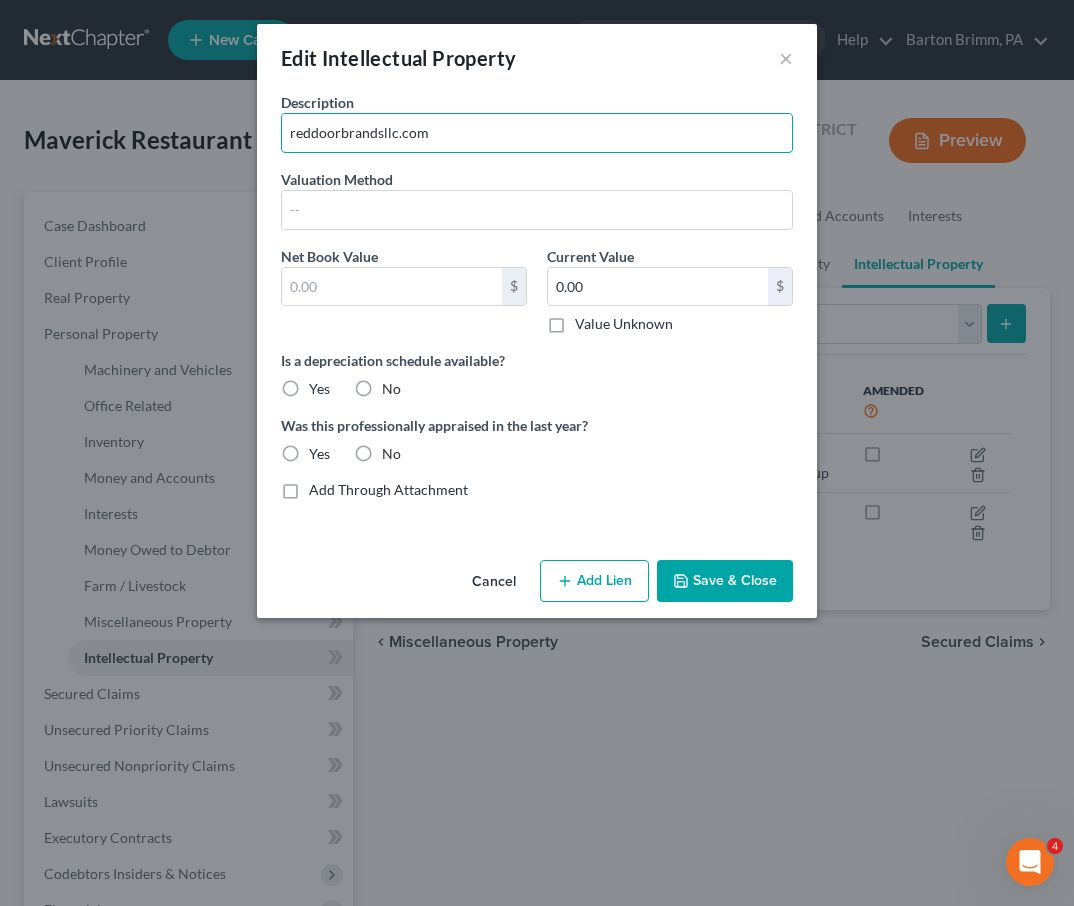 type on "reddoorbrandsllc.com" 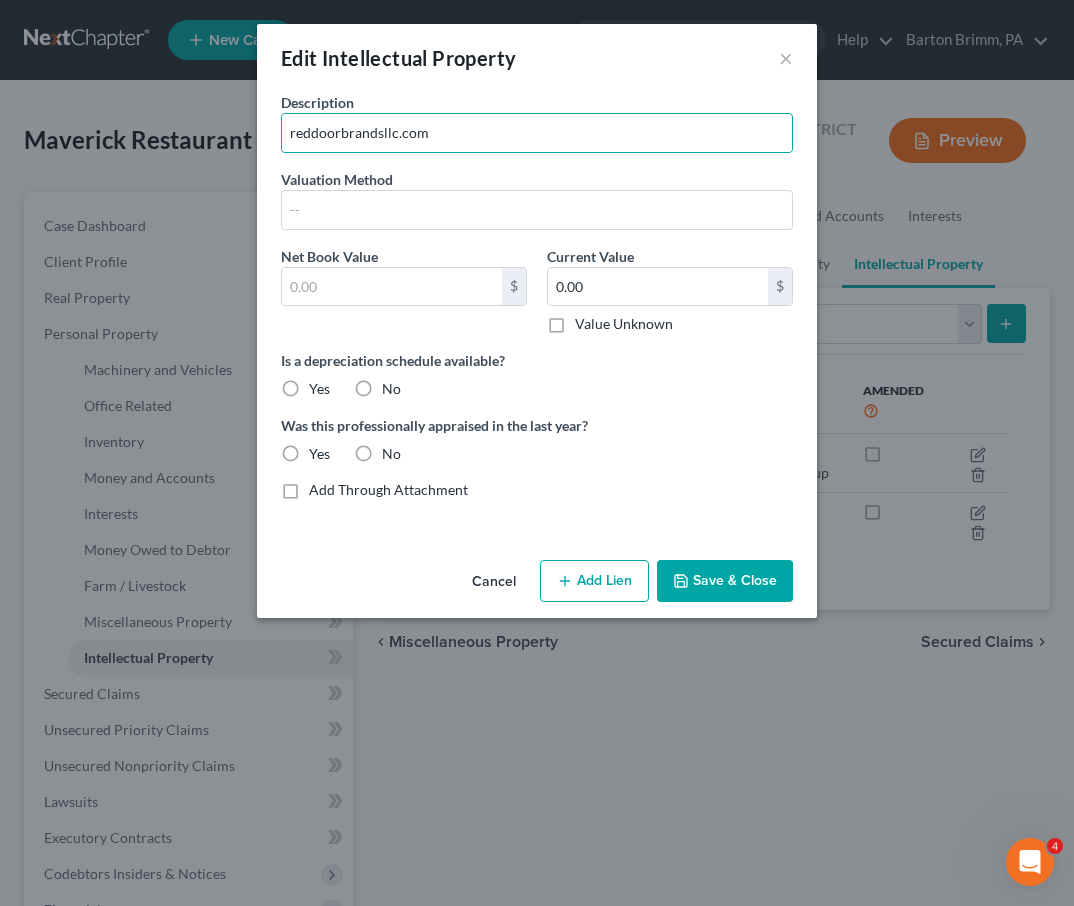 click on "Save & Close" at bounding box center [725, 581] 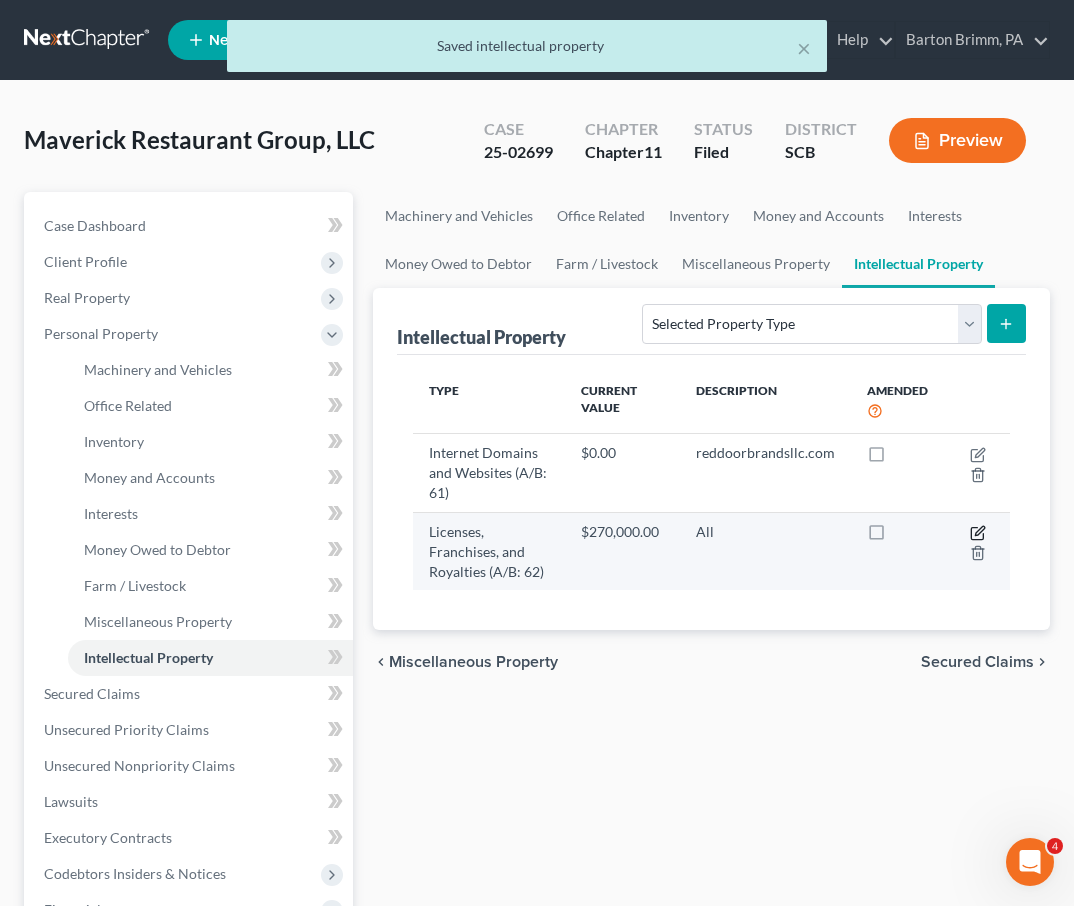 click 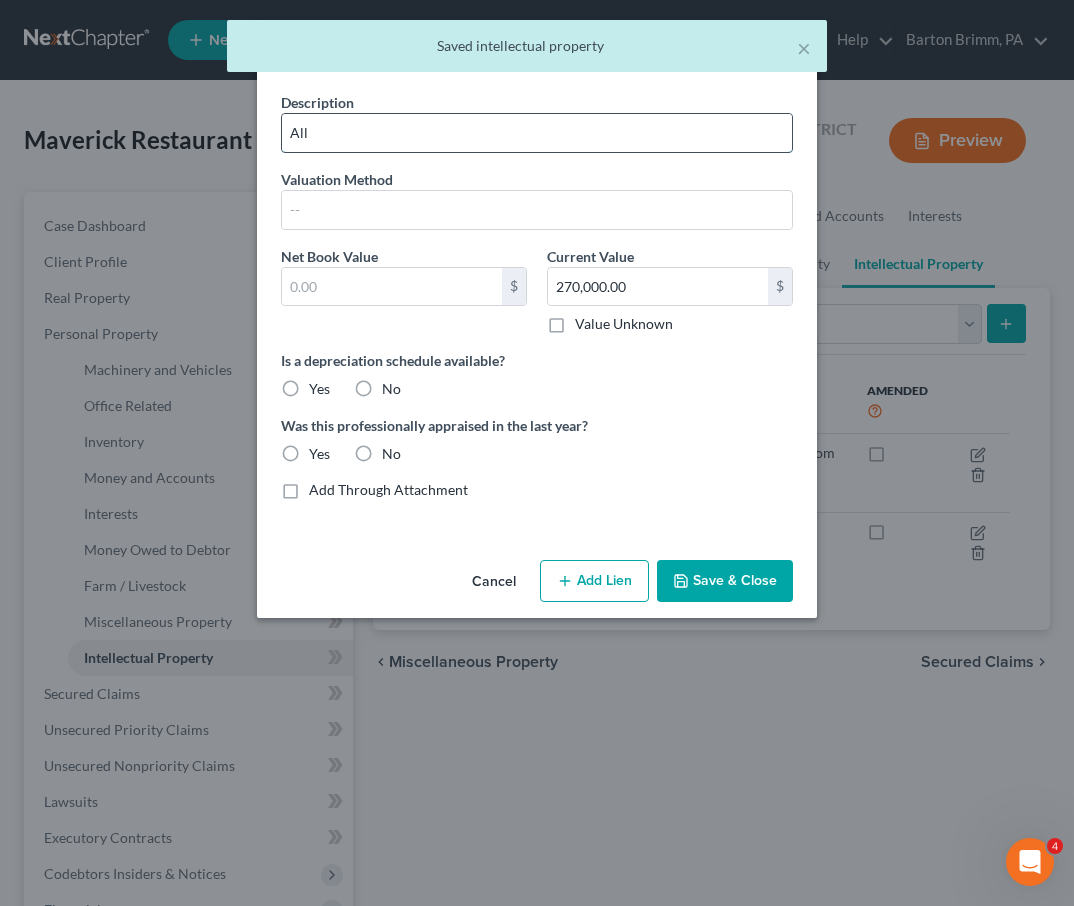 click on "All" at bounding box center [537, 133] 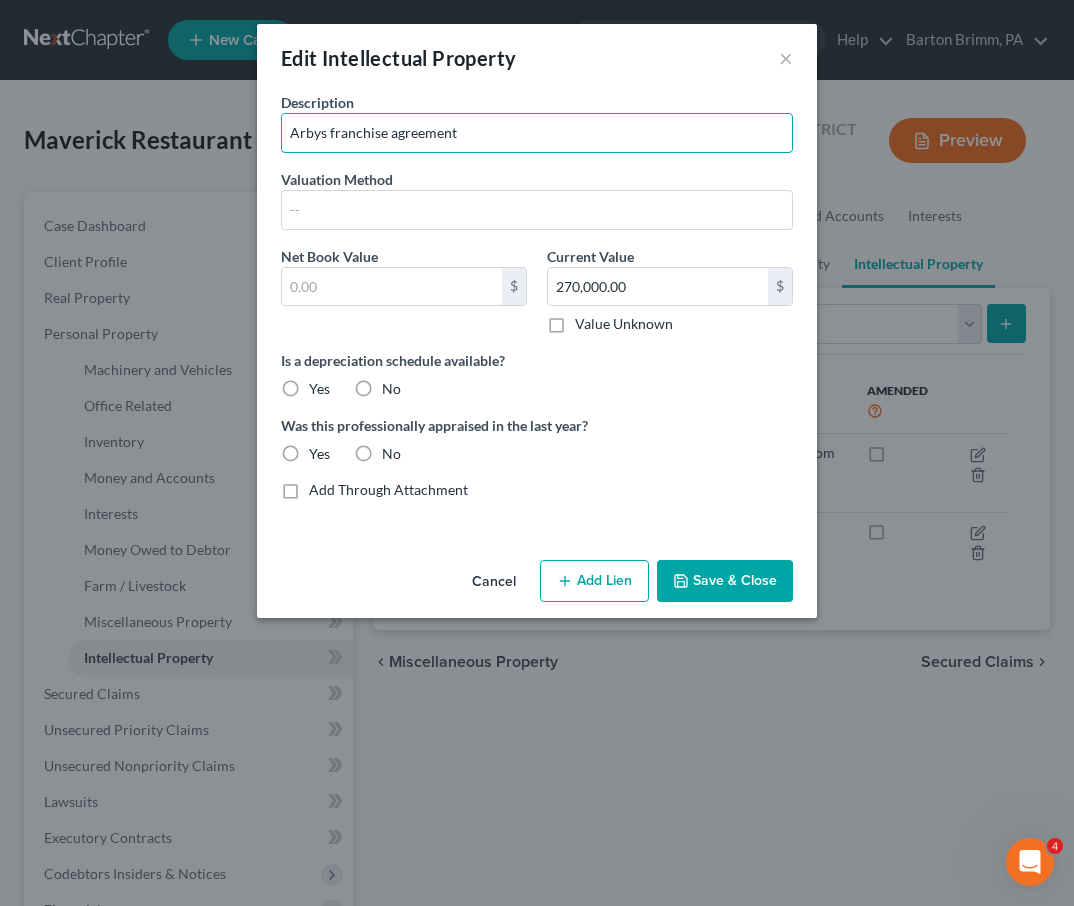 type on "Arbys franchise agreement" 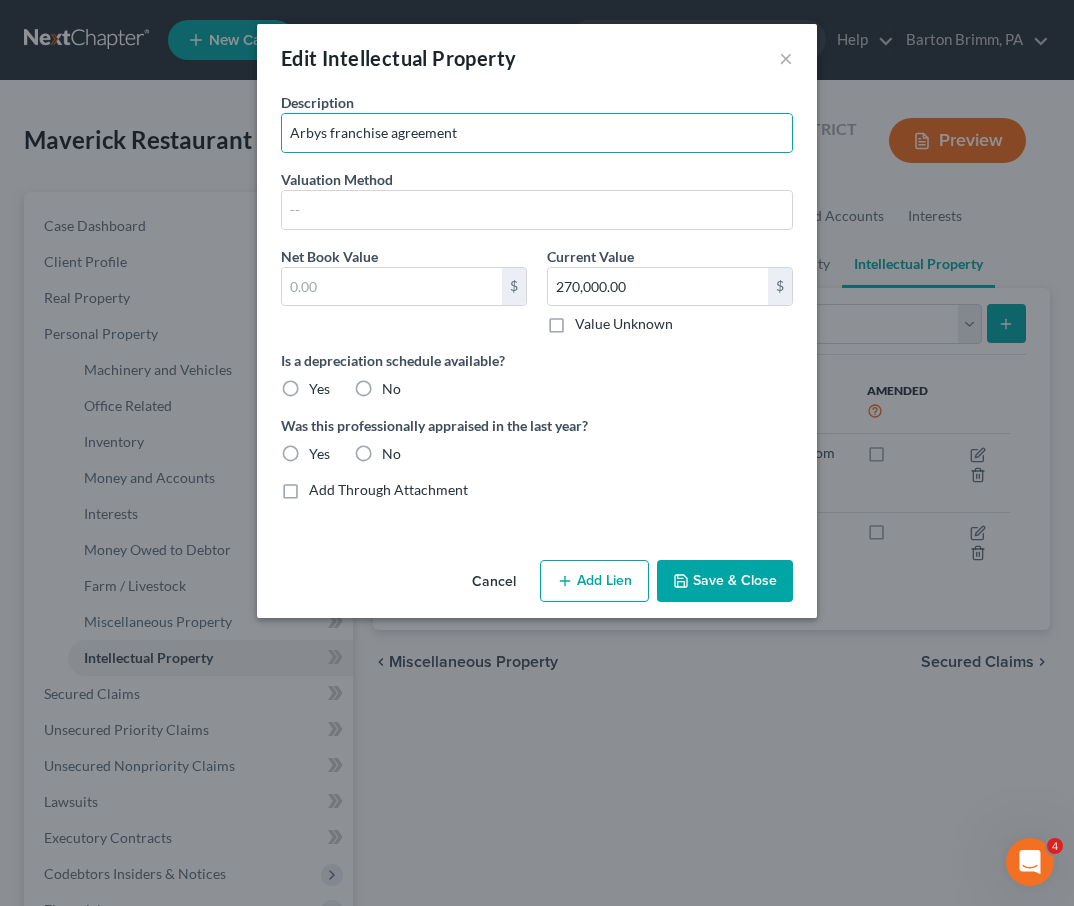 click on "Save & Close" at bounding box center [725, 581] 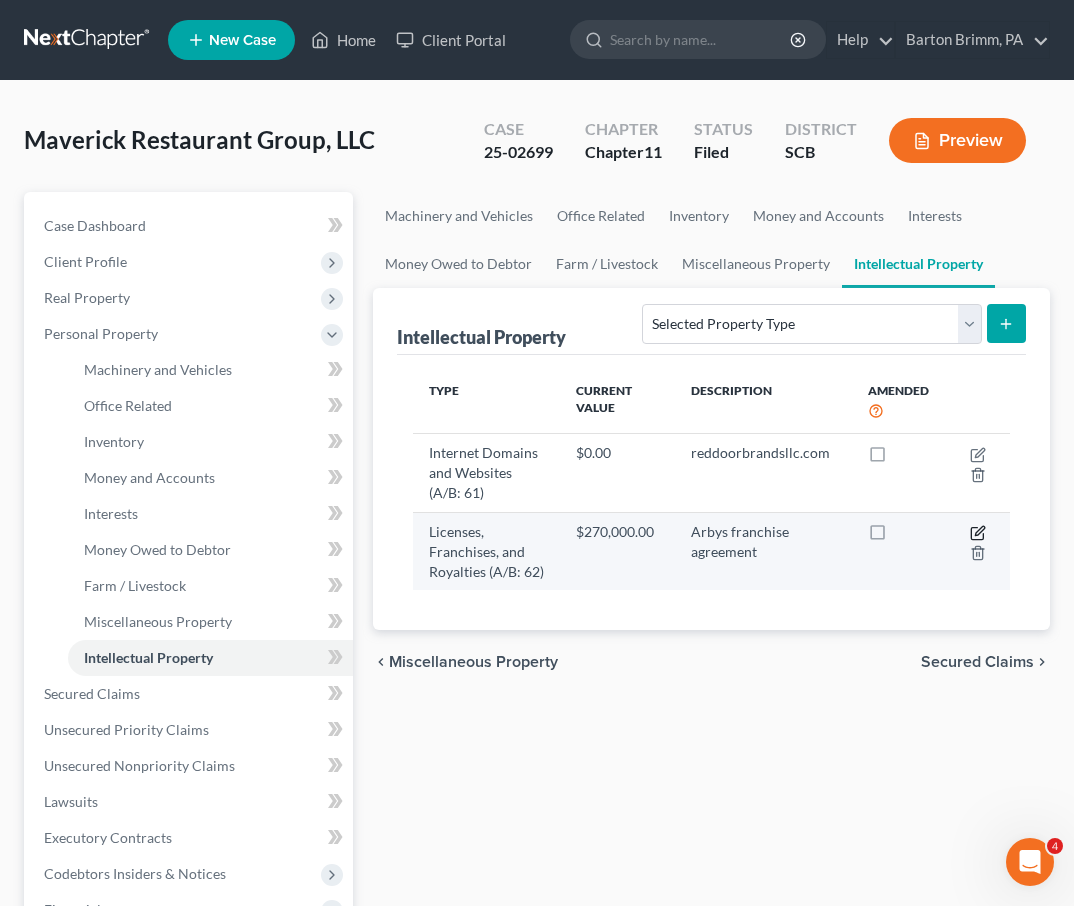click 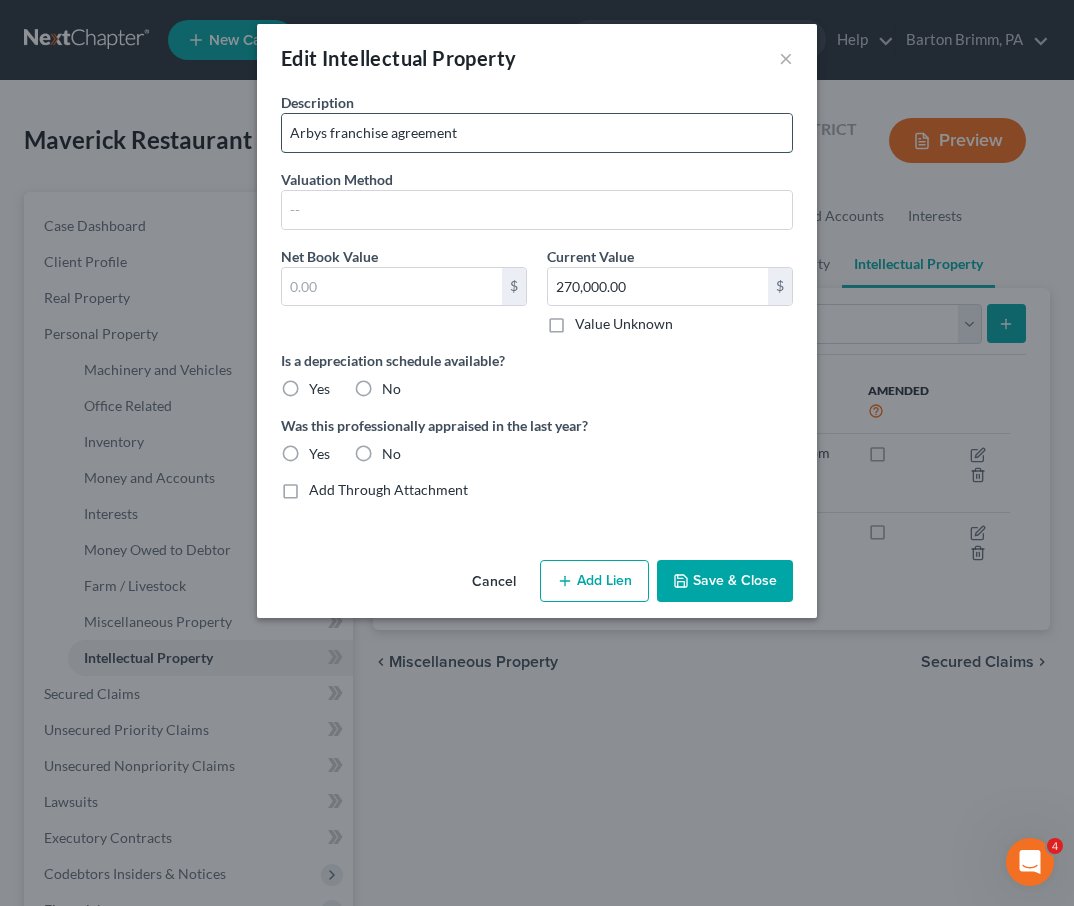 click on "Arbys franchise agreement" at bounding box center (537, 133) 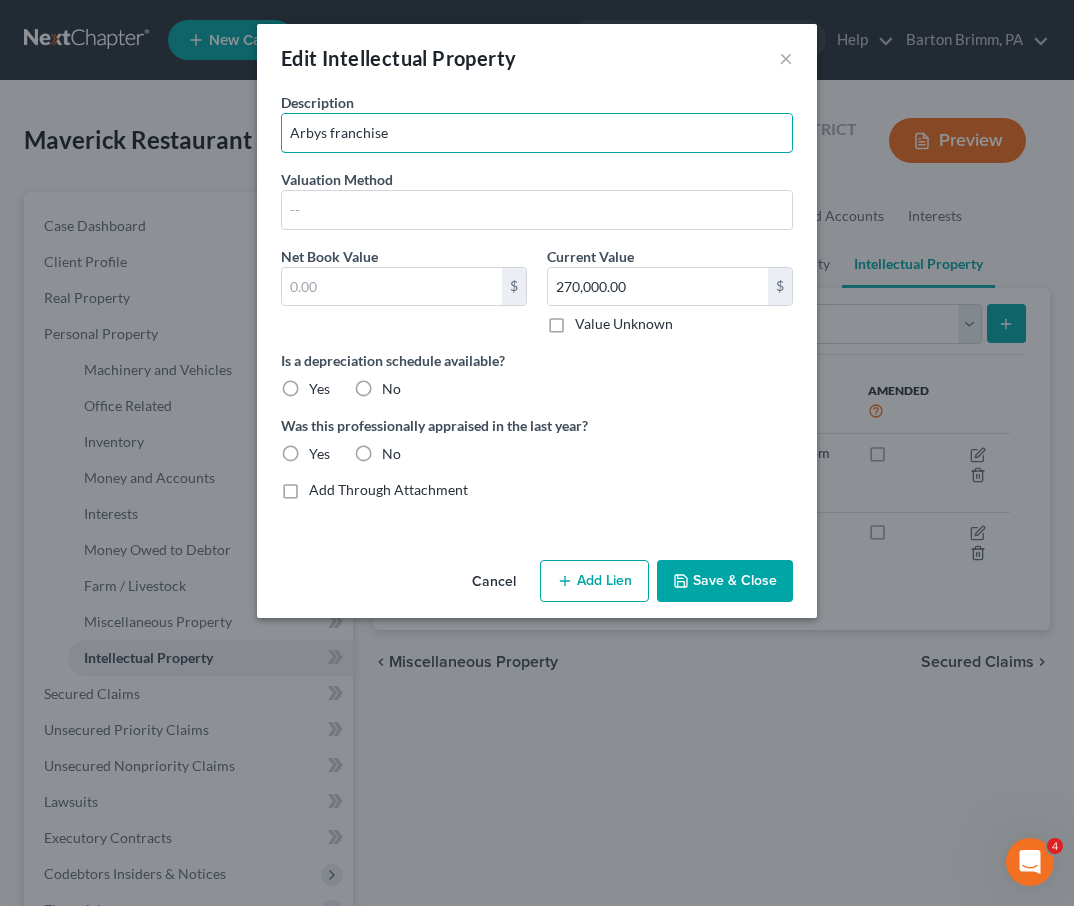 type on "Arbys franchise" 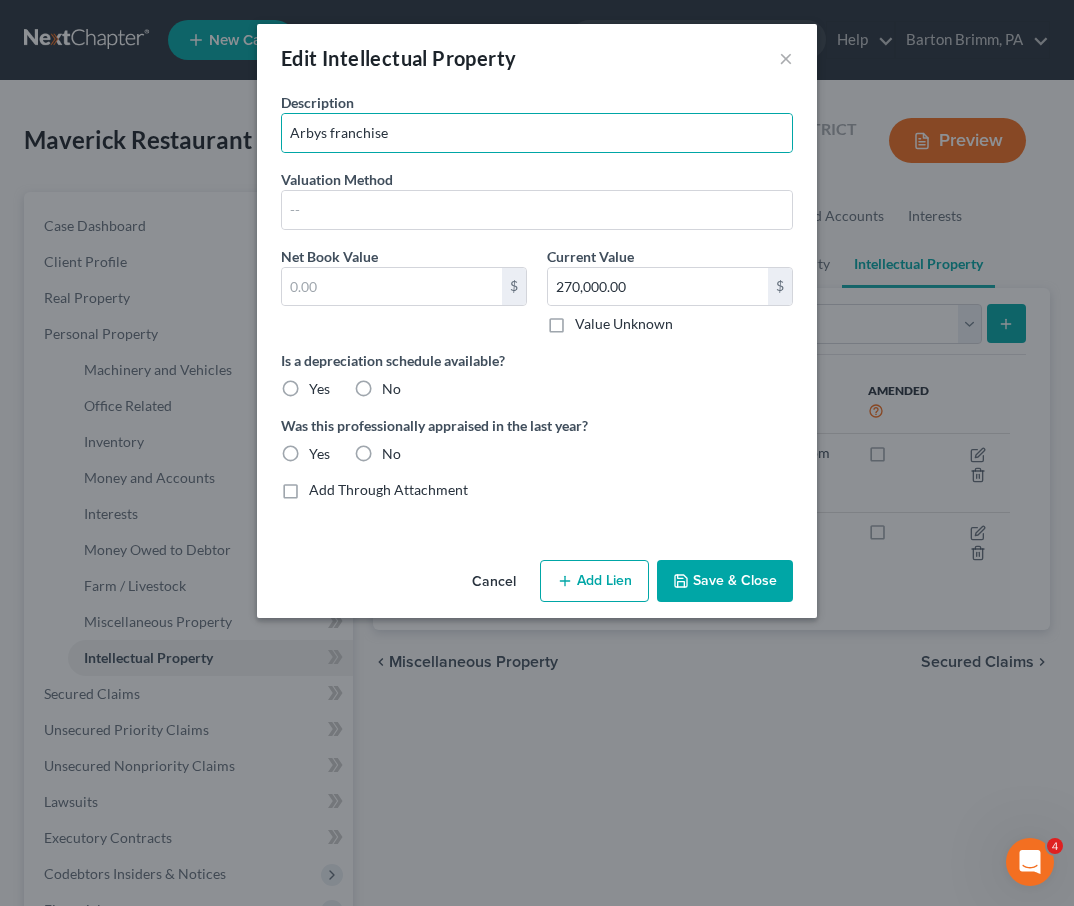 click 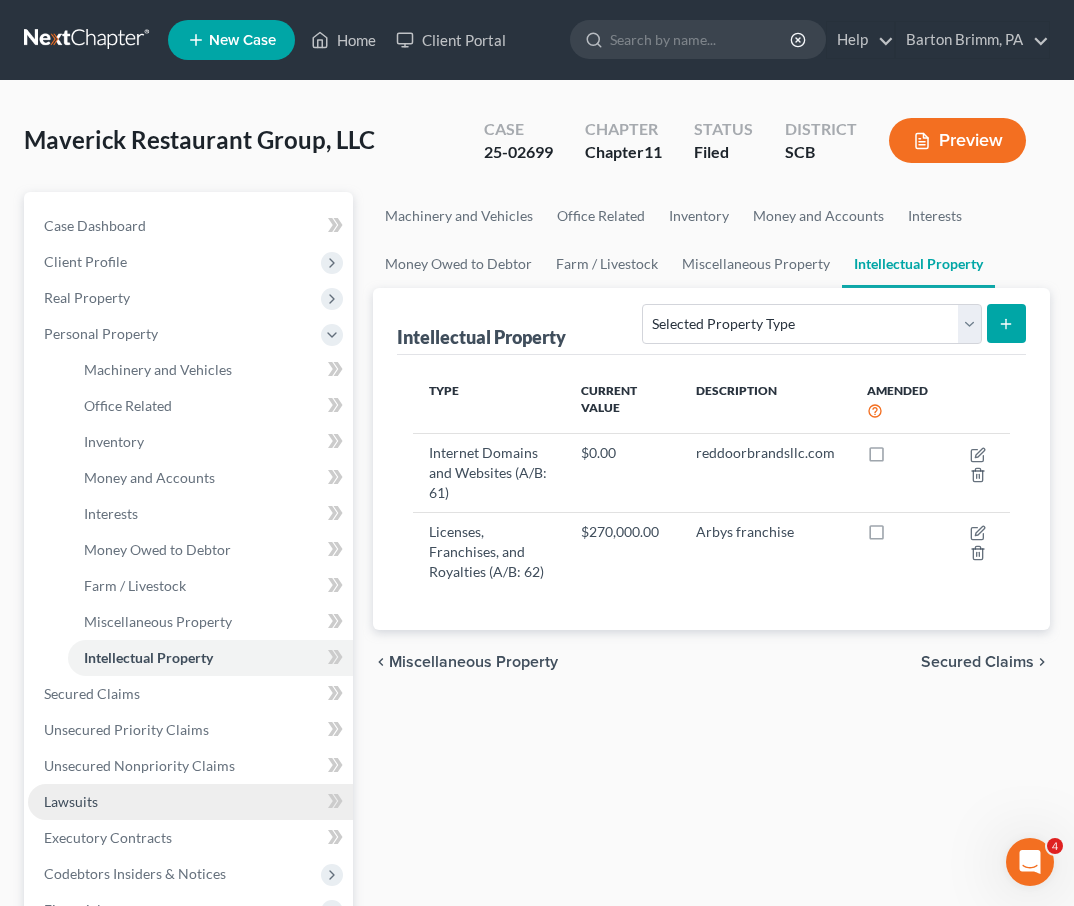 scroll, scrollTop: 204, scrollLeft: 0, axis: vertical 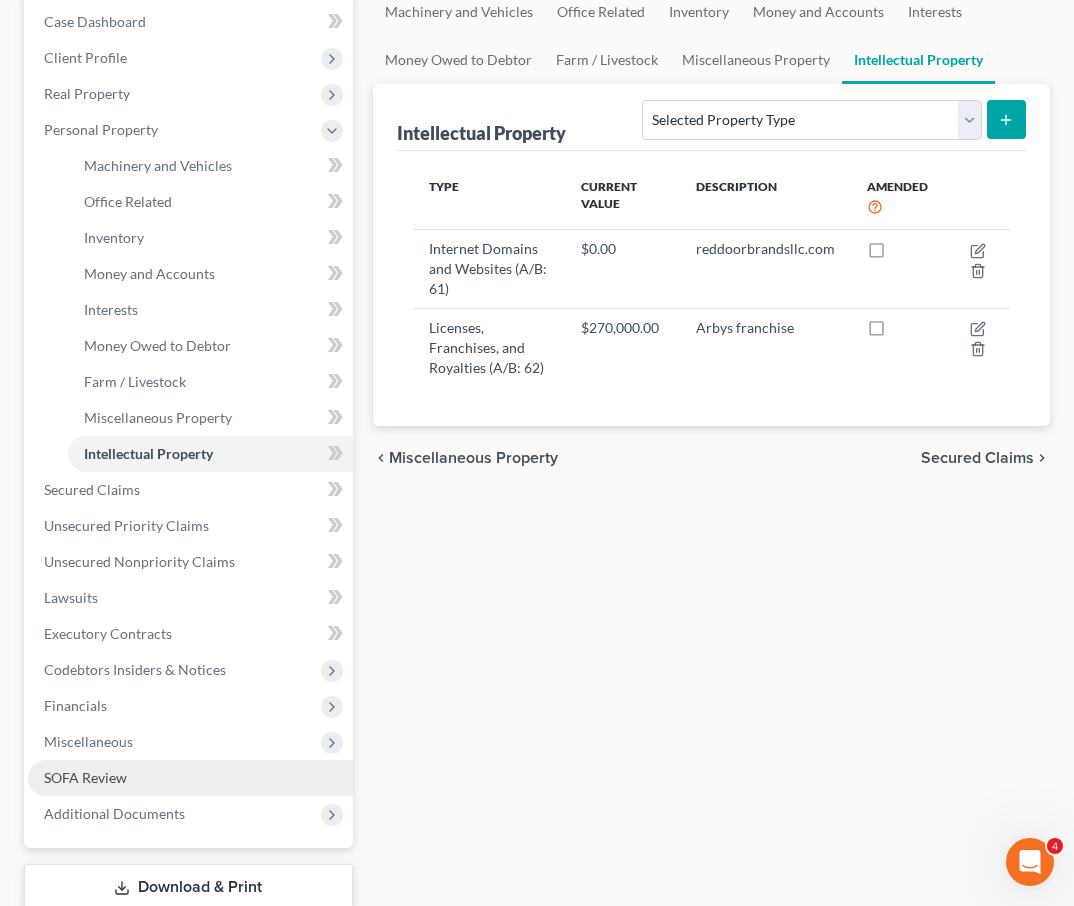 click on "SOFA Review" at bounding box center (190, 778) 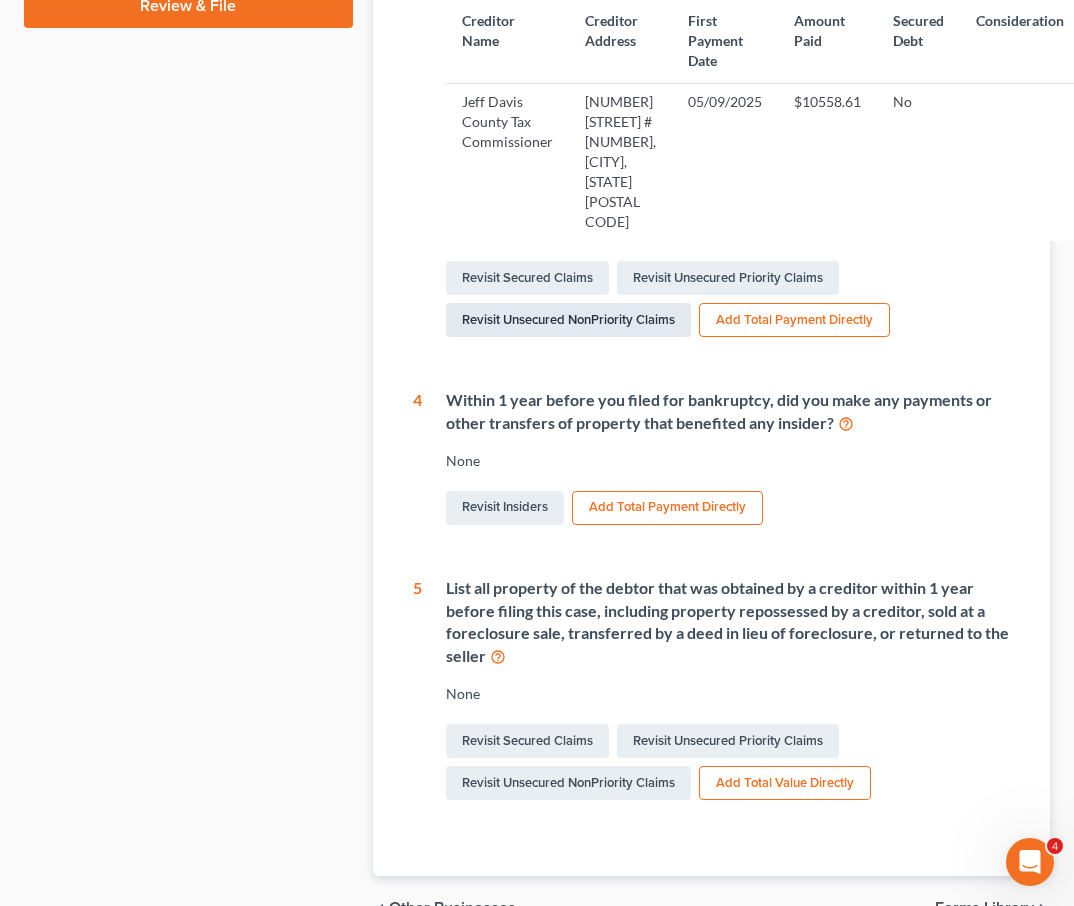 scroll, scrollTop: 816, scrollLeft: 0, axis: vertical 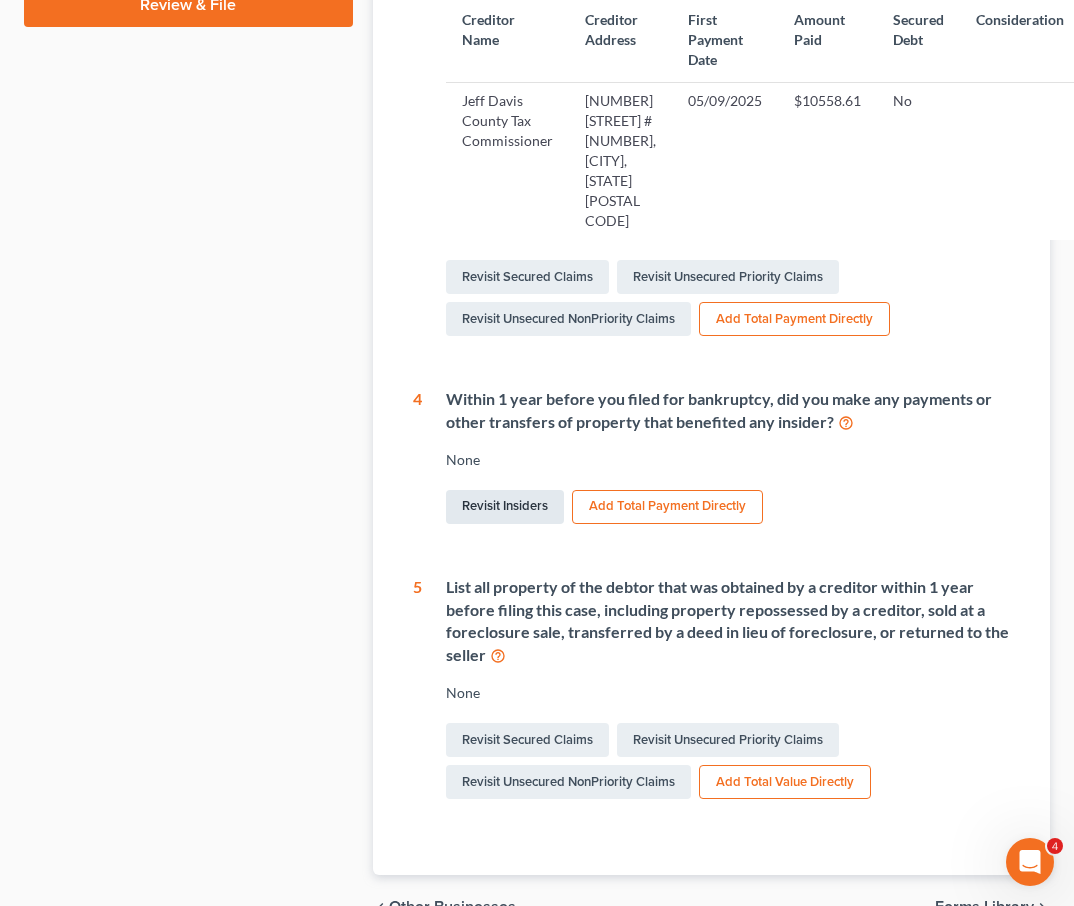 click on "Revisit Insiders" at bounding box center [505, 507] 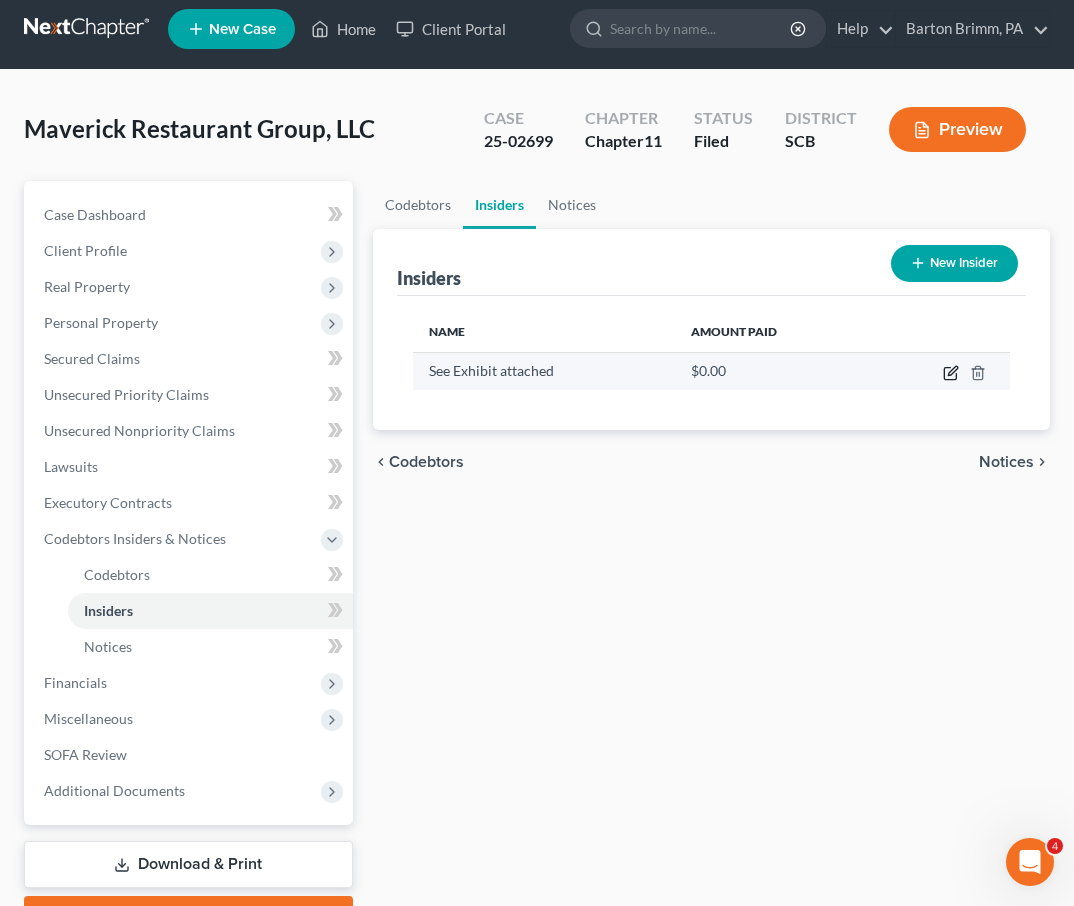 click 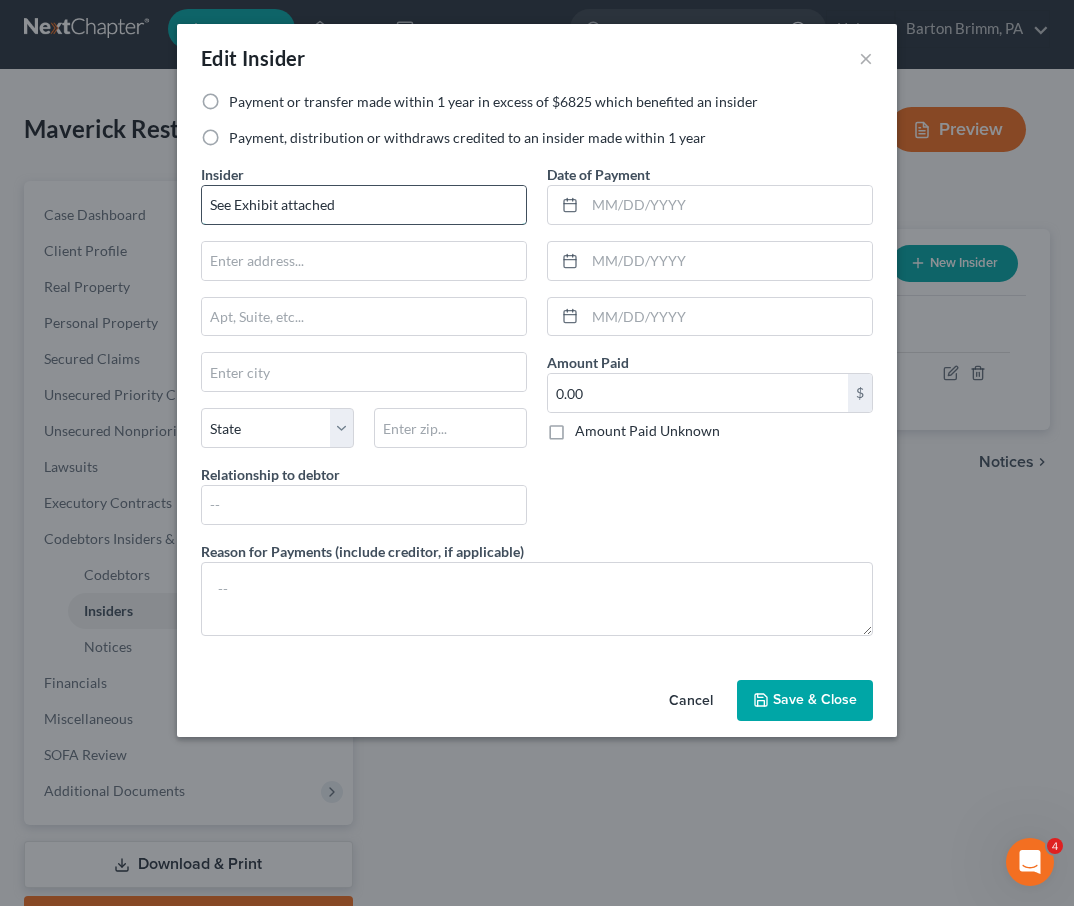 drag, startPoint x: 334, startPoint y: 205, endPoint x: 220, endPoint y: 199, distance: 114.15778 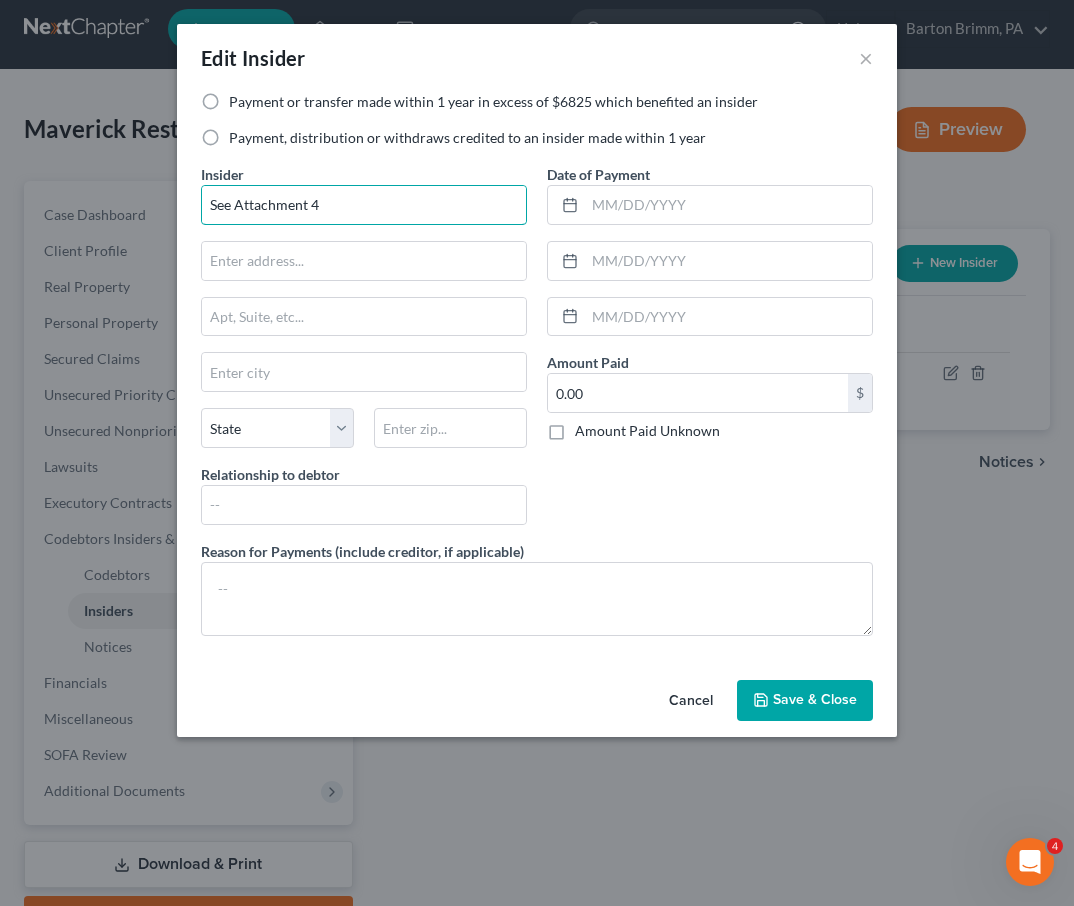 type on "See Attachment 4" 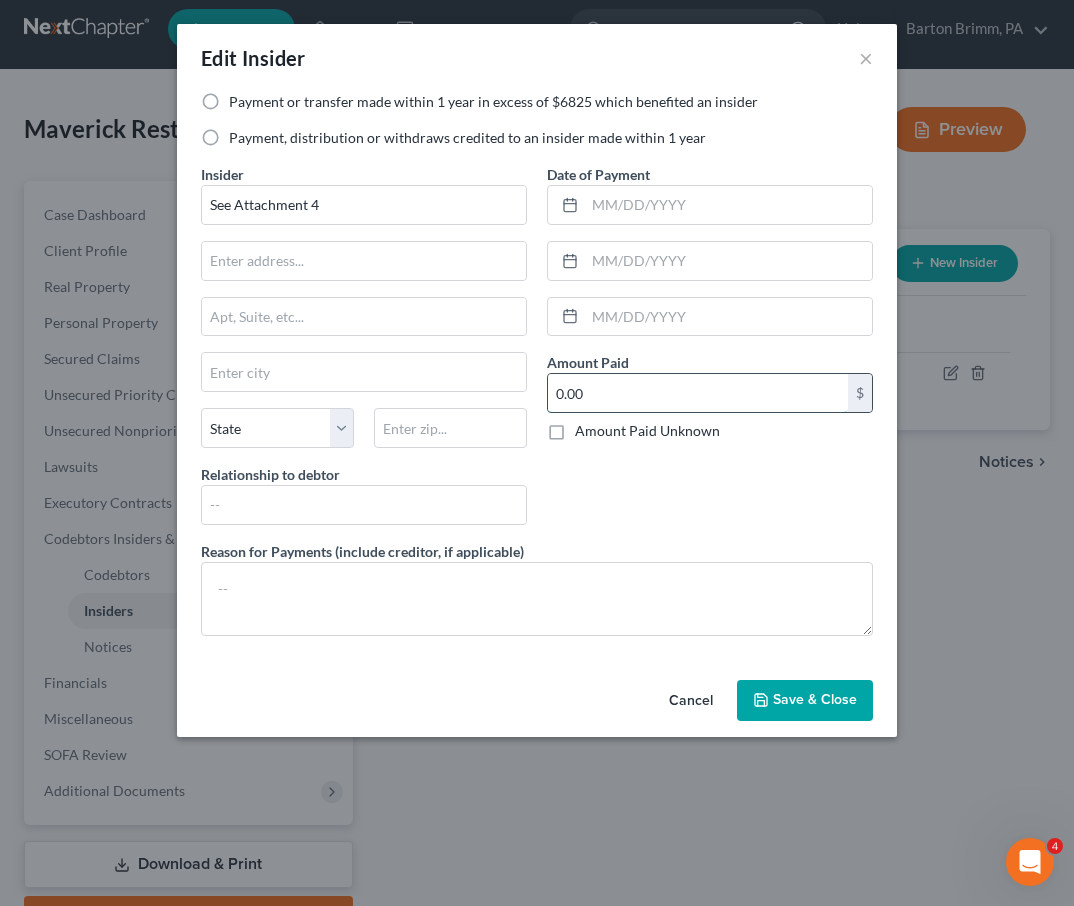 click on "0.00" at bounding box center (698, 393) 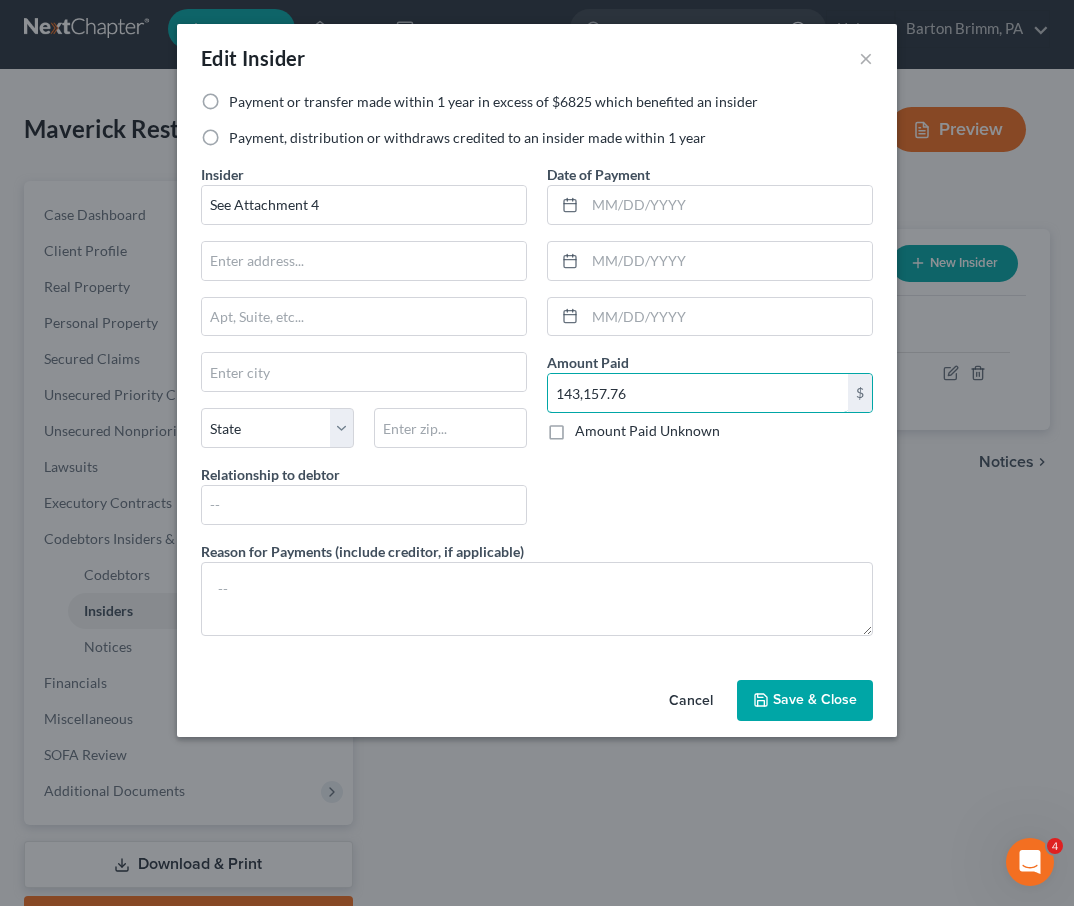 type on "143,157.76" 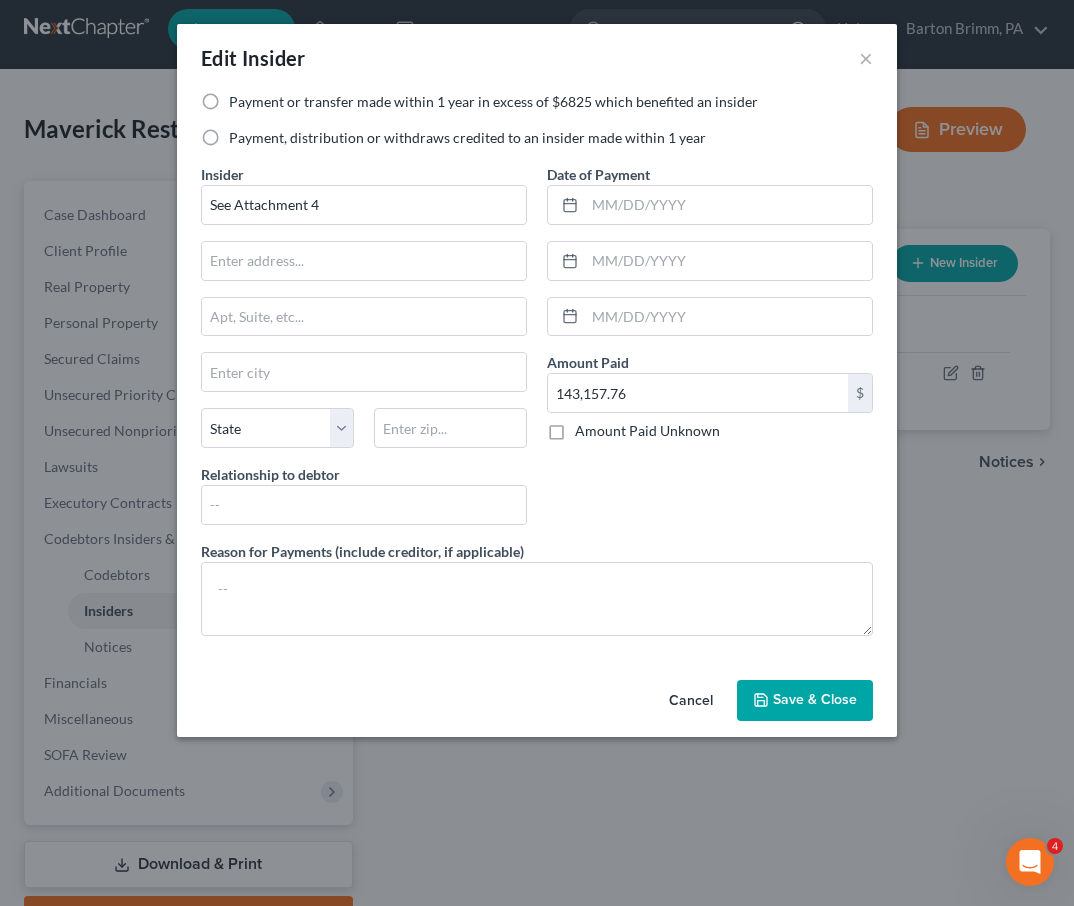 click 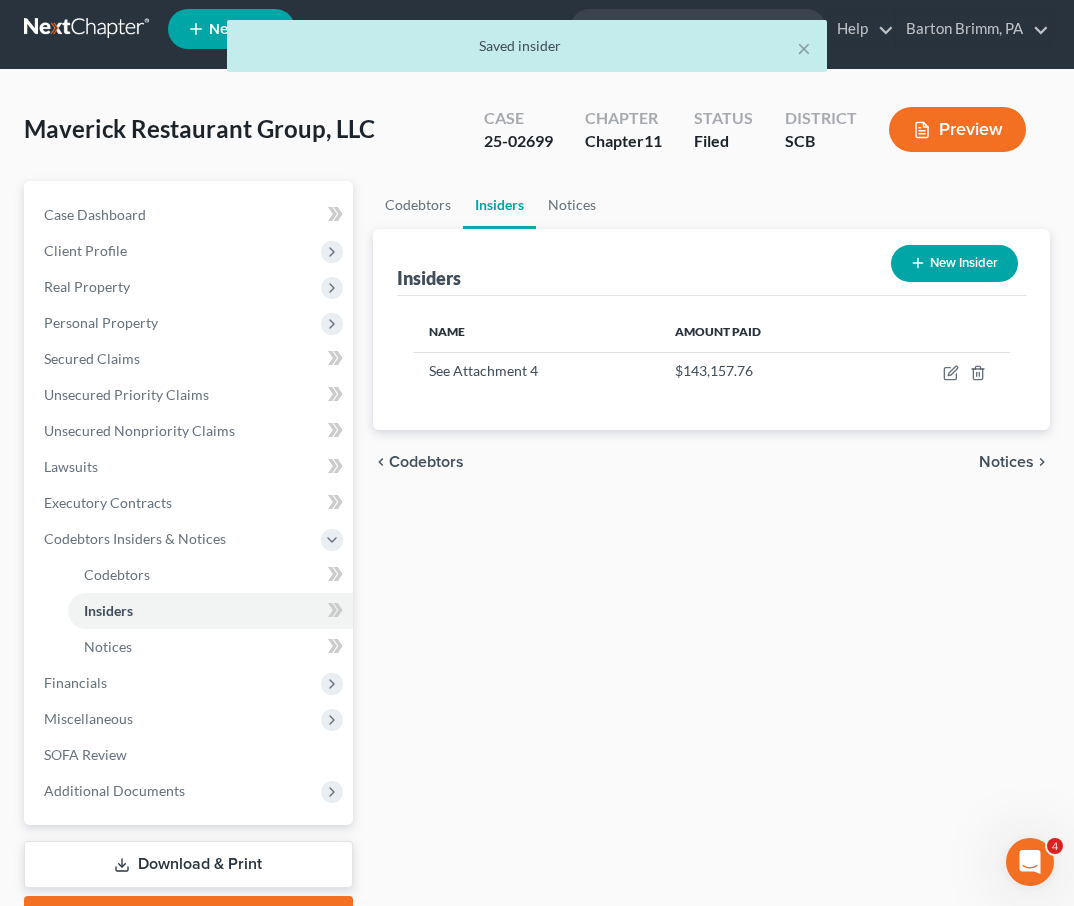 click 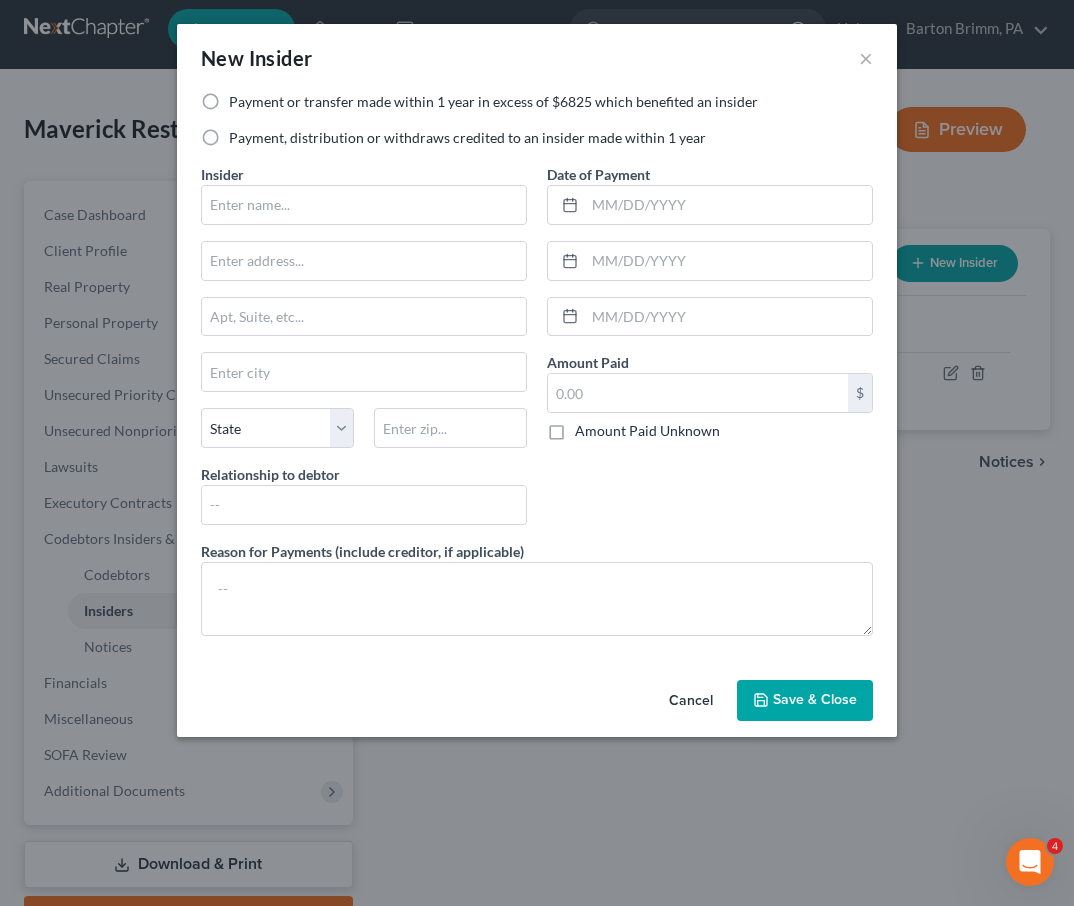 click on "Payment, distribution or withdraws credited to an insider made within 1 year" at bounding box center [467, 138] 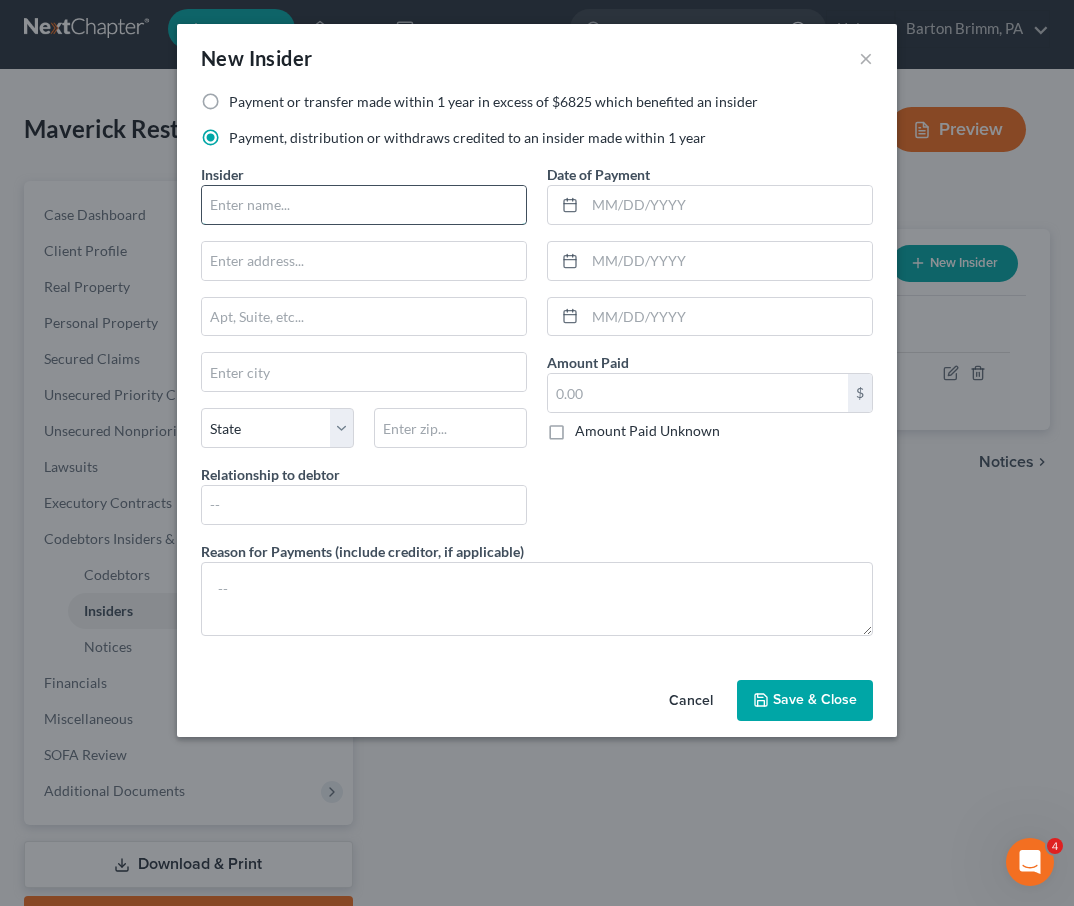 click at bounding box center [364, 205] 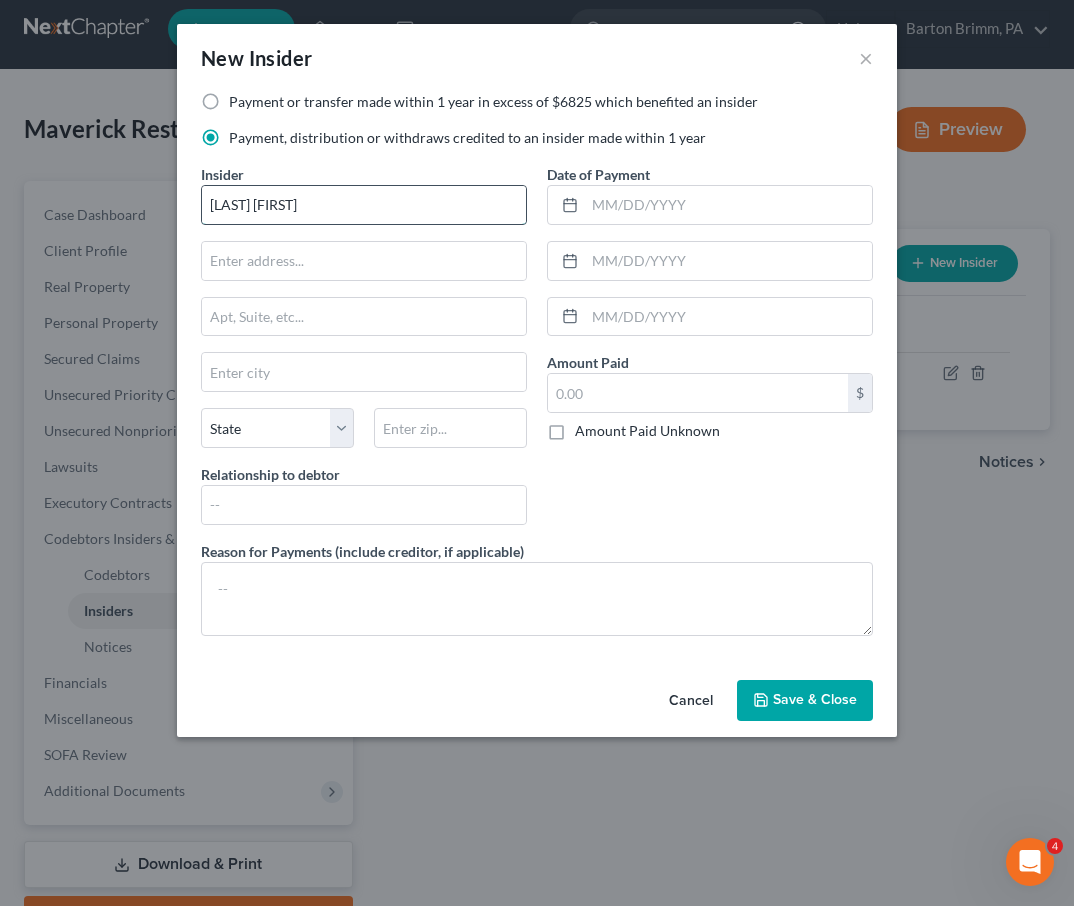 click on "argus Wiley" at bounding box center (364, 205) 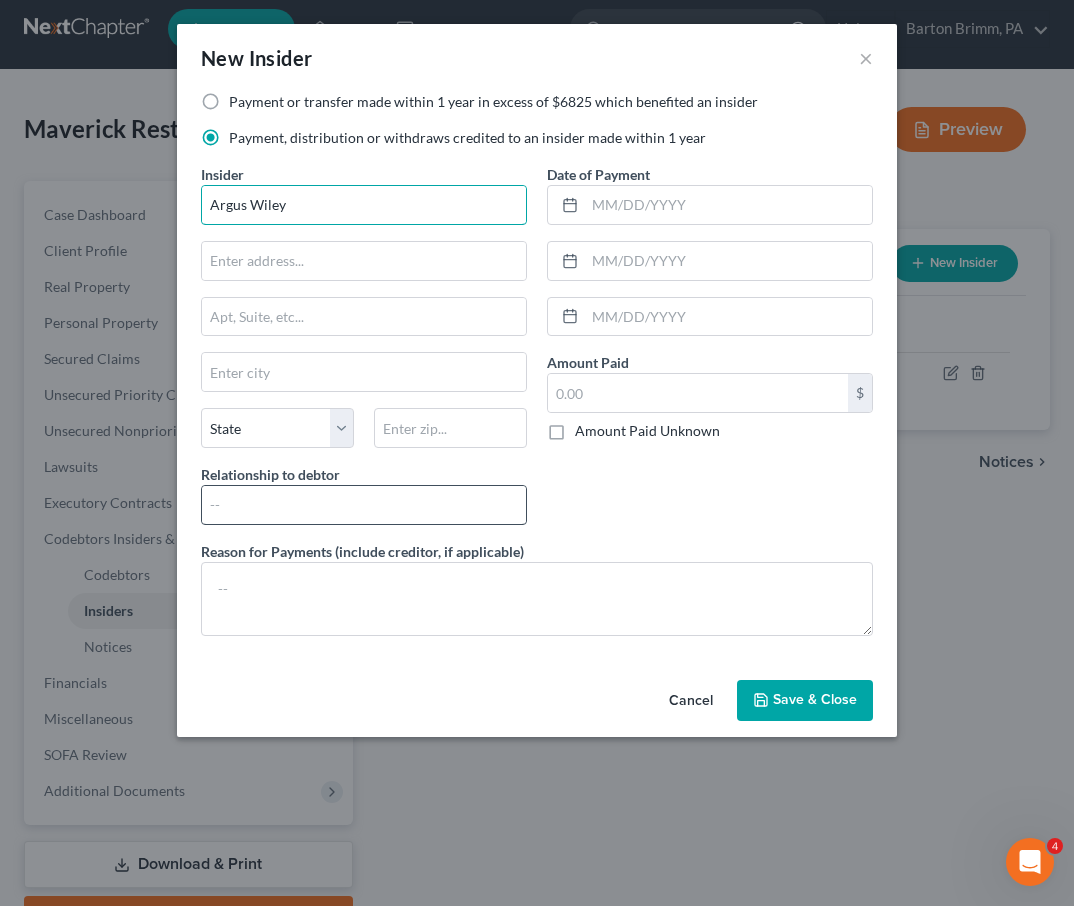 type on "Argus Wiley" 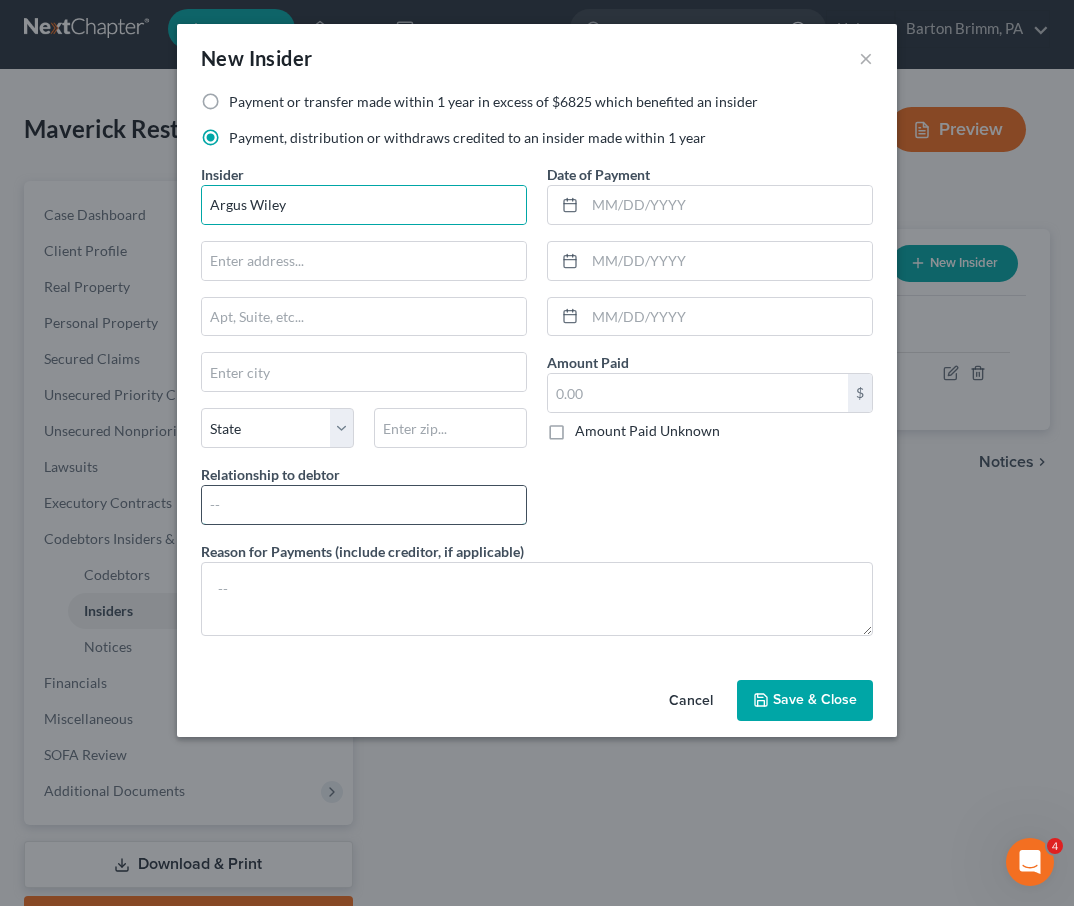 click at bounding box center (364, 505) 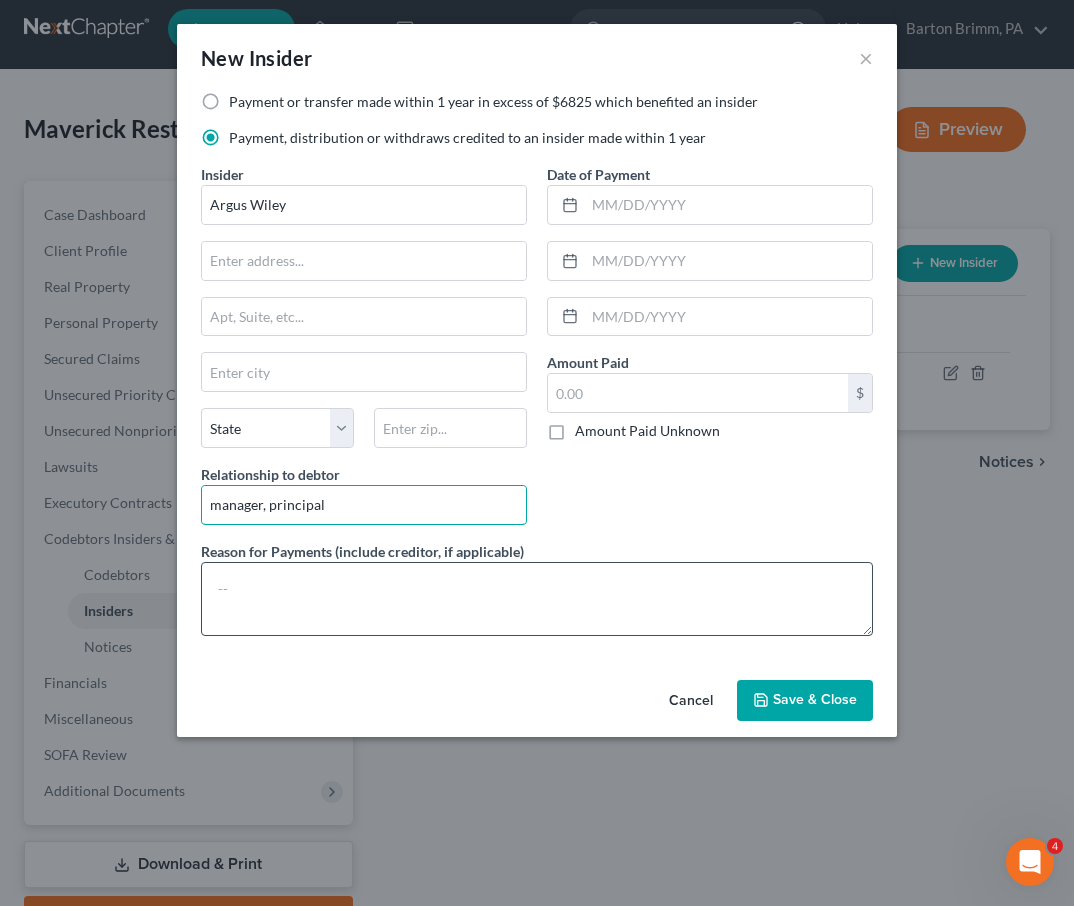 type on "manager, principal" 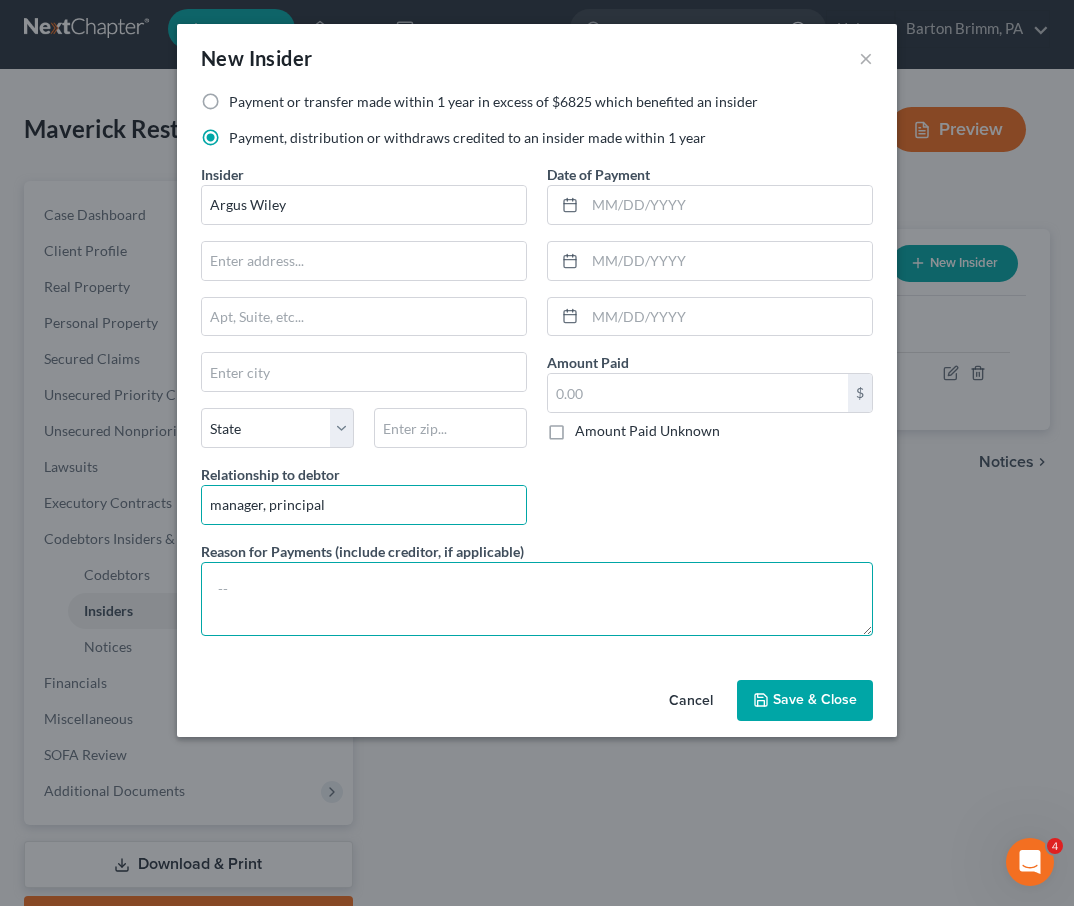 click at bounding box center [537, 599] 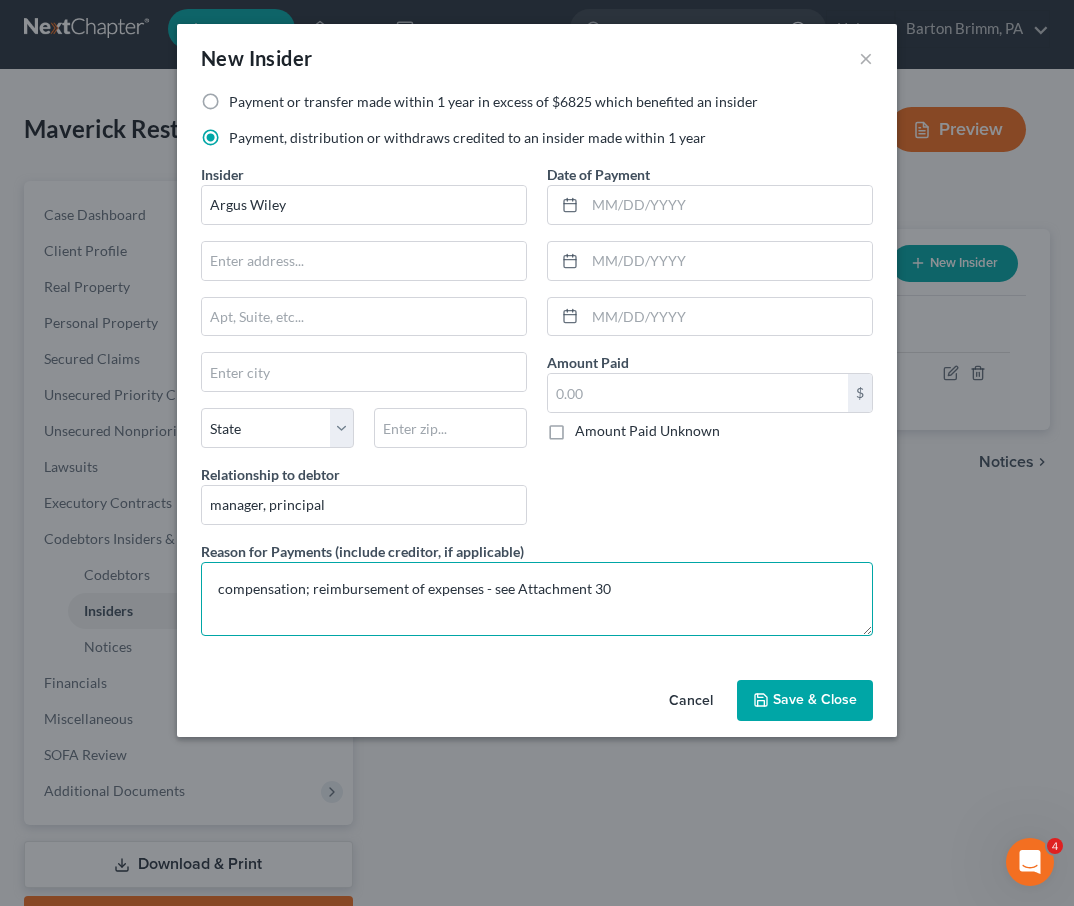 type on "compensation; reimbursement of expenses - see Attachment 30" 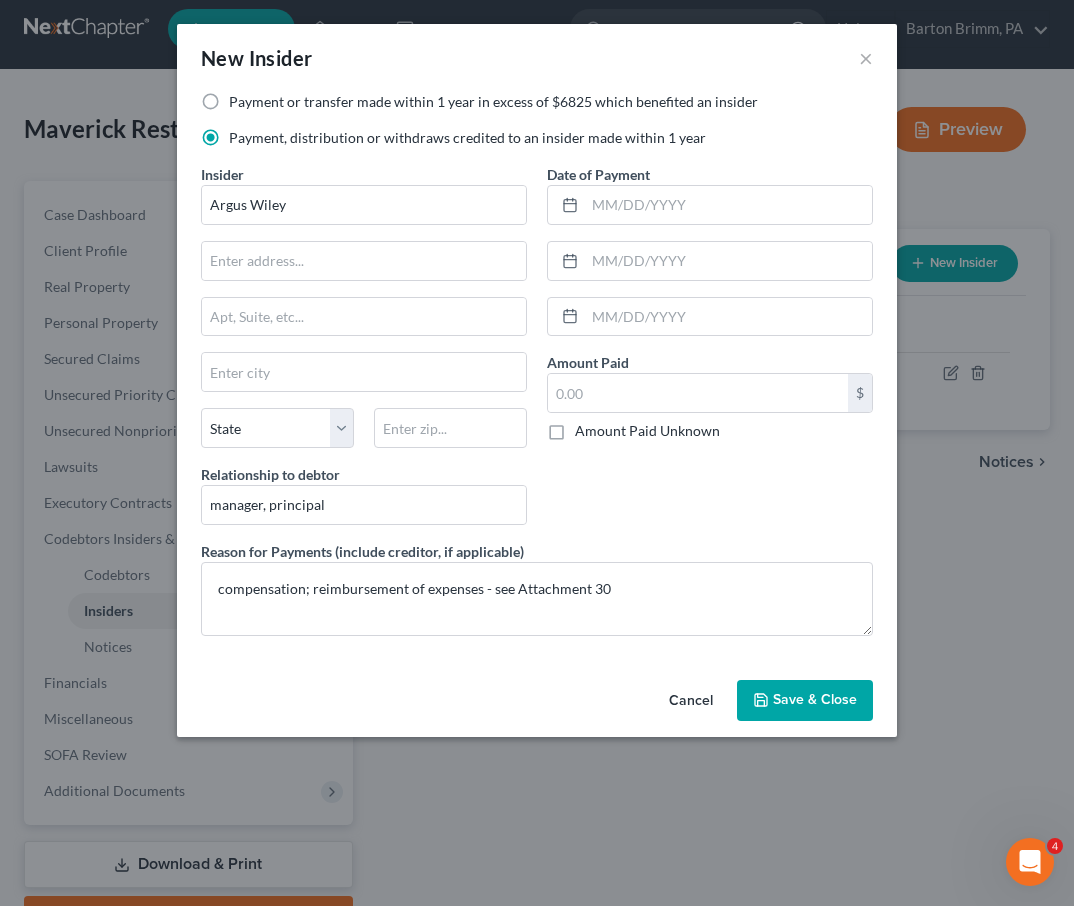 click on "Save & Close" at bounding box center [815, 700] 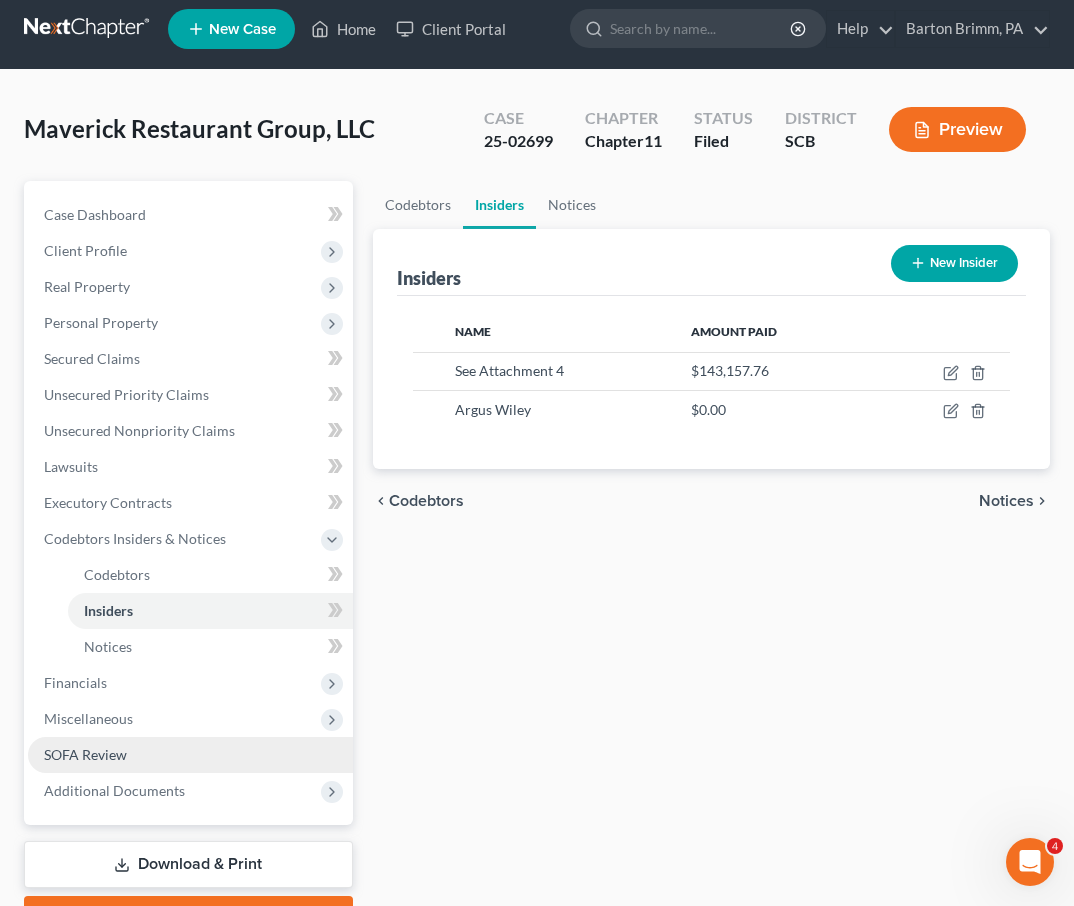 click on "SOFA Review" at bounding box center [190, 755] 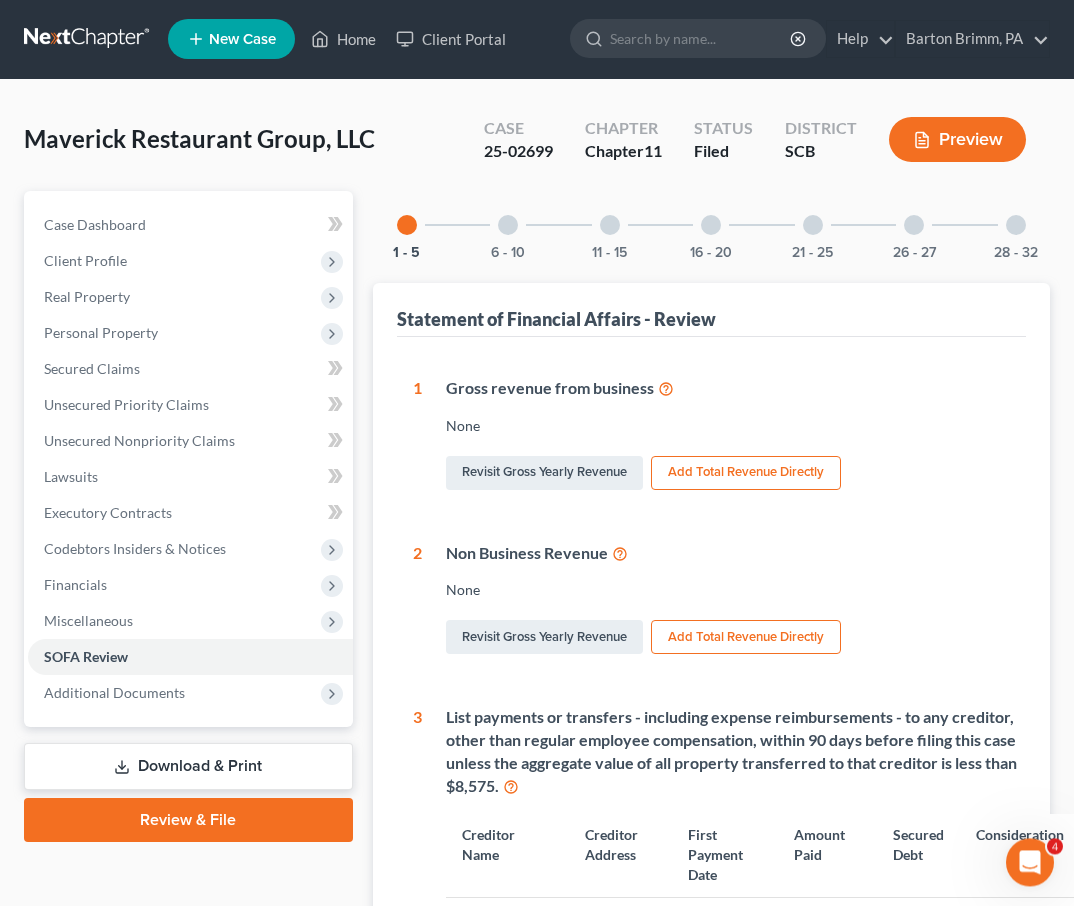 scroll, scrollTop: 0, scrollLeft: 0, axis: both 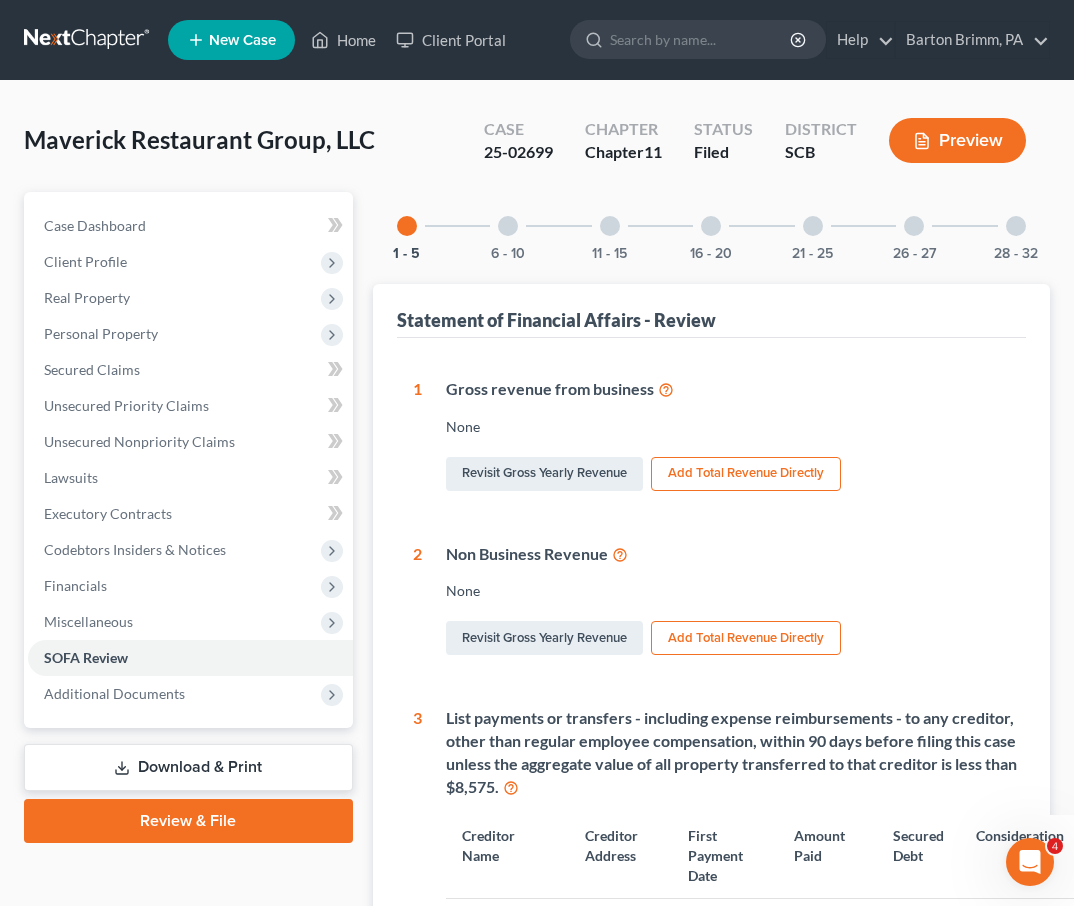 click on "Preview" at bounding box center (957, 140) 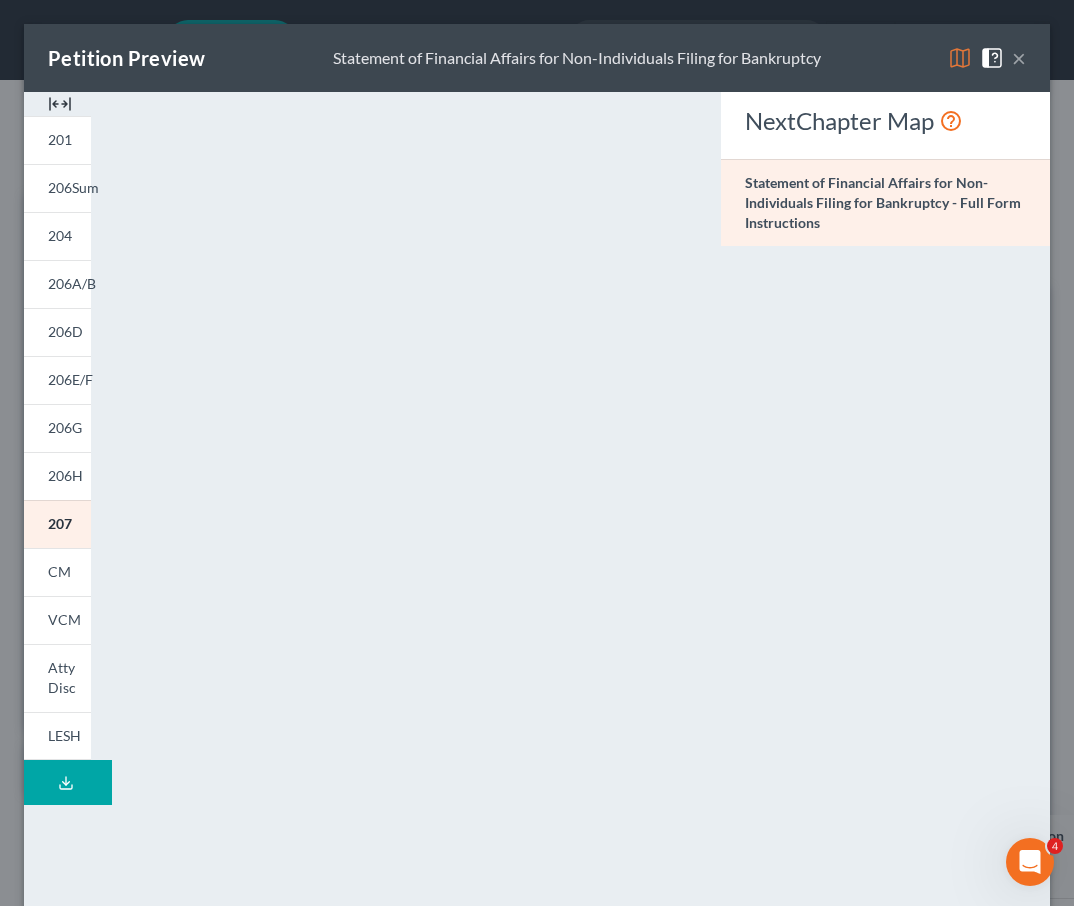 click on "×" at bounding box center (1019, 58) 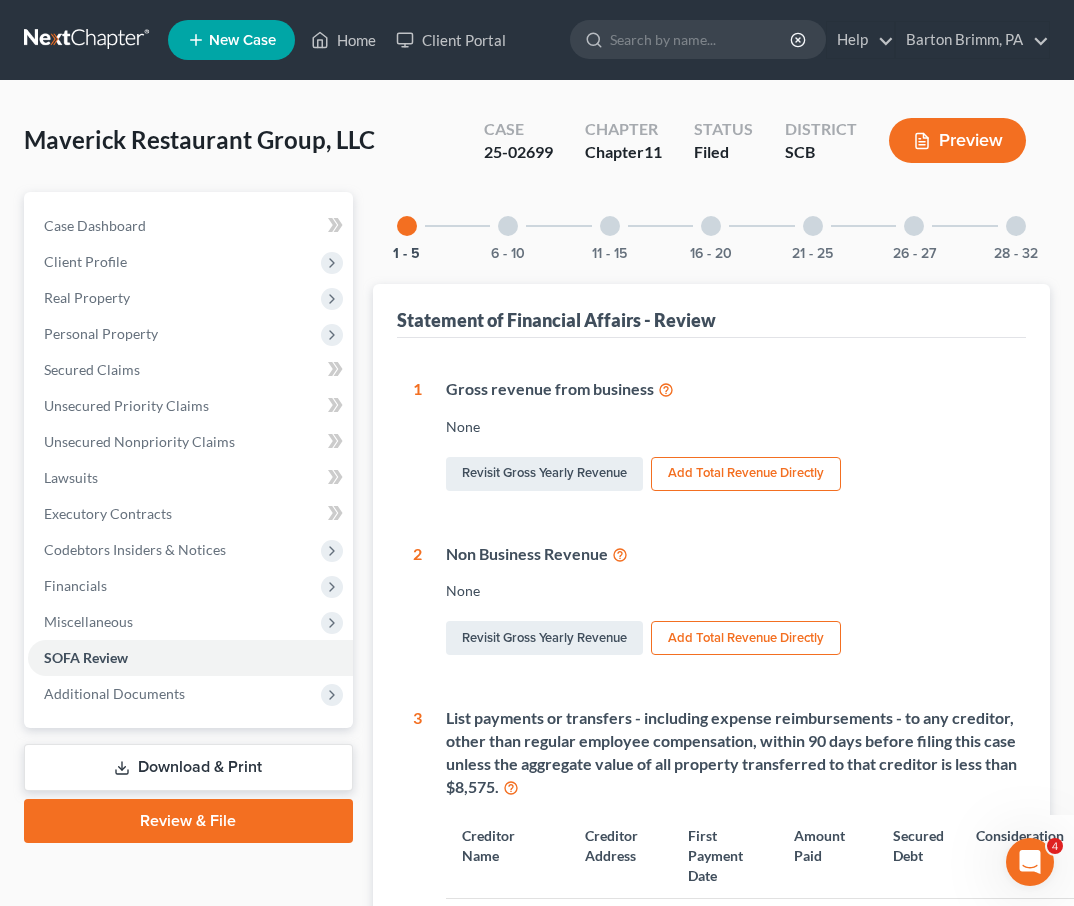 click at bounding box center [88, 40] 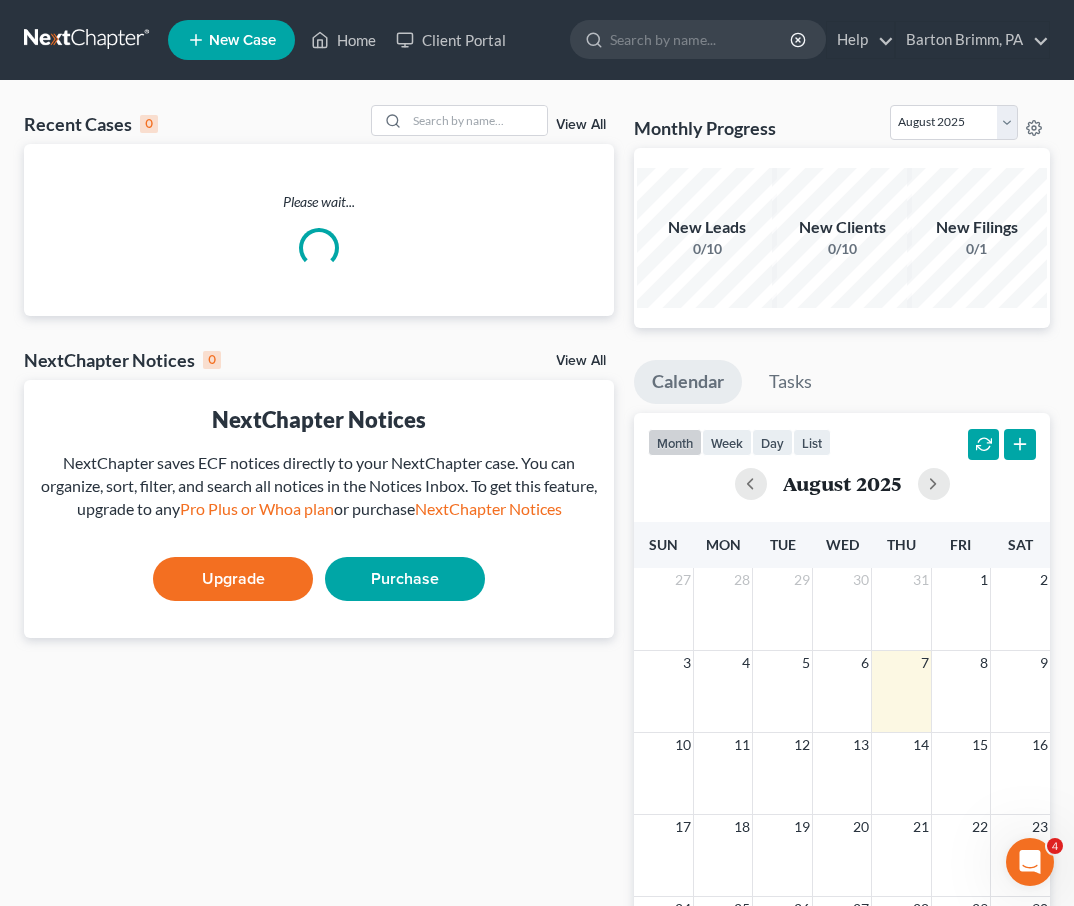 scroll, scrollTop: 0, scrollLeft: 0, axis: both 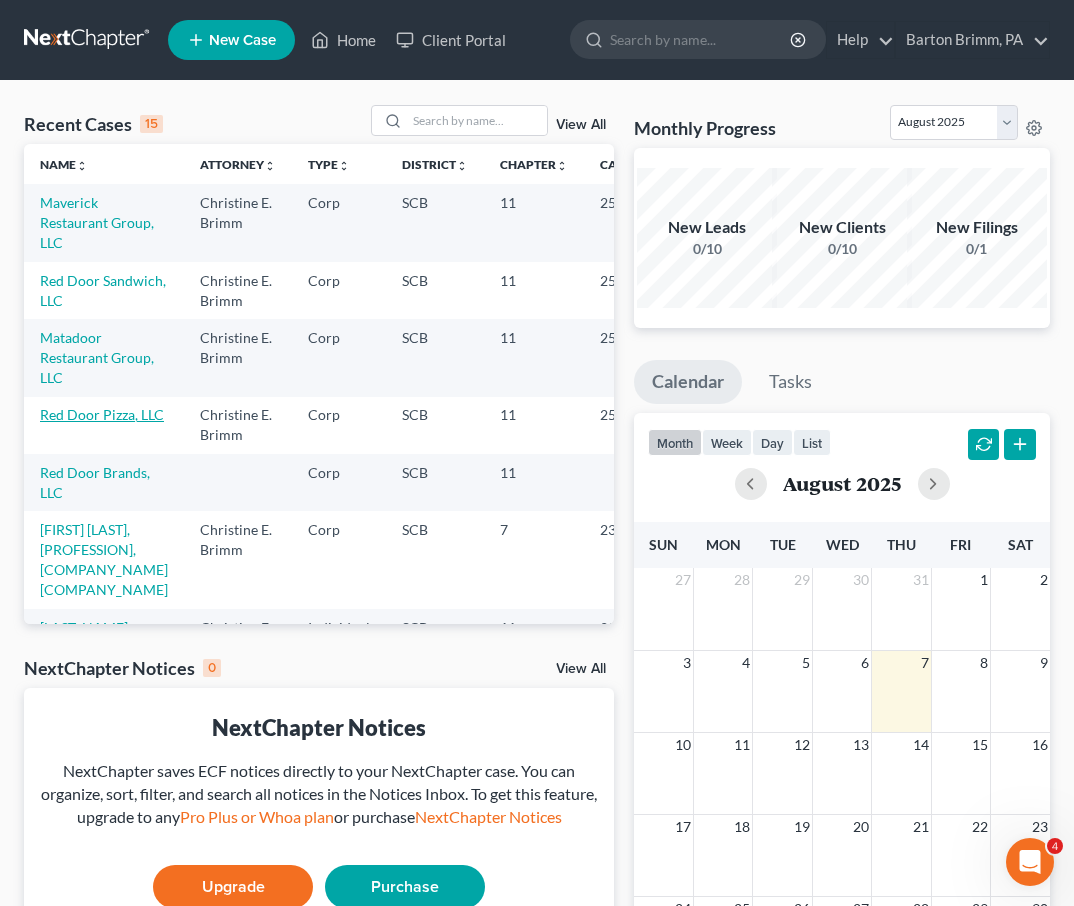 click on "Red Door Pizza, LLC" at bounding box center (102, 414) 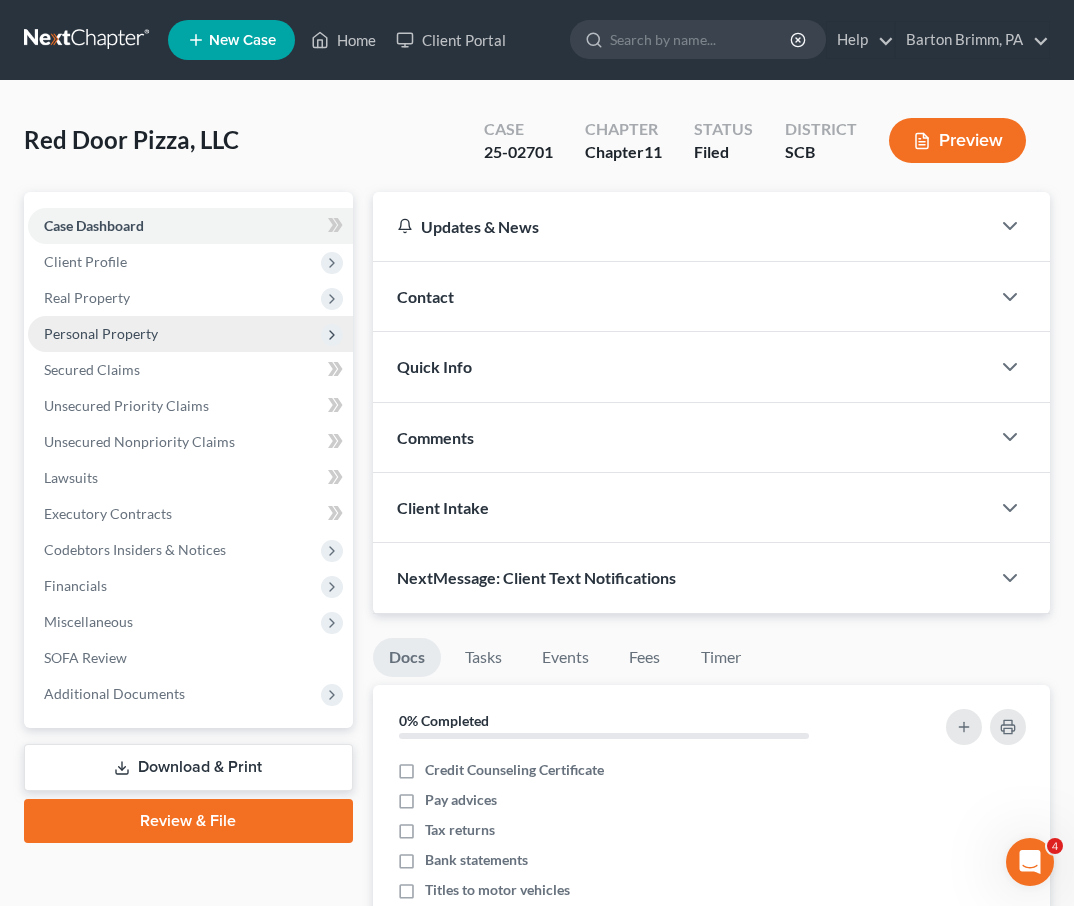 click on "Personal Property" at bounding box center (101, 333) 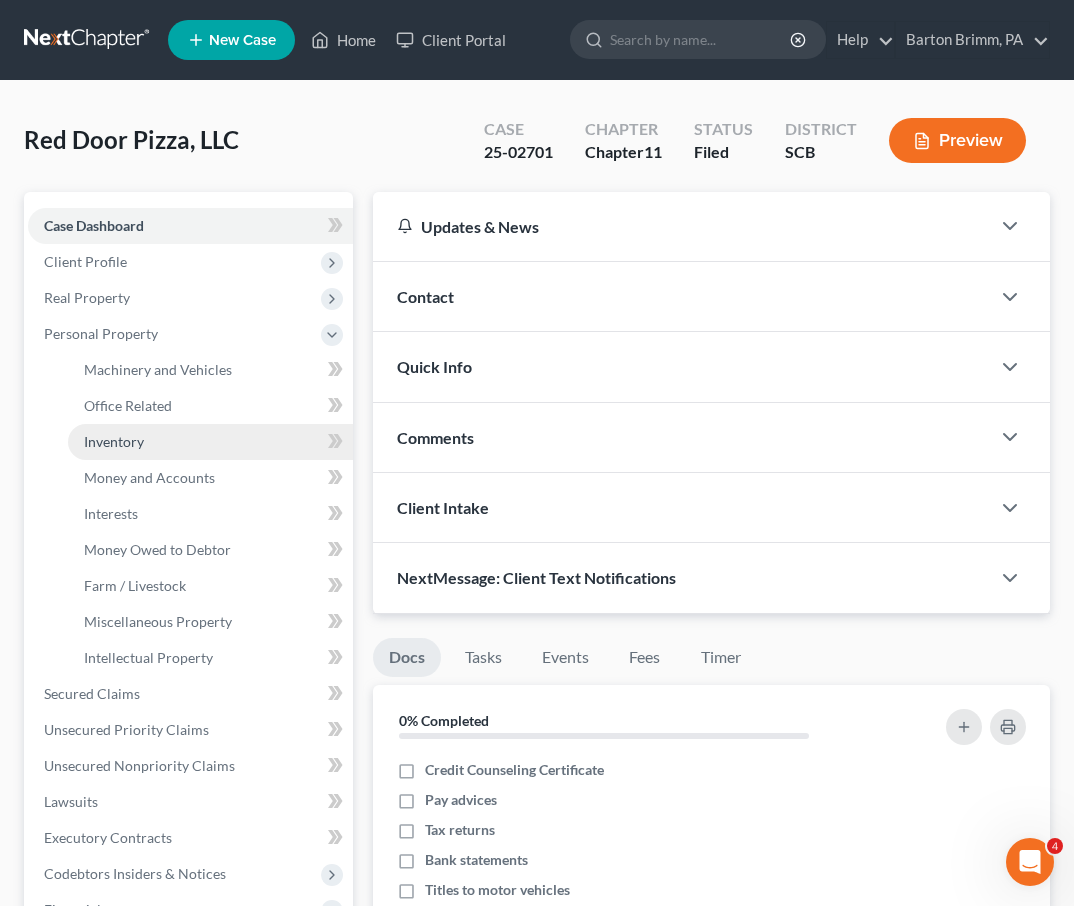 click on "Inventory" at bounding box center (114, 441) 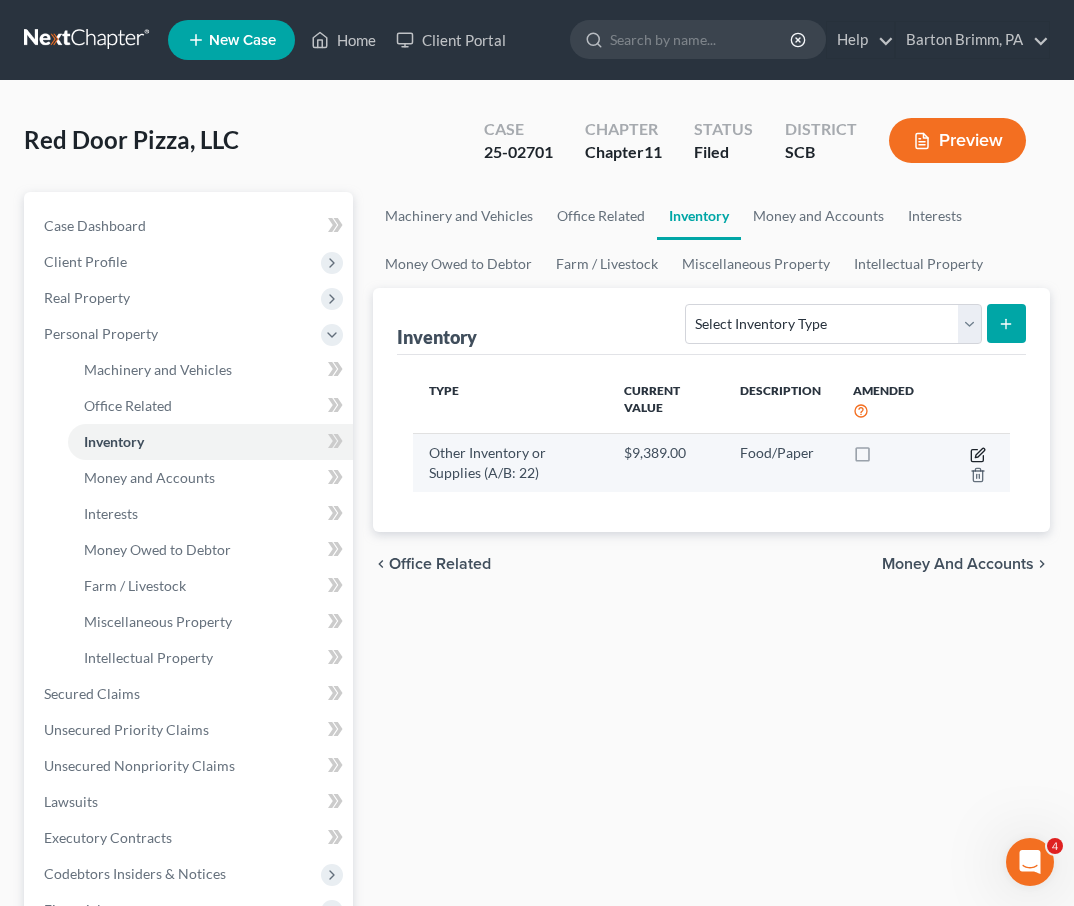 click 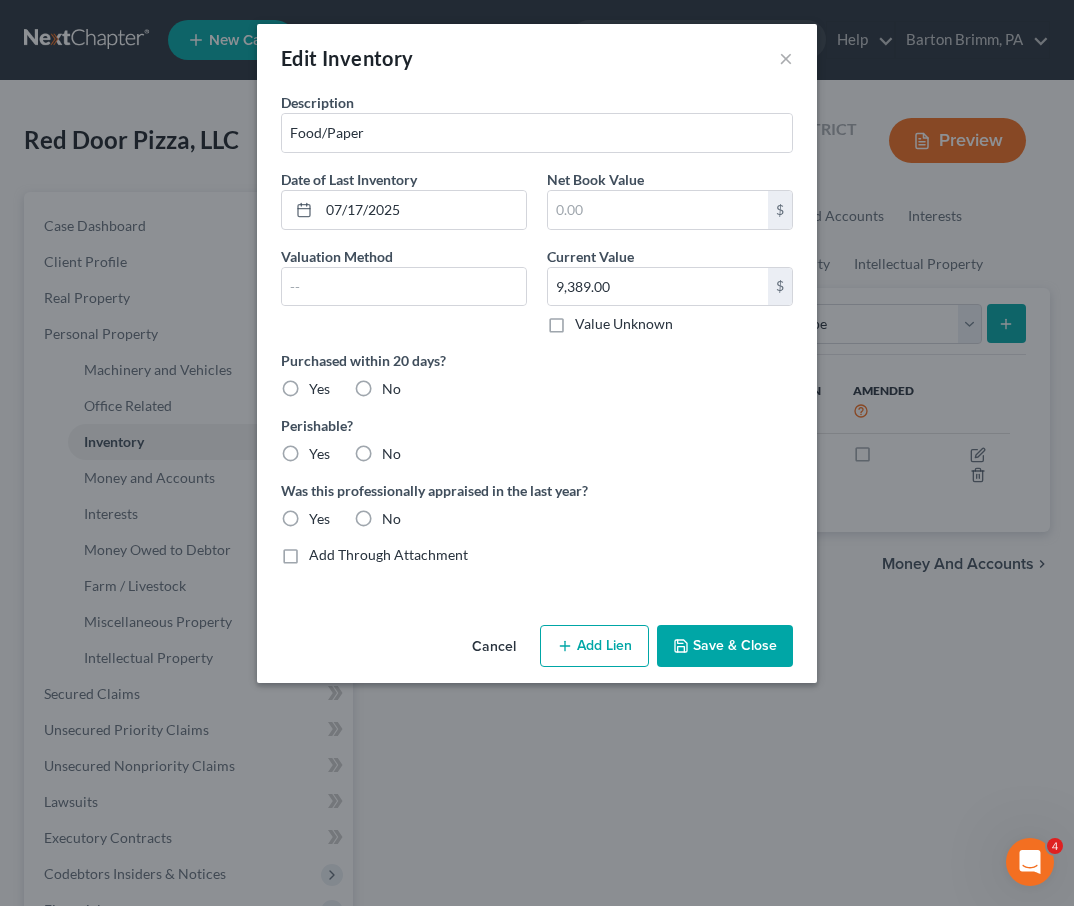 click on "Yes" at bounding box center (319, 389) 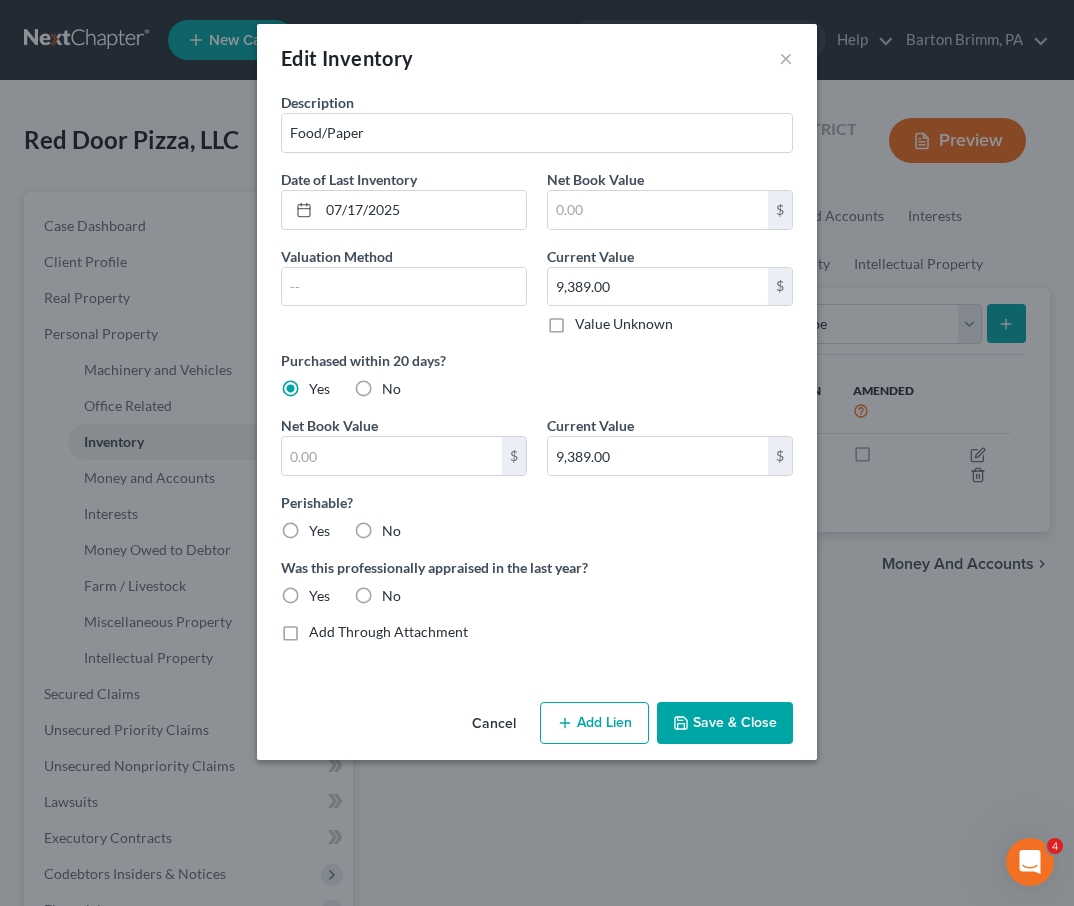 click on "Yes" at bounding box center (319, 531) 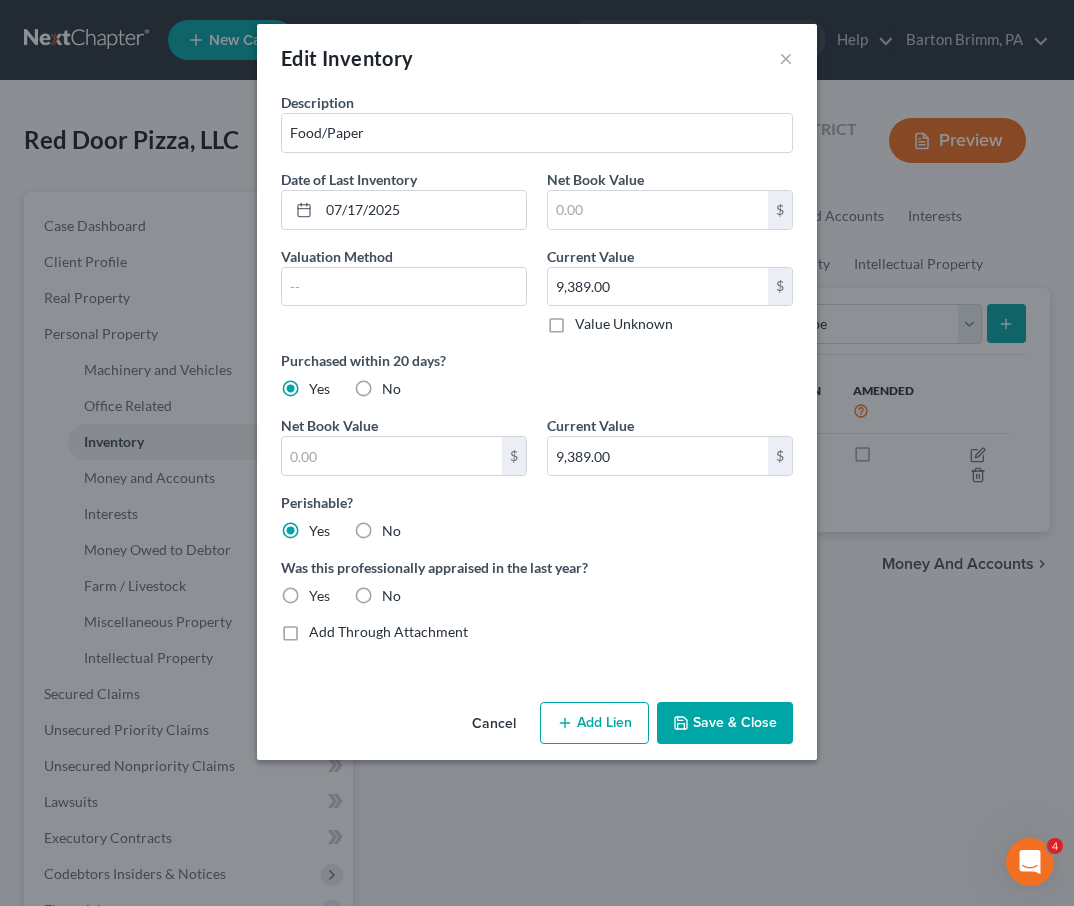 click on "Save & Close" at bounding box center (725, 723) 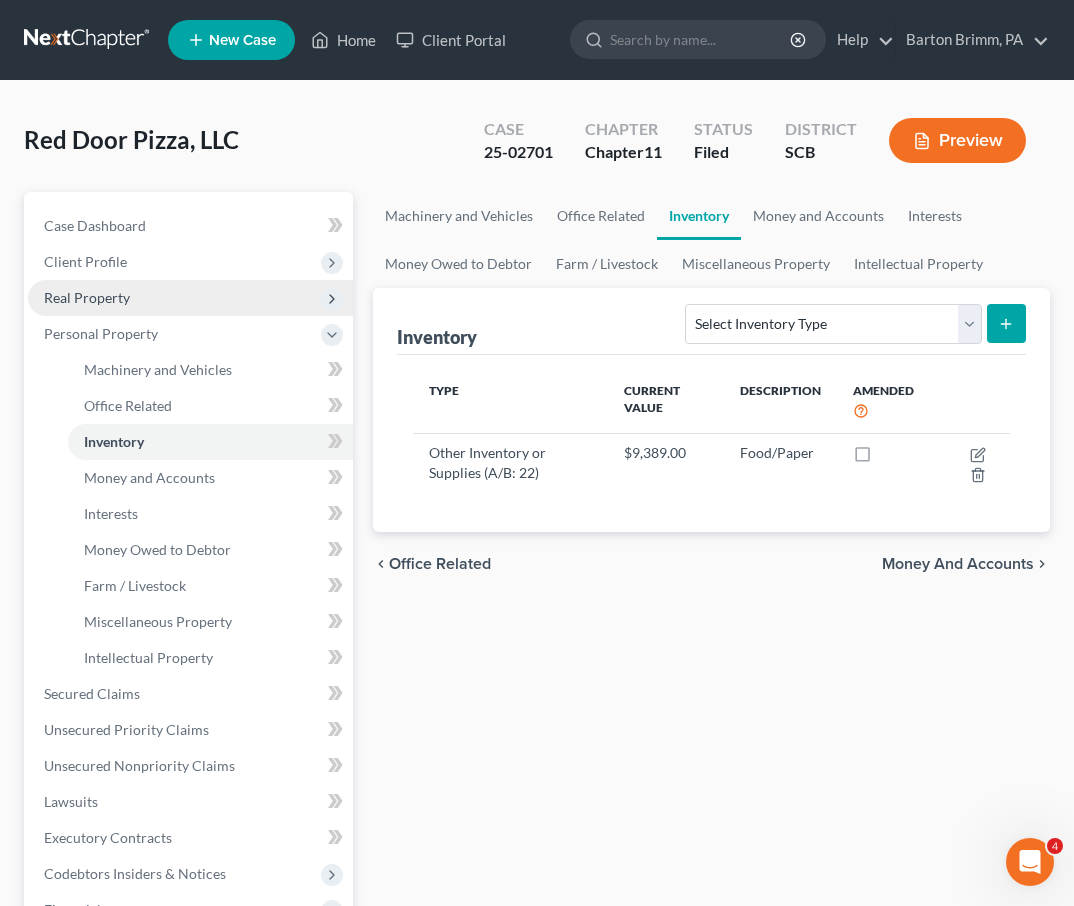 click on "Real Property" at bounding box center [190, 298] 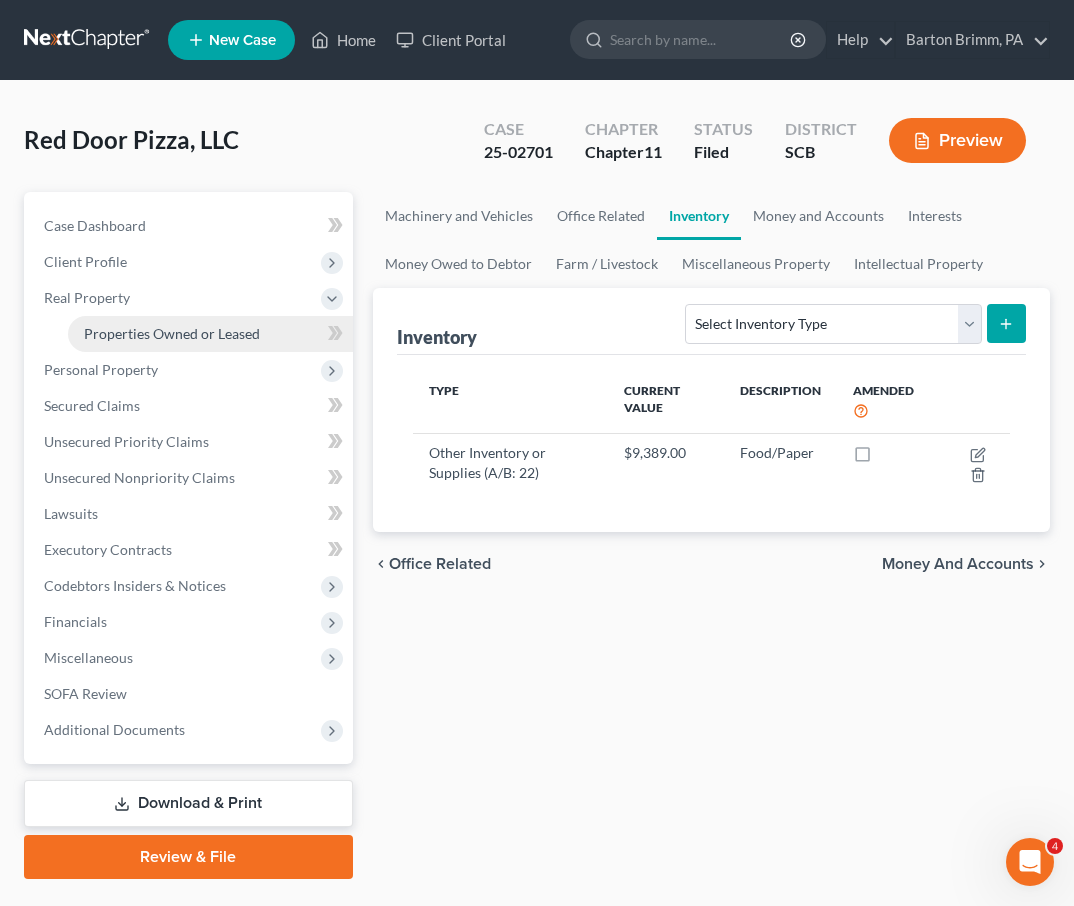 click on "Properties Owned or Leased" at bounding box center (172, 333) 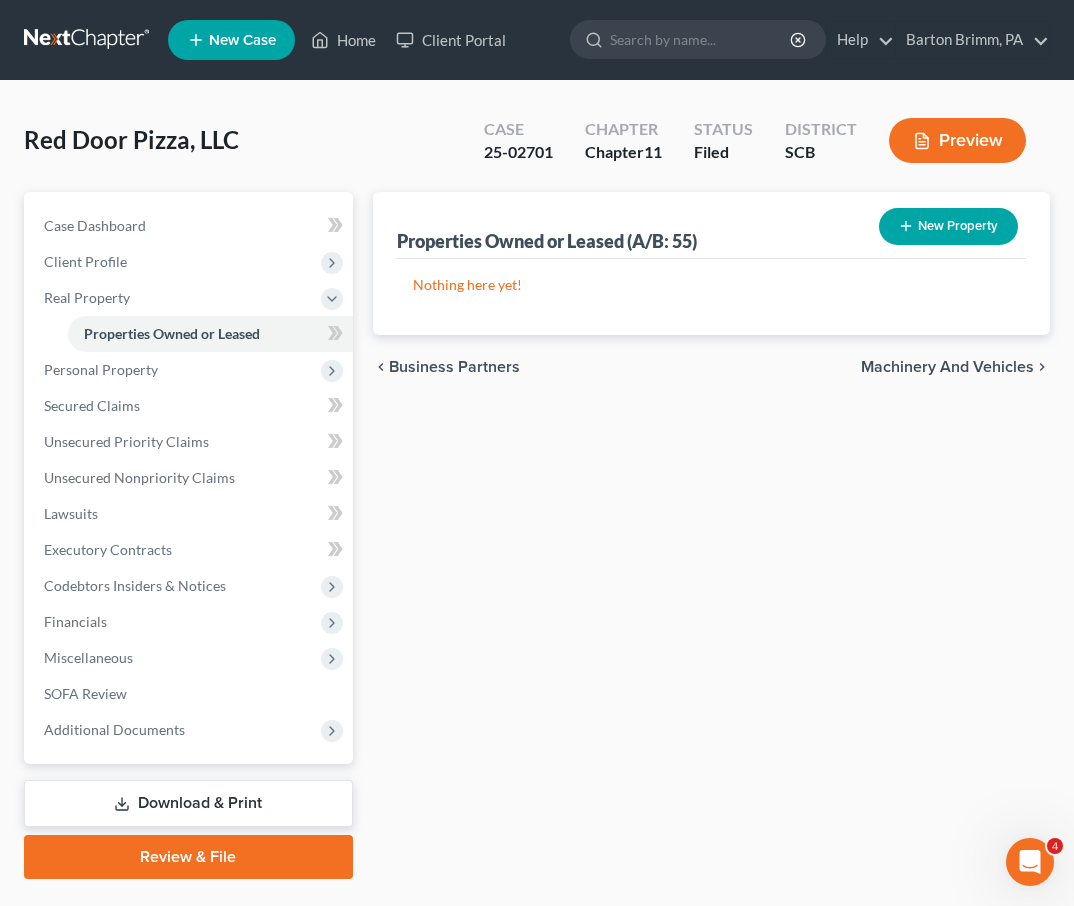click 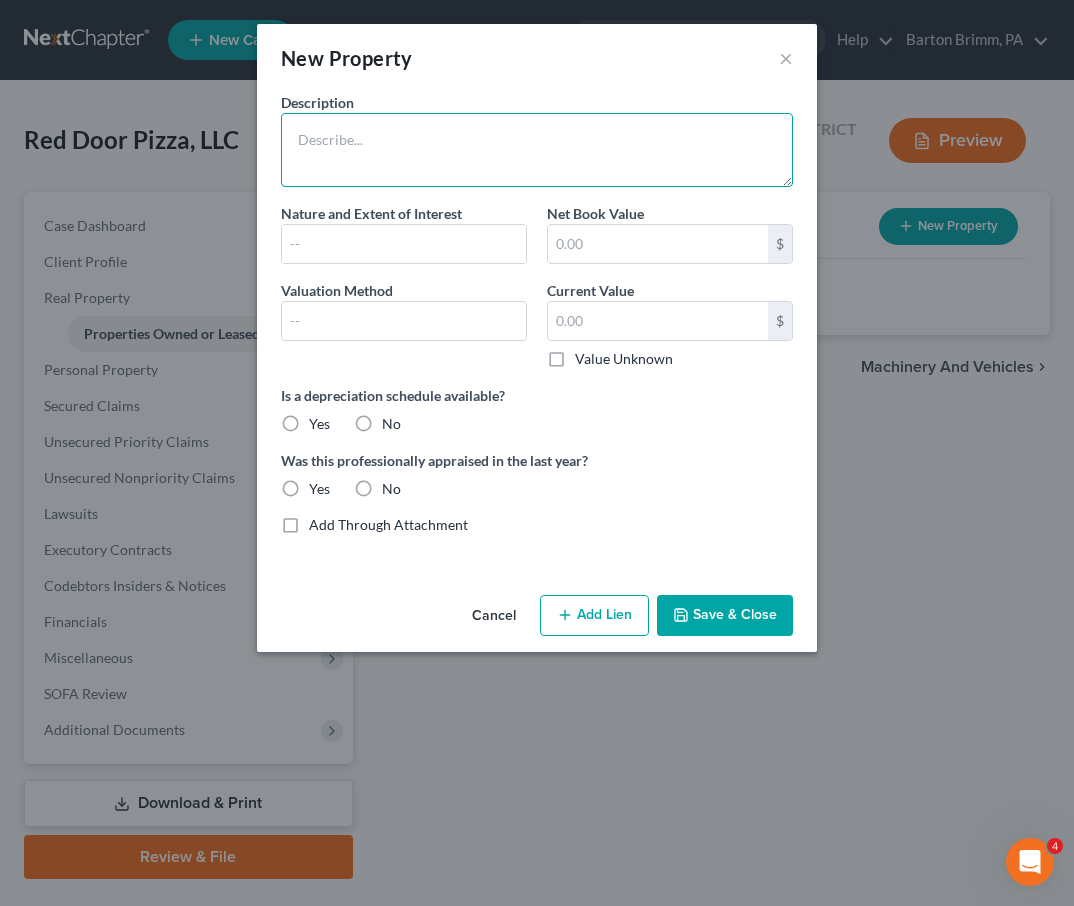 click at bounding box center (537, 150) 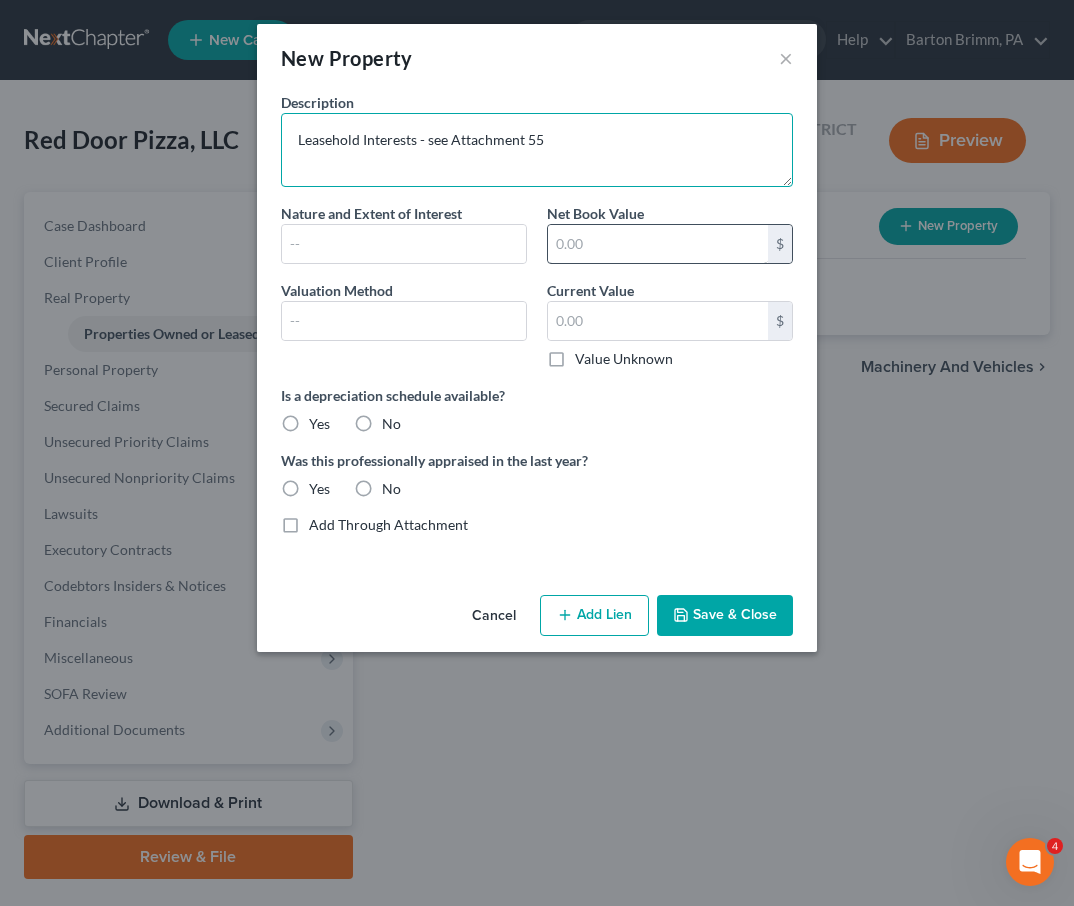 type on "Leasehold Interests - see Attachment 55" 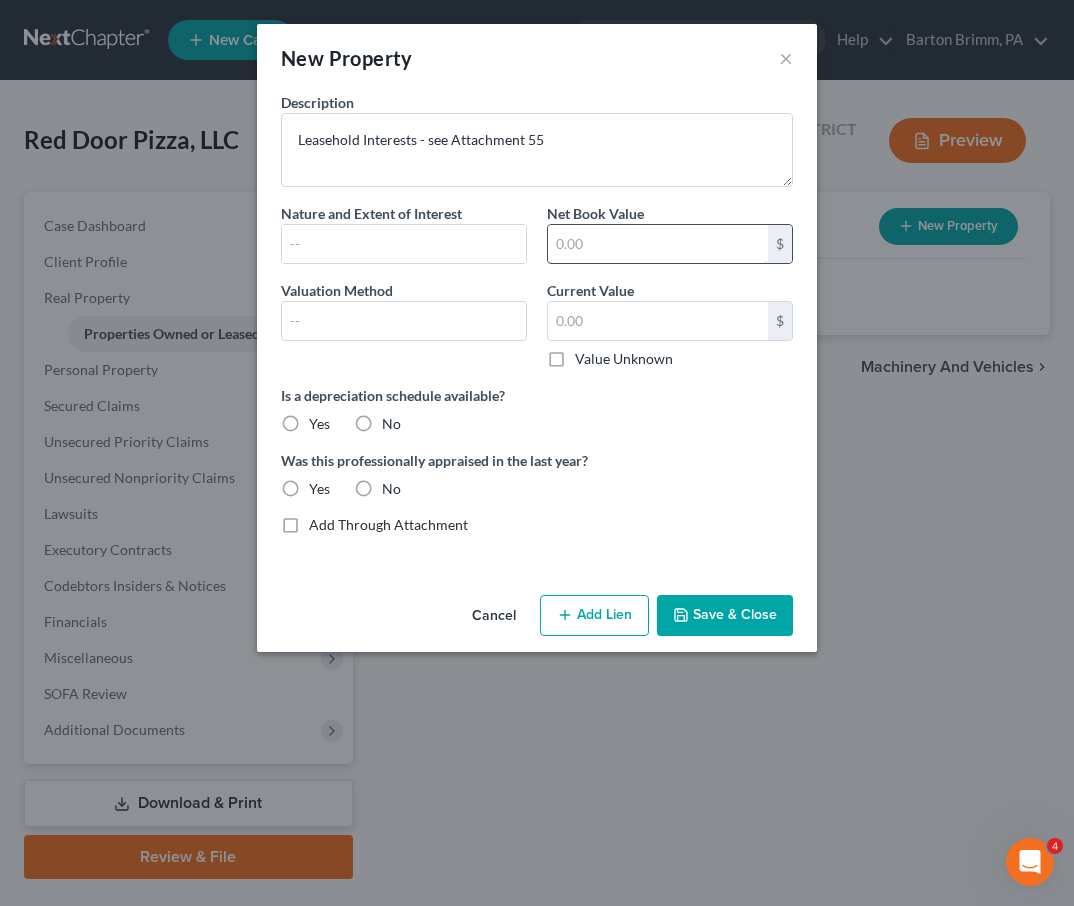 click at bounding box center (658, 244) 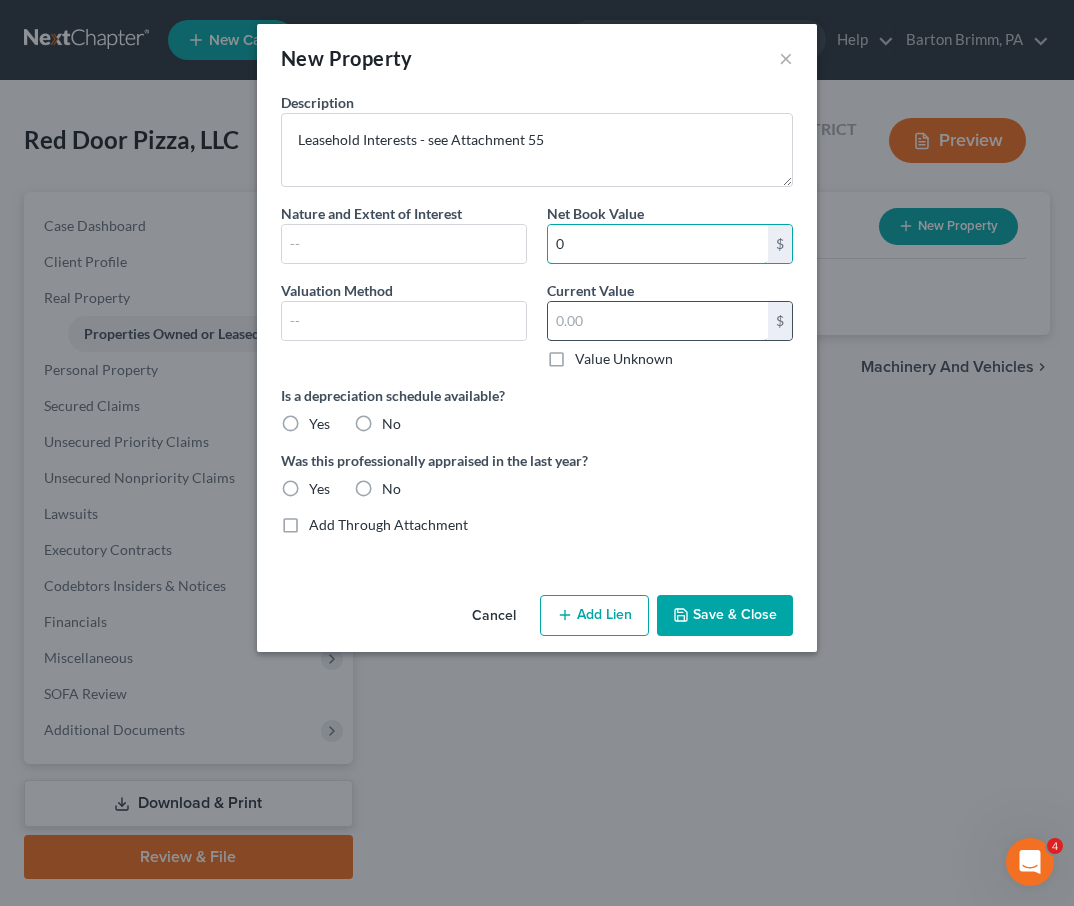 type on "0" 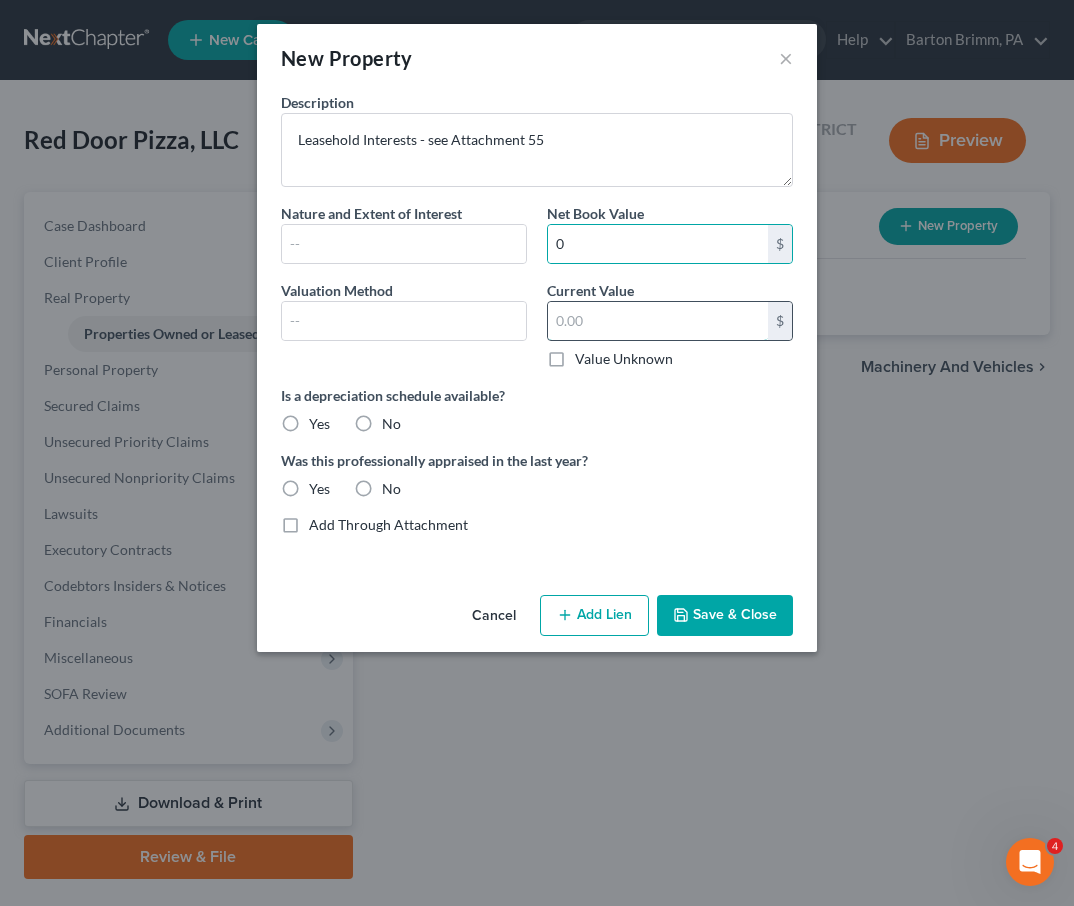 click at bounding box center (658, 321) 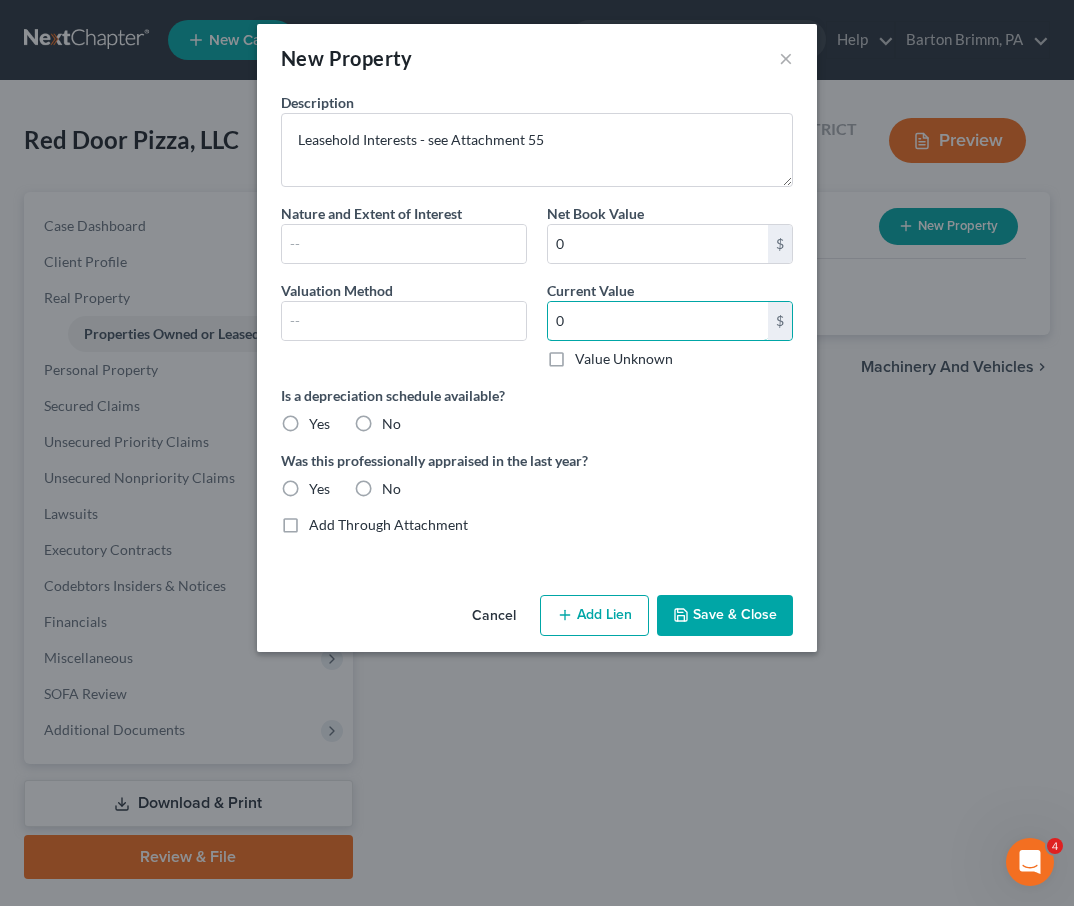 type on "0" 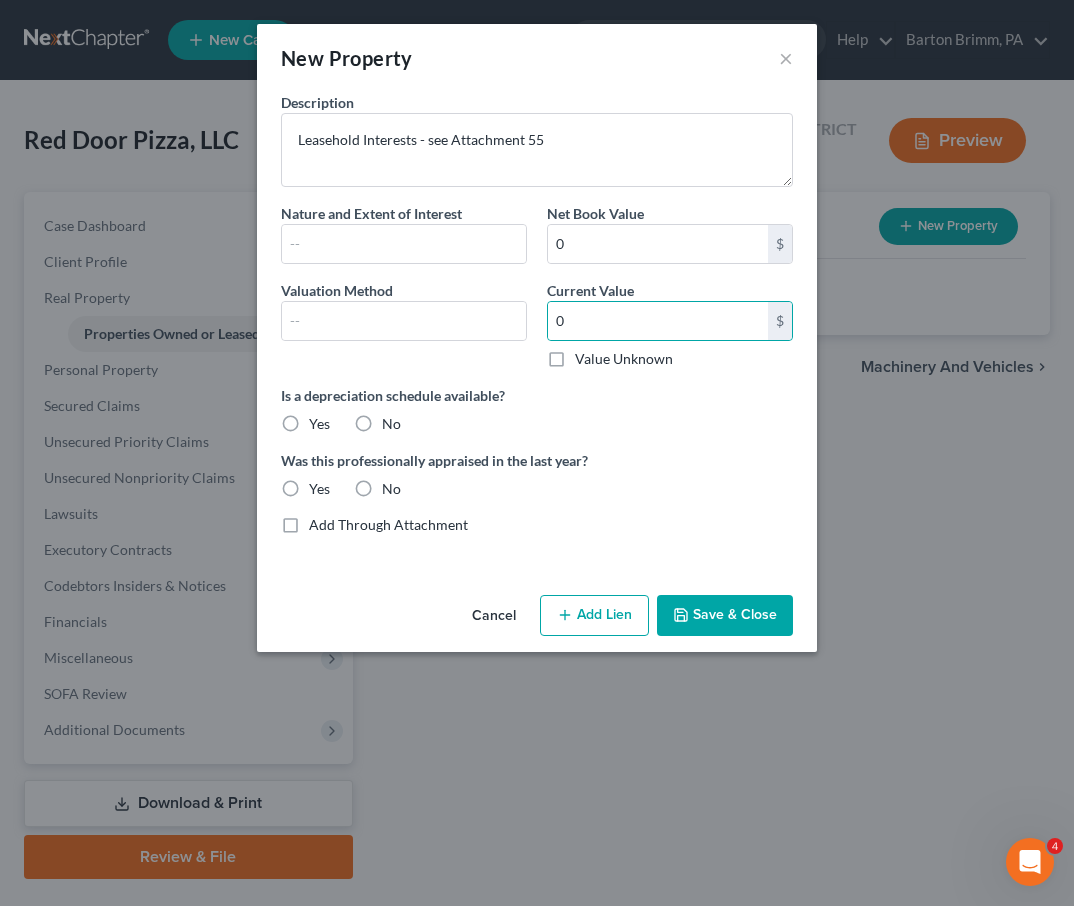 click on "Save & Close" at bounding box center (725, 616) 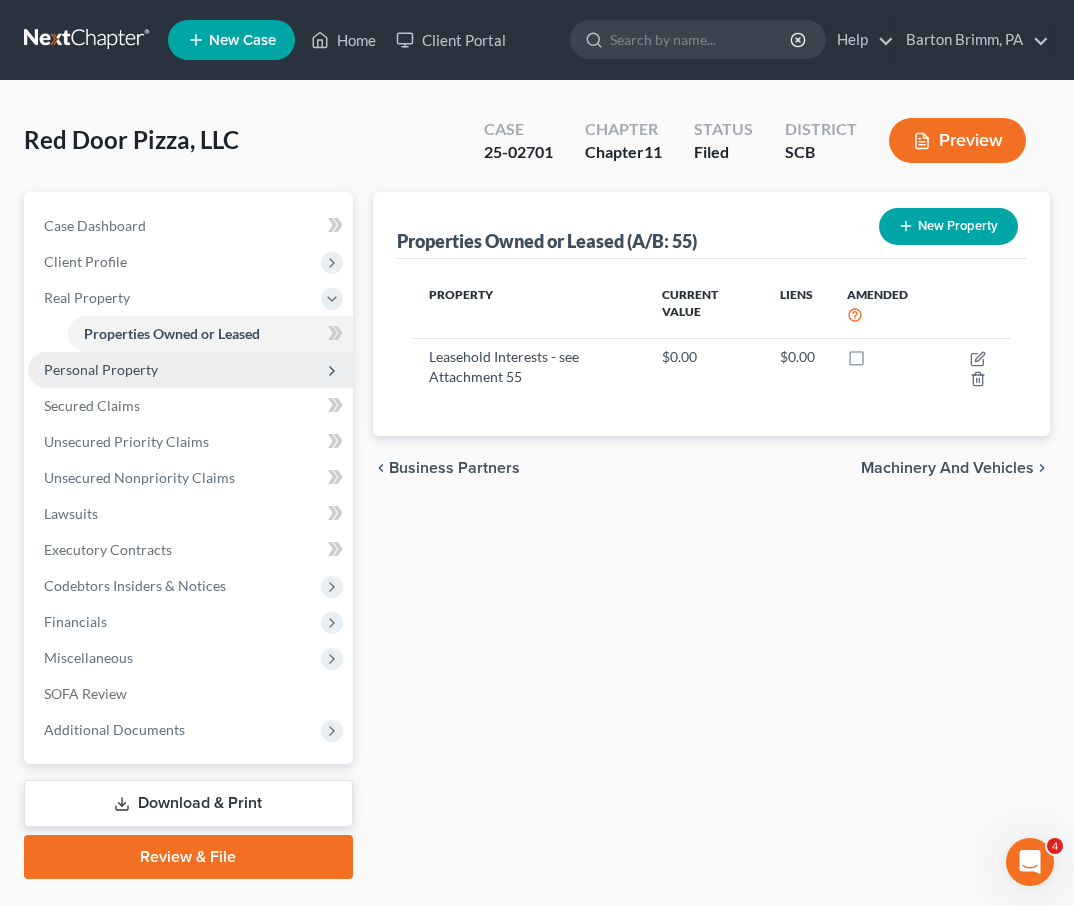 click on "Personal Property" at bounding box center [101, 369] 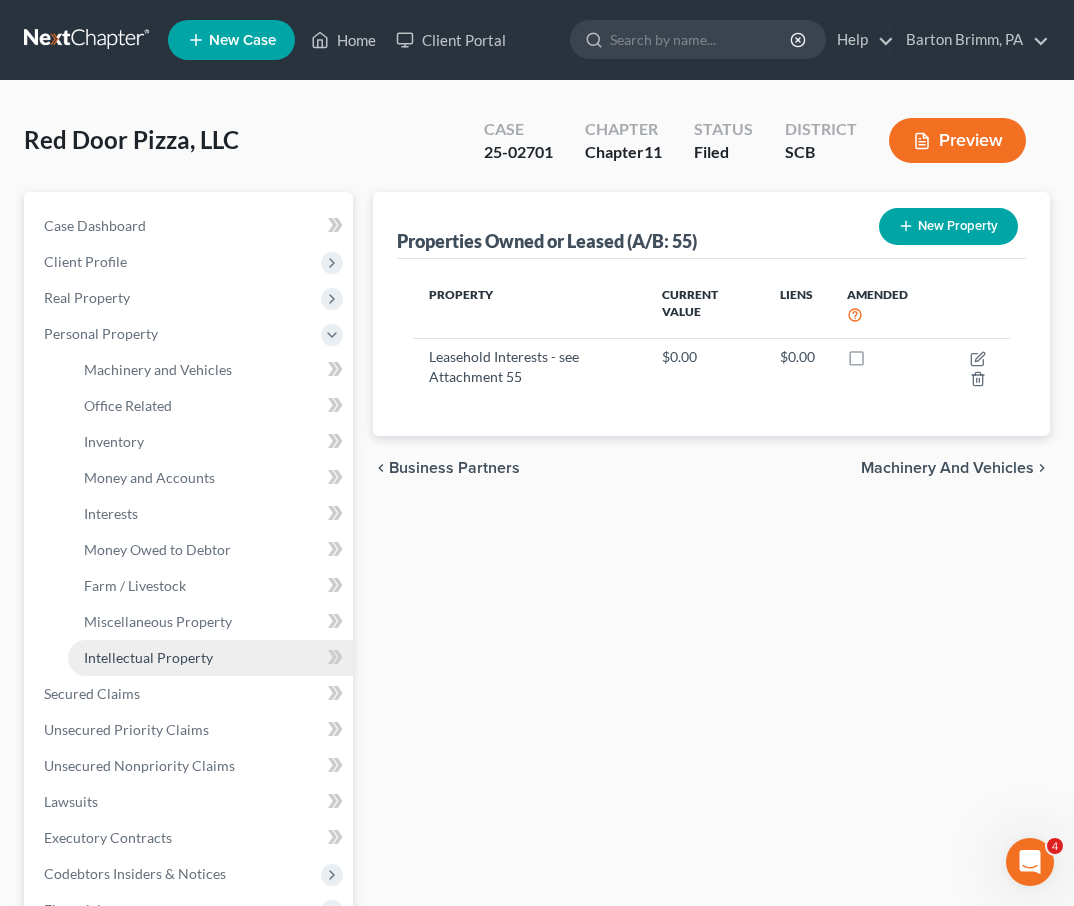 click on "Intellectual Property" at bounding box center (148, 657) 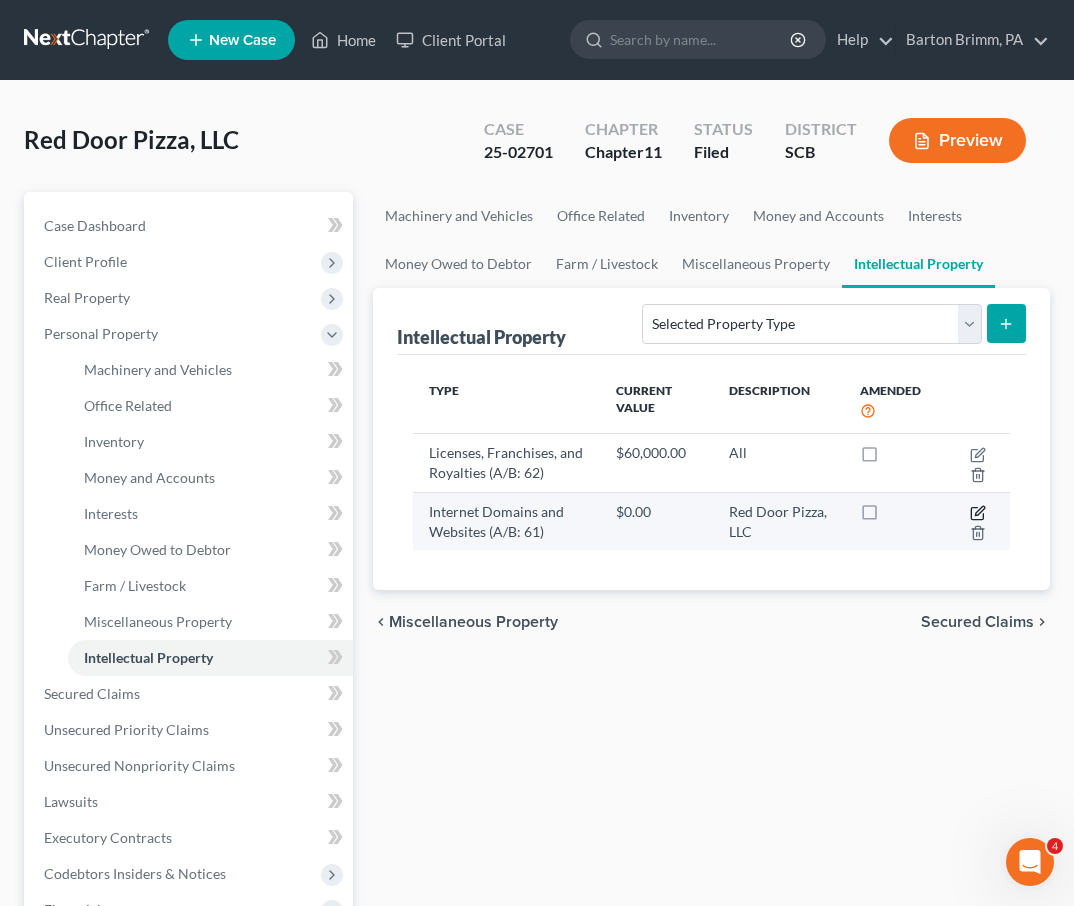 click 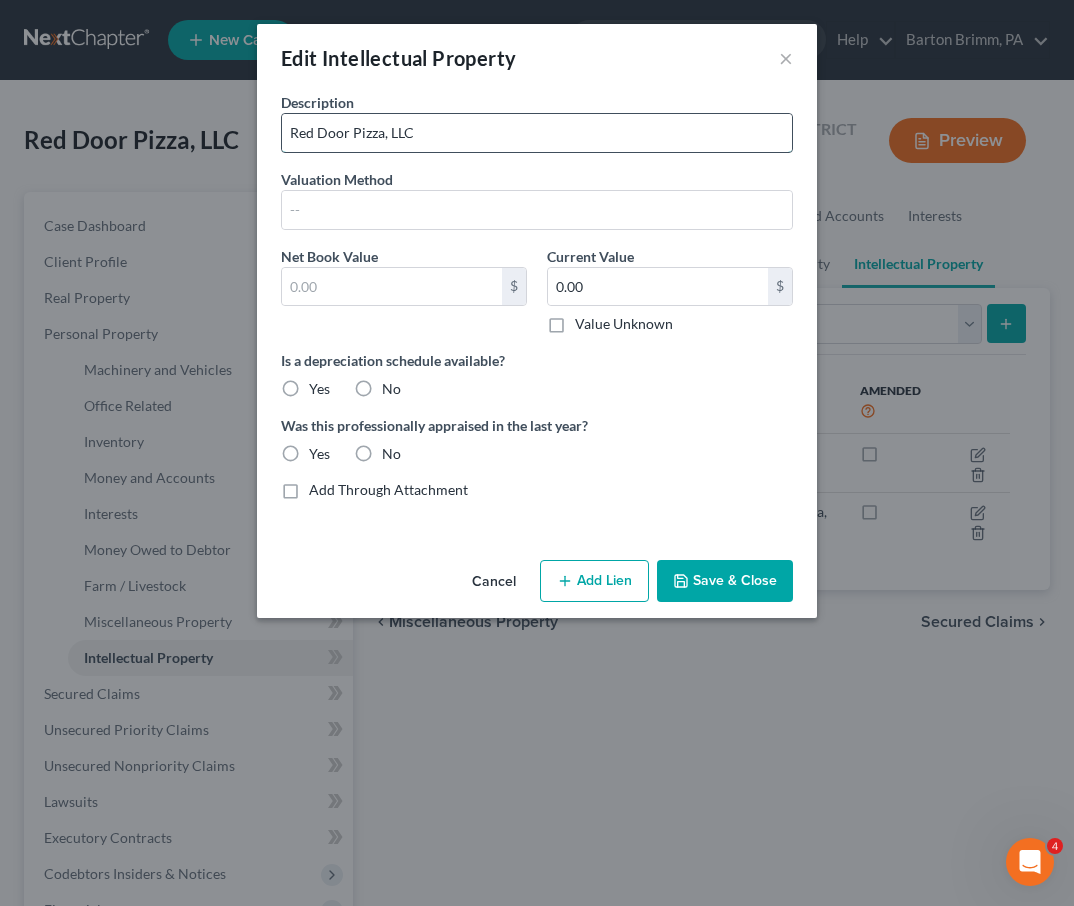 drag, startPoint x: 430, startPoint y: 134, endPoint x: 128, endPoint y: 127, distance: 302.08112 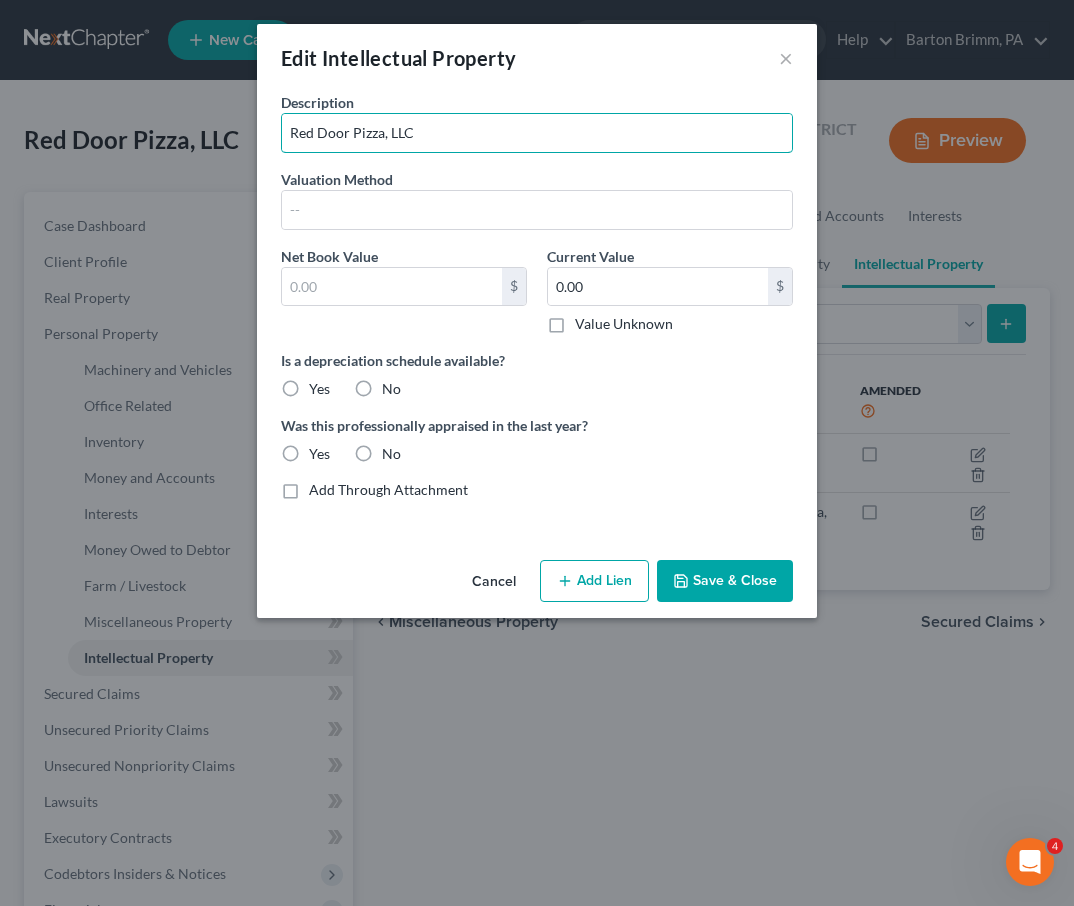 click on "Red Door Pizza, LLC" at bounding box center (537, 133) 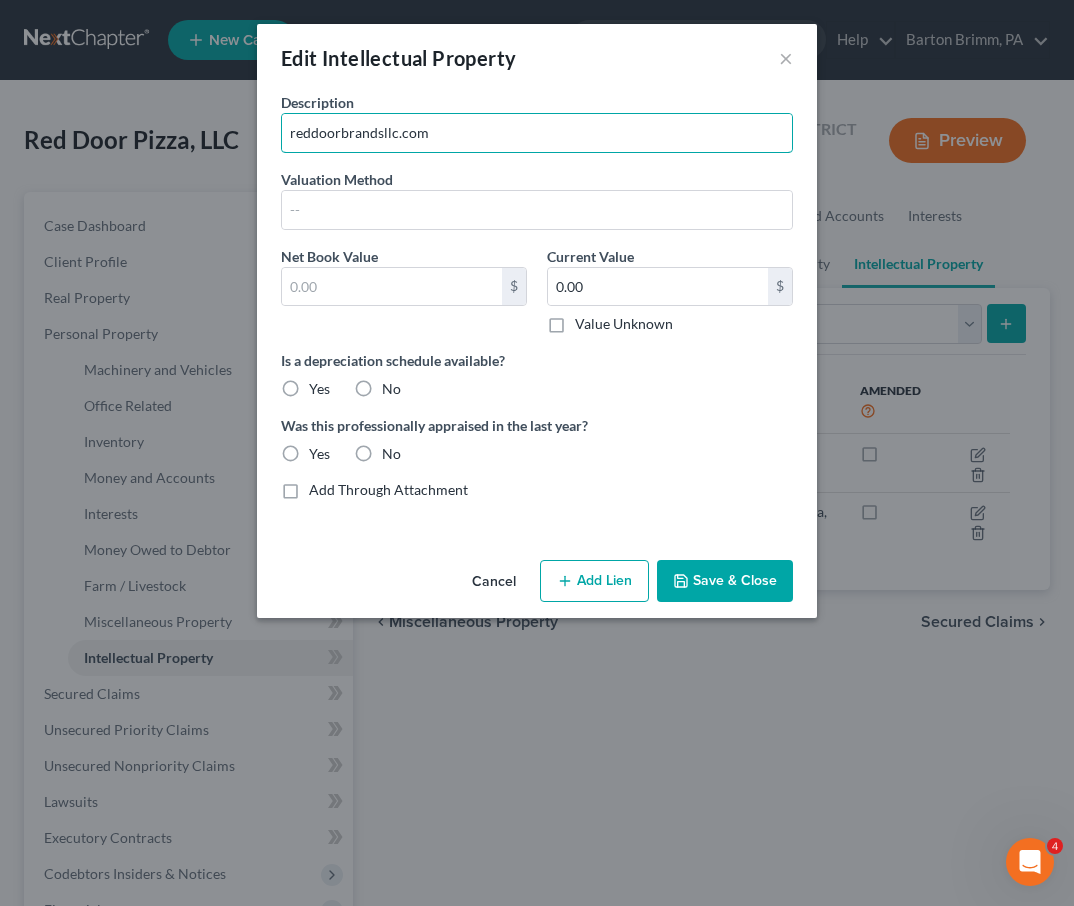 type on "reddoorbrandsllc.com" 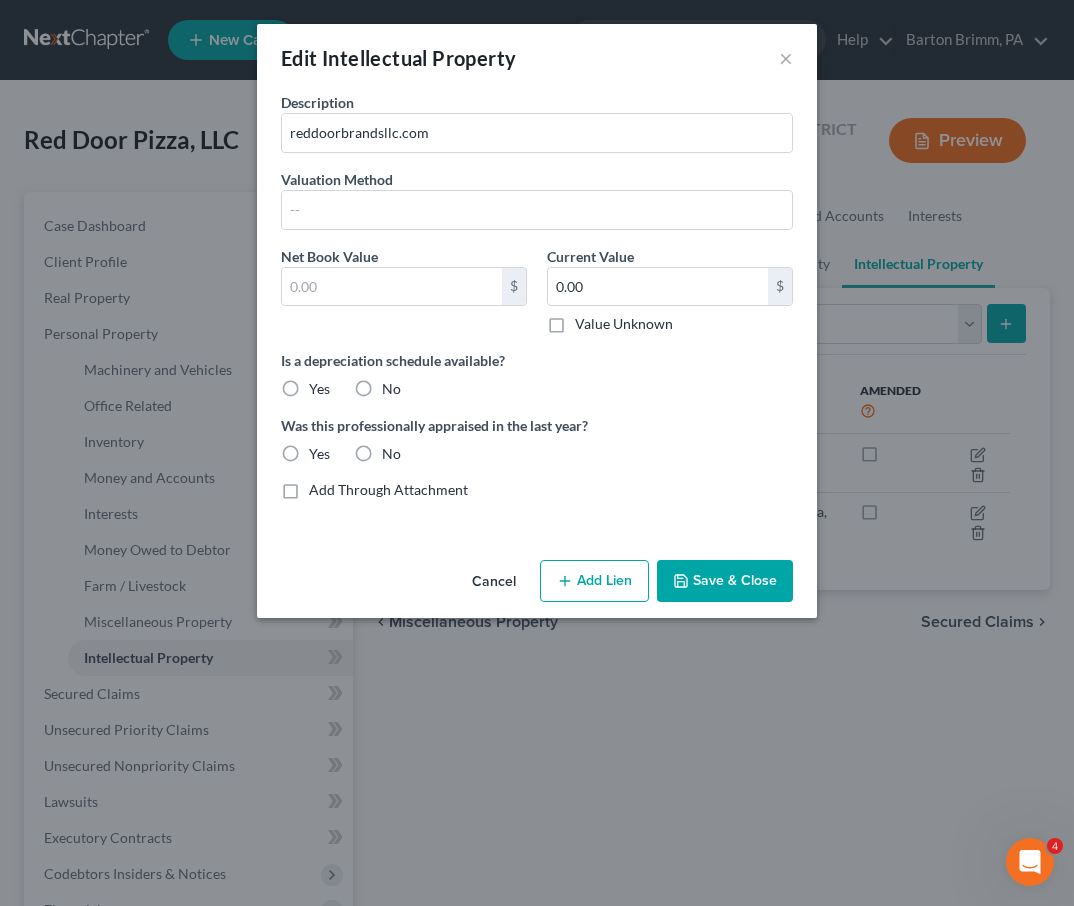 click on "Save & Close" at bounding box center (725, 581) 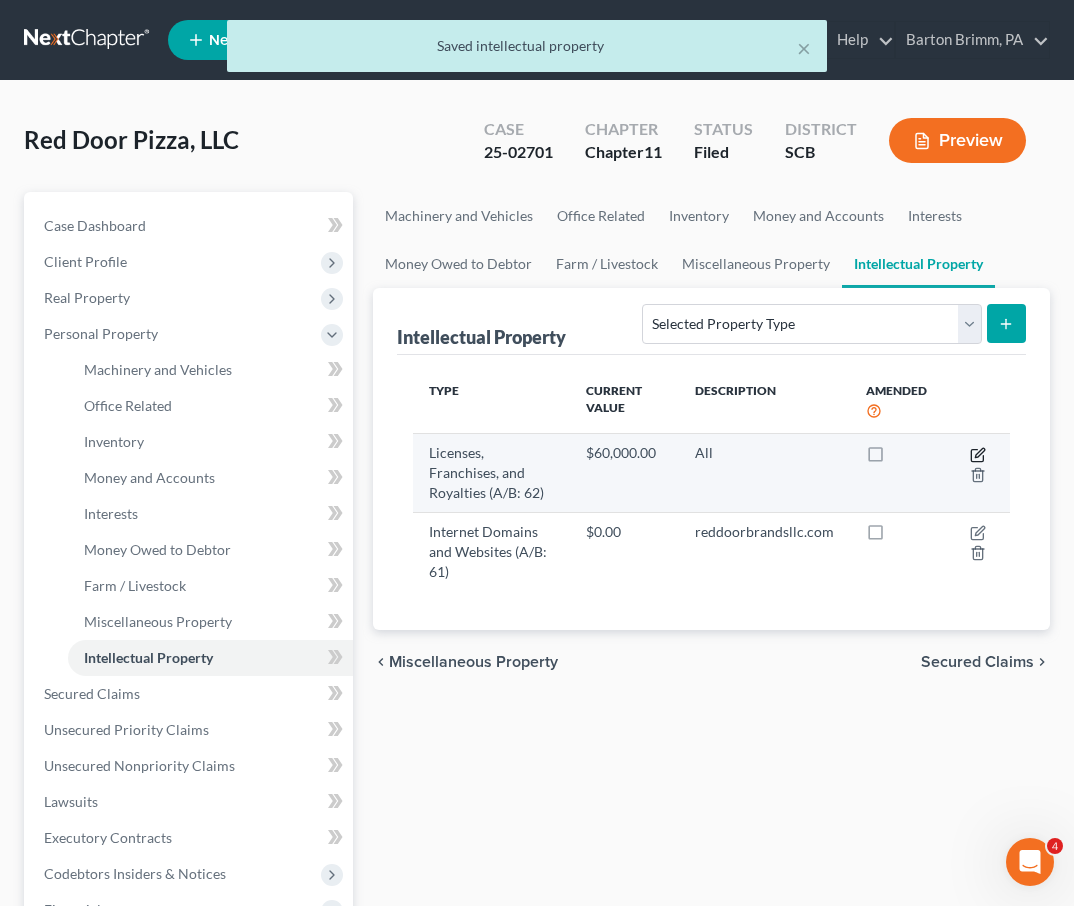 click 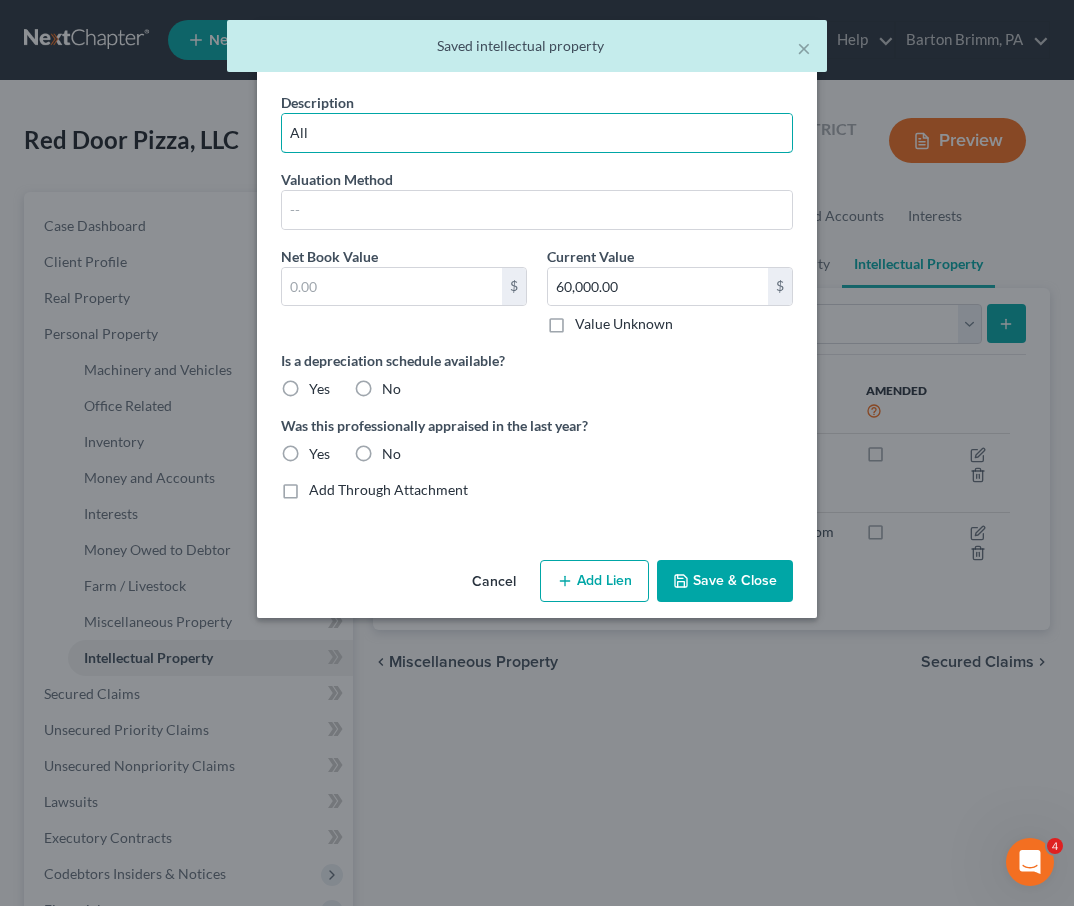 drag, startPoint x: 361, startPoint y: 134, endPoint x: 267, endPoint y: 134, distance: 94 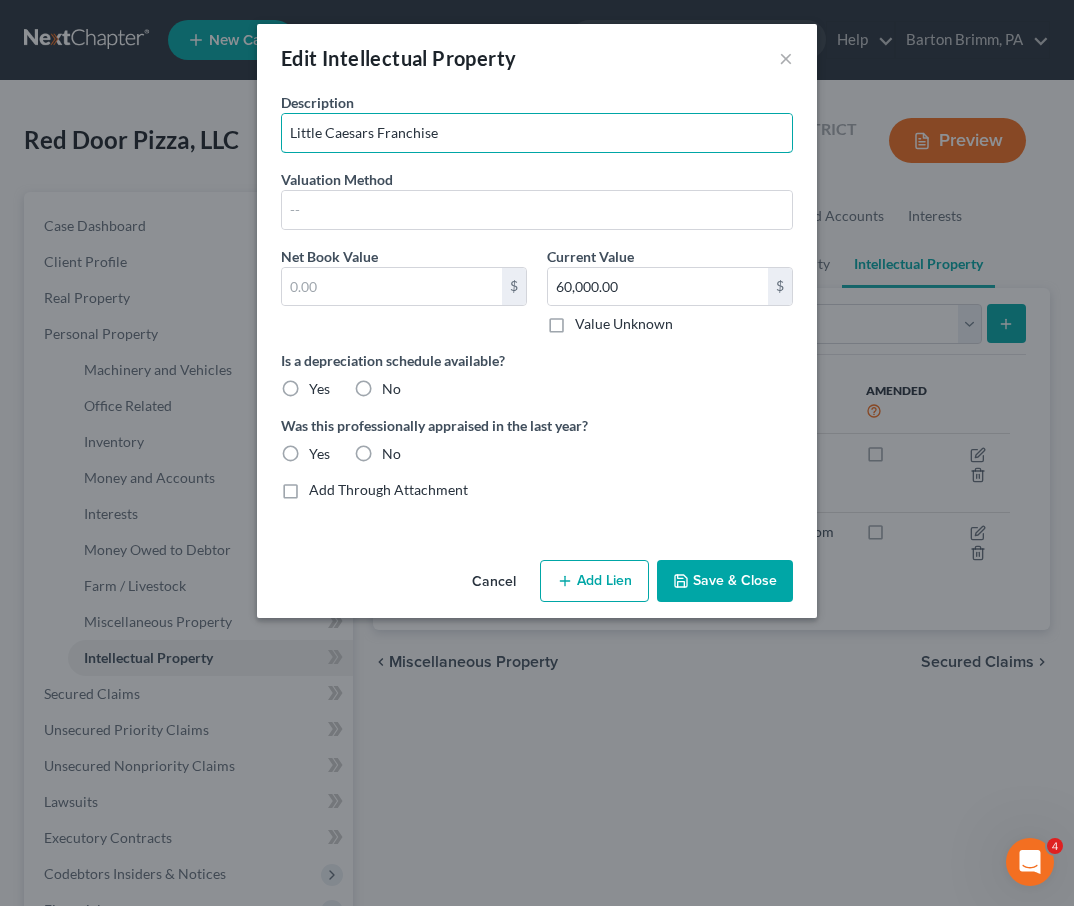 type on "Little Caesars Franchise" 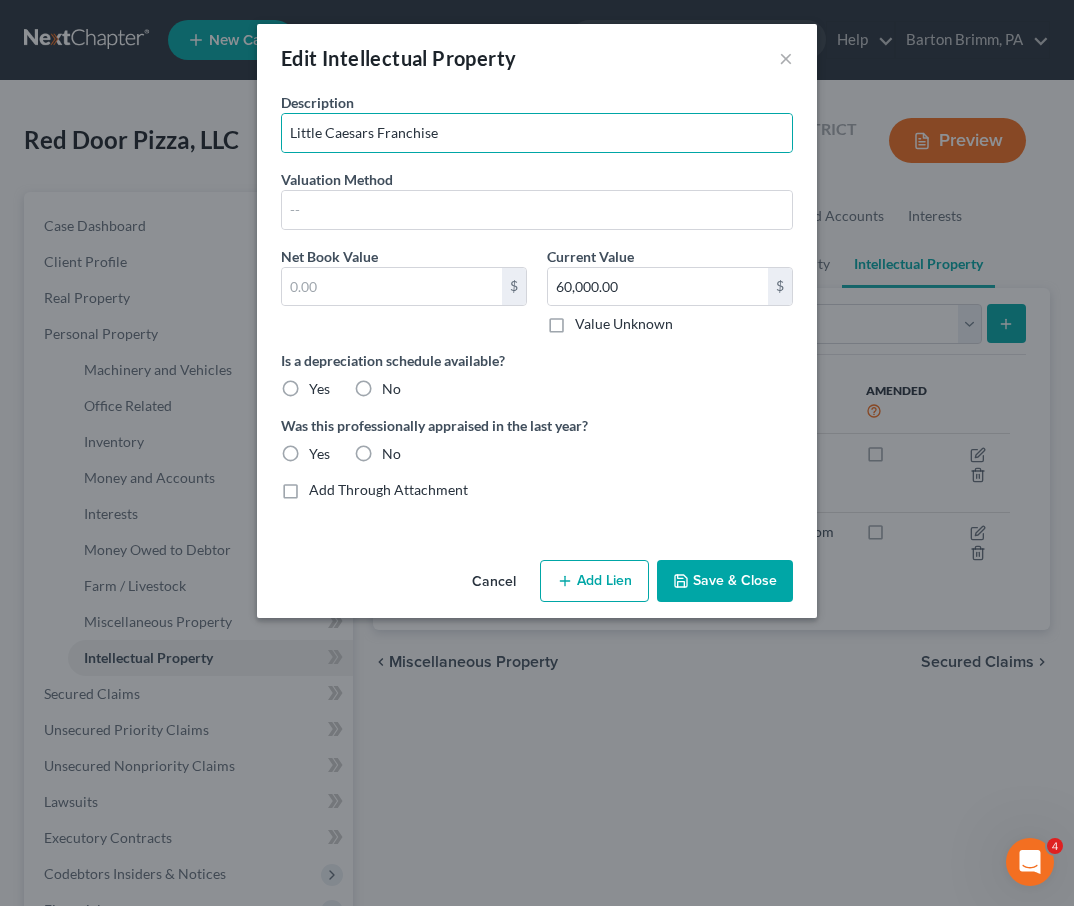 click on "Save & Close" at bounding box center (725, 581) 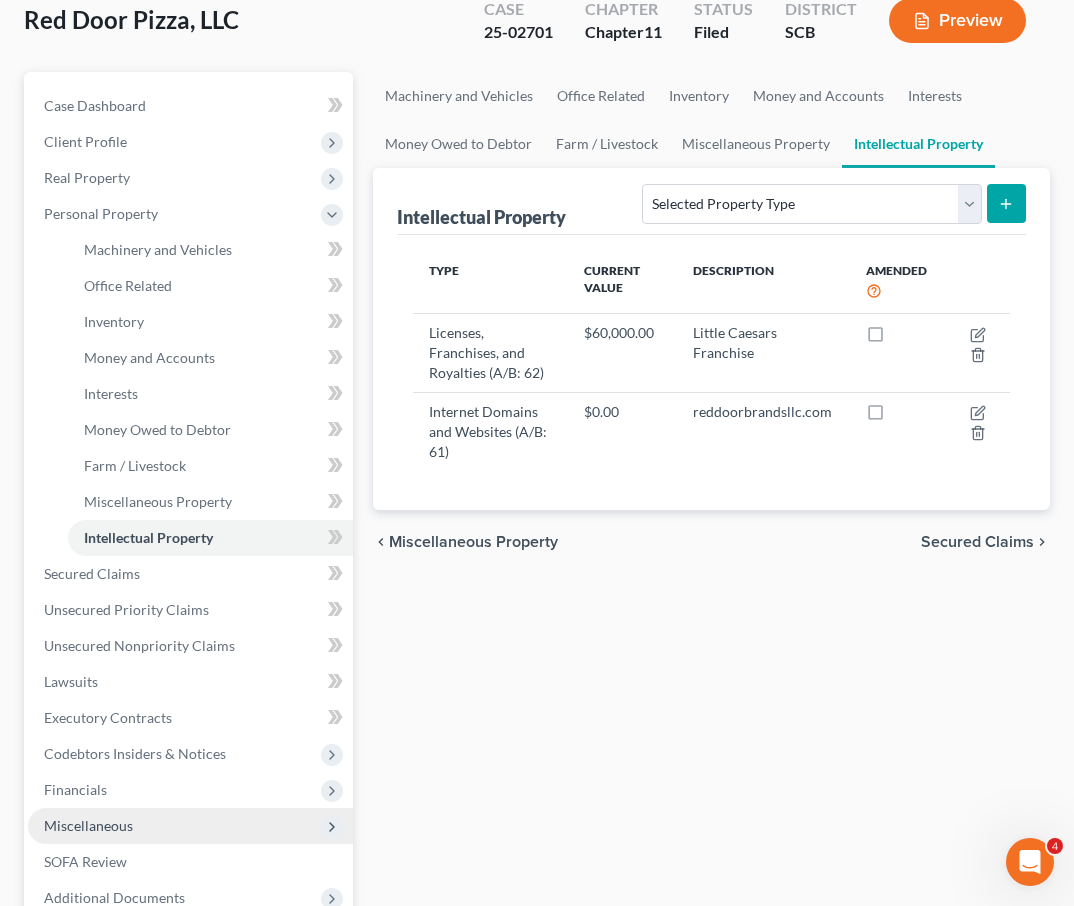 scroll, scrollTop: 204, scrollLeft: 0, axis: vertical 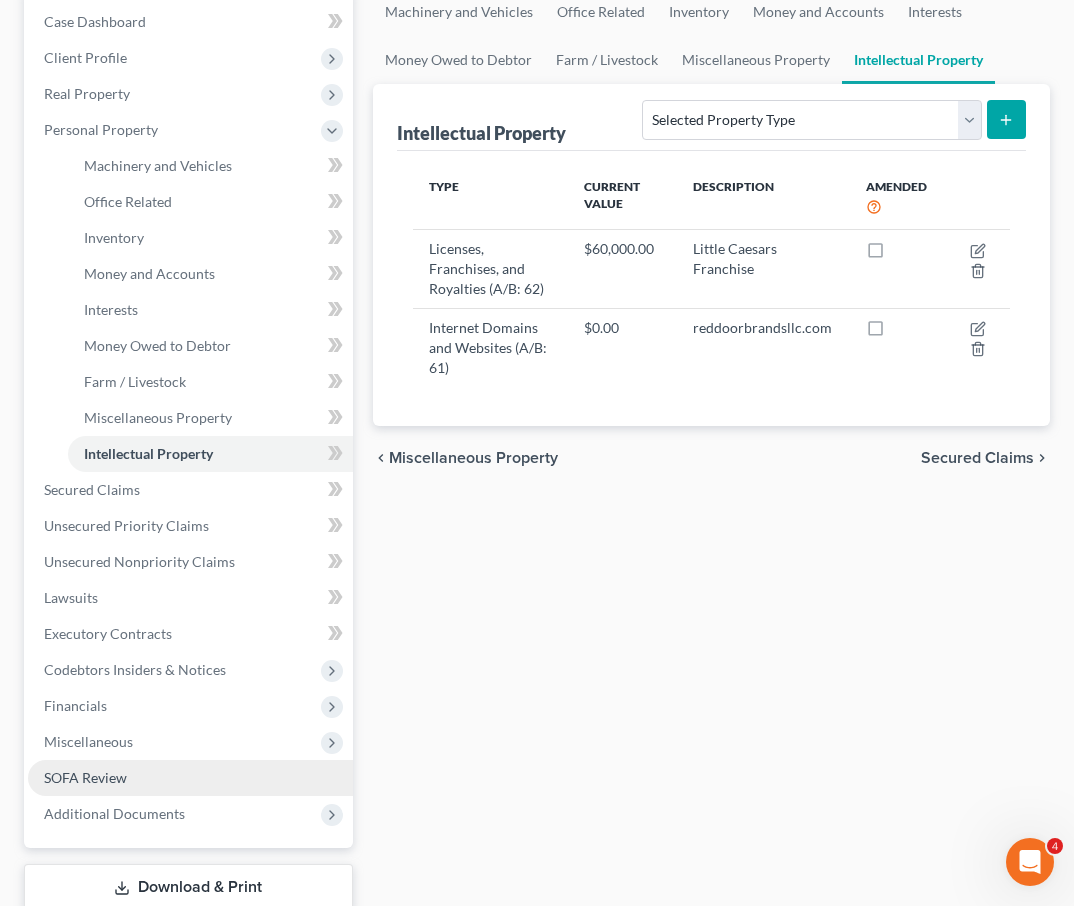 click on "SOFA Review" at bounding box center [85, 777] 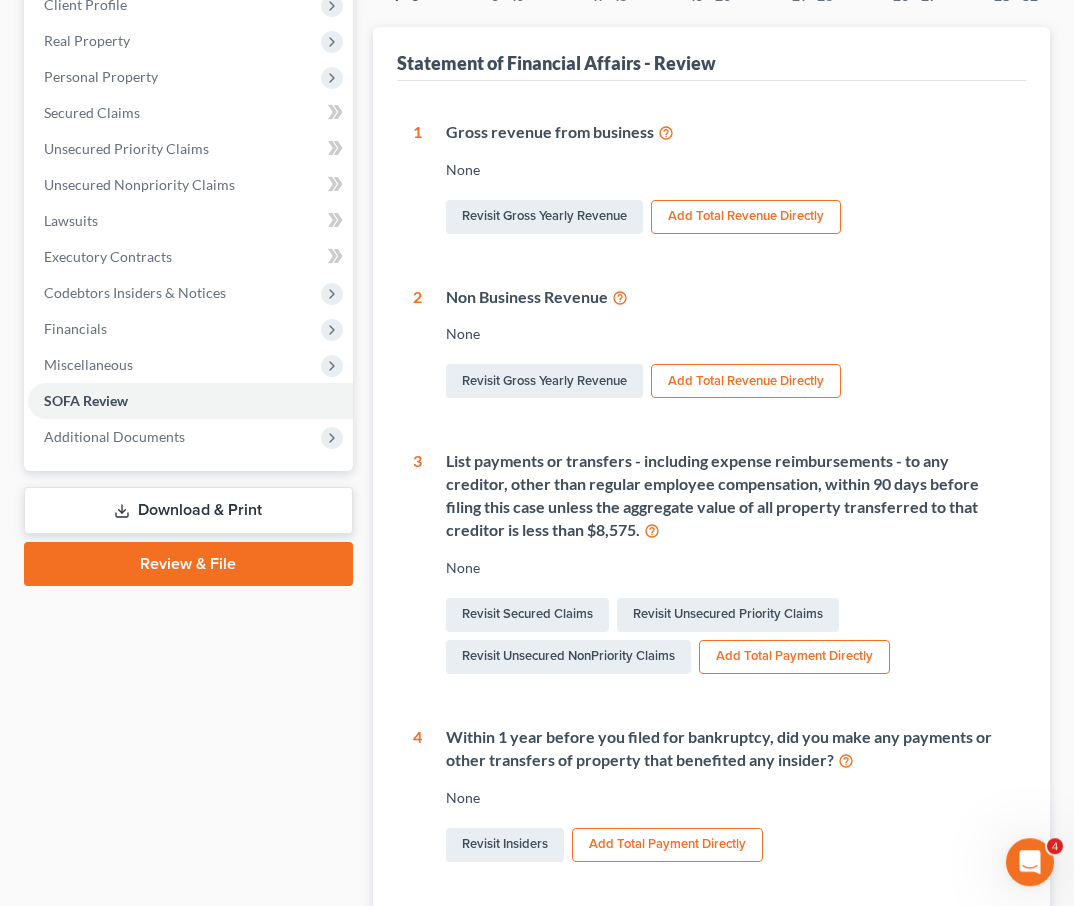 scroll, scrollTop: 306, scrollLeft: 0, axis: vertical 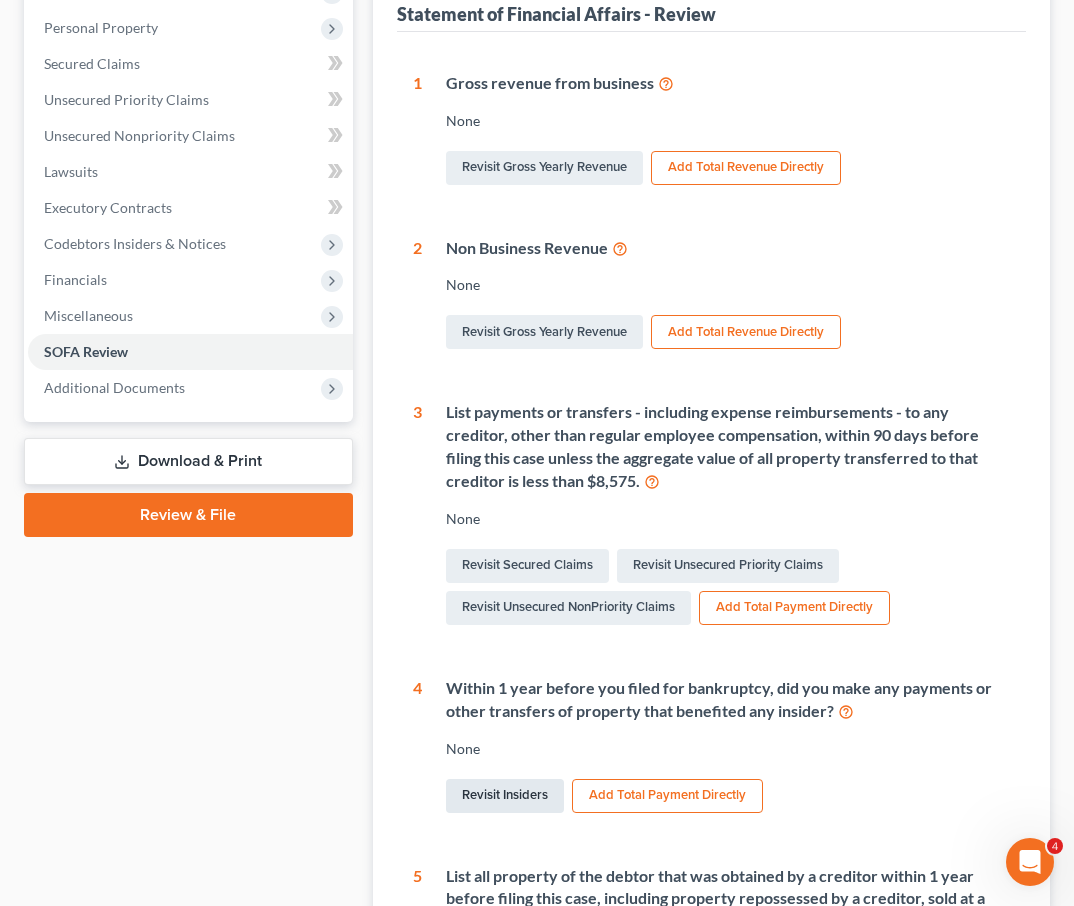 click on "Revisit Insiders" at bounding box center [505, 796] 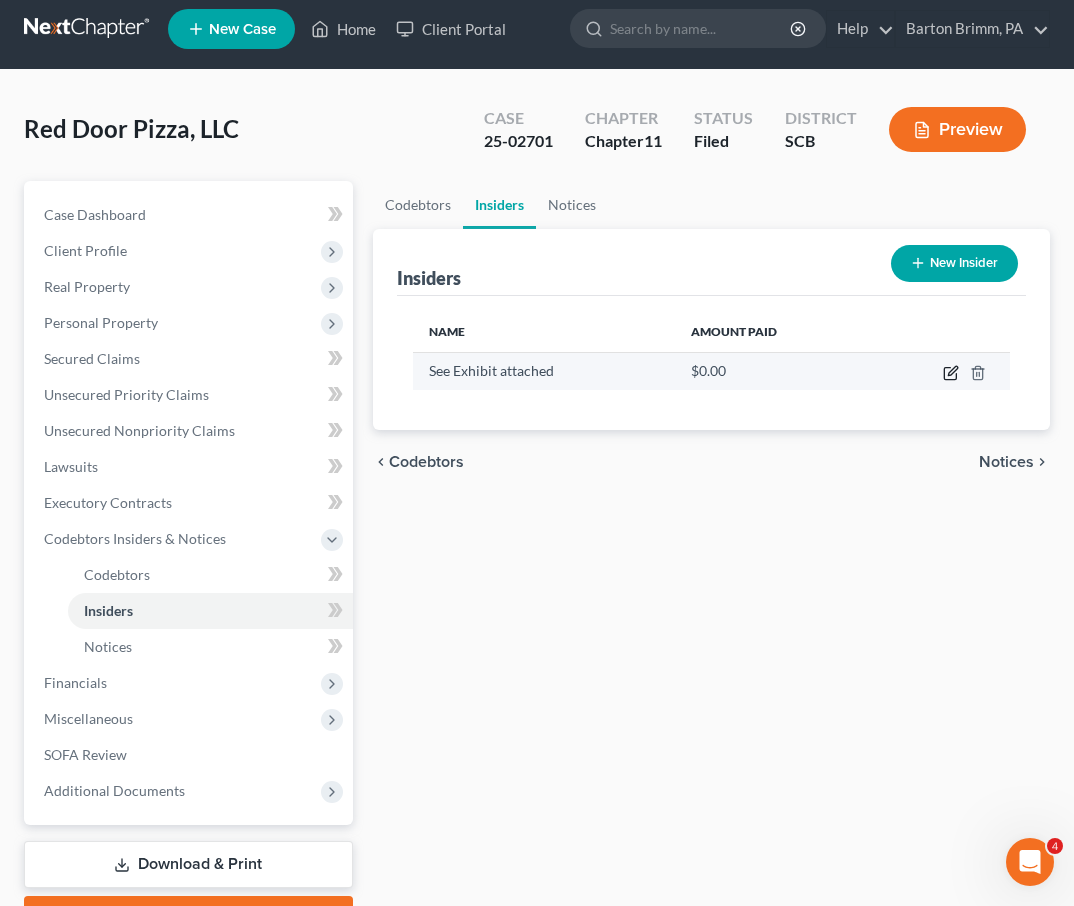click 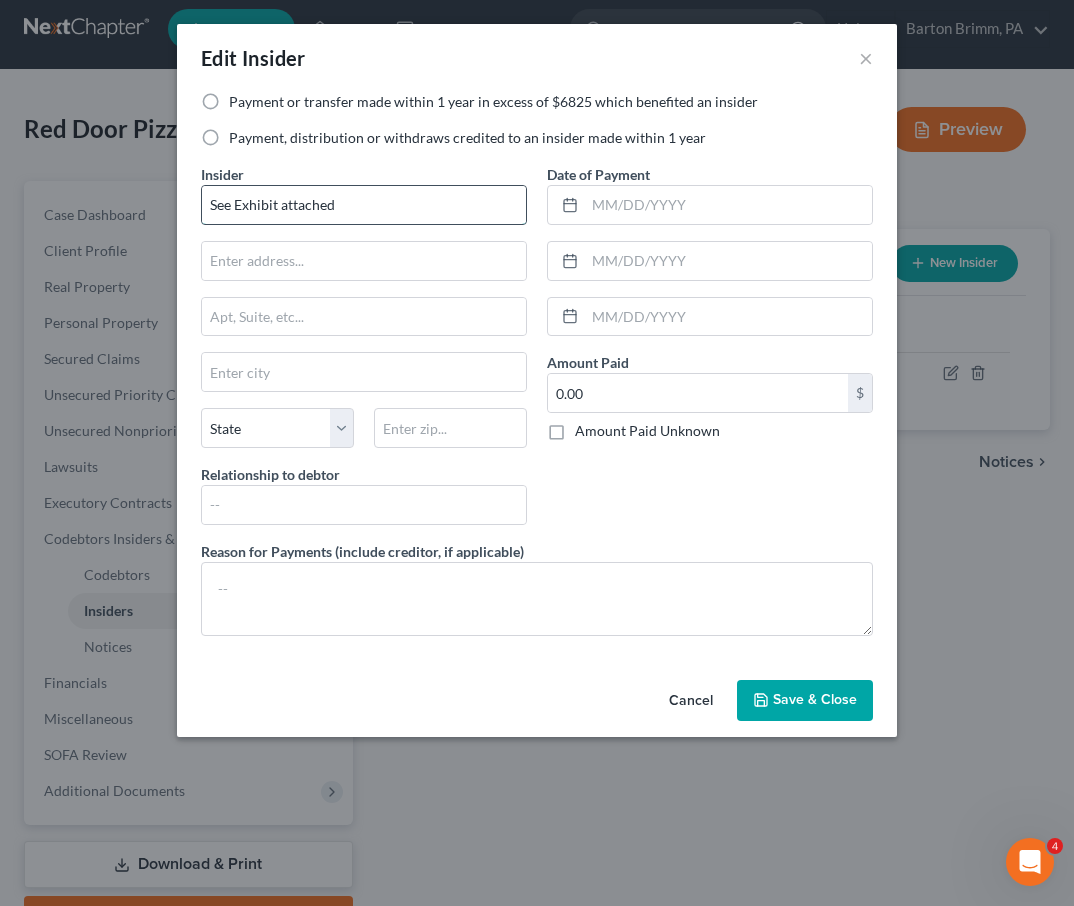click on "See Exhibit attached" at bounding box center [364, 205] 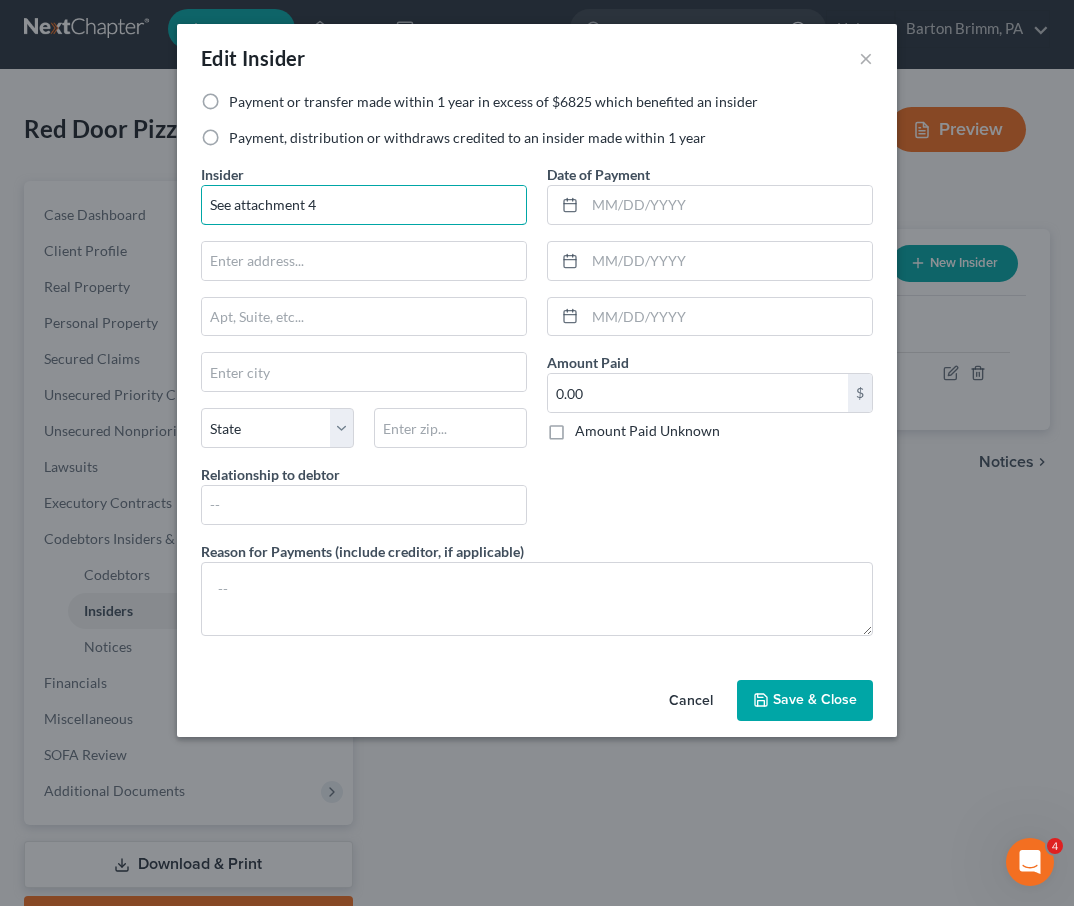 type on "See attachment 4" 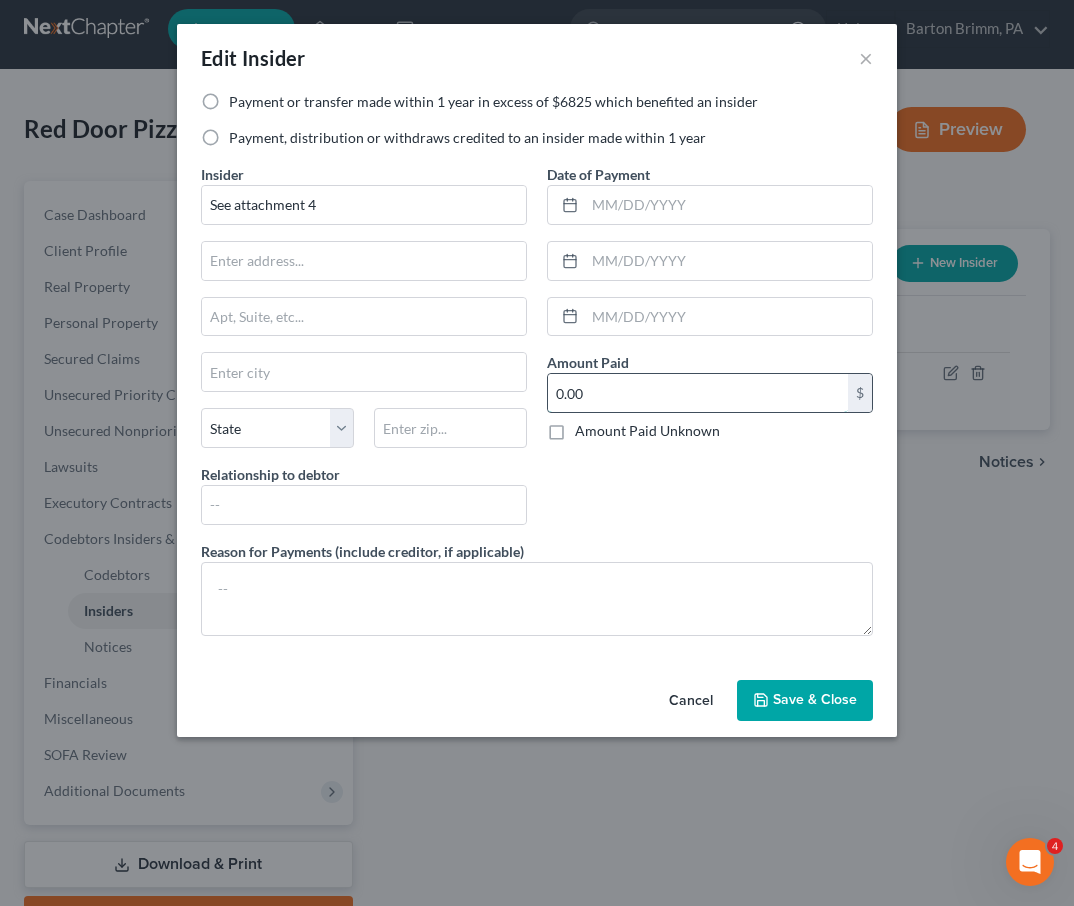 click on "0.00" at bounding box center [698, 393] 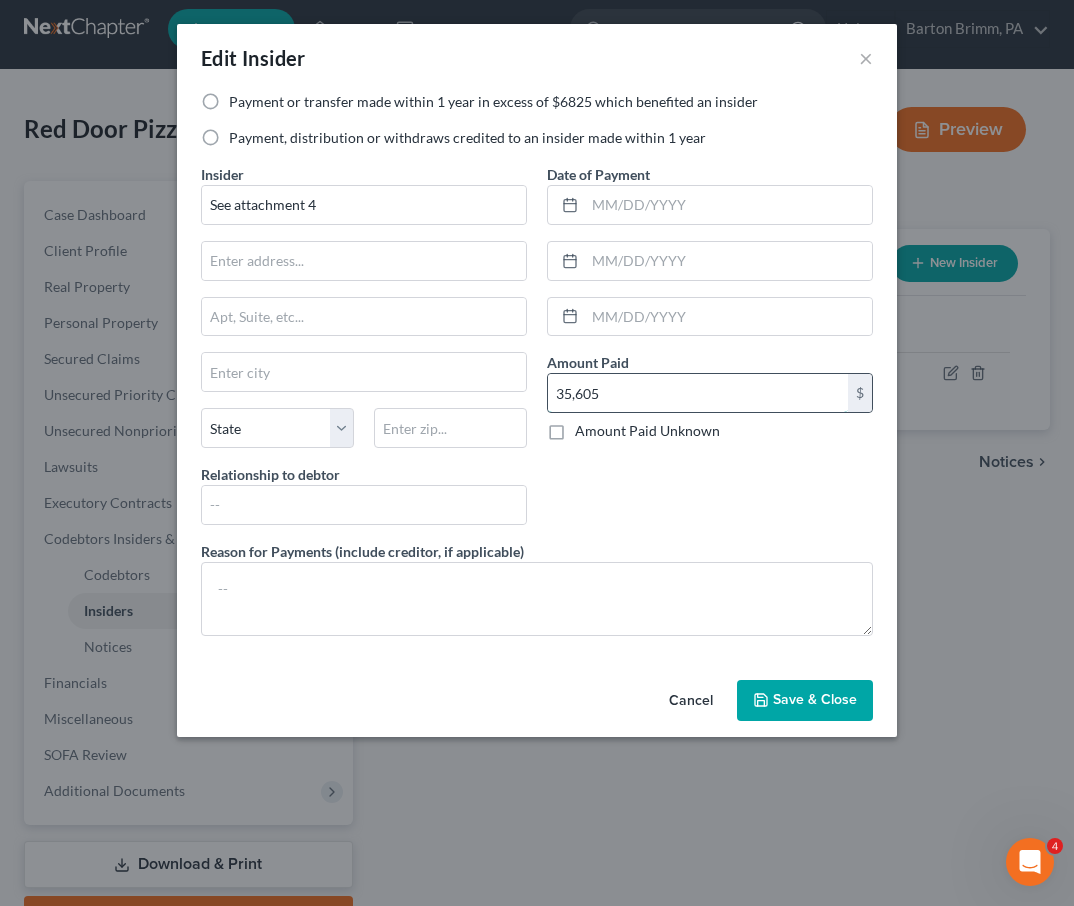 click on "35,605" at bounding box center (698, 393) 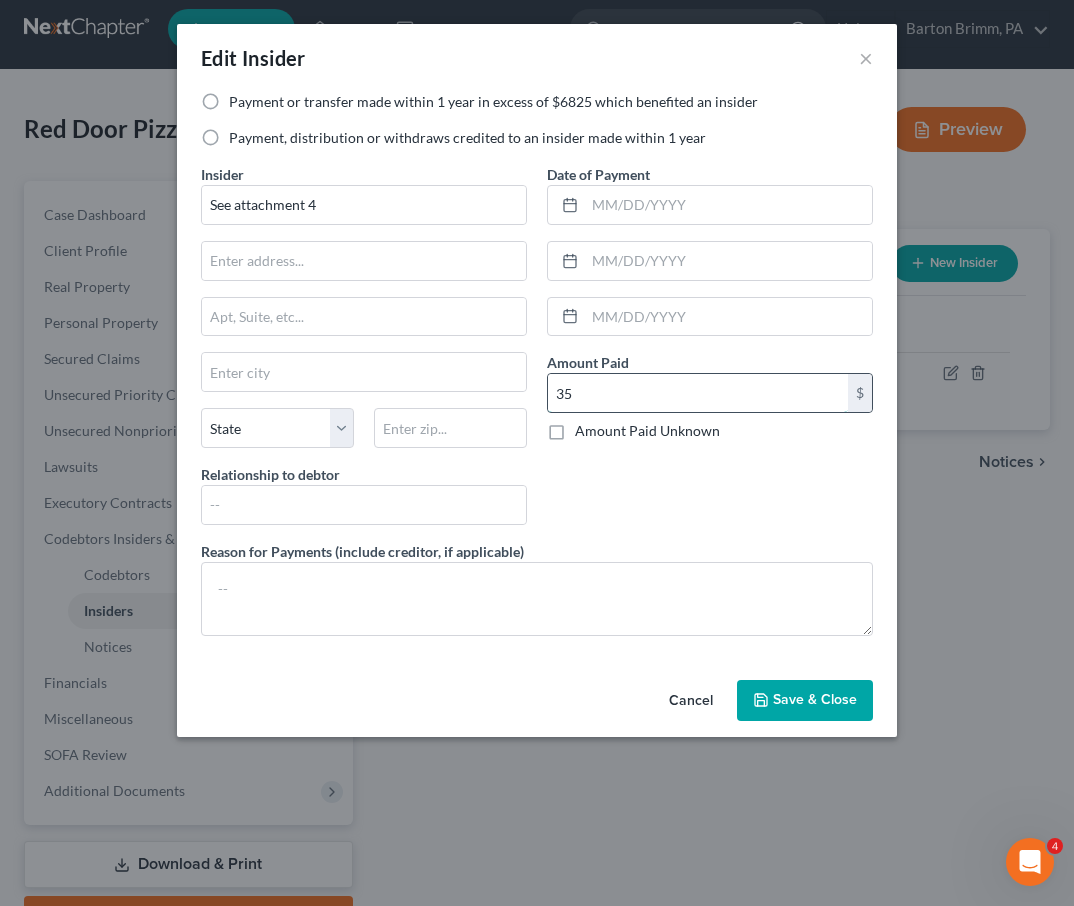 type on "3" 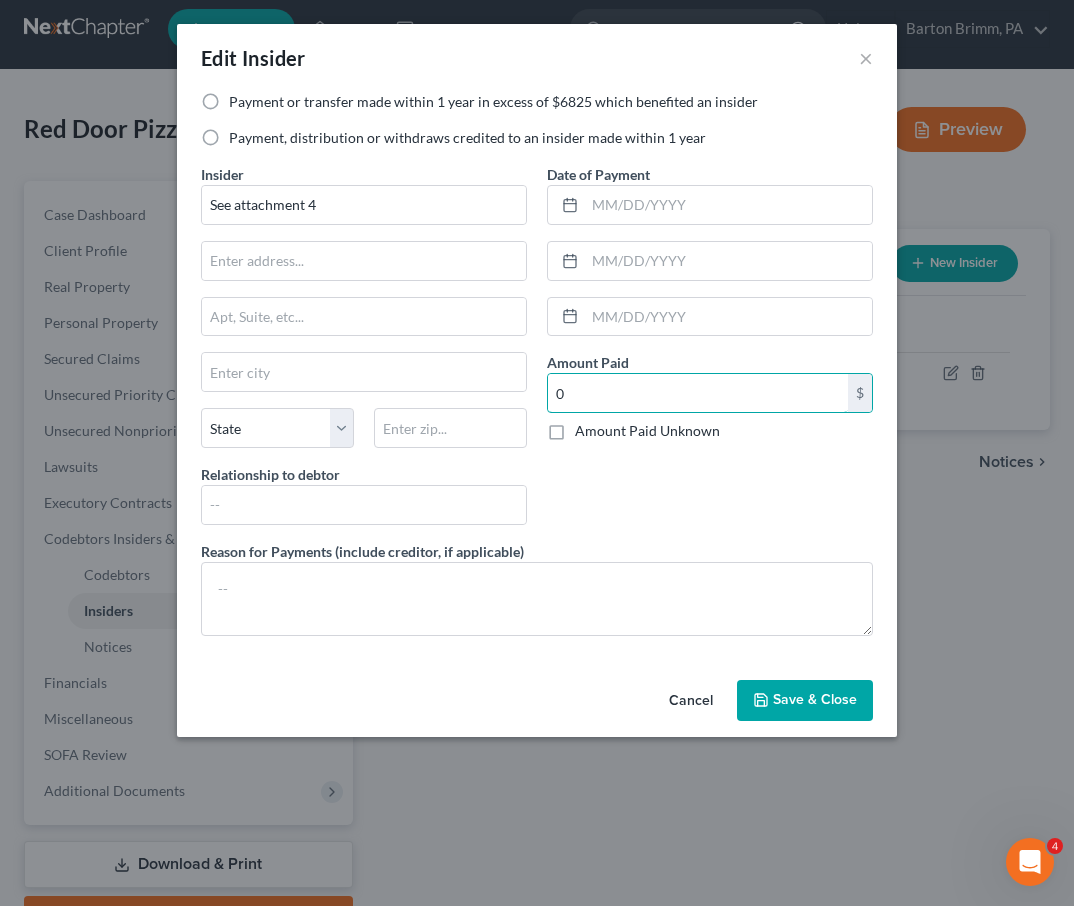 type on "0" 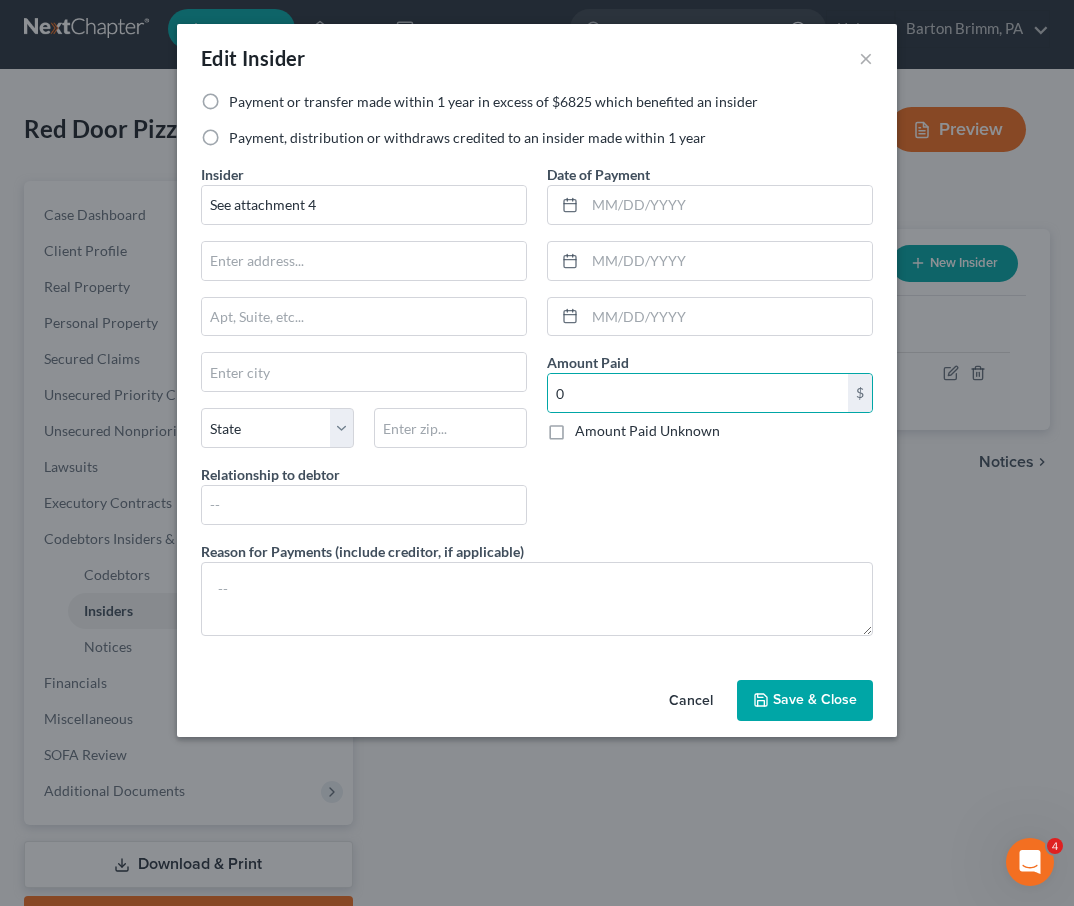 click on "Payment or transfer made within 1 year in excess of $6825 which benefited an insider" at bounding box center [493, 102] 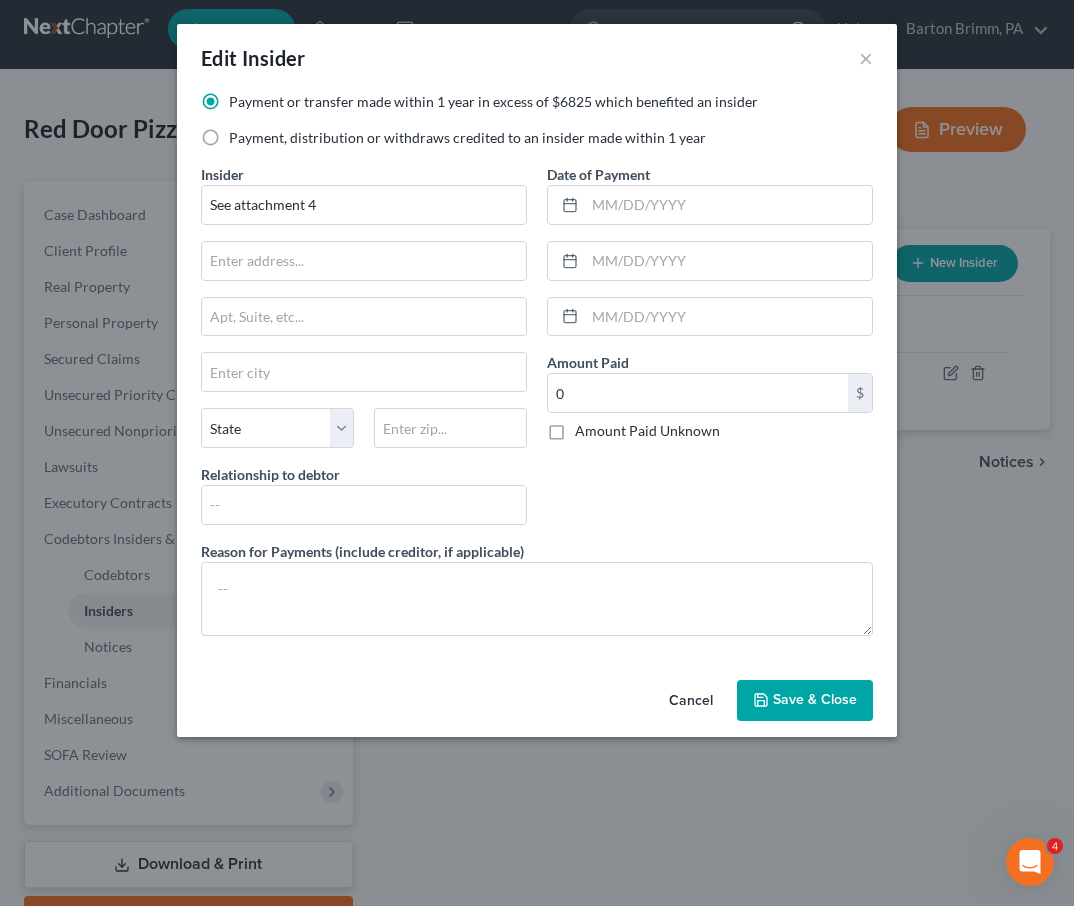 click on "Save & Close" at bounding box center (815, 700) 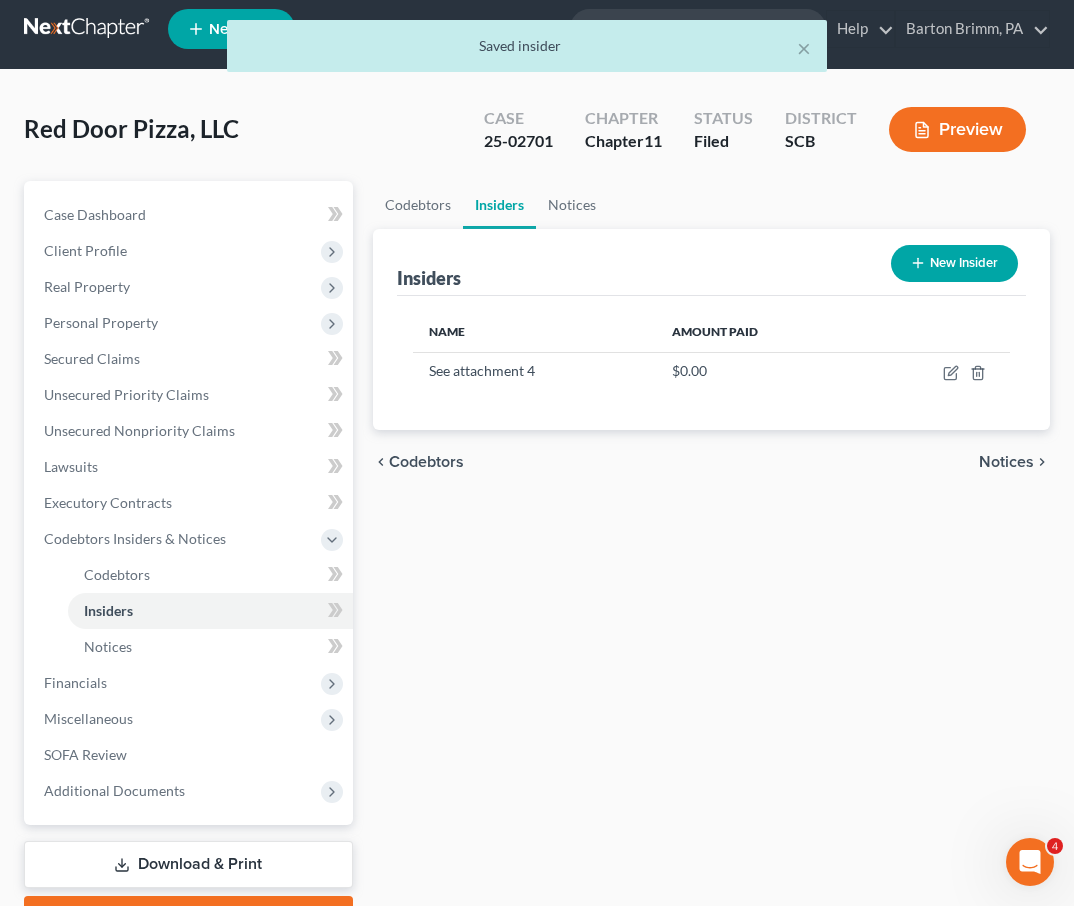 click on "New Insider" at bounding box center (954, 263) 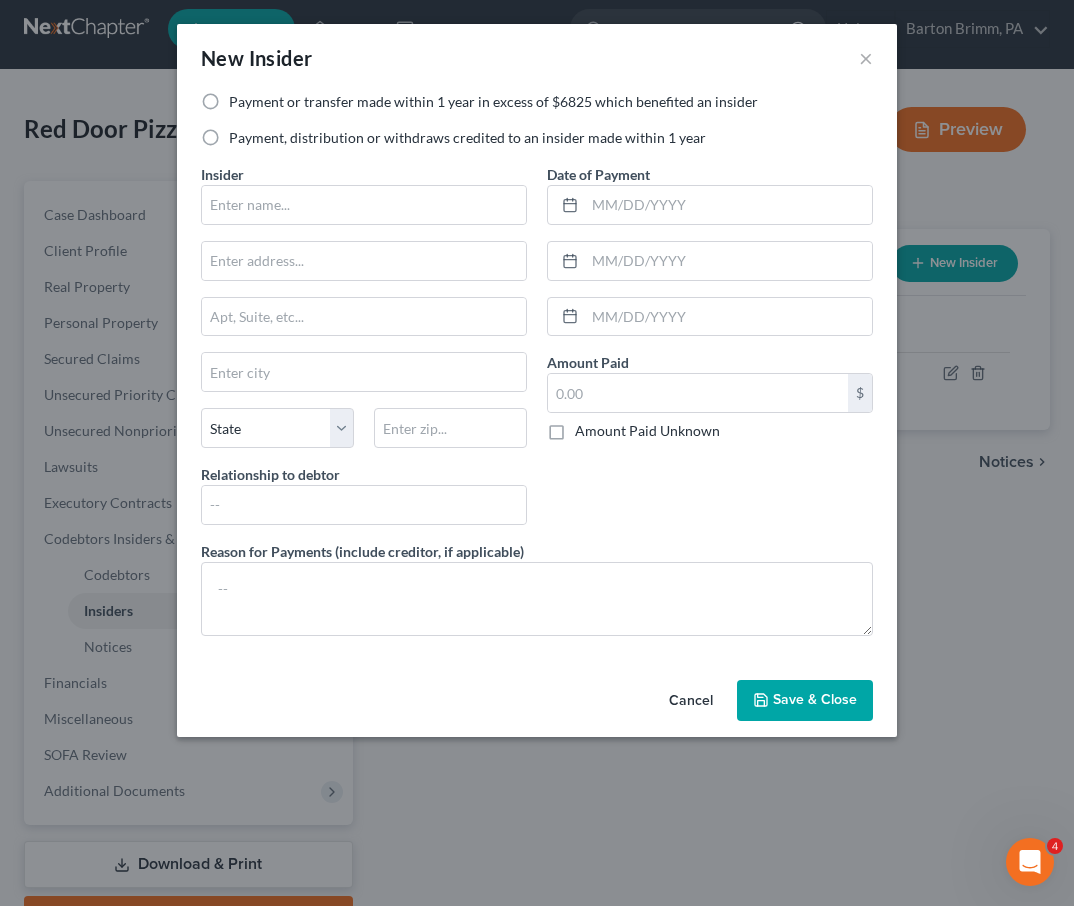 click on "Payment, distribution or withdraws credited to an insider made within 1 year" at bounding box center [467, 138] 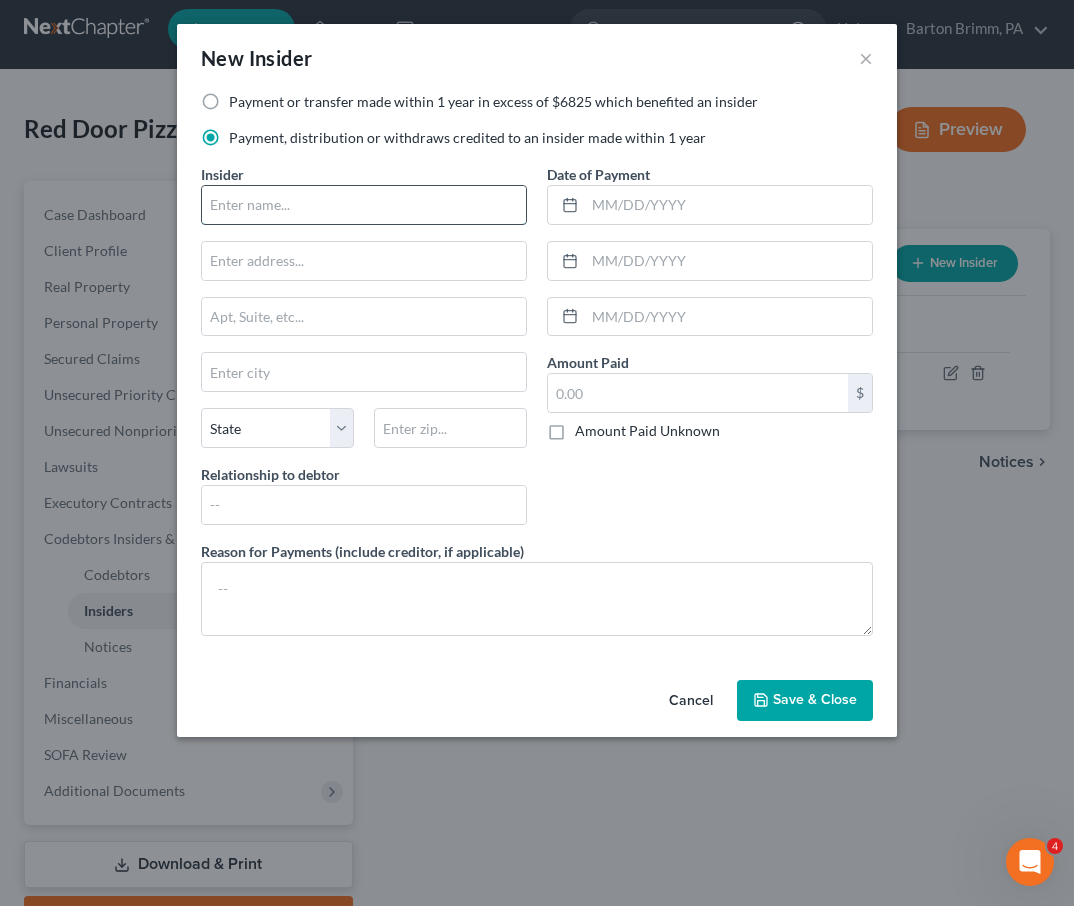click at bounding box center (364, 205) 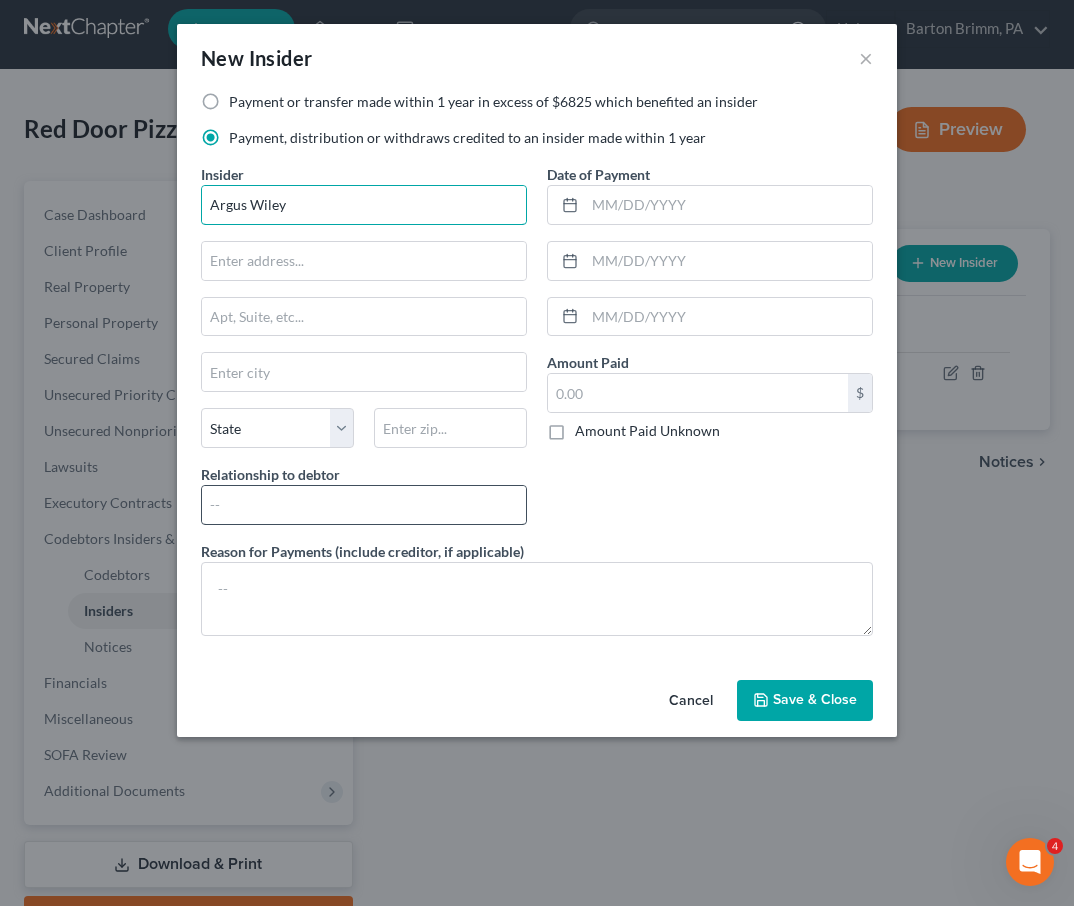 type on "Argus Wiley" 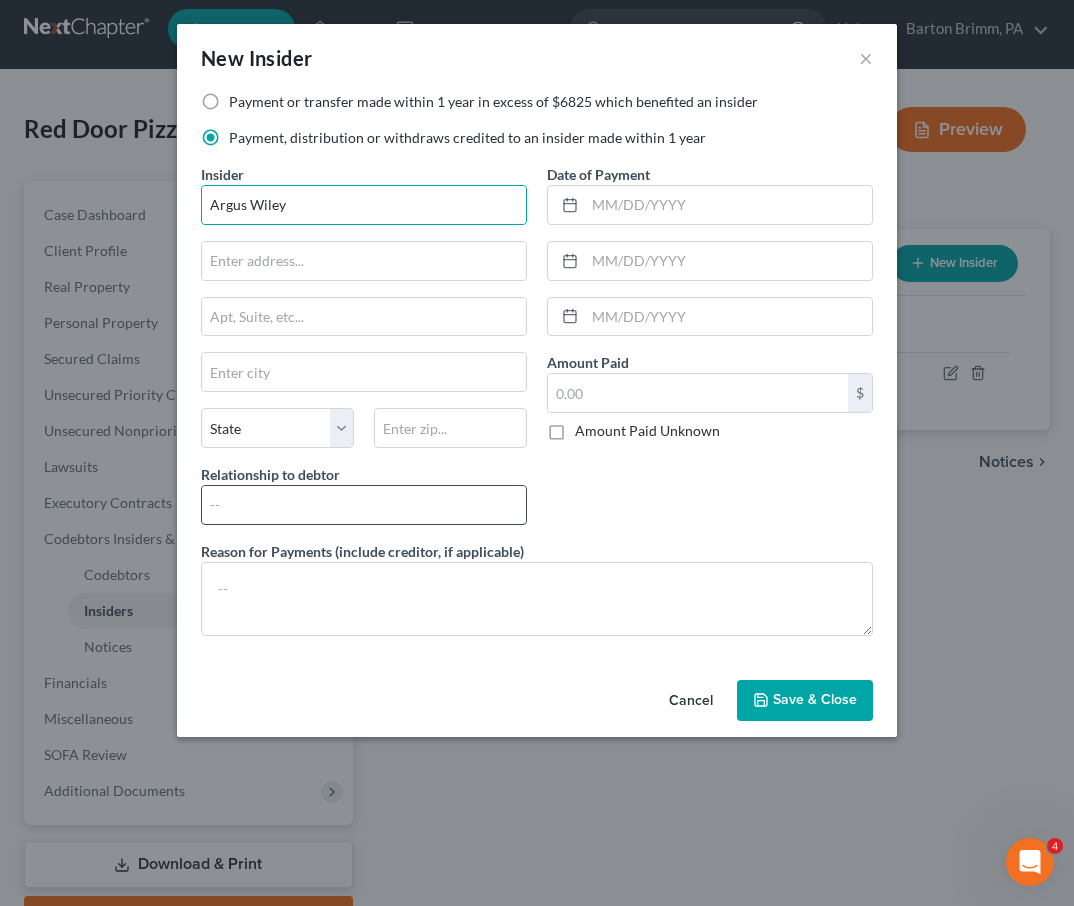 click at bounding box center [364, 505] 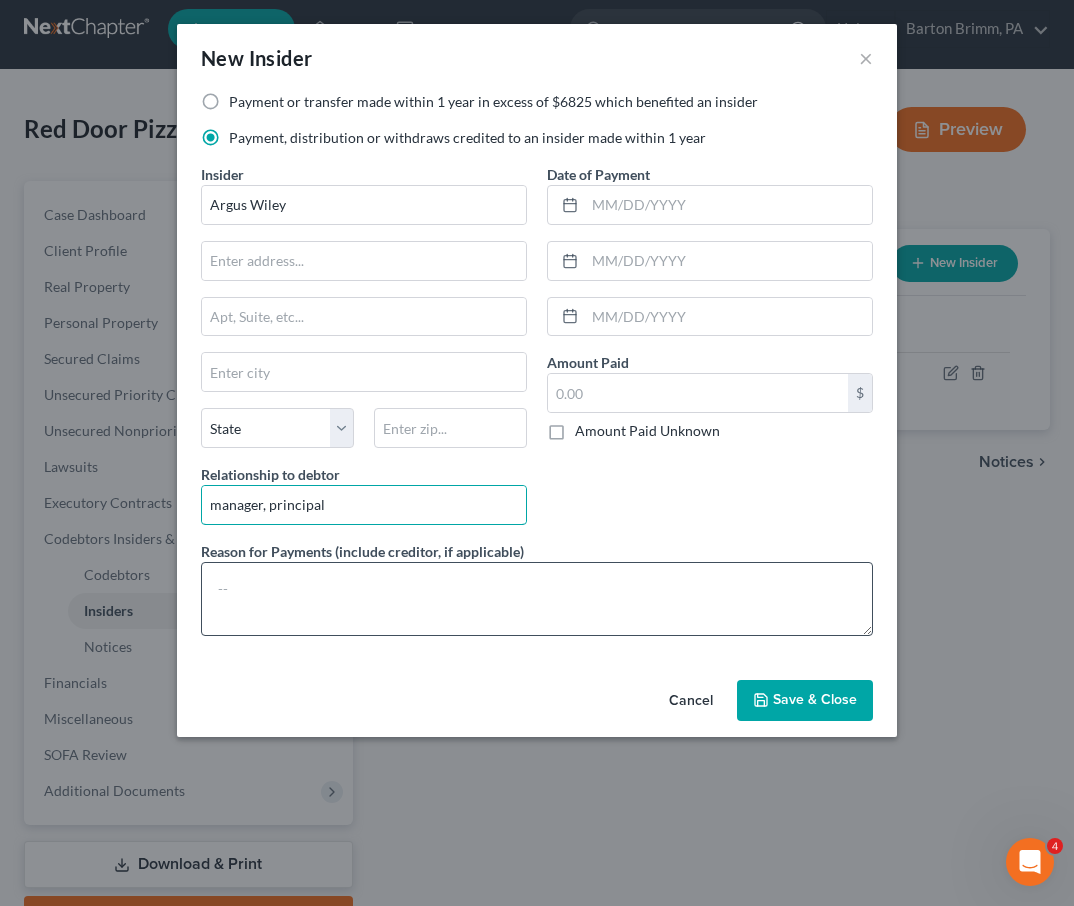 type on "manager, principal" 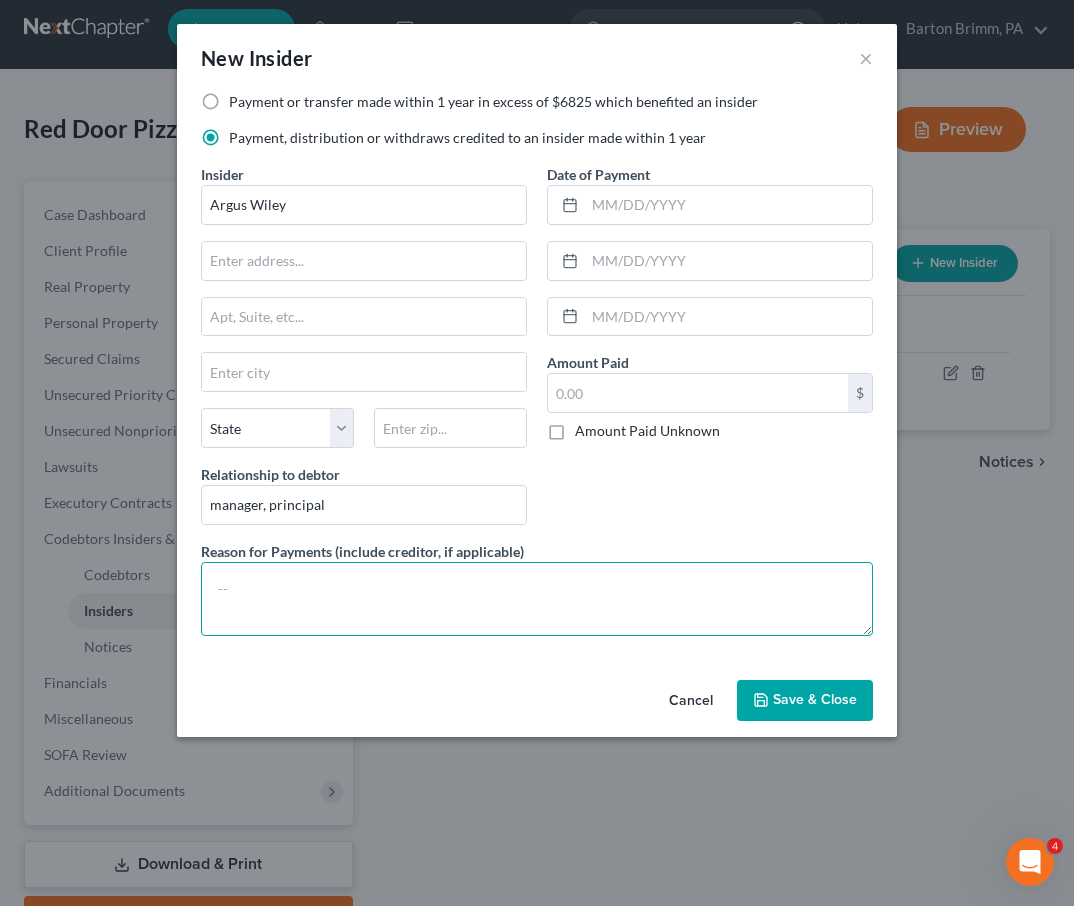 click at bounding box center [537, 599] 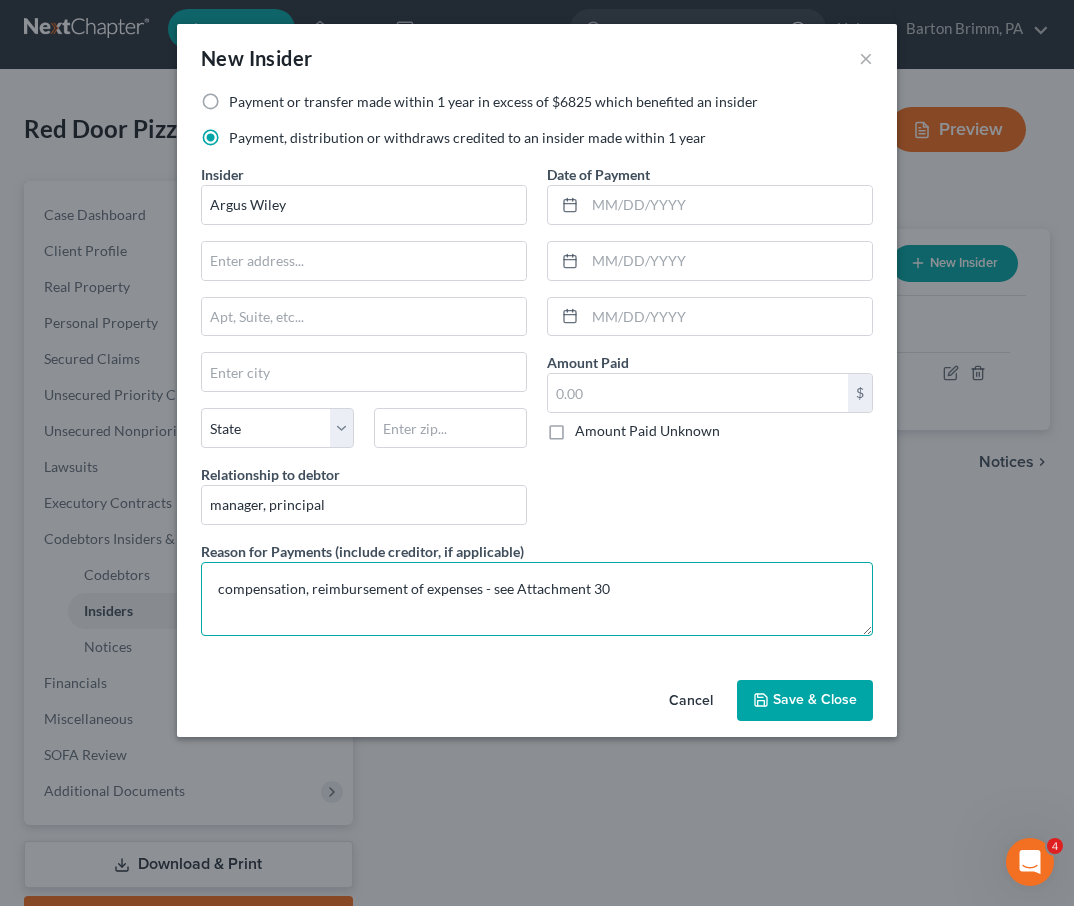 type on "compensation, reimbursement of expenses - see Attachment 30" 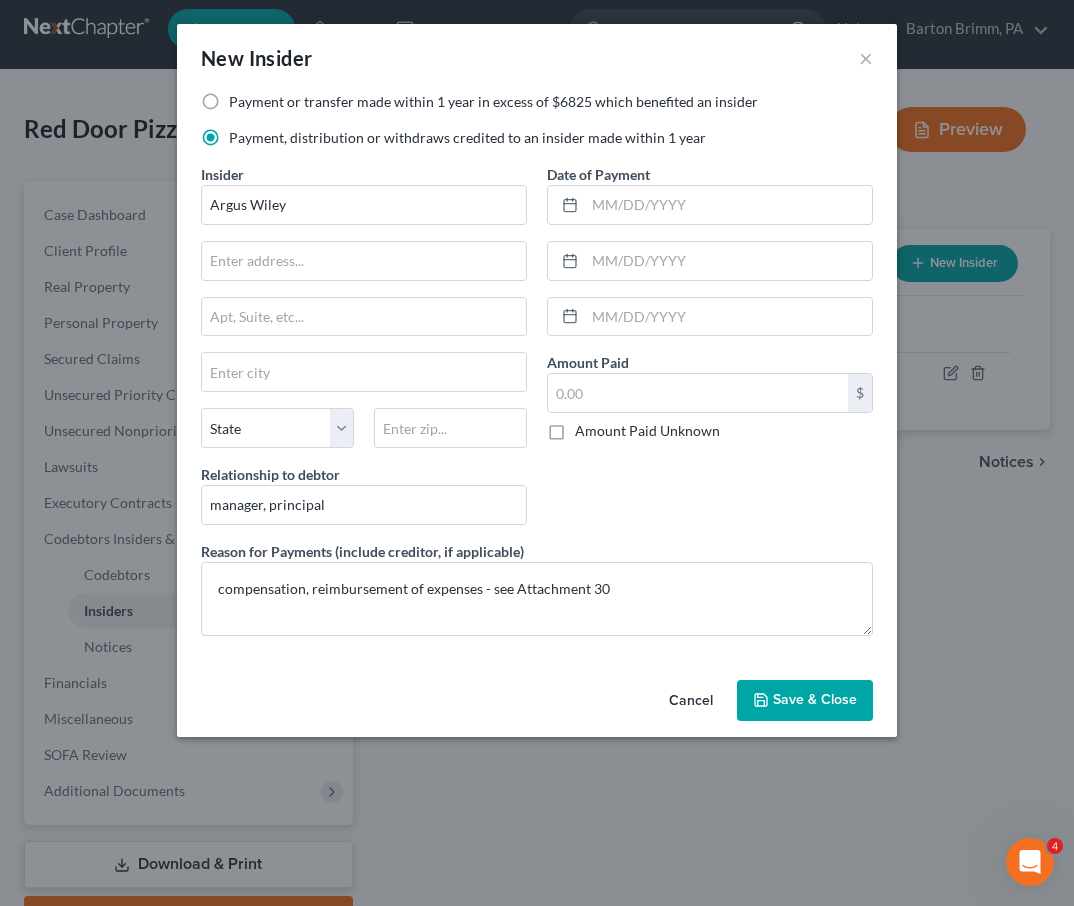 click on "Save & Close" at bounding box center [805, 701] 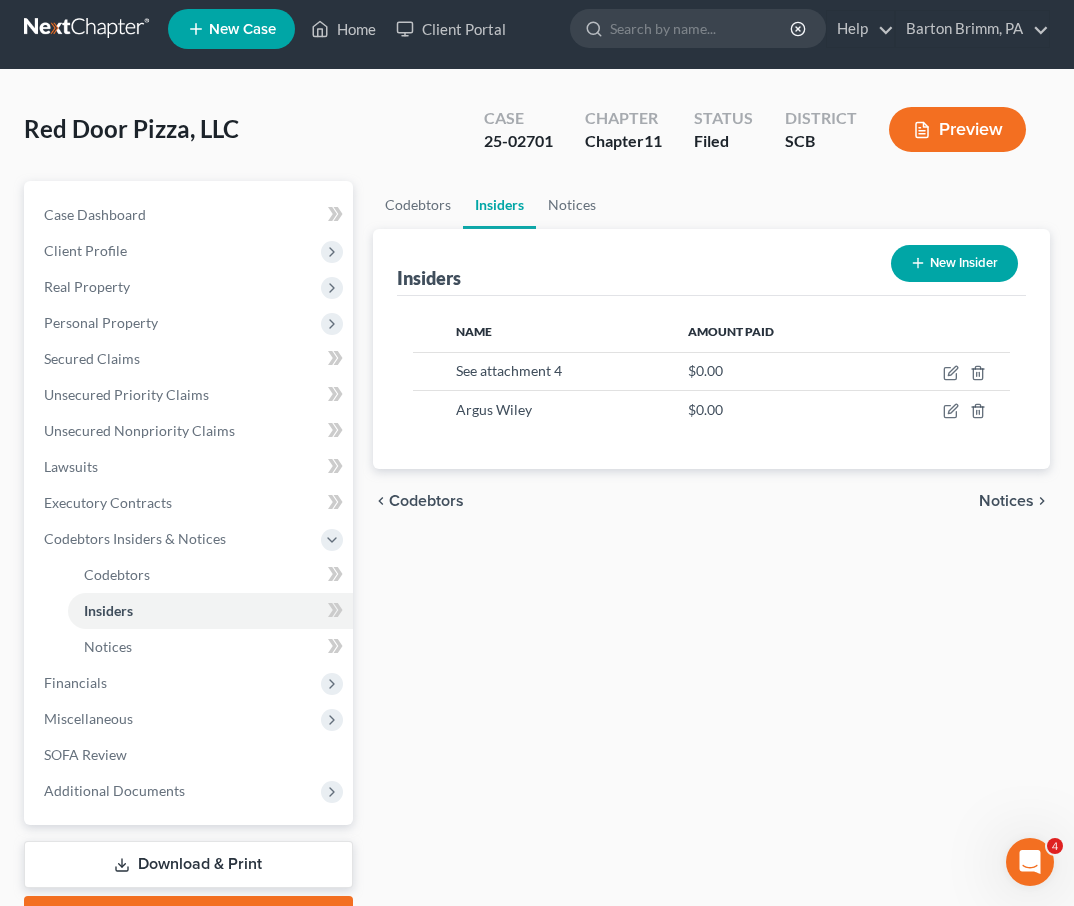 click on "Preview" at bounding box center [957, 129] 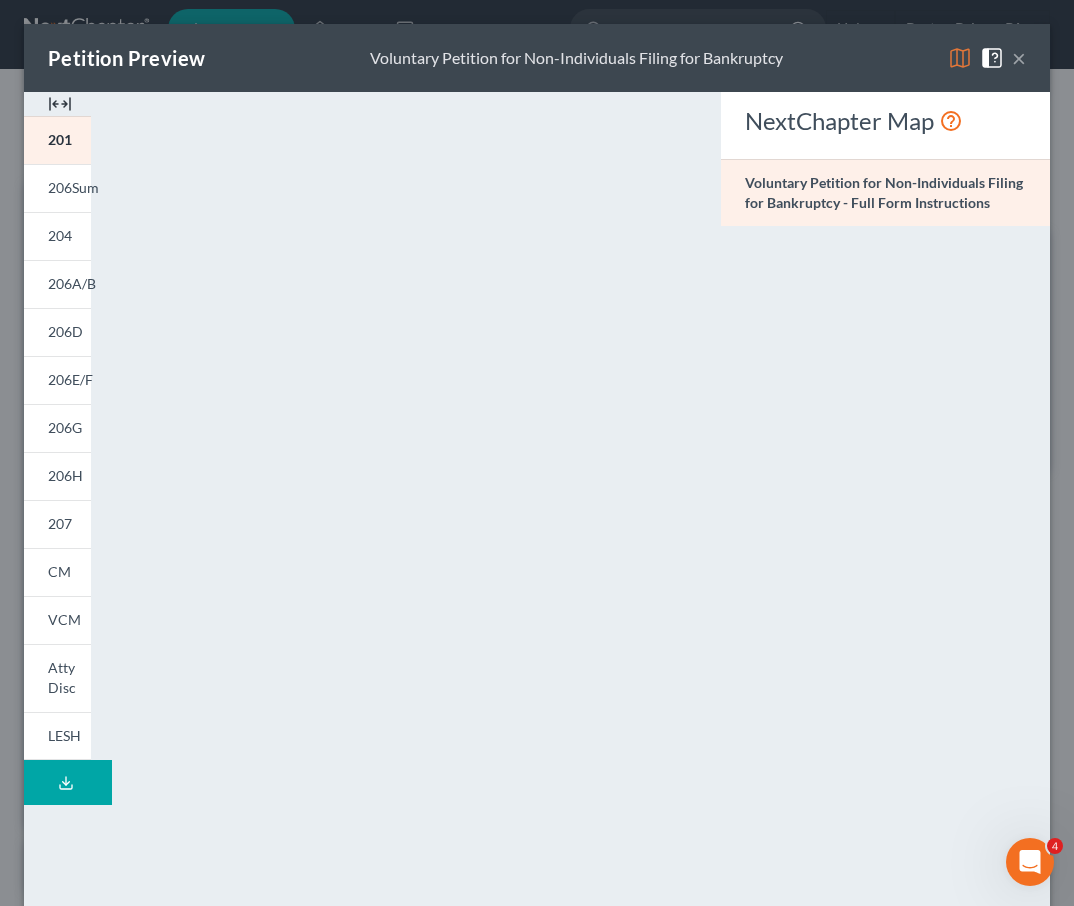 click on "Download Draft" at bounding box center (68, 782) 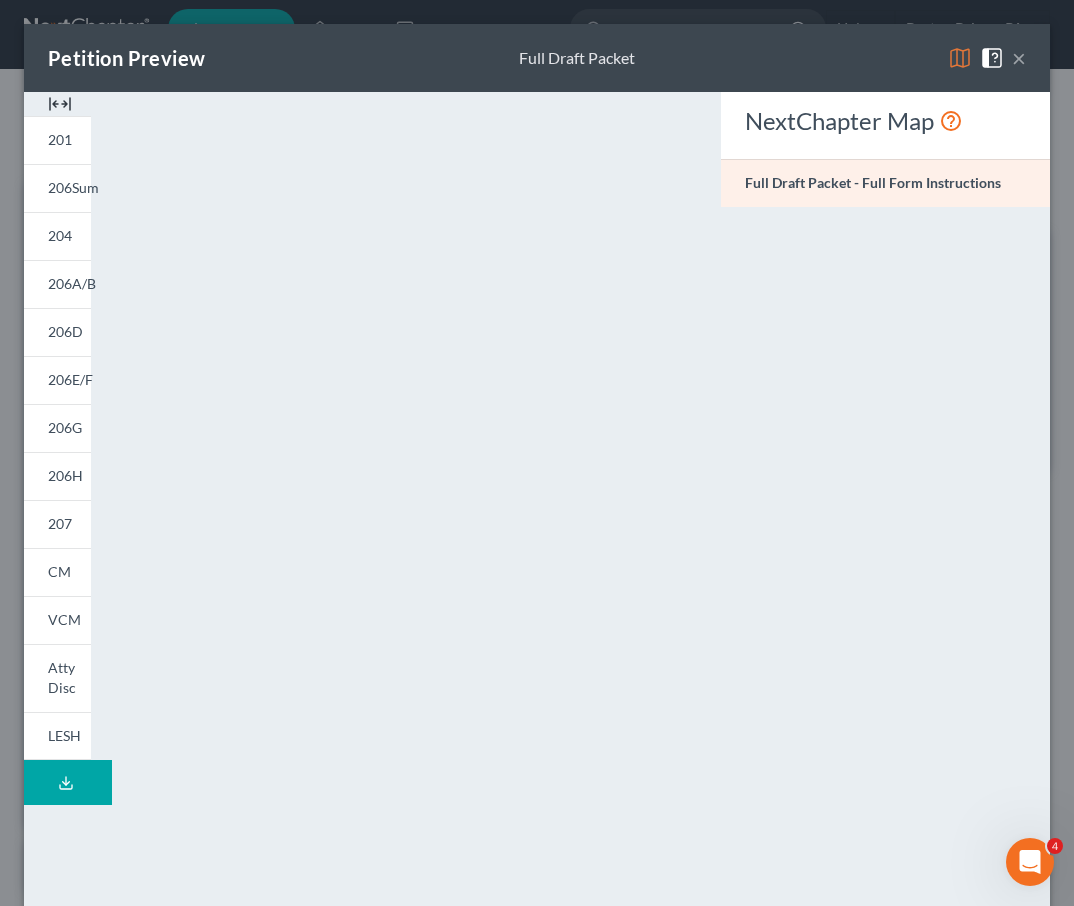 click on "×" at bounding box center [1019, 58] 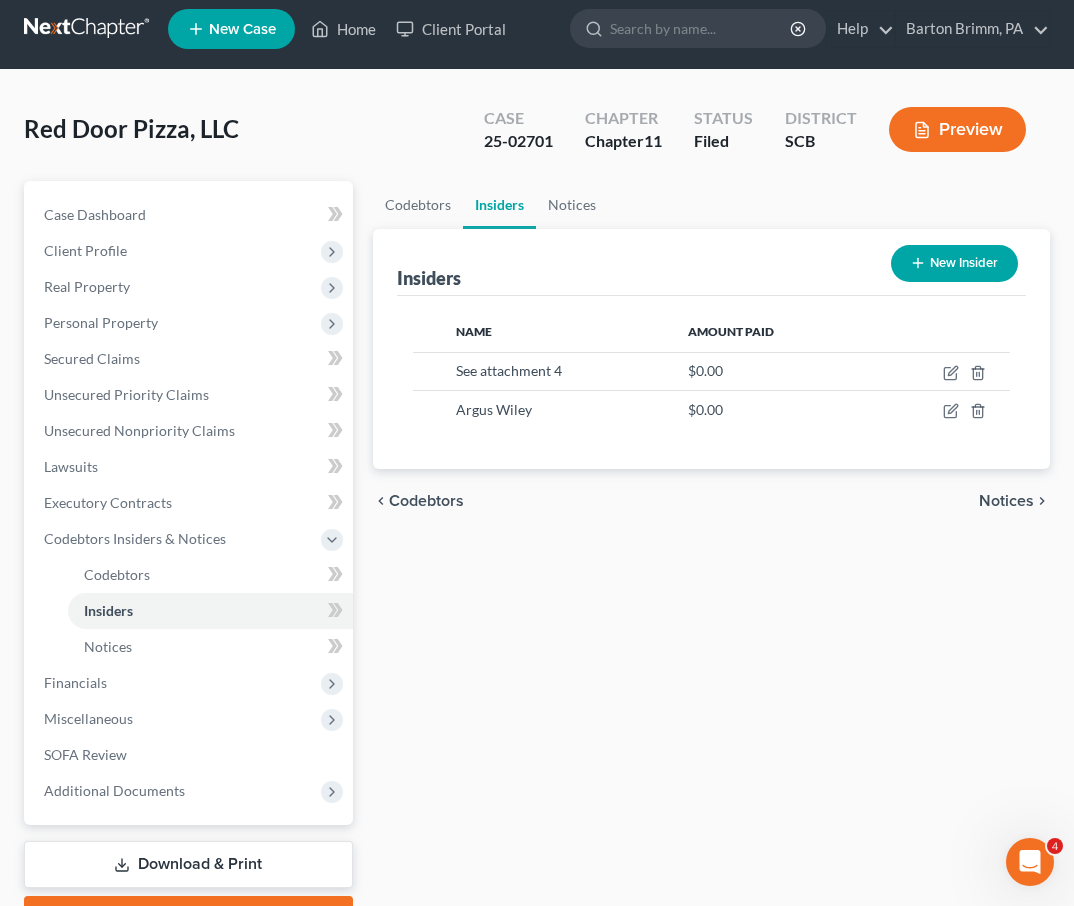 click at bounding box center (88, 29) 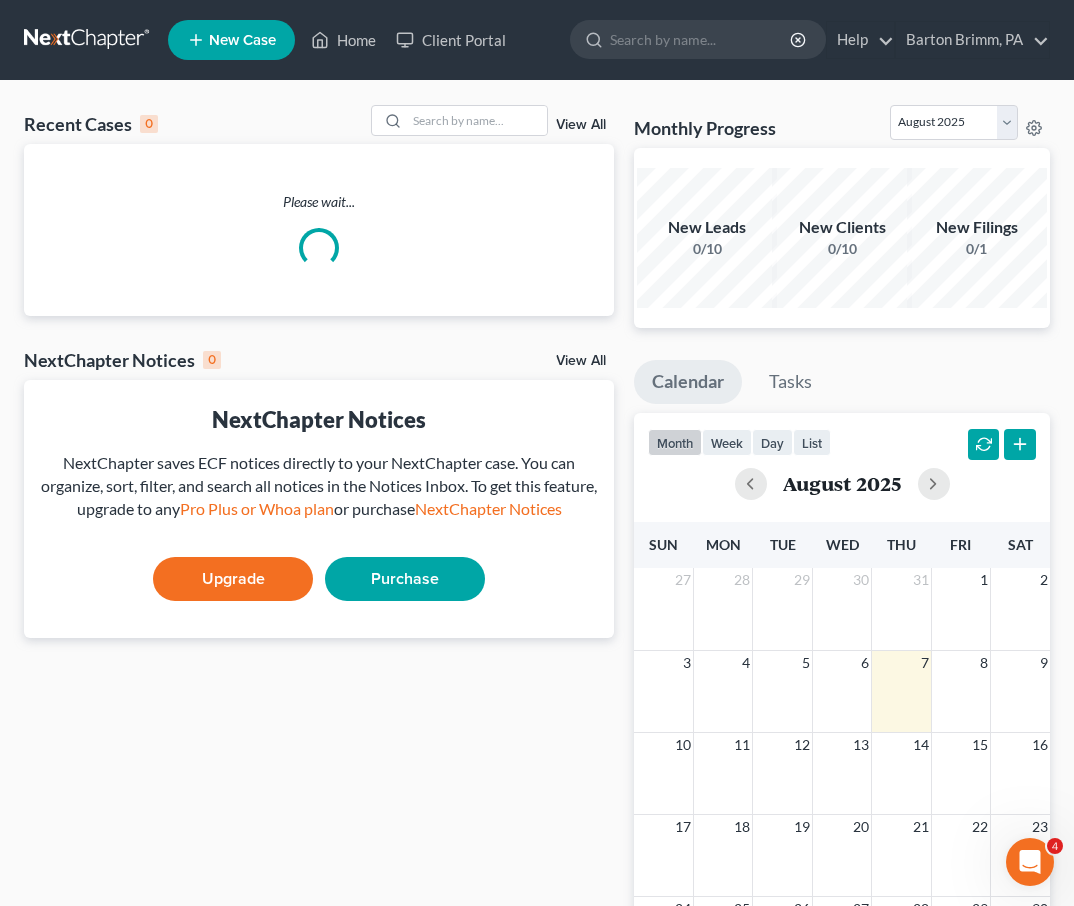 scroll, scrollTop: 0, scrollLeft: 0, axis: both 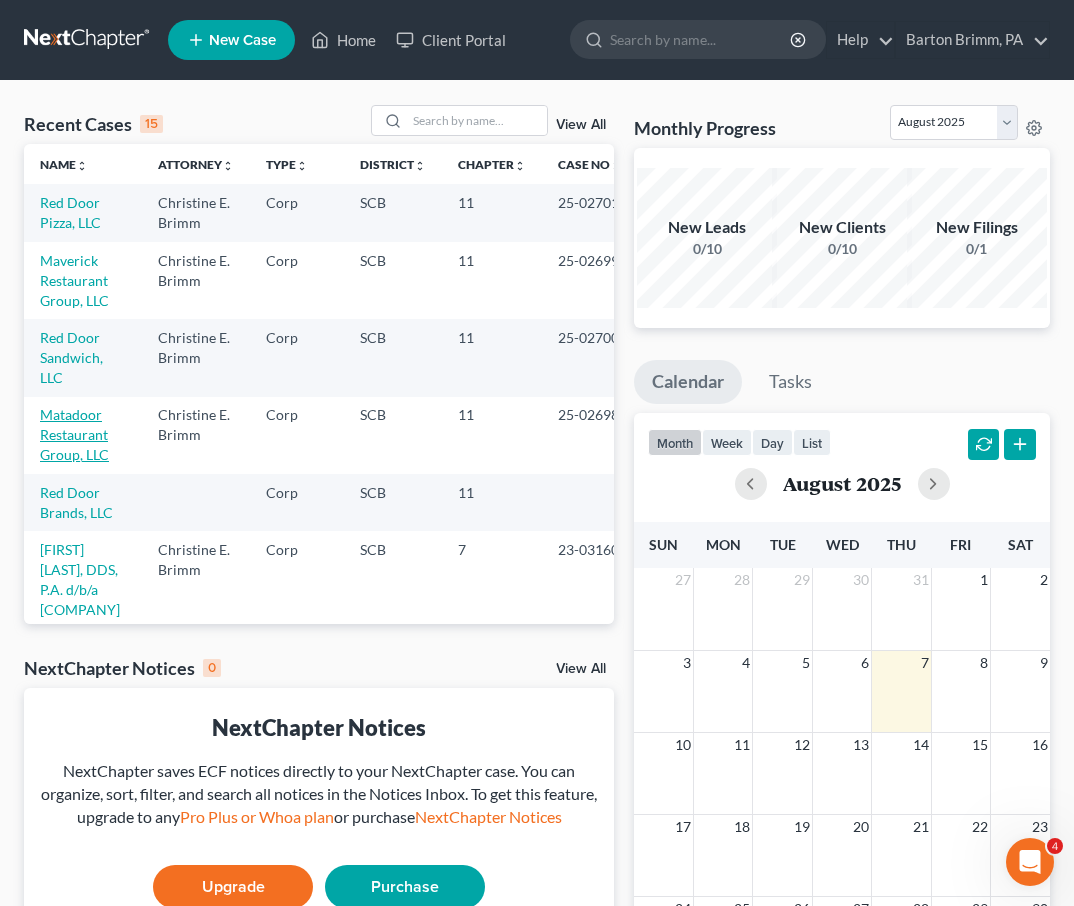 click on "Matadoor Restaurant Group, LLC" at bounding box center [74, 434] 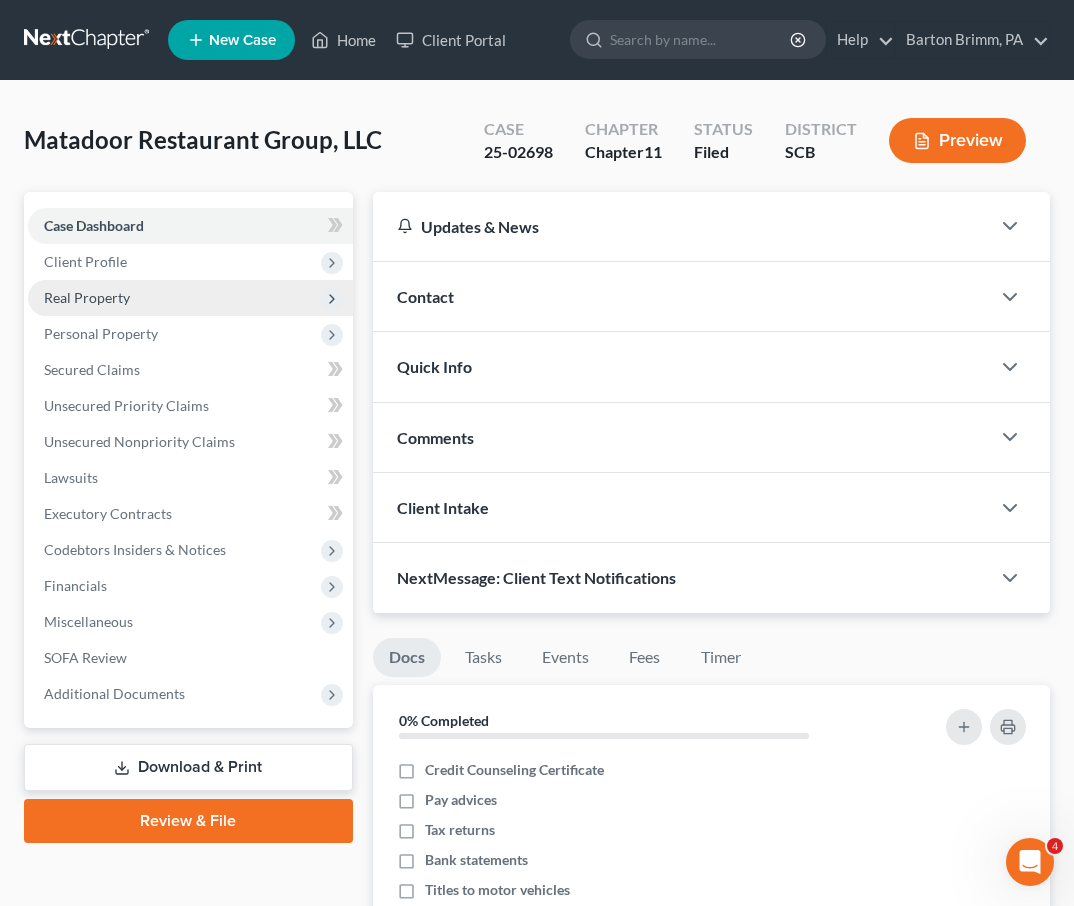 click on "Real Property" at bounding box center [190, 298] 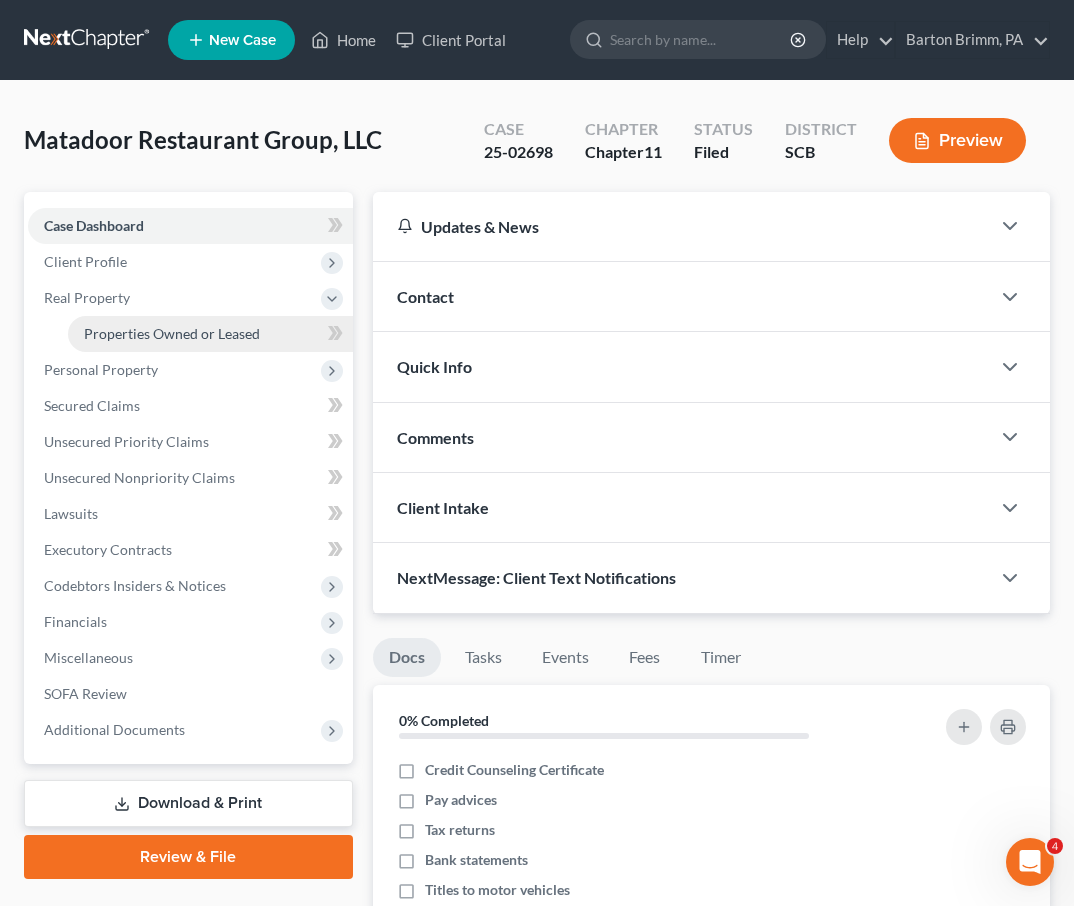click on "Properties Owned or Leased" at bounding box center (172, 333) 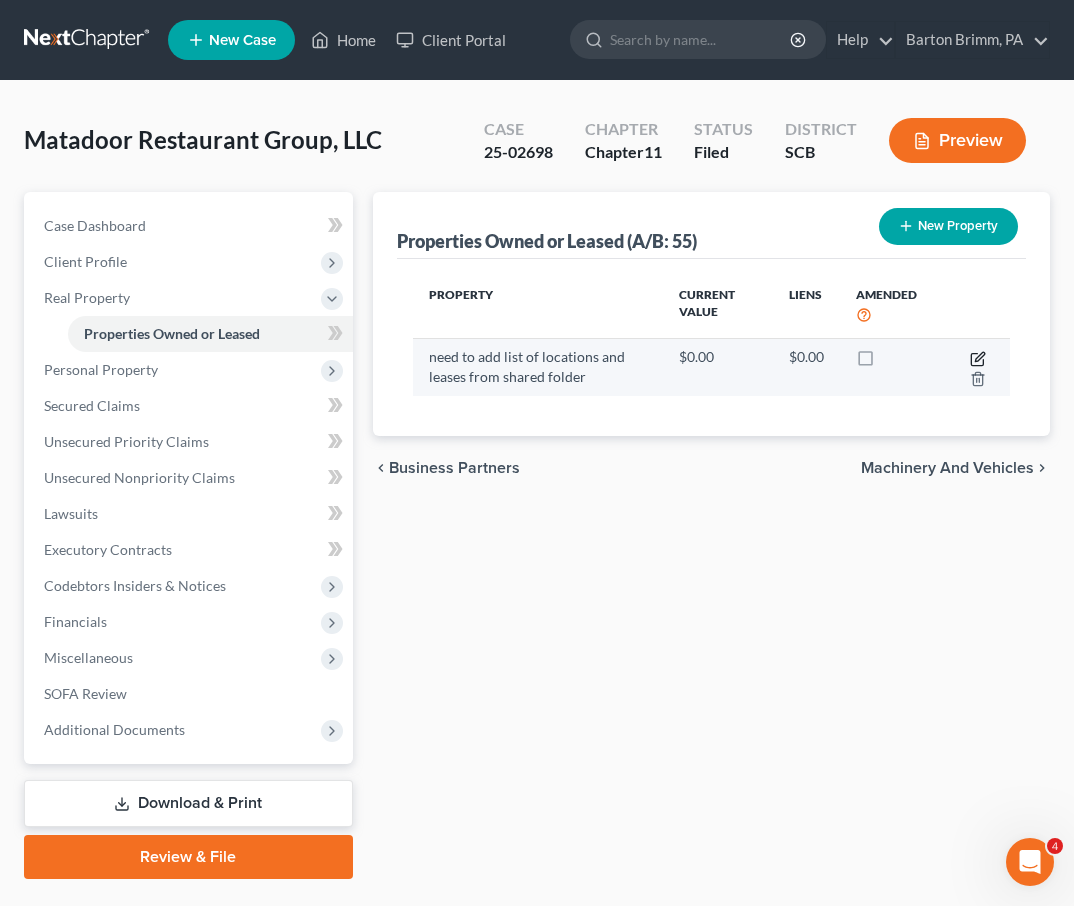 click 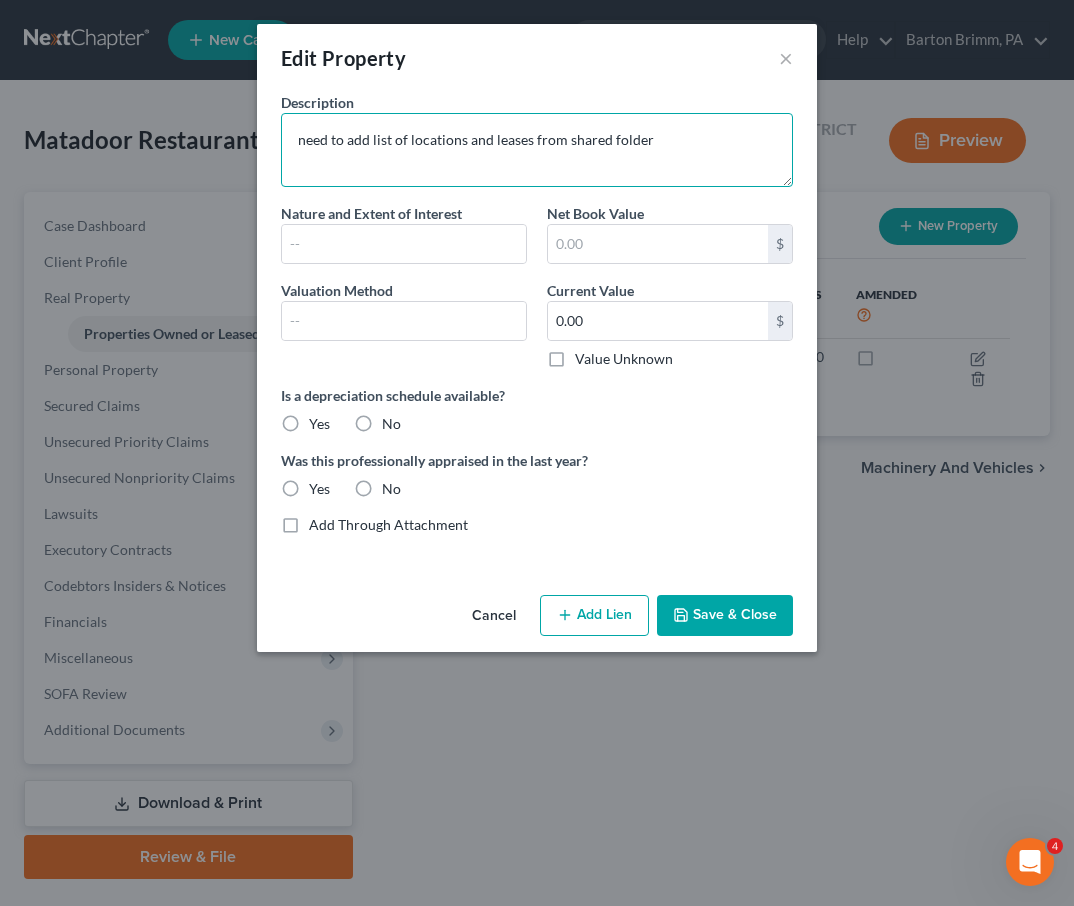 drag, startPoint x: 670, startPoint y: 143, endPoint x: 255, endPoint y: 159, distance: 415.30832 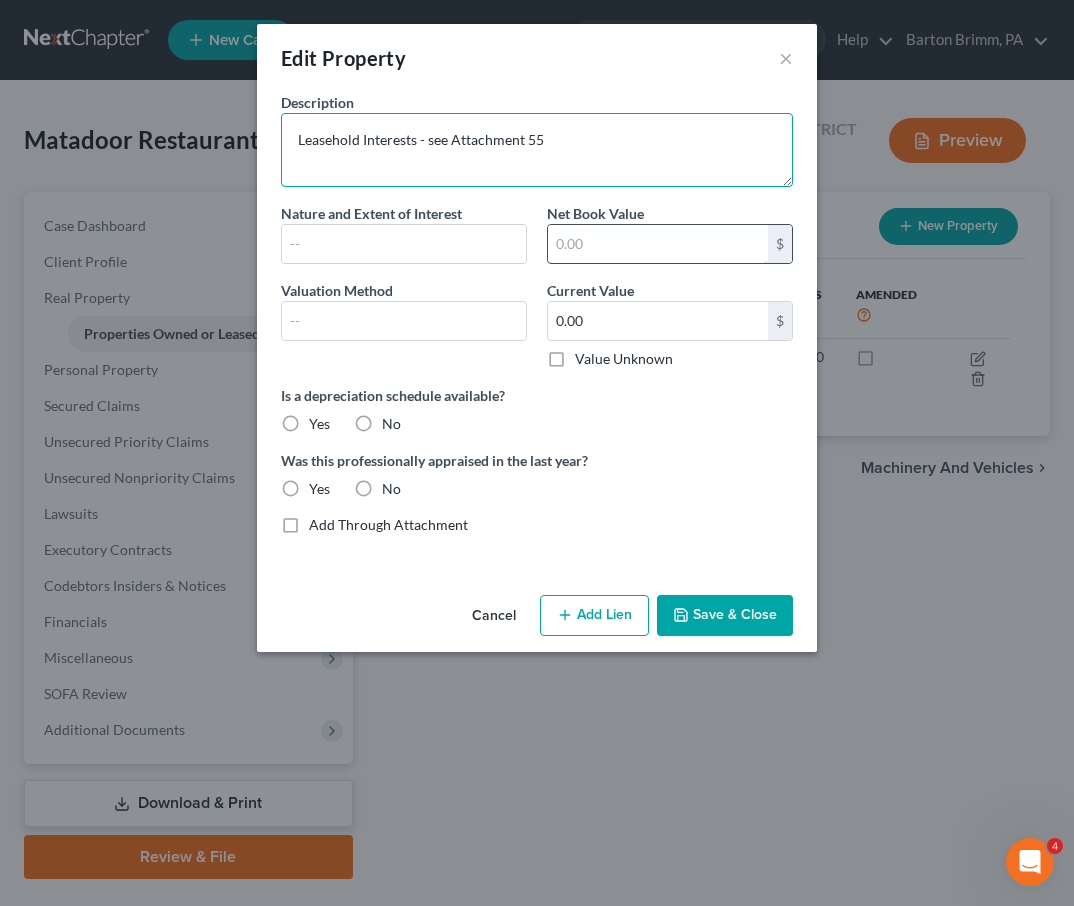 type on "Leasehold Interests - see Attachment 55" 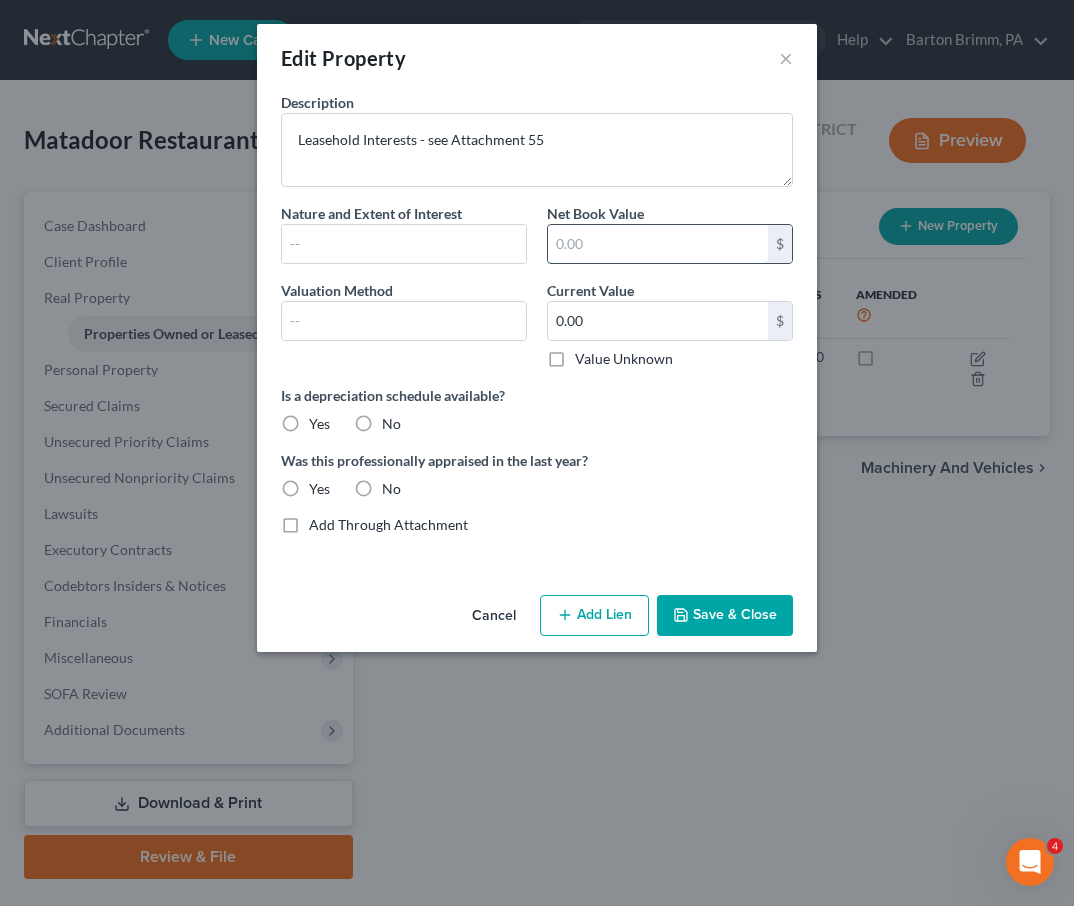 click at bounding box center (658, 244) 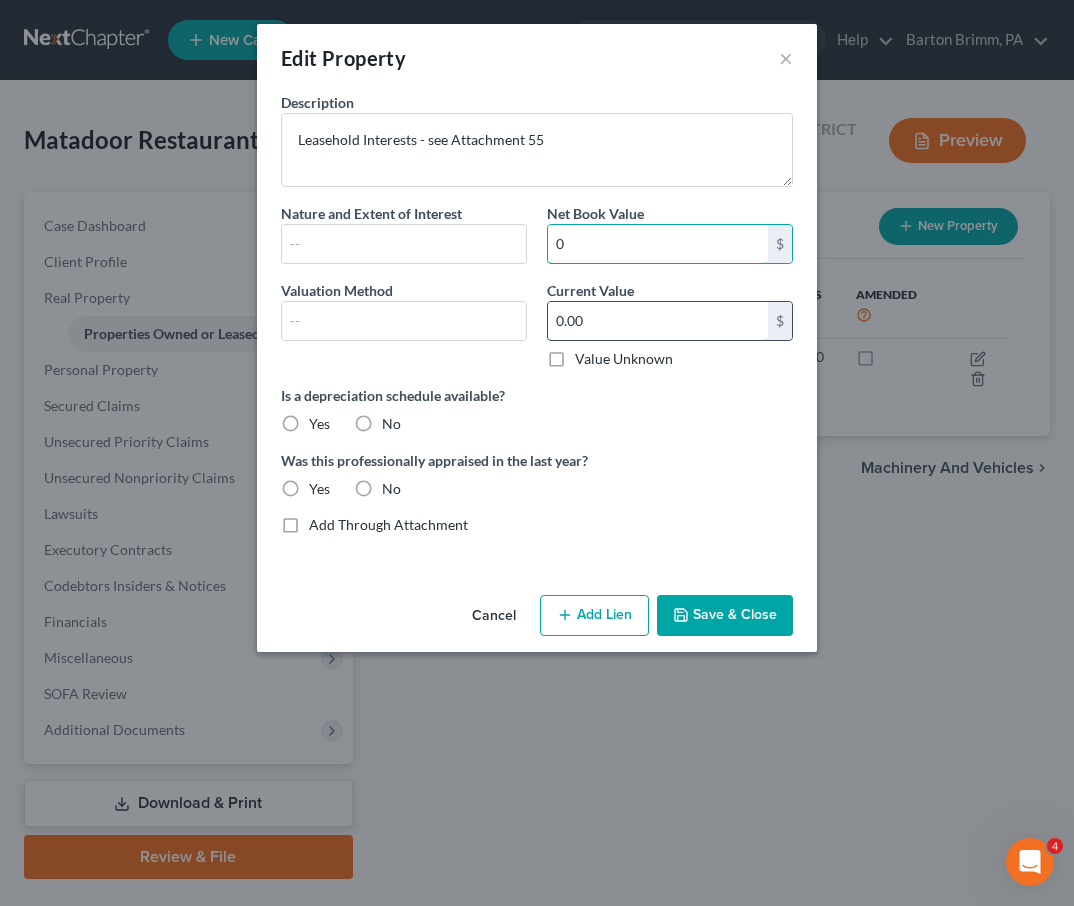 type on "0" 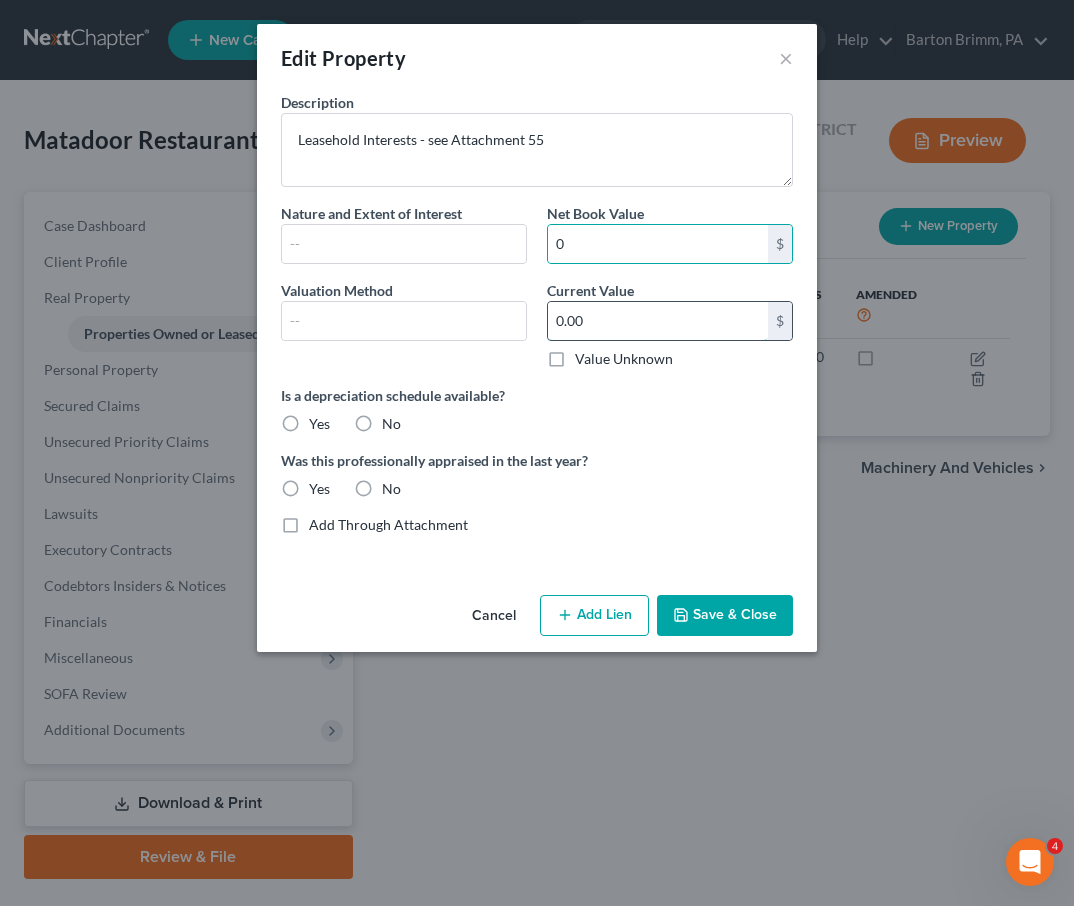 click on "0.00" at bounding box center (658, 321) 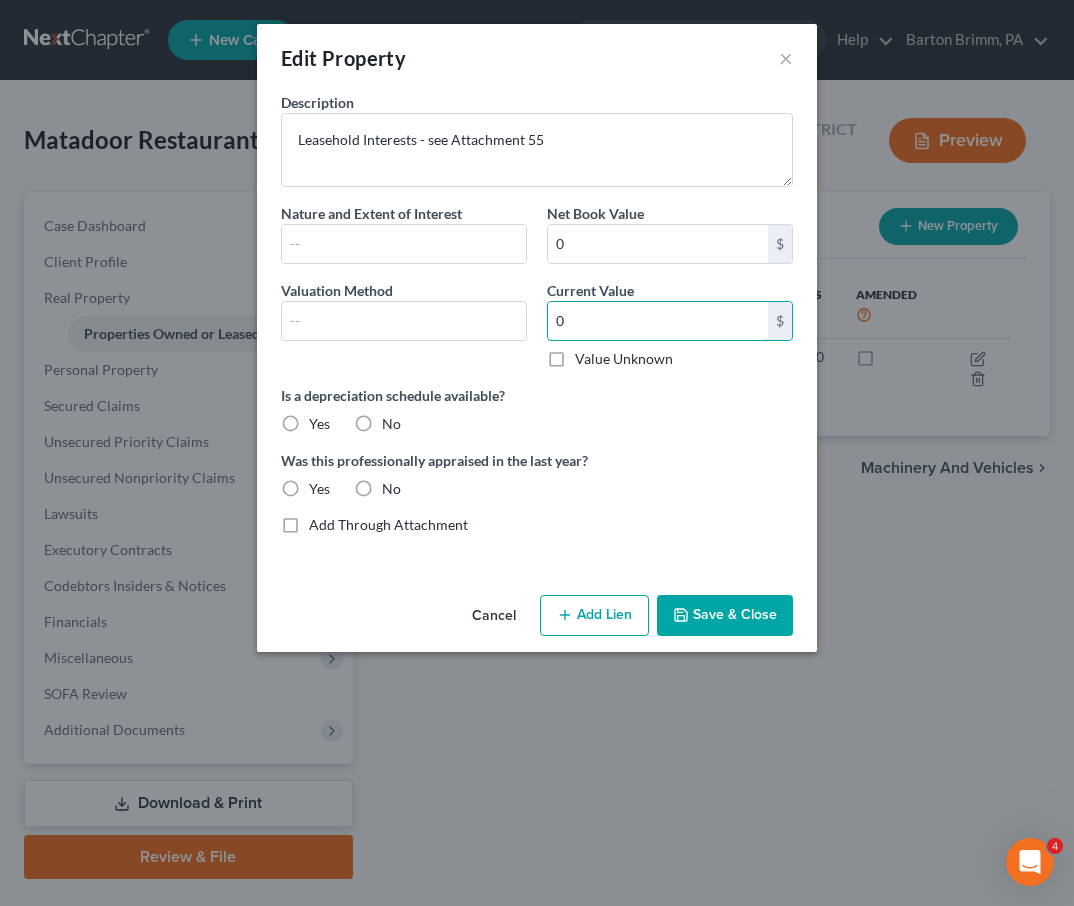 type on "0" 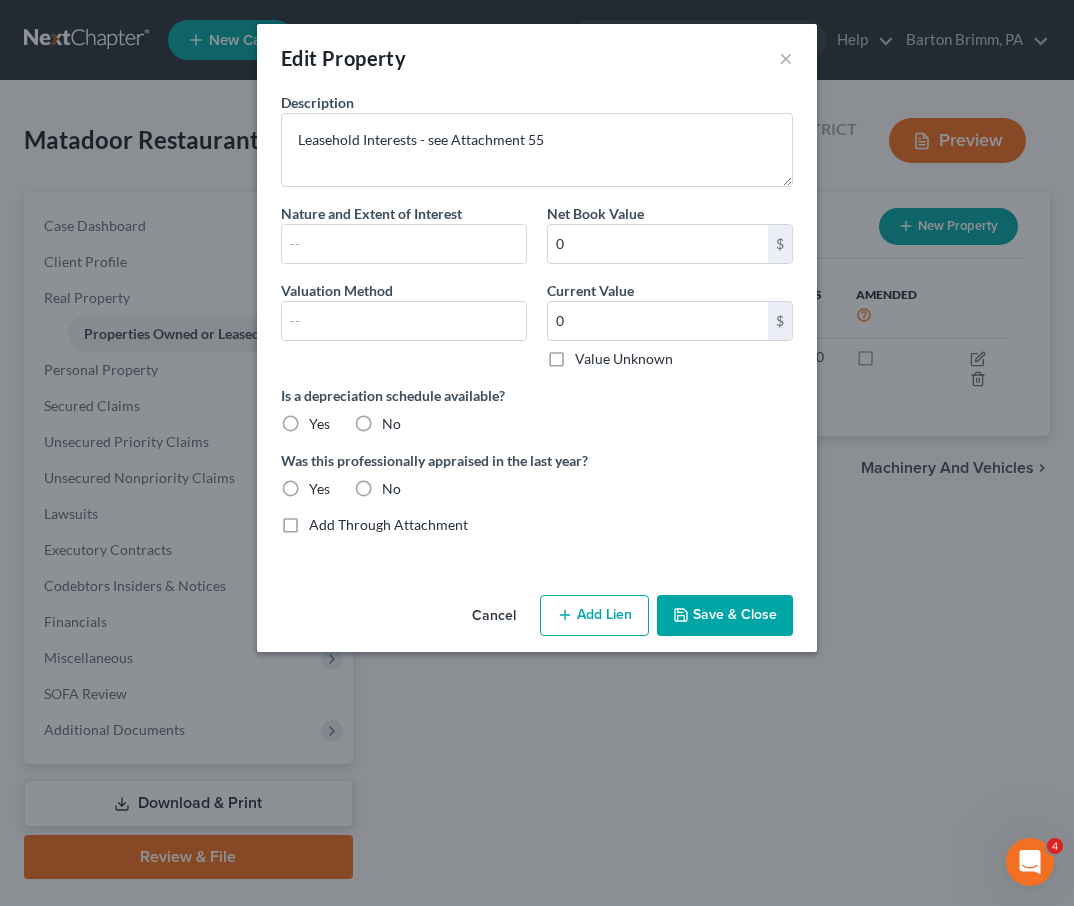 click on "Save & Close" at bounding box center [725, 616] 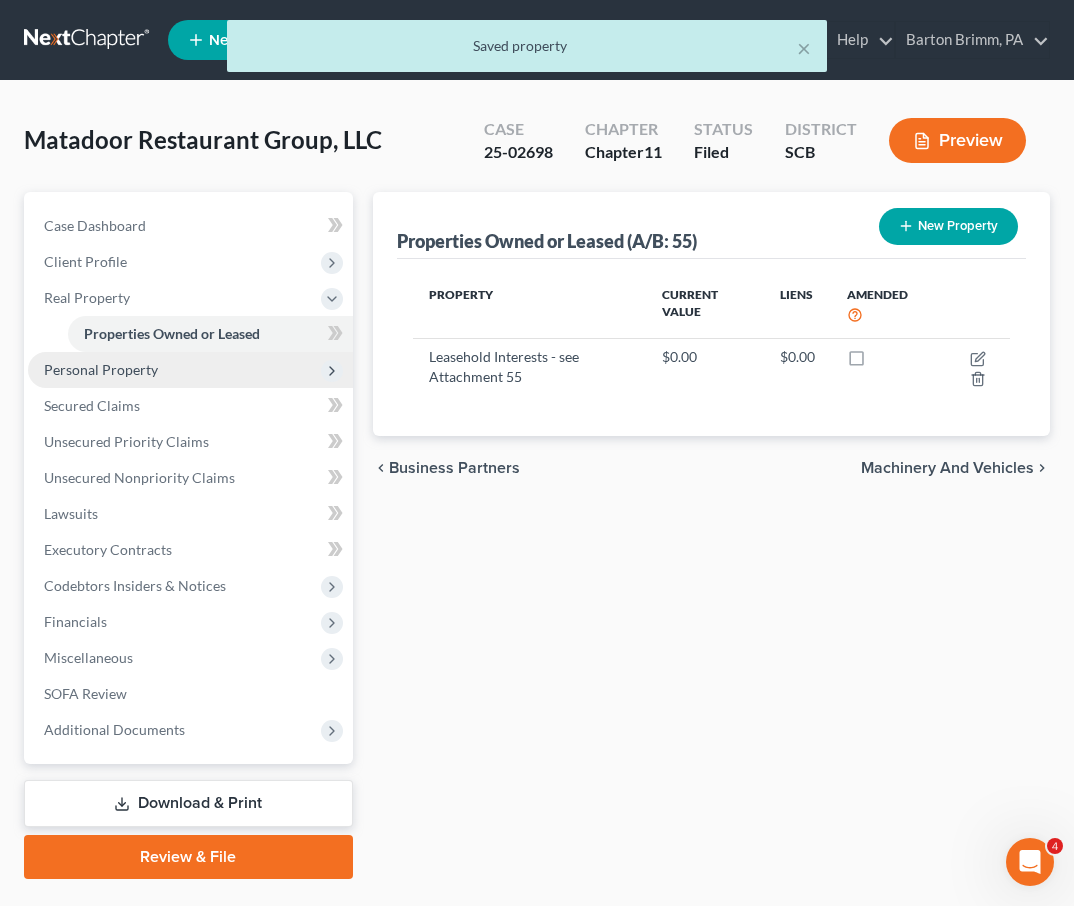 click on "Personal Property" at bounding box center [190, 370] 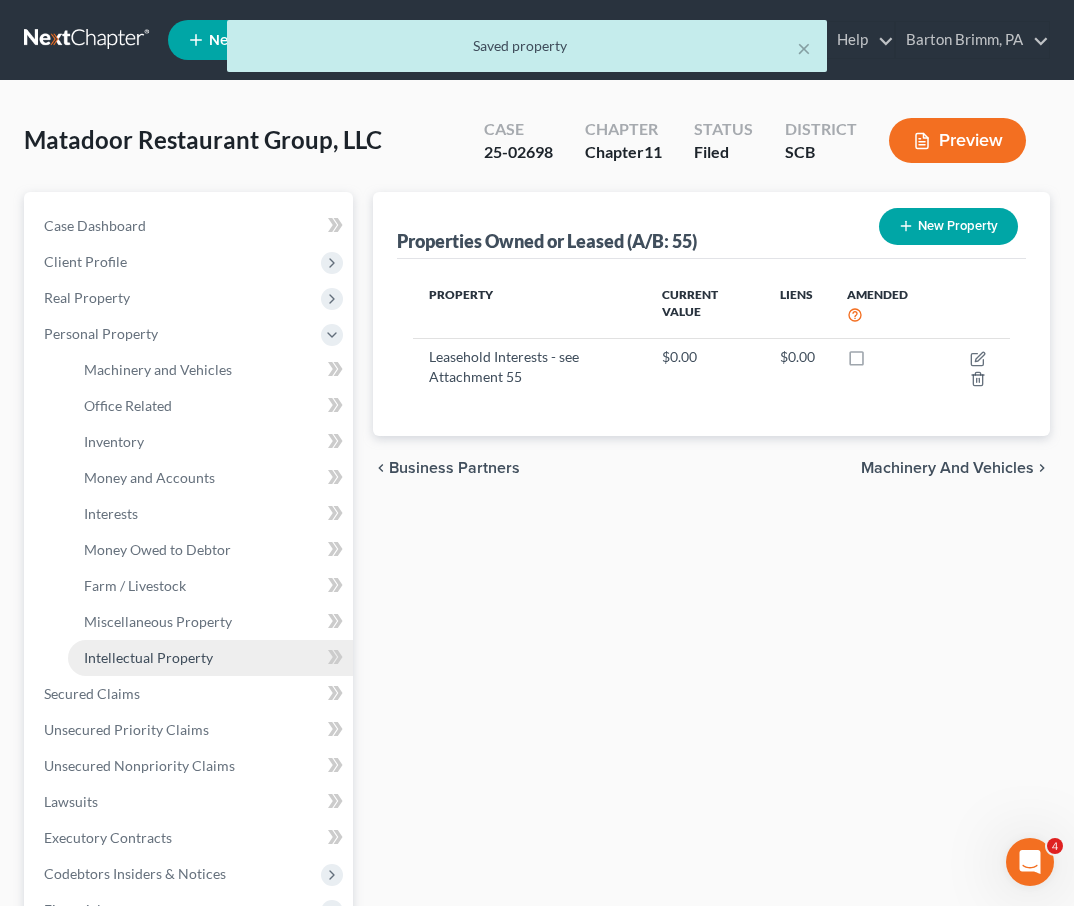 click on "Intellectual Property" at bounding box center (148, 657) 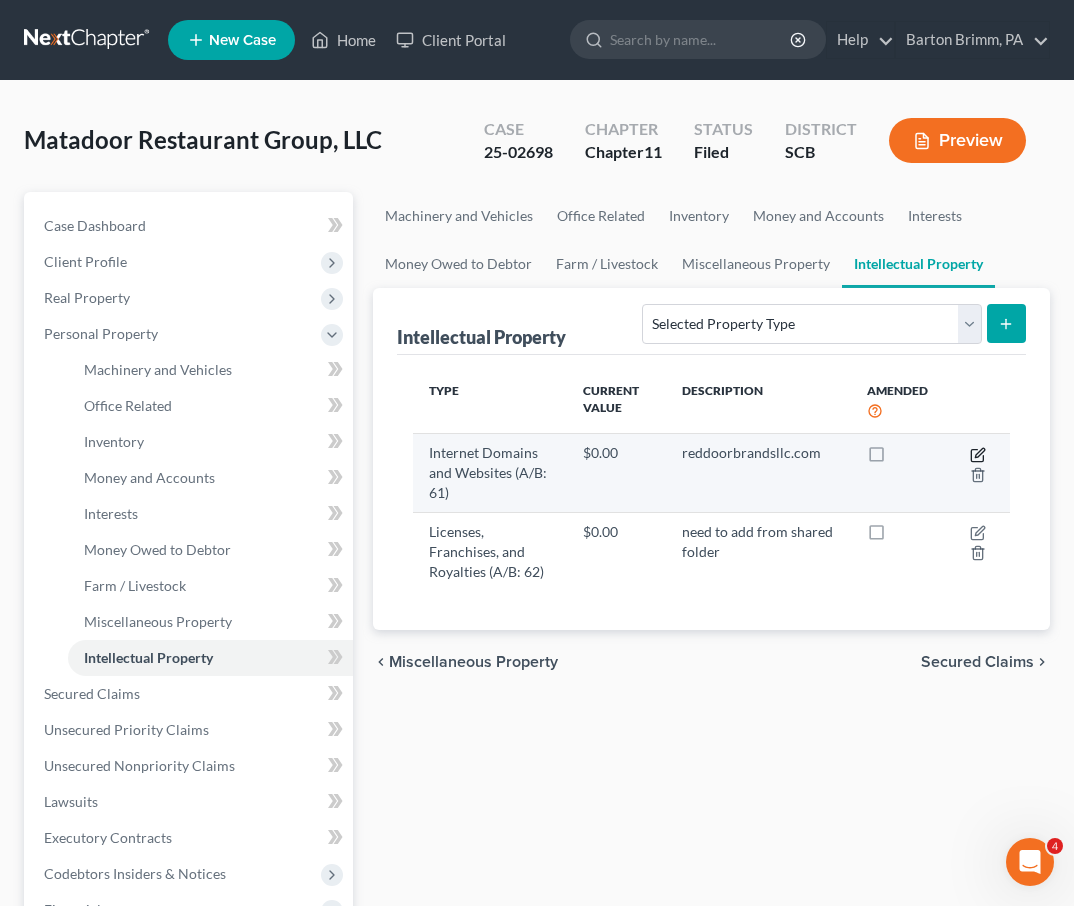 click 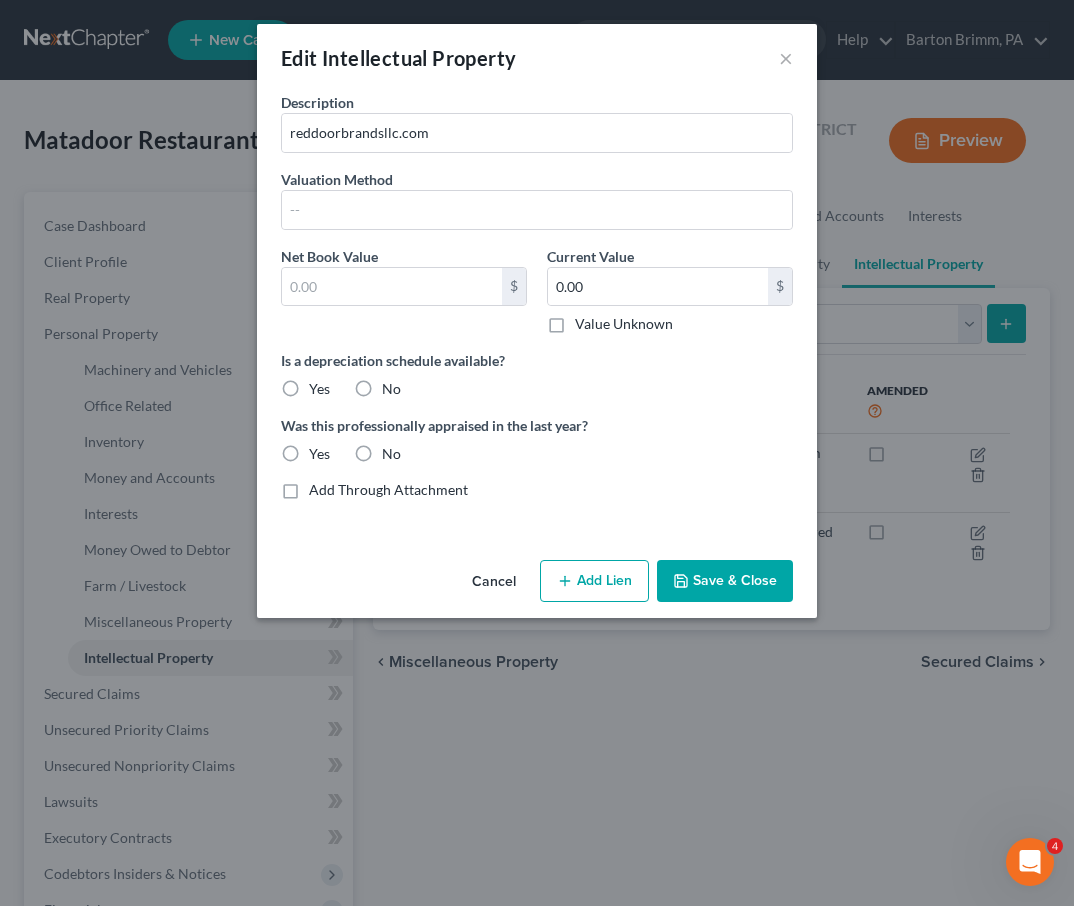click on "Save & Close" at bounding box center (725, 581) 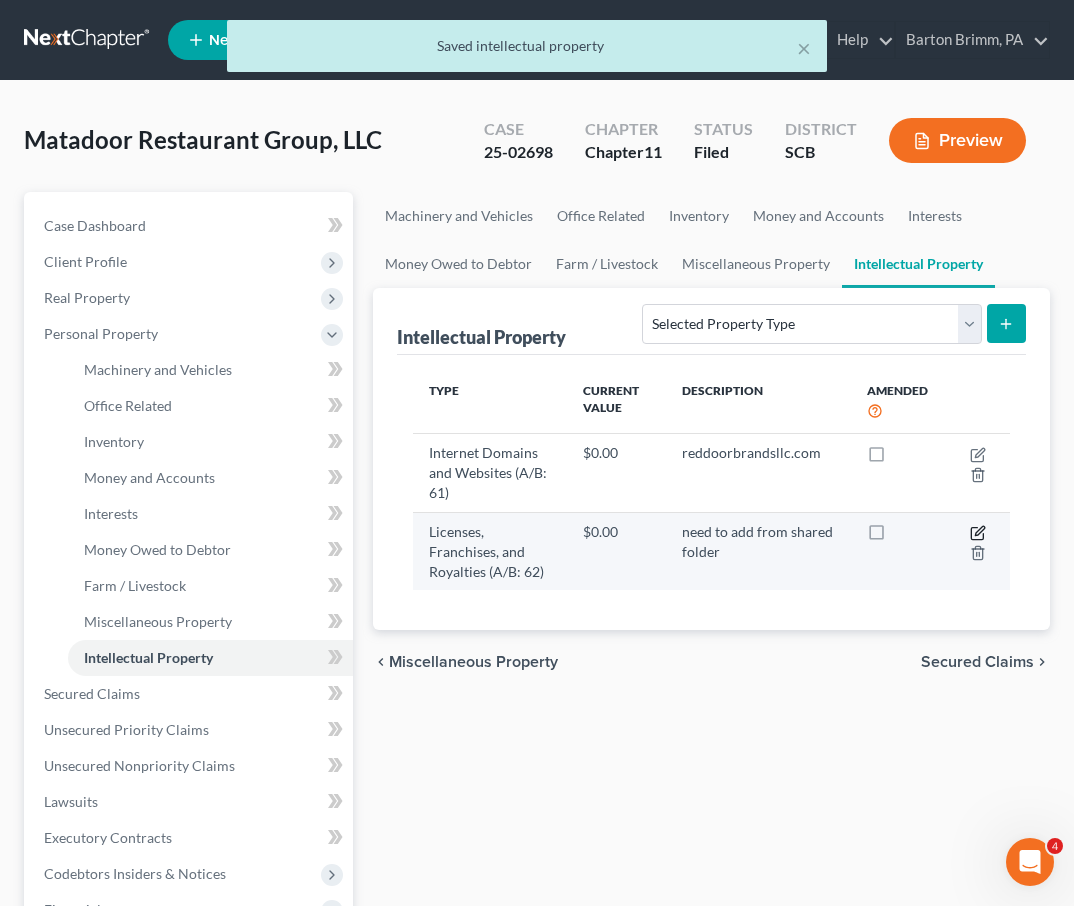 click 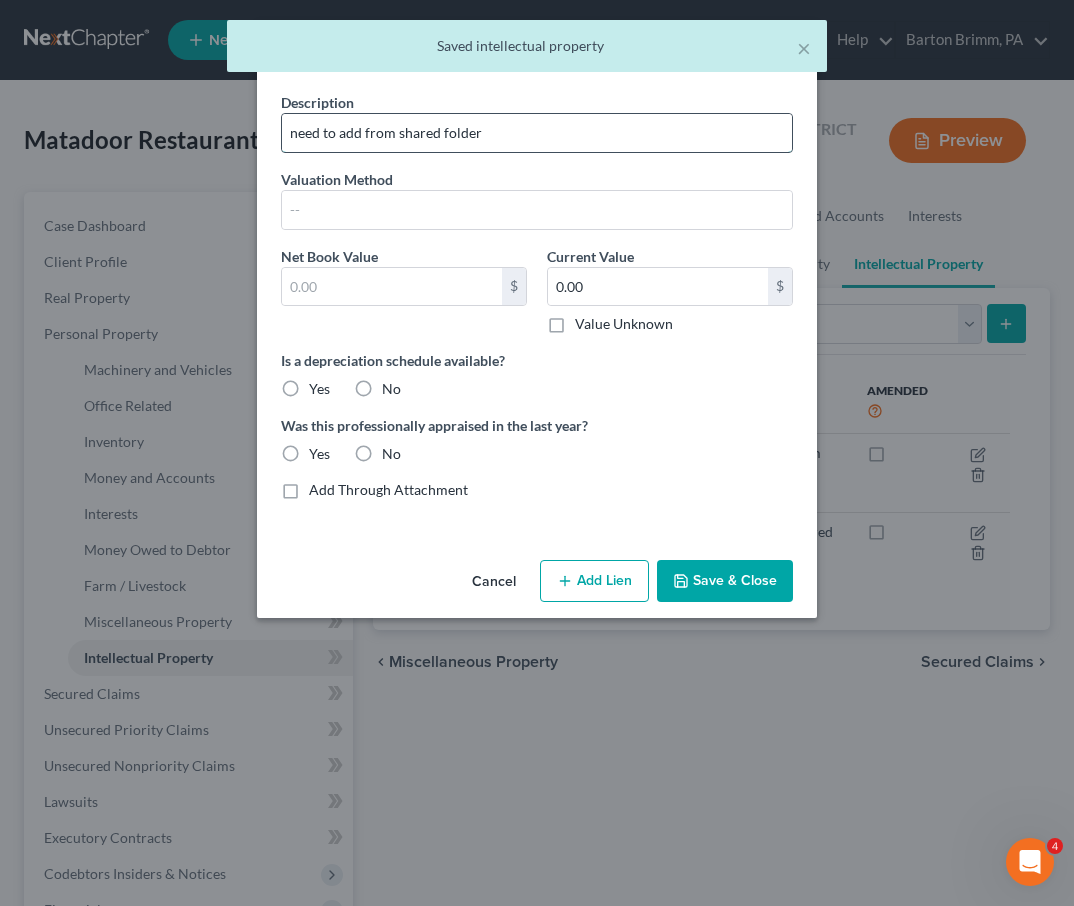 drag, startPoint x: 501, startPoint y: 132, endPoint x: 215, endPoint y: 155, distance: 286.92334 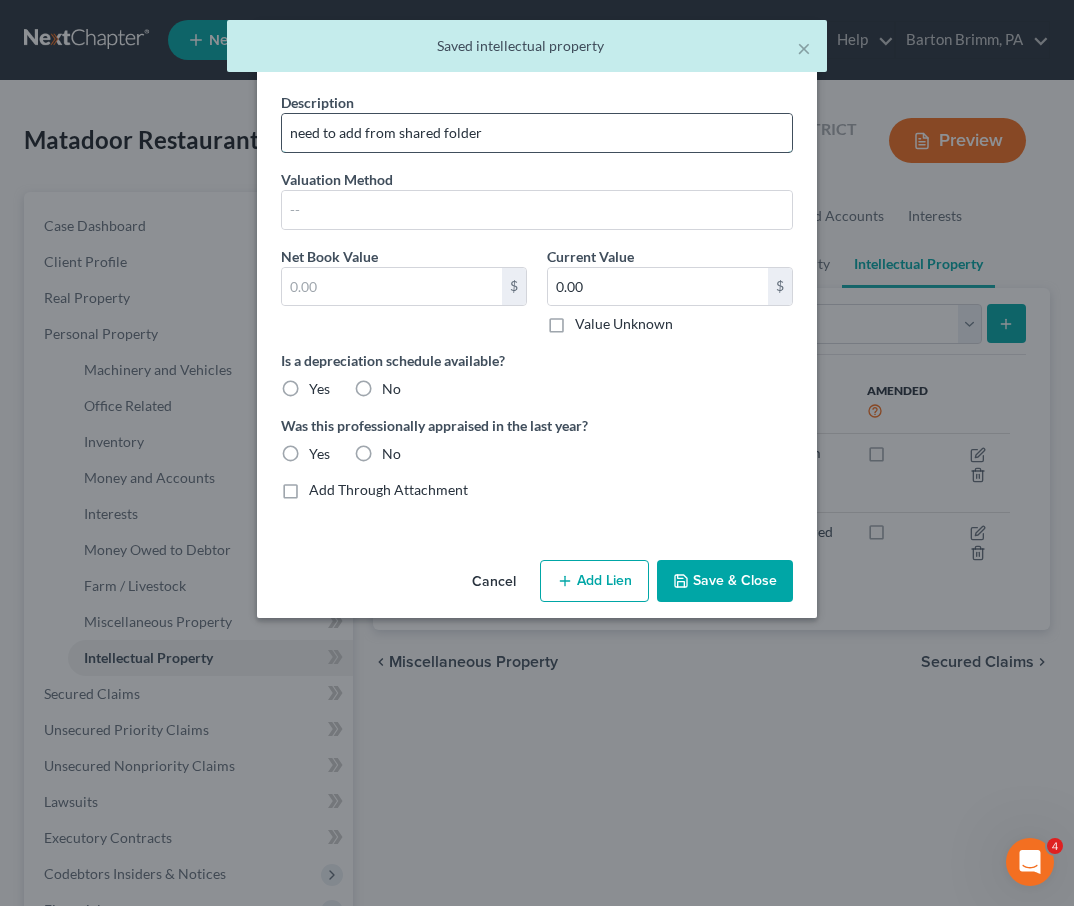 click on "need to add from shared folder" at bounding box center [537, 133] 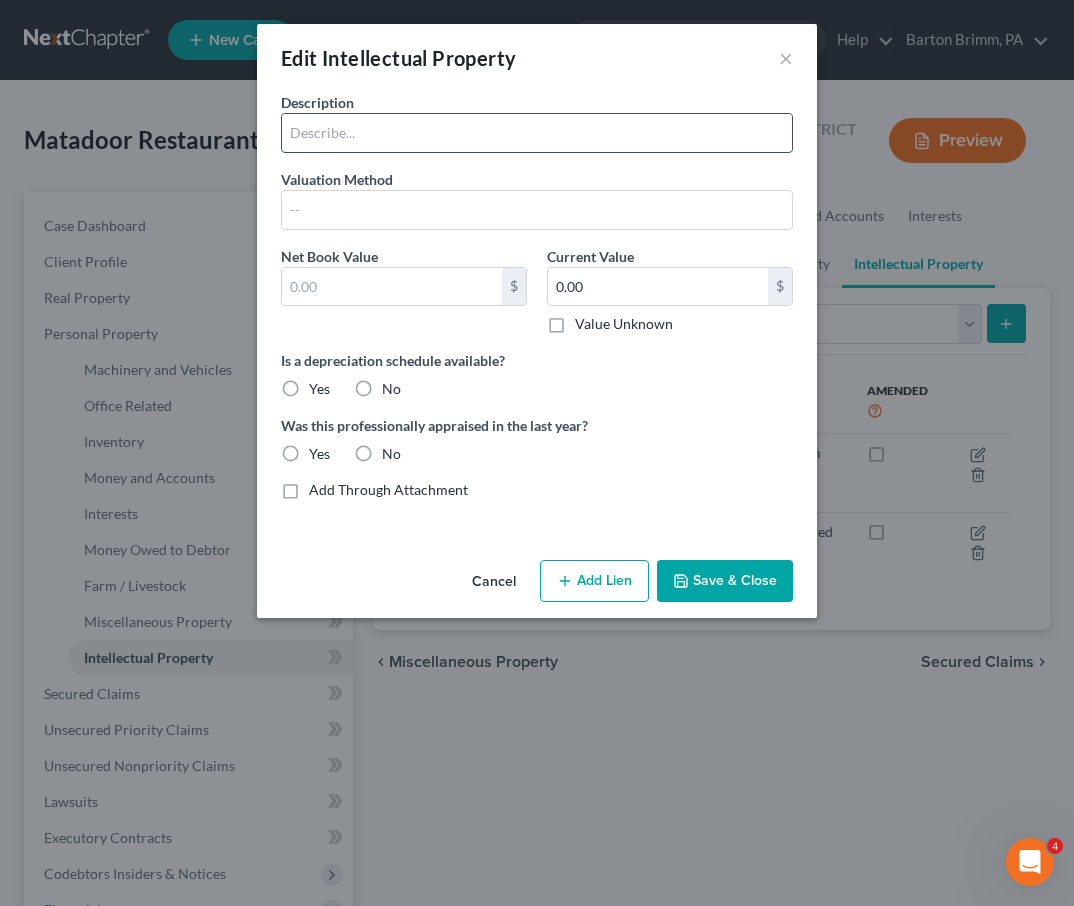click at bounding box center (537, 133) 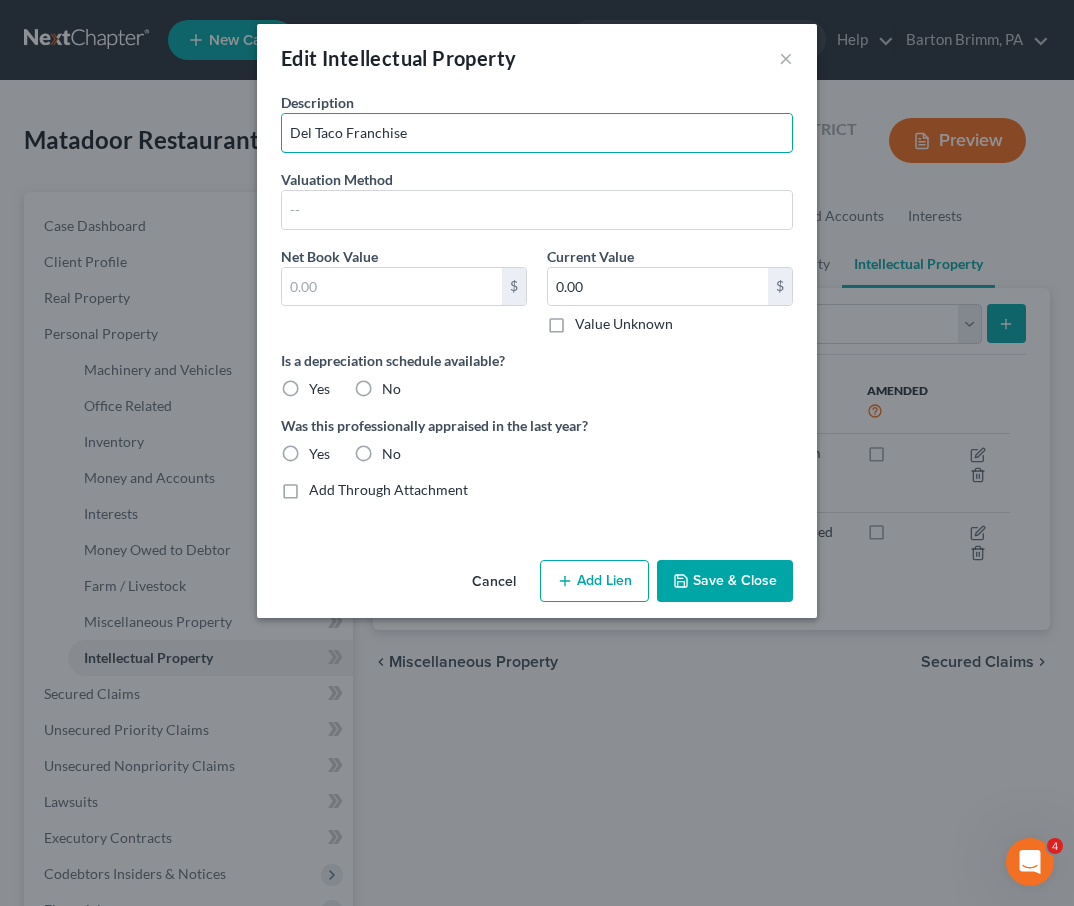 type on "Del Taco Franchise" 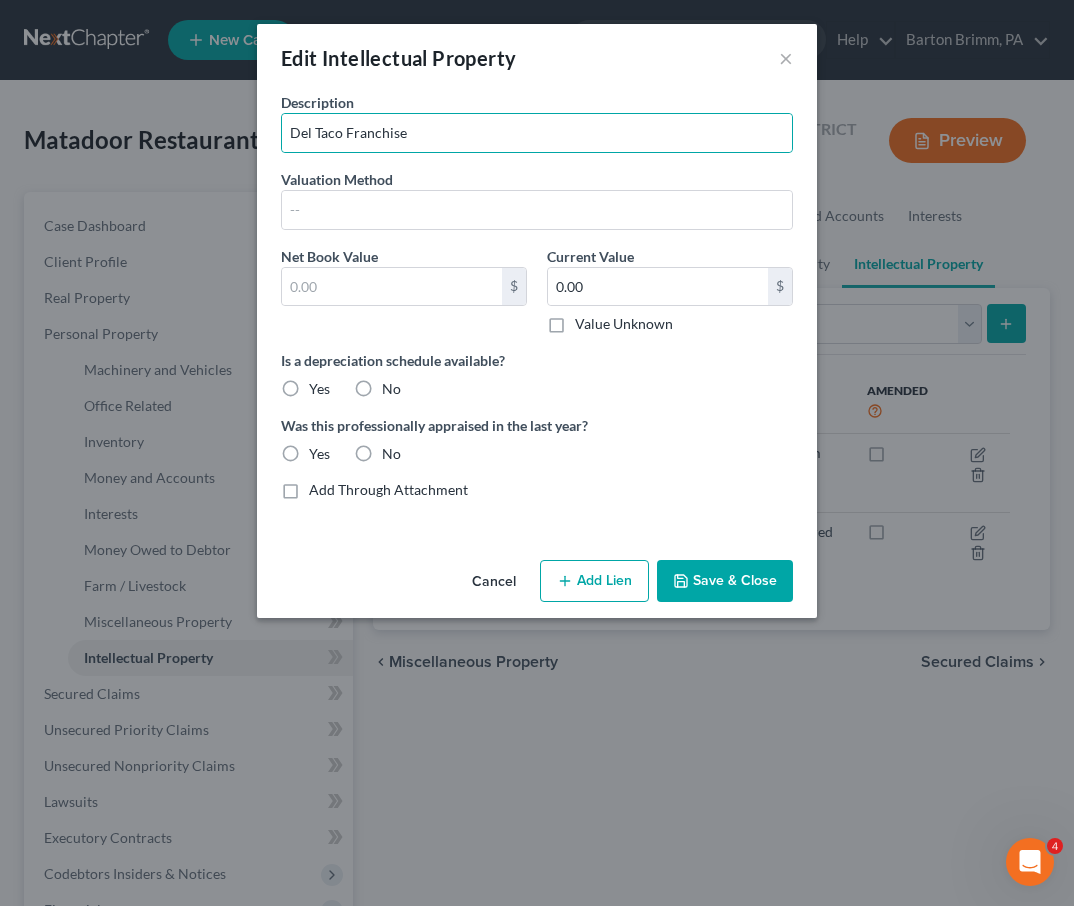 click on "Save & Close" at bounding box center (725, 581) 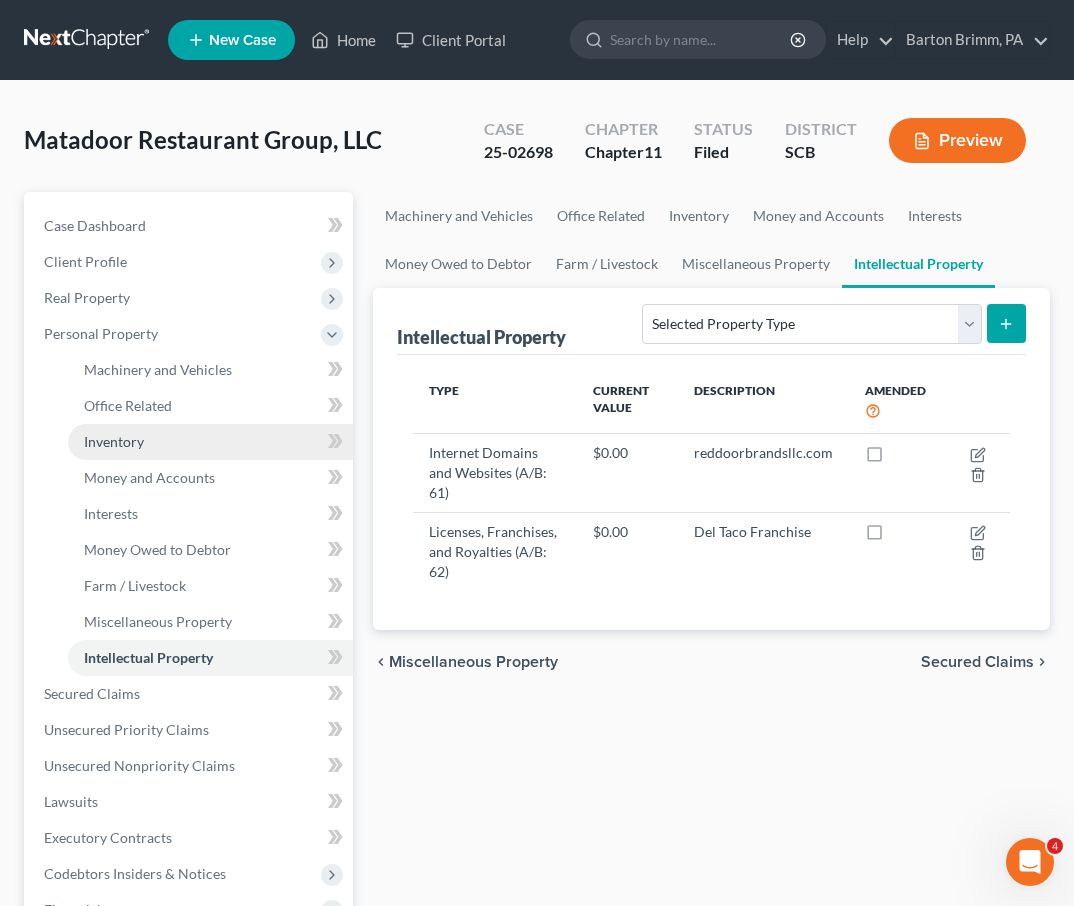 click on "Inventory" at bounding box center [210, 442] 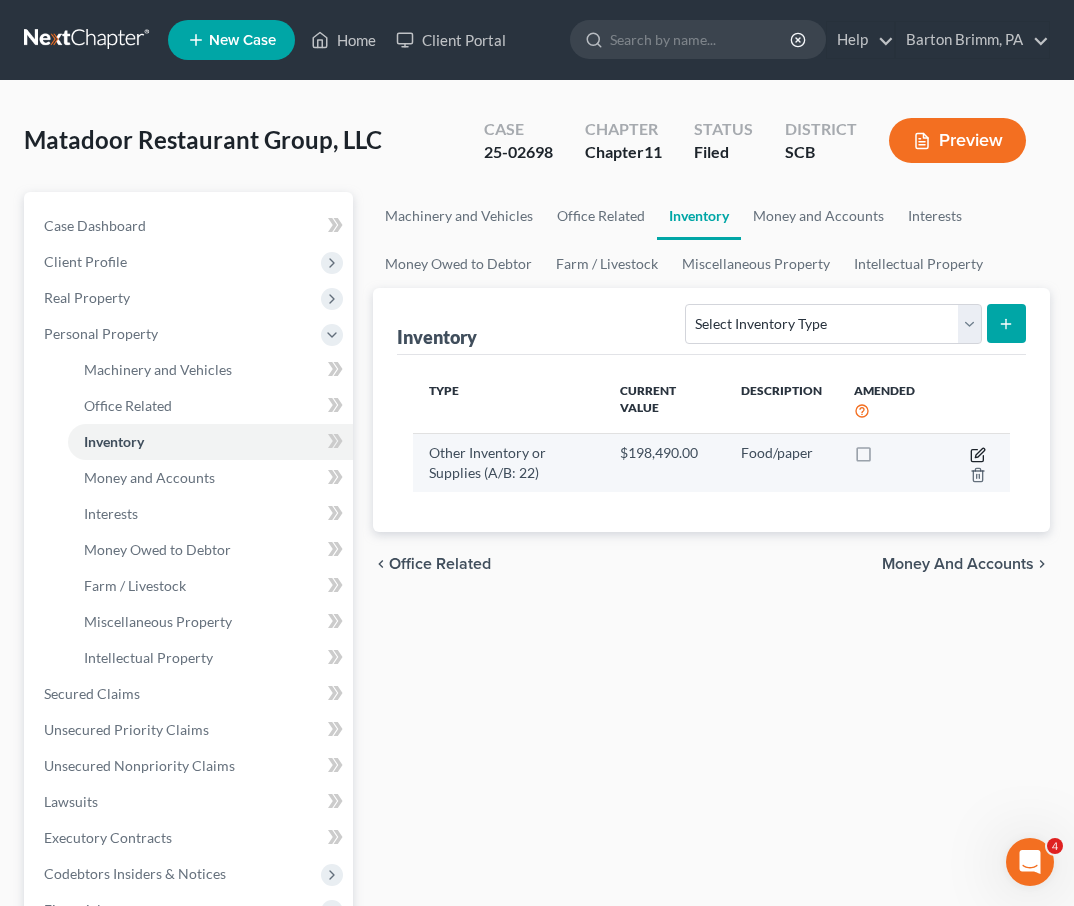 click 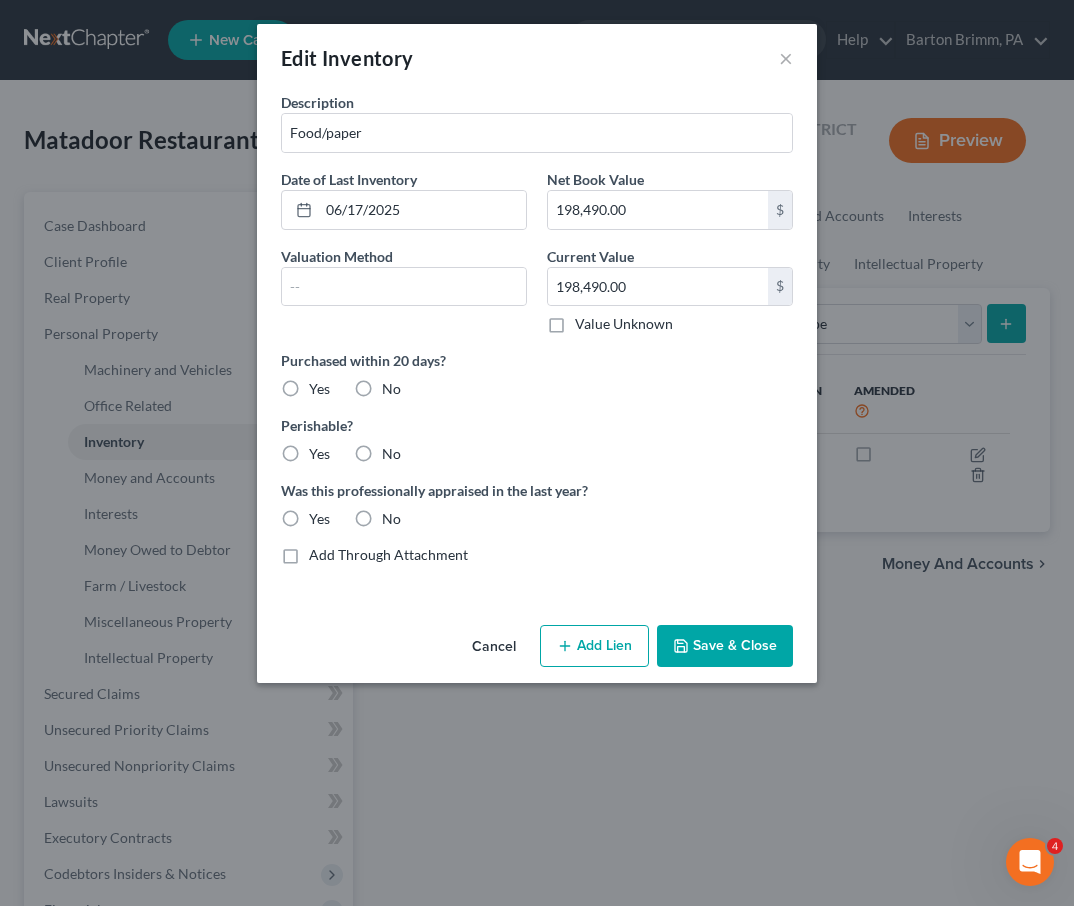 click on "Yes" at bounding box center [319, 389] 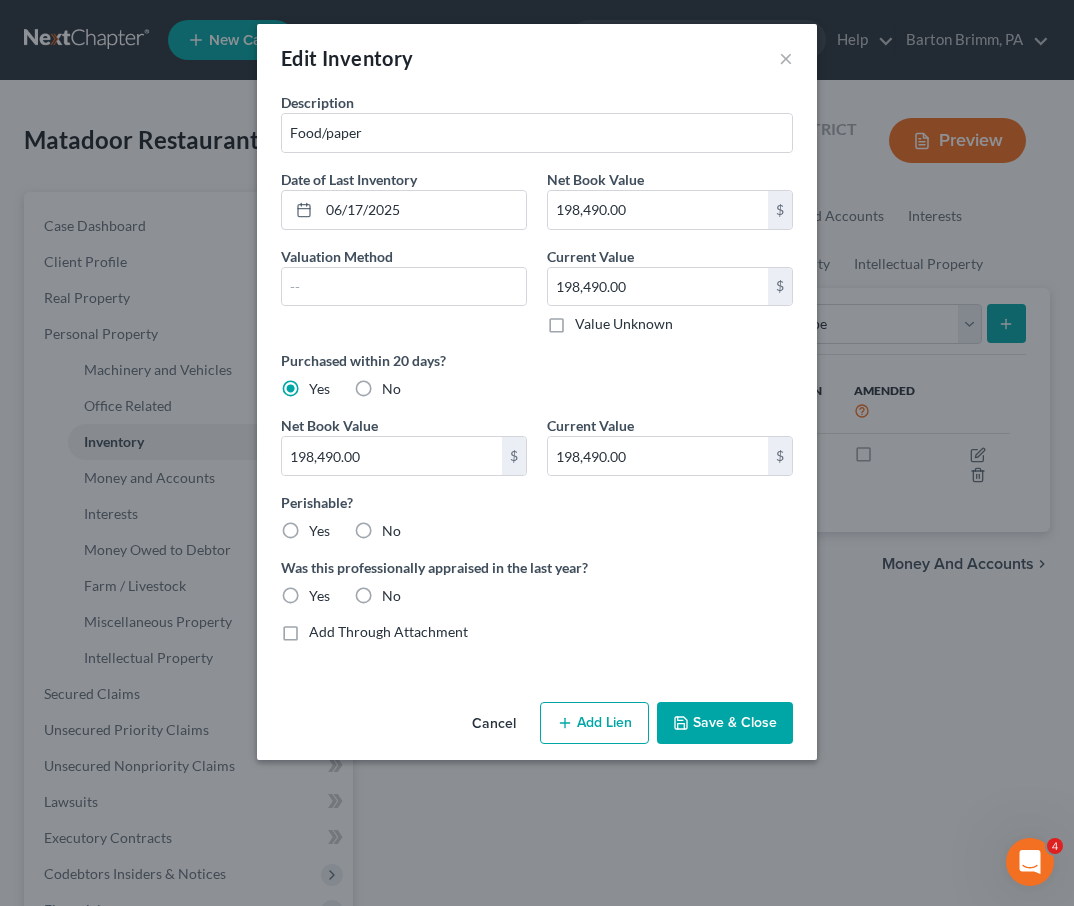 click on "Yes" at bounding box center [319, 531] 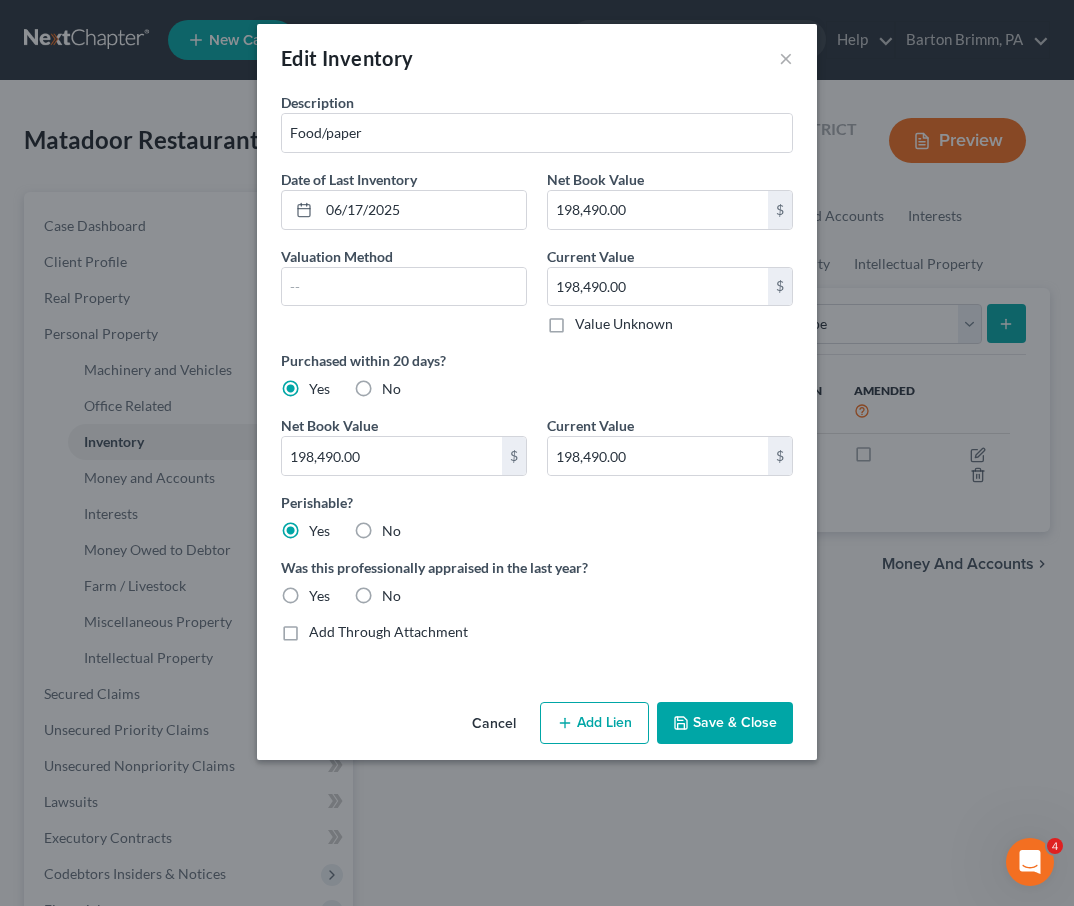 click on "Save & Close" at bounding box center (725, 723) 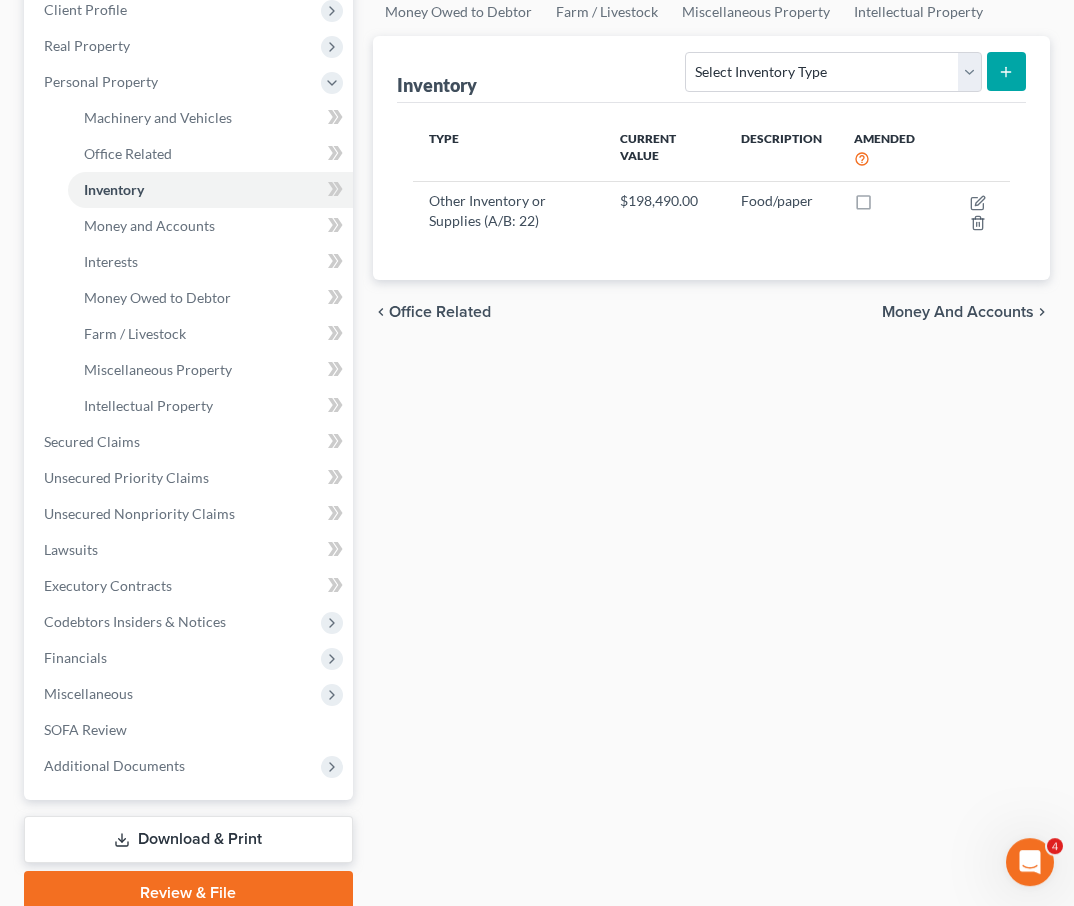 scroll, scrollTop: 335, scrollLeft: 0, axis: vertical 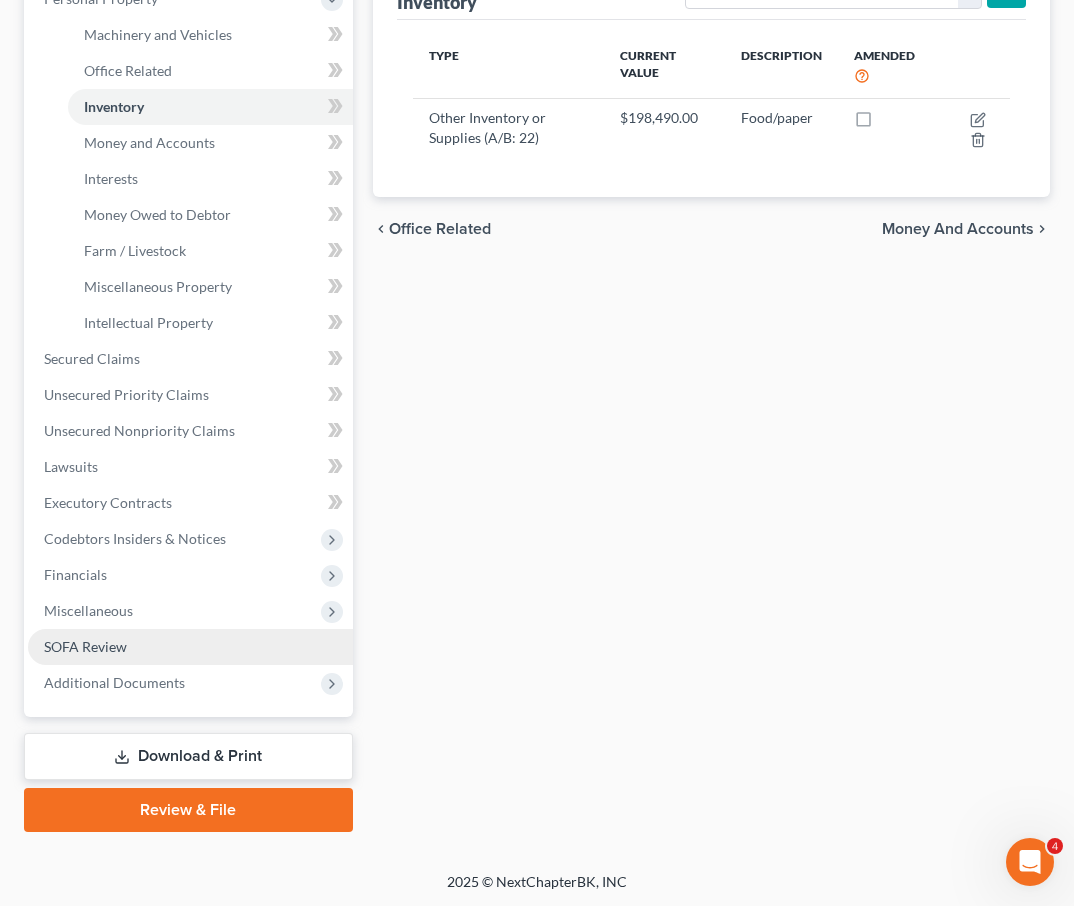 click on "SOFA Review" at bounding box center (190, 647) 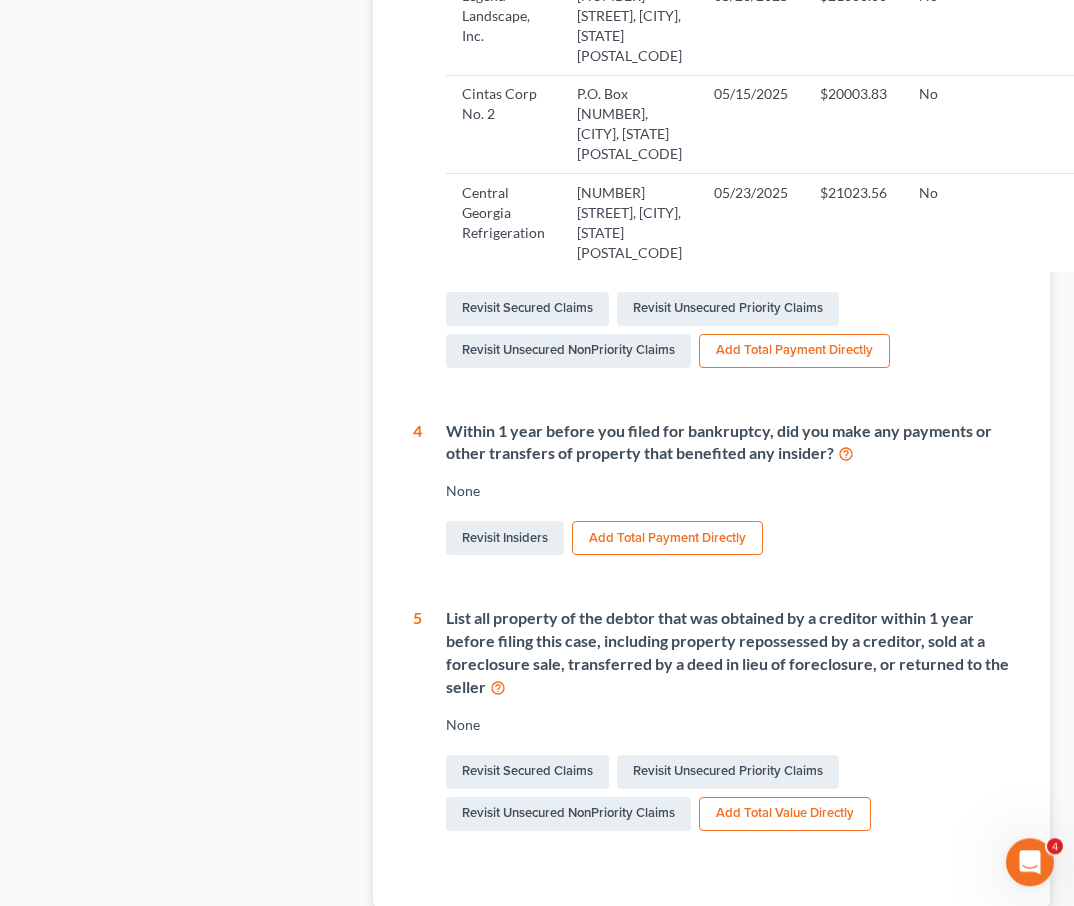 scroll, scrollTop: 1155, scrollLeft: 0, axis: vertical 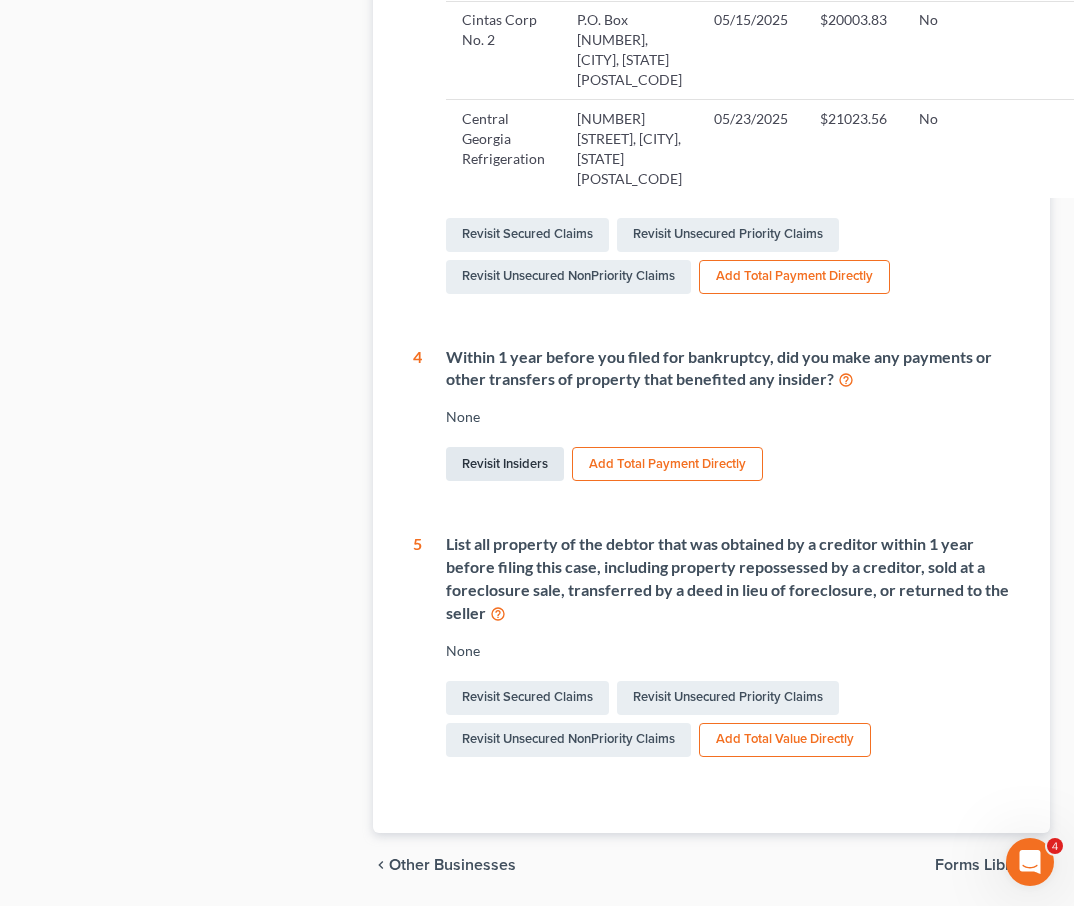 click on "Revisit Insiders" at bounding box center (505, 464) 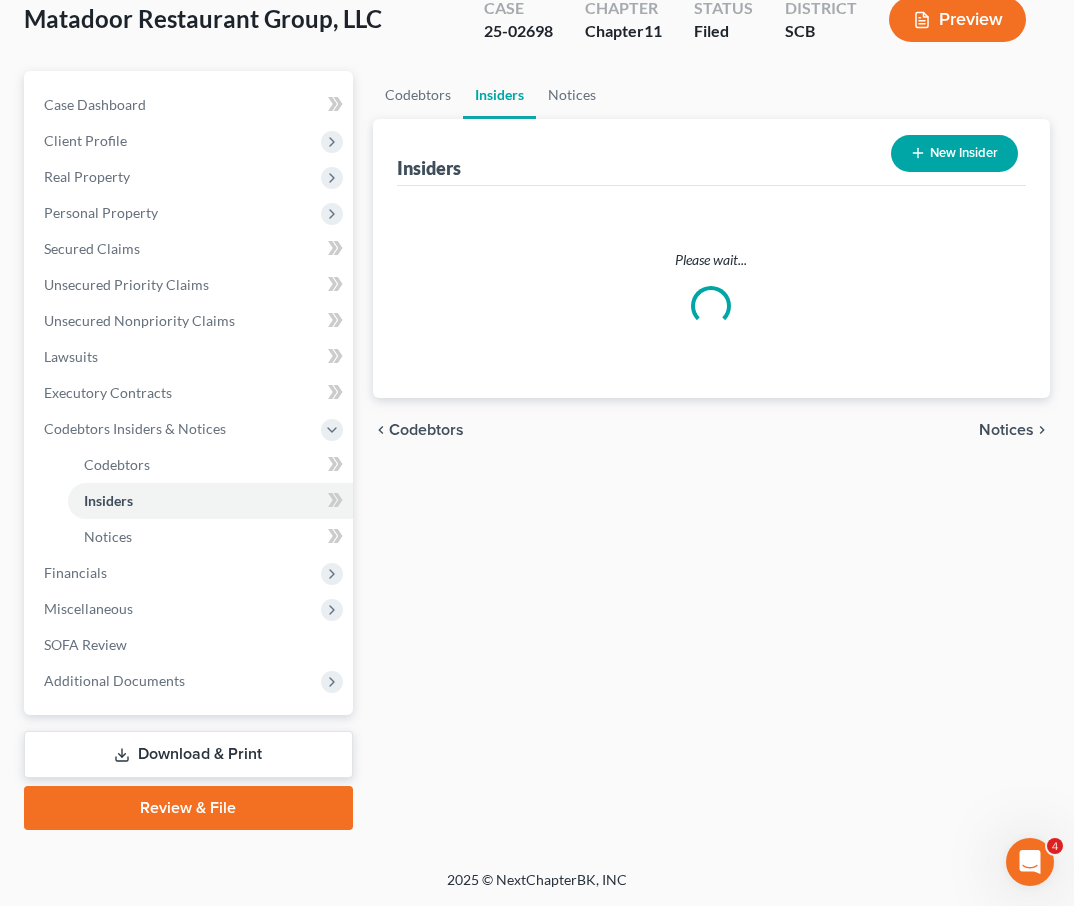 scroll, scrollTop: 11, scrollLeft: 0, axis: vertical 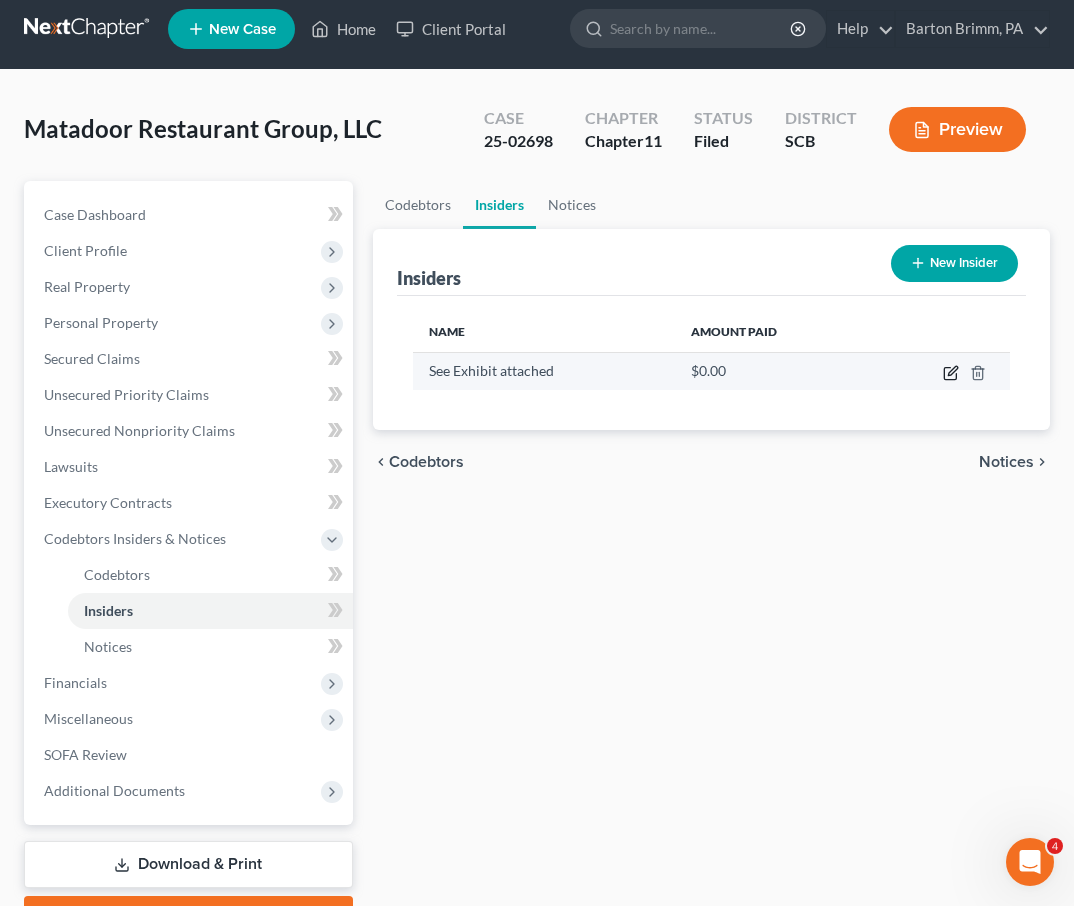 click 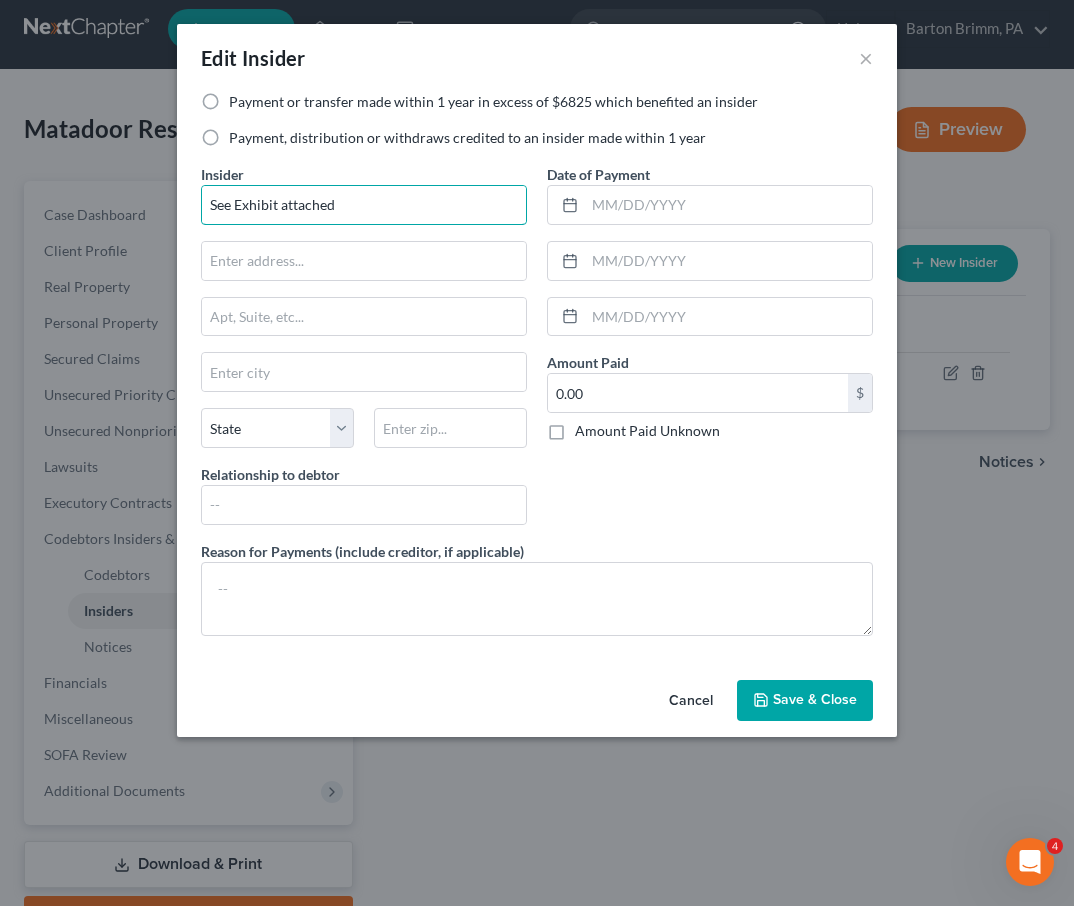 drag, startPoint x: 375, startPoint y: 209, endPoint x: 20, endPoint y: 202, distance: 355.069 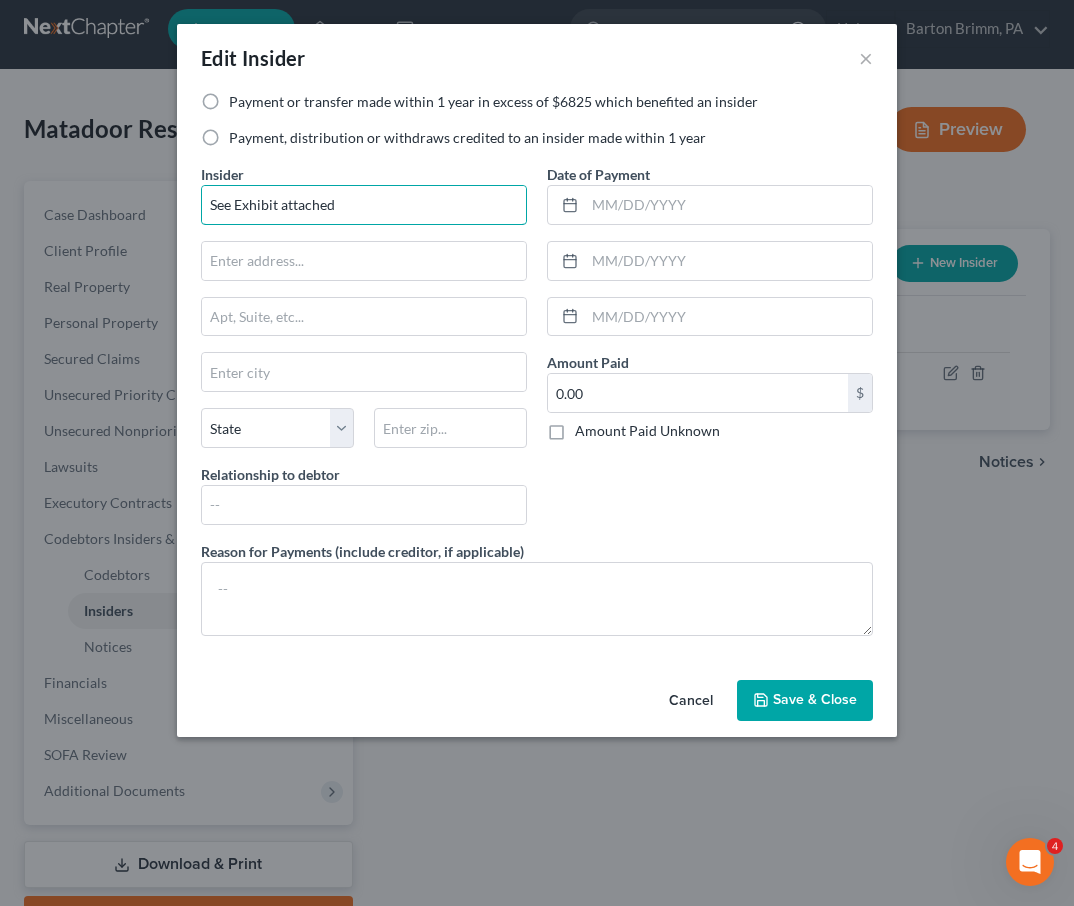 click on "Edit Insider × Payment or transfer made within 1 year in excess of $[AMOUNT] which benefited an insider Payment, distribution or withdraws credited to an insider made within 1 year
Insider
*
See Exhibit attached State AL AK AR AZ CA CO CT DE DC FL GA GU HI ID IL IN IA KS KY LA ME MD MO MT NC ND NE NV NH NJ NM NY OH OK OR PA PR RI SC SD TN TX UT VI VA VT WI WY Relationship to debtor Date of Payment                         Amount Paid
0.00 $
Amount Paid Unknown
Balance Undetermined
0.00 $
Amount Paid Unknown
Reason for Payments (include creditor, if applicable) Cancel Save & Close" at bounding box center (537, 453) 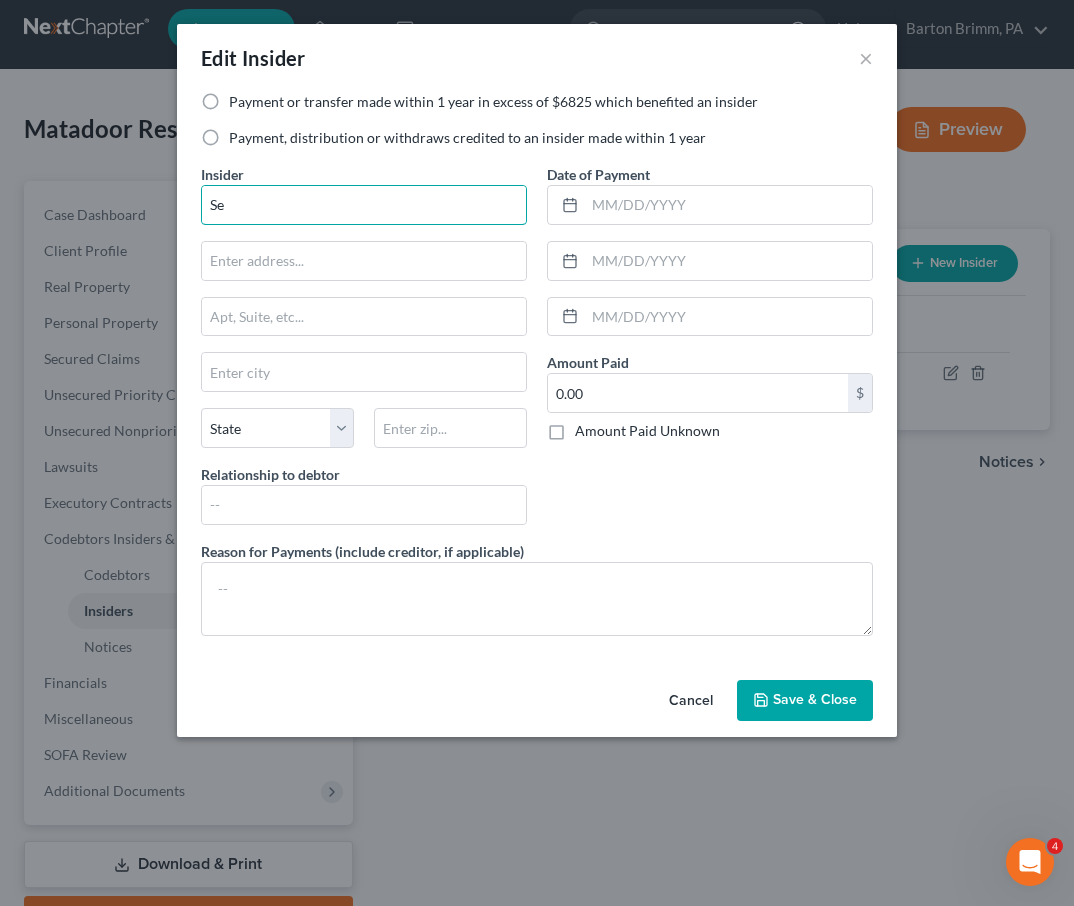 type on "S" 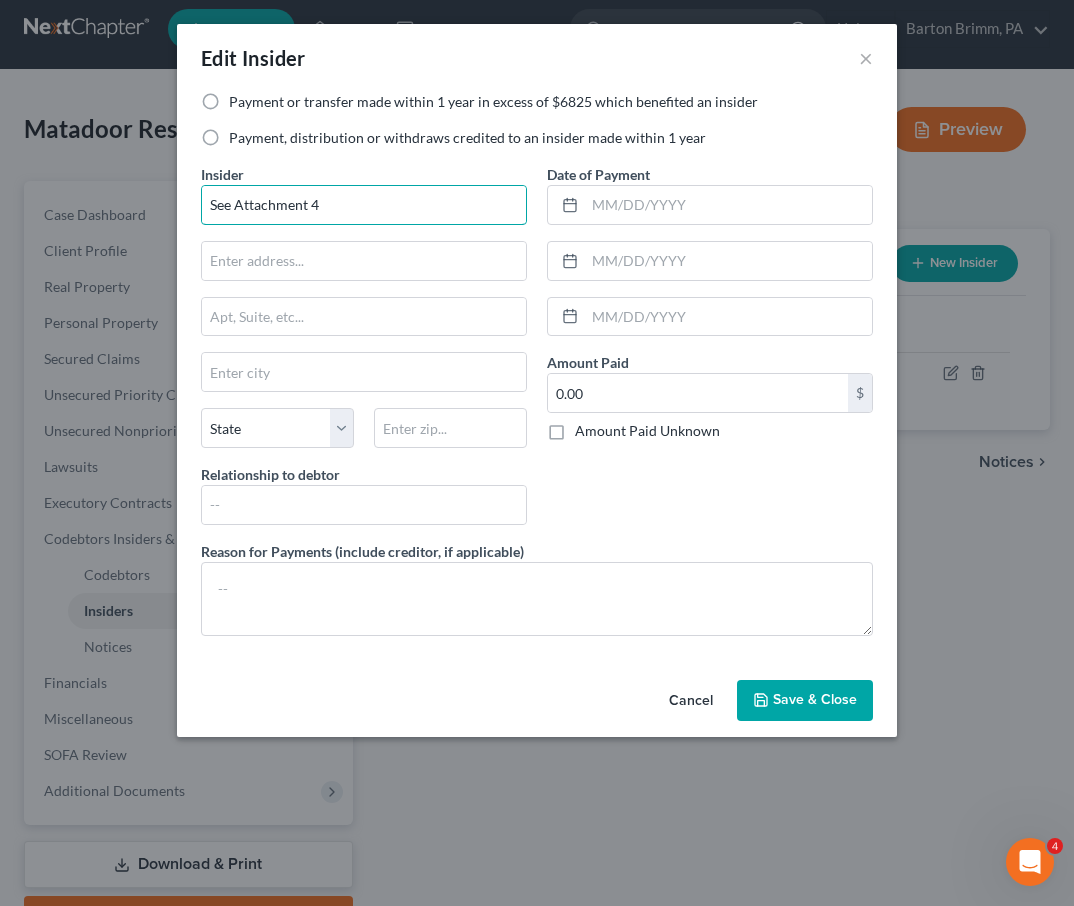 type on "See Attachment 4" 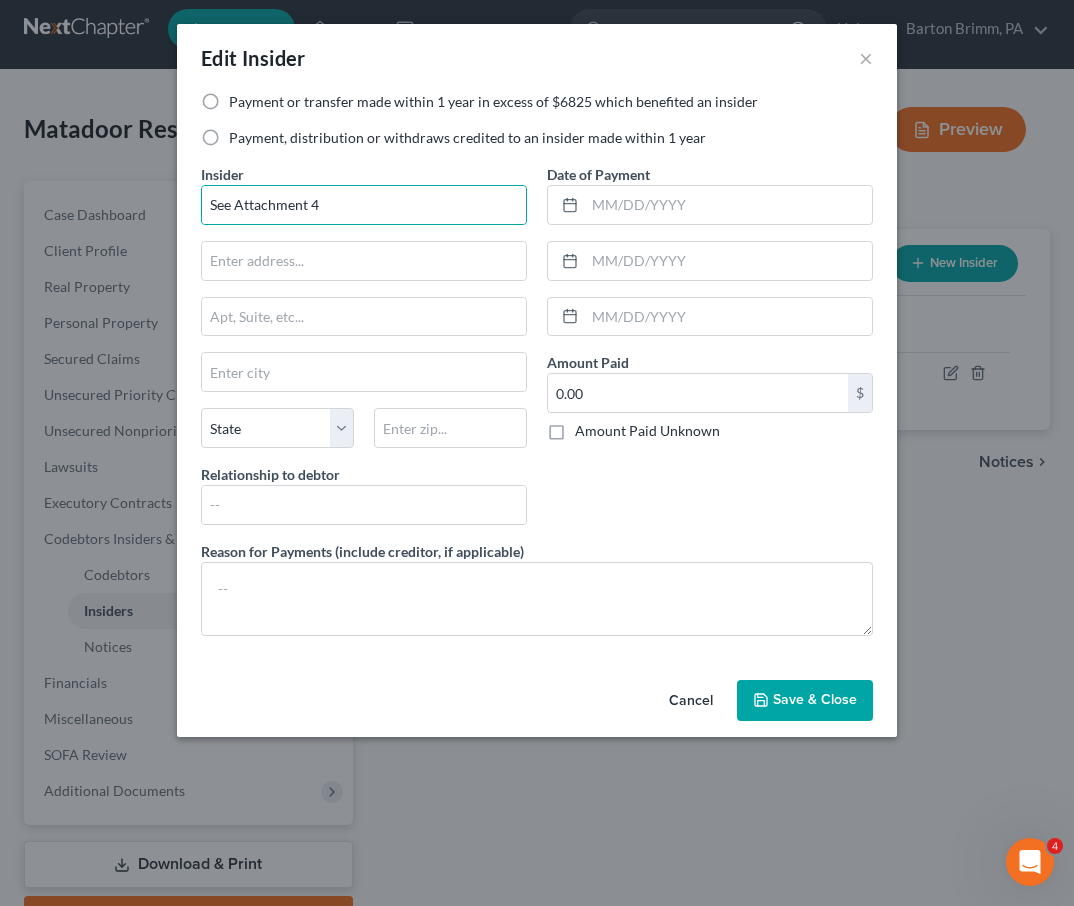 click on "Save & Close" at bounding box center (815, 700) 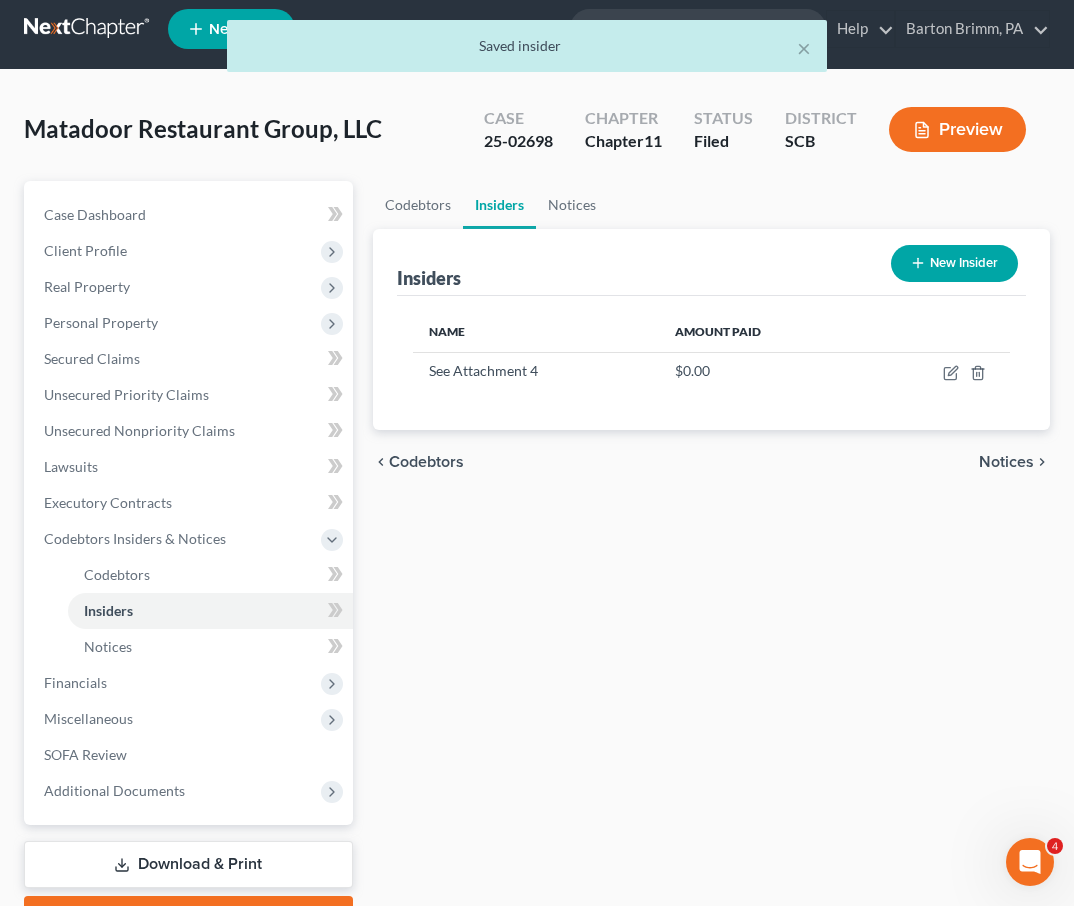 click 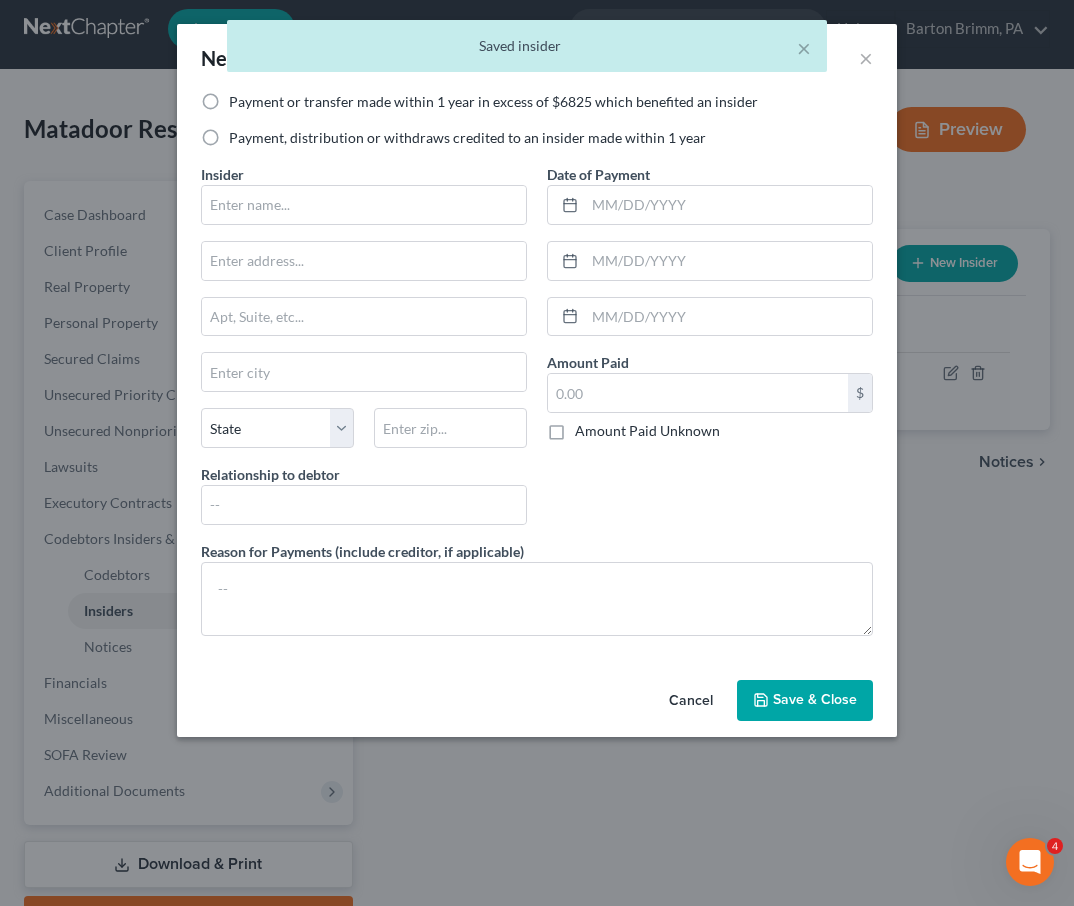 click on "Payment, distribution or withdraws credited to an insider made within 1 year" at bounding box center [467, 138] 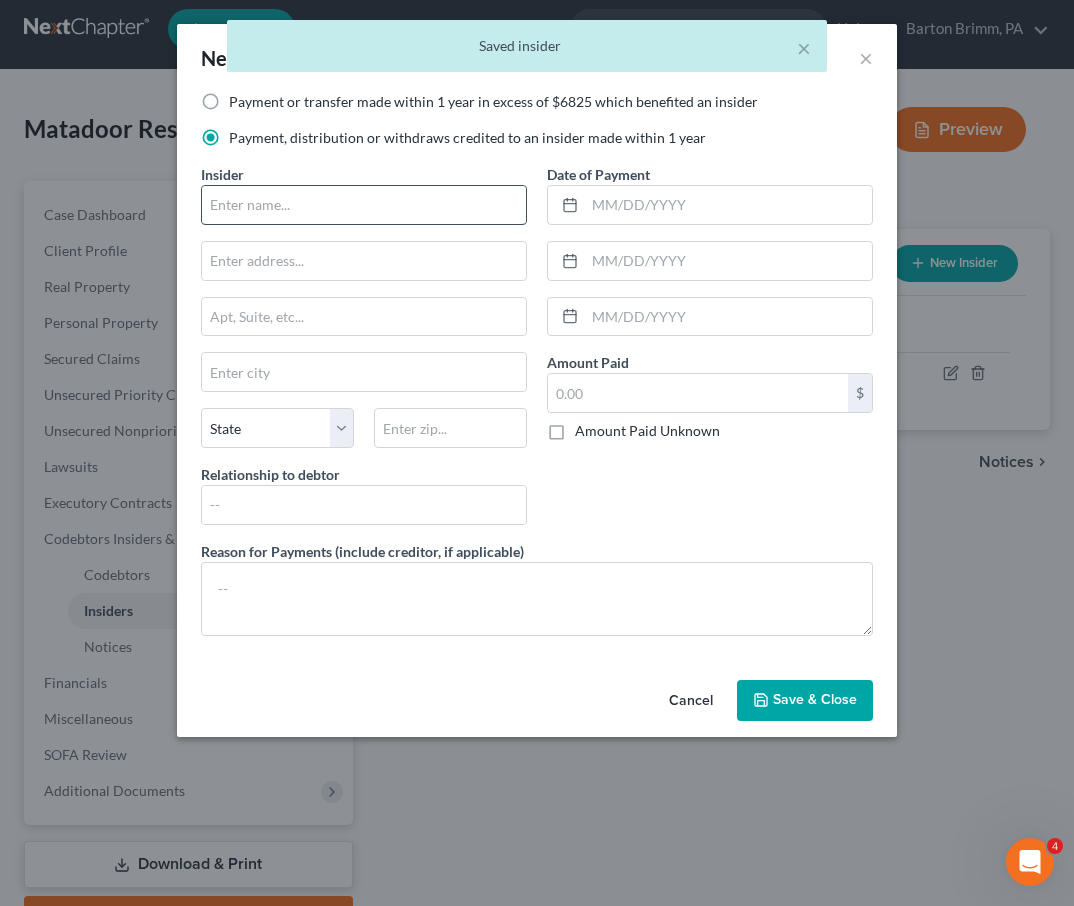 click at bounding box center [364, 205] 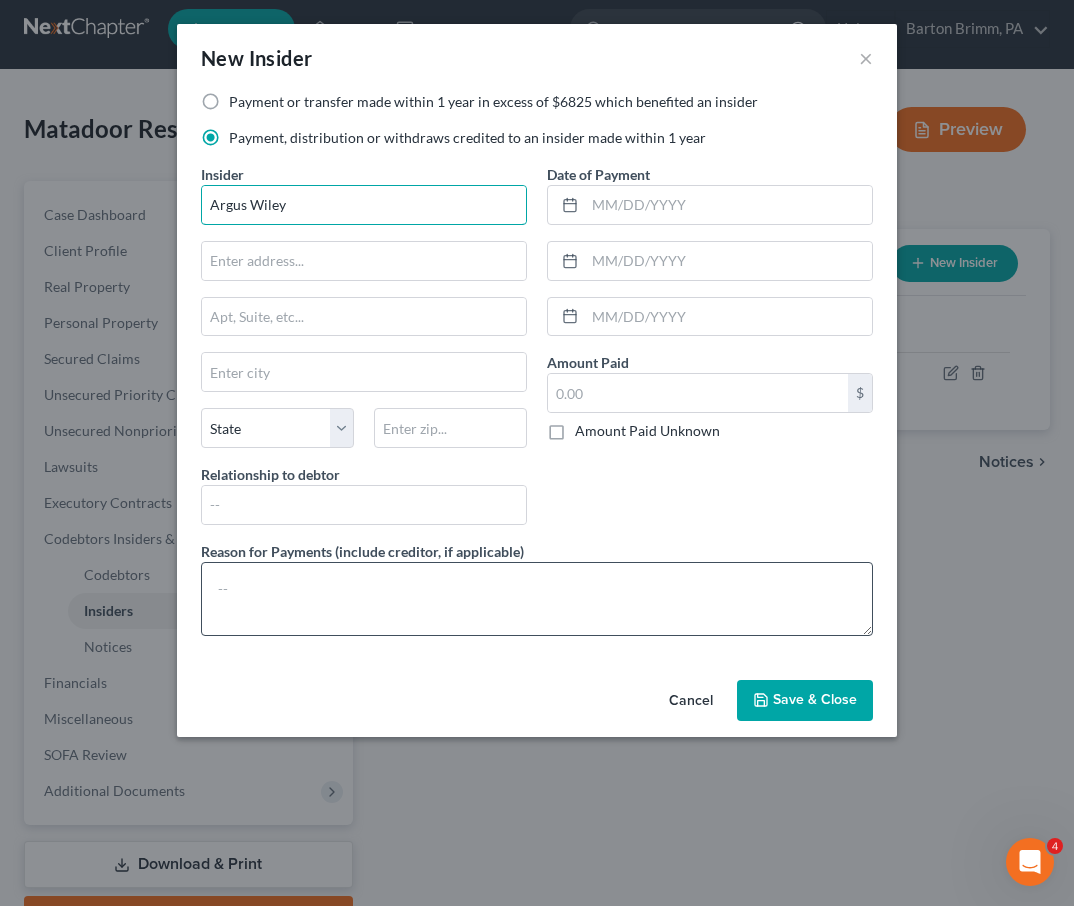 type on "Argus Wiley" 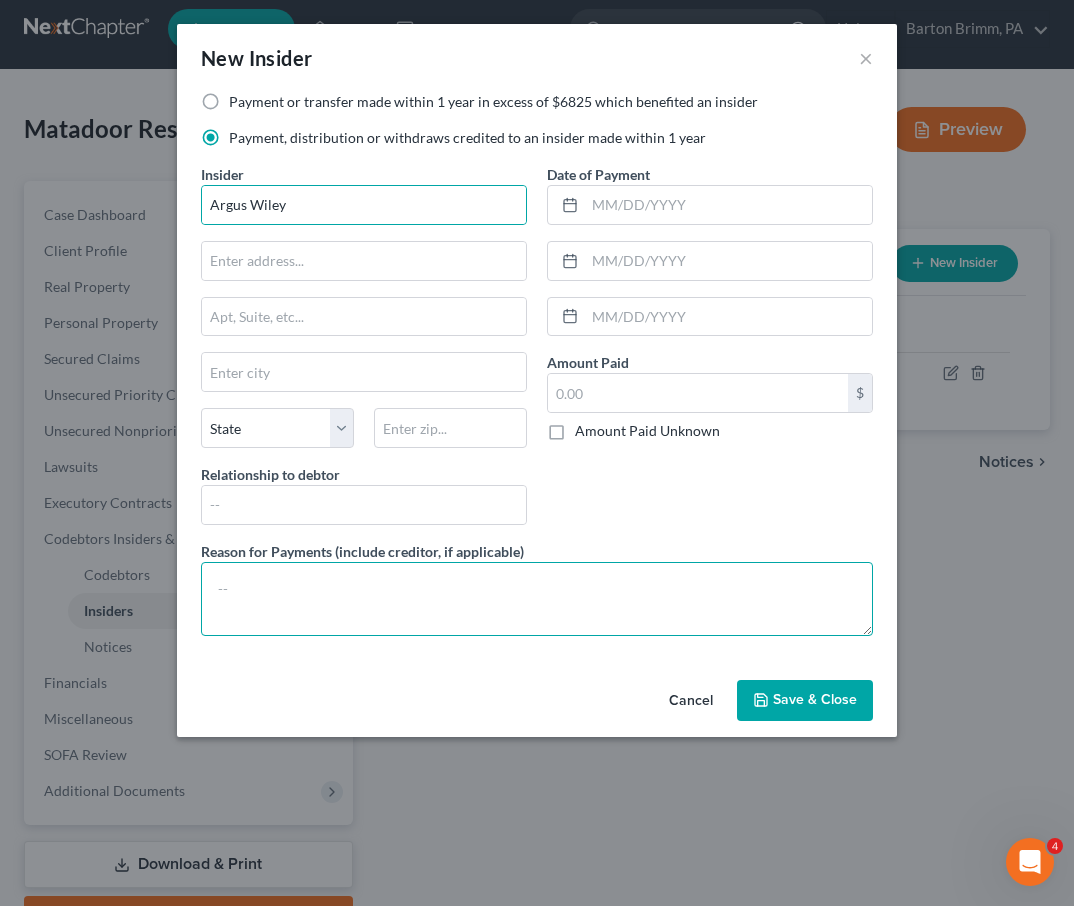 click at bounding box center (537, 599) 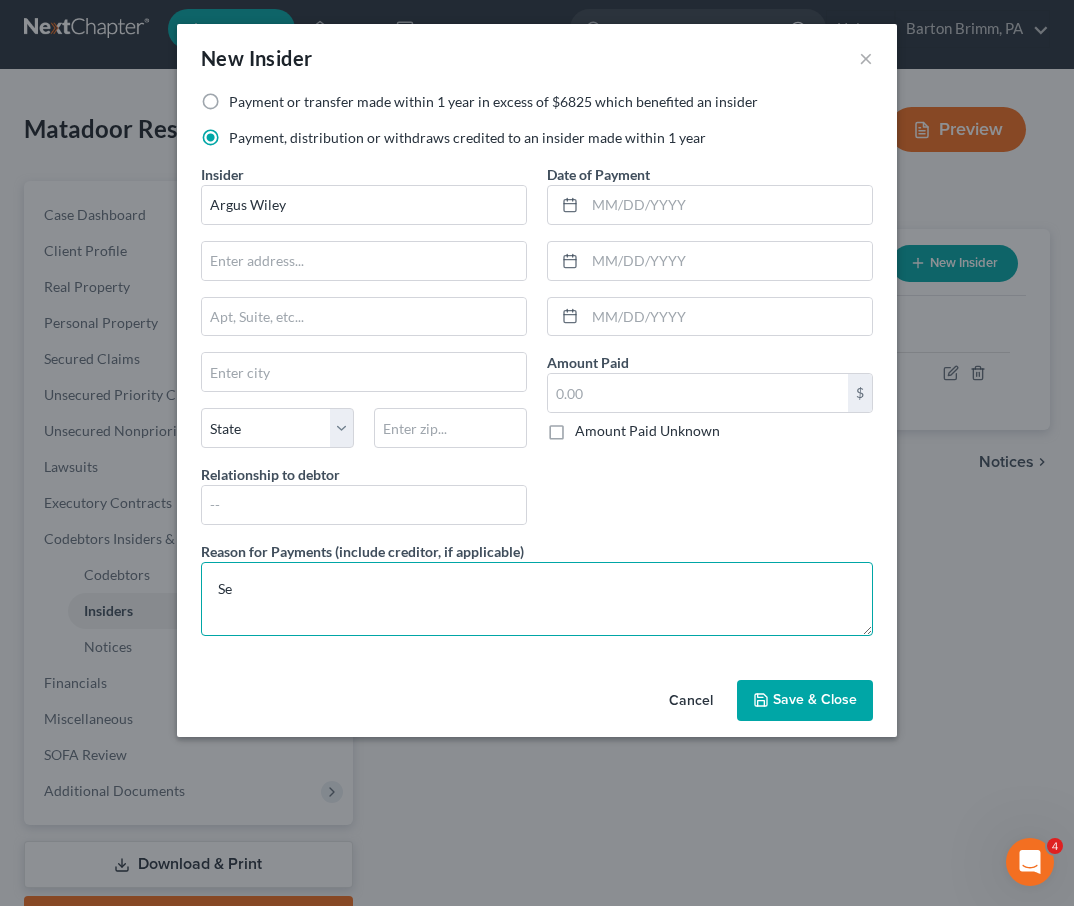type on "S" 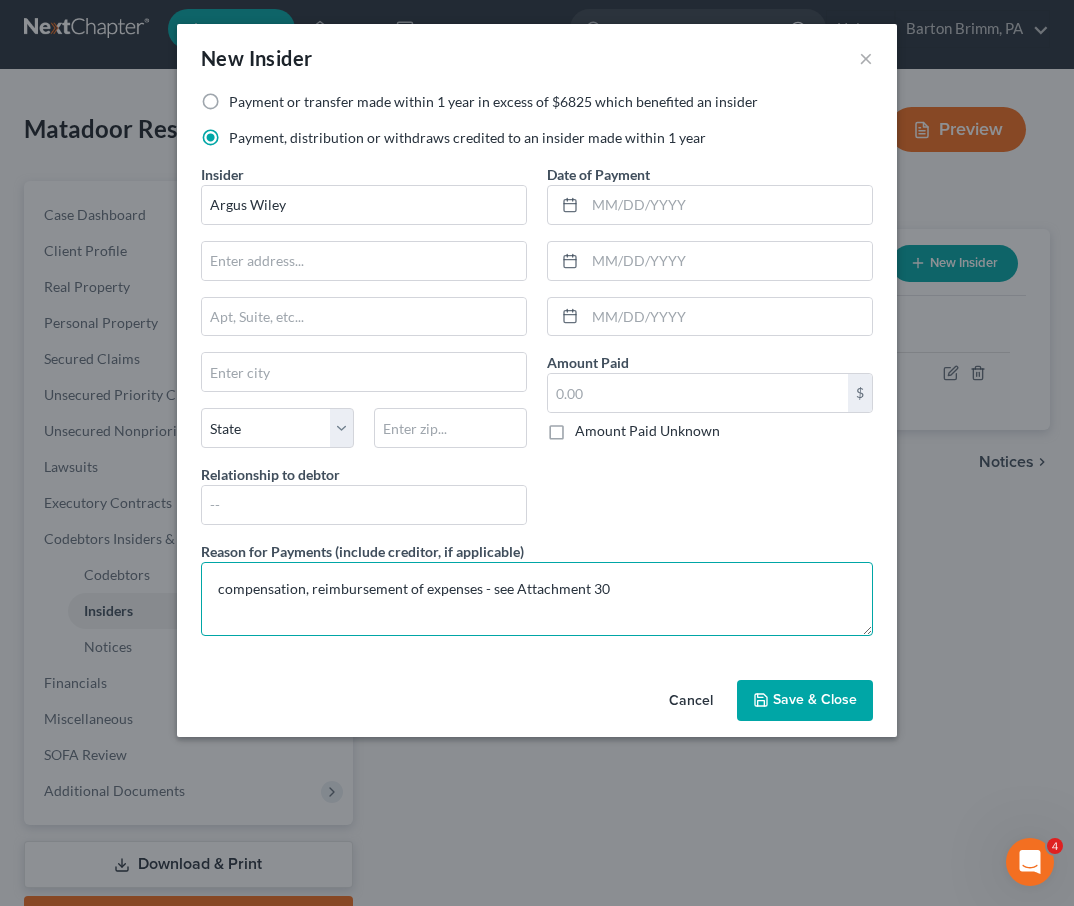 type on "compensation, reimbursement of expenses - see Attachment 30" 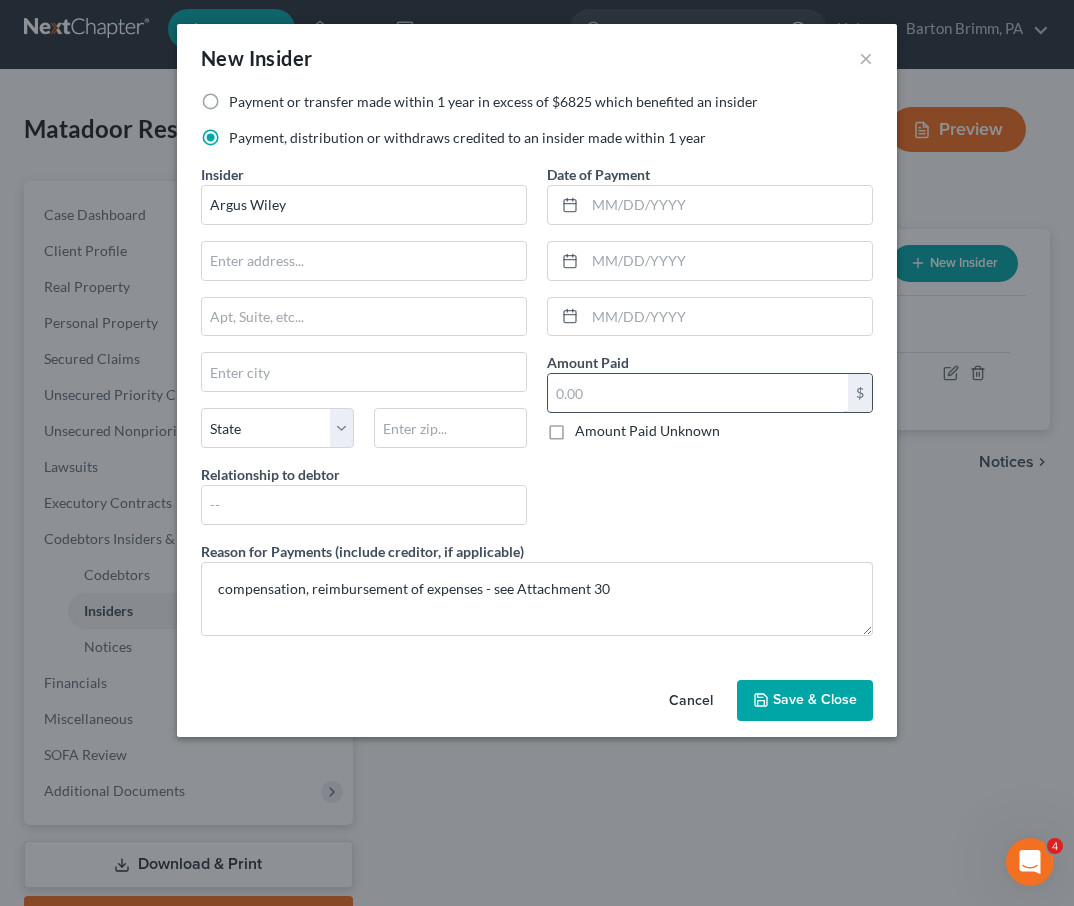 click at bounding box center (698, 393) 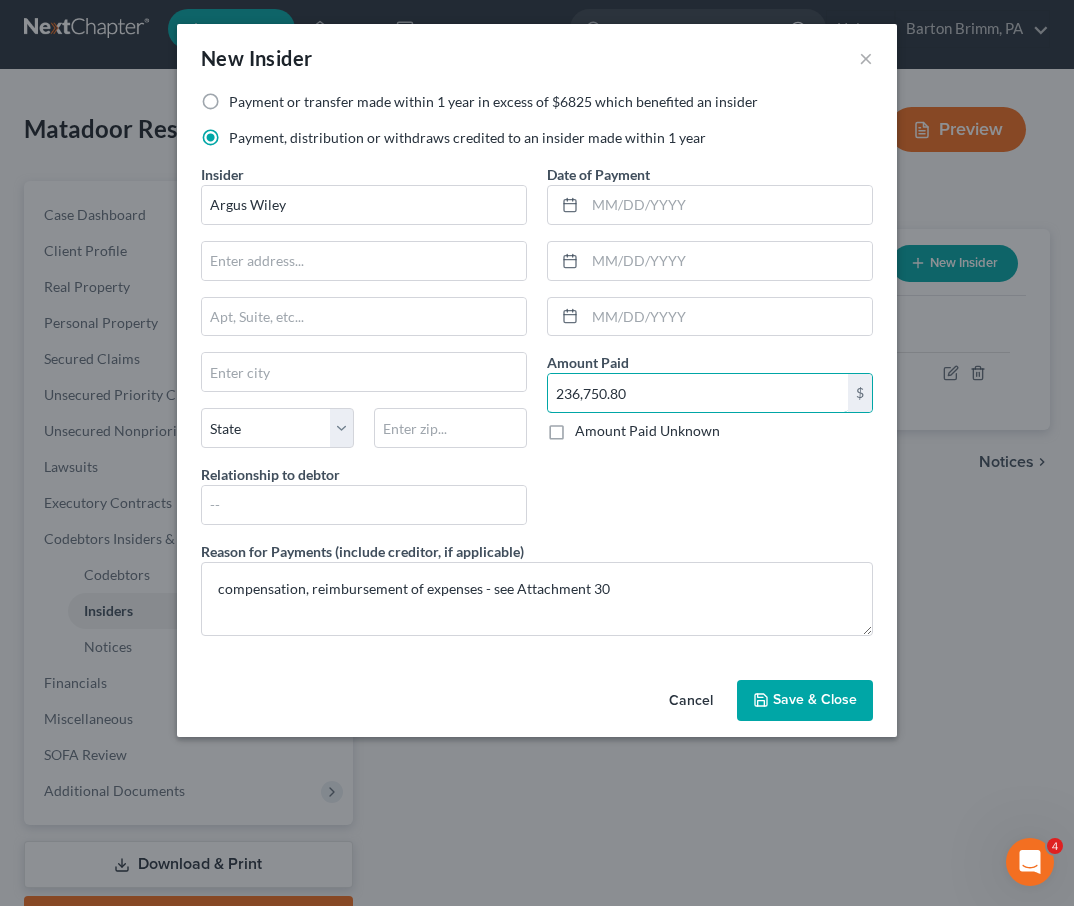 type on "236,750.80" 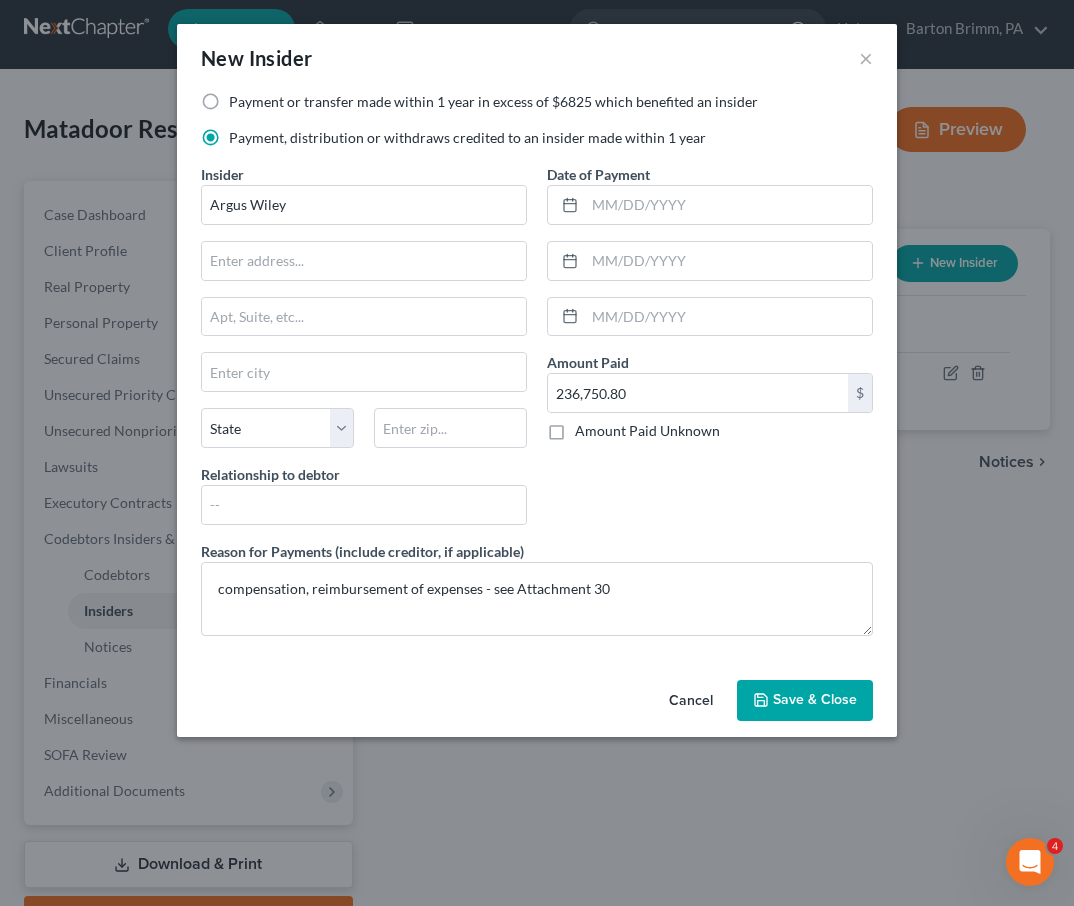 click on "Save & Close" at bounding box center [815, 700] 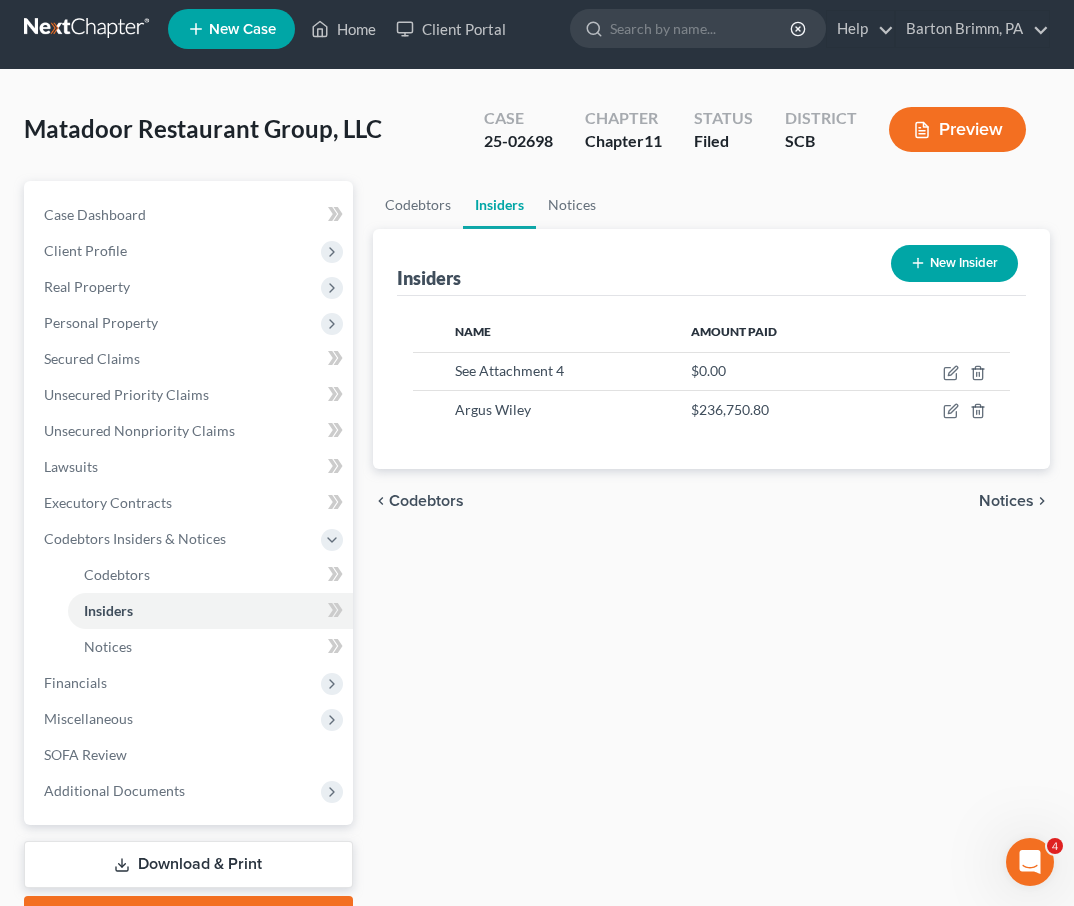 click on "Preview" at bounding box center [957, 129] 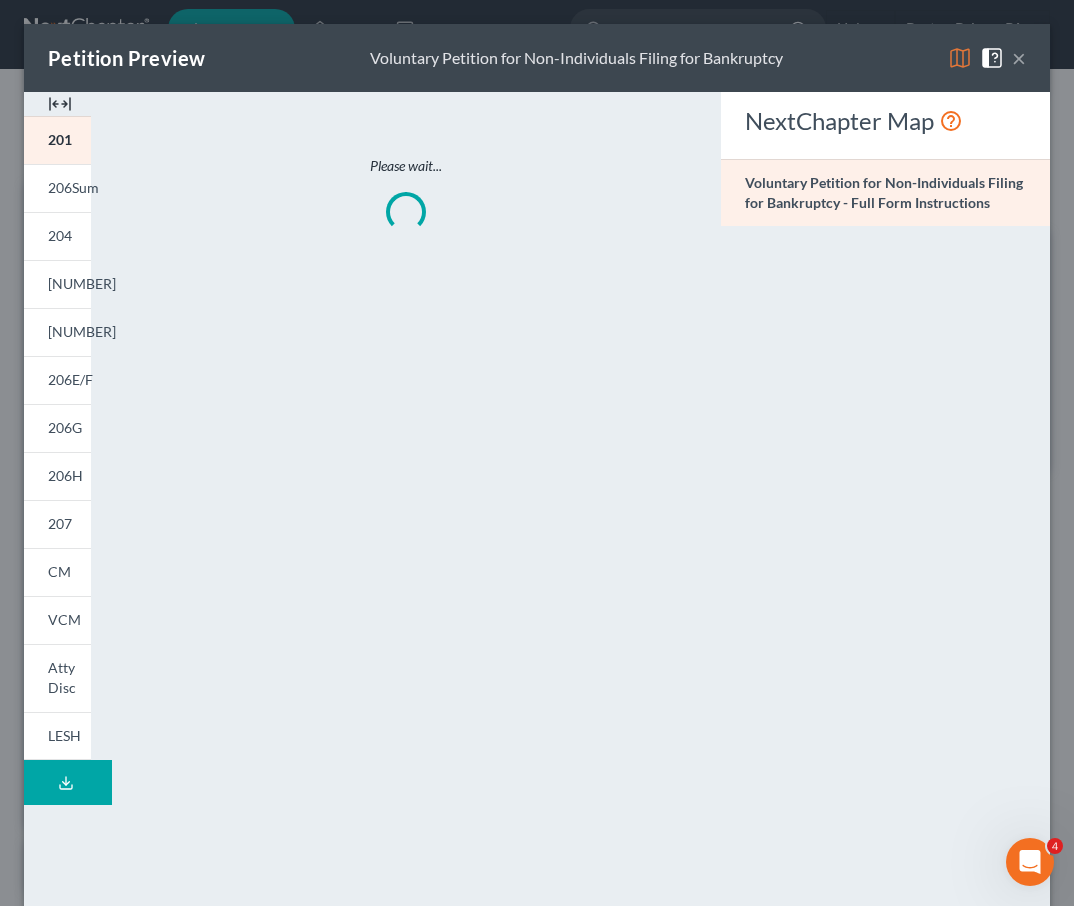 click on "Download Draft" at bounding box center [68, 782] 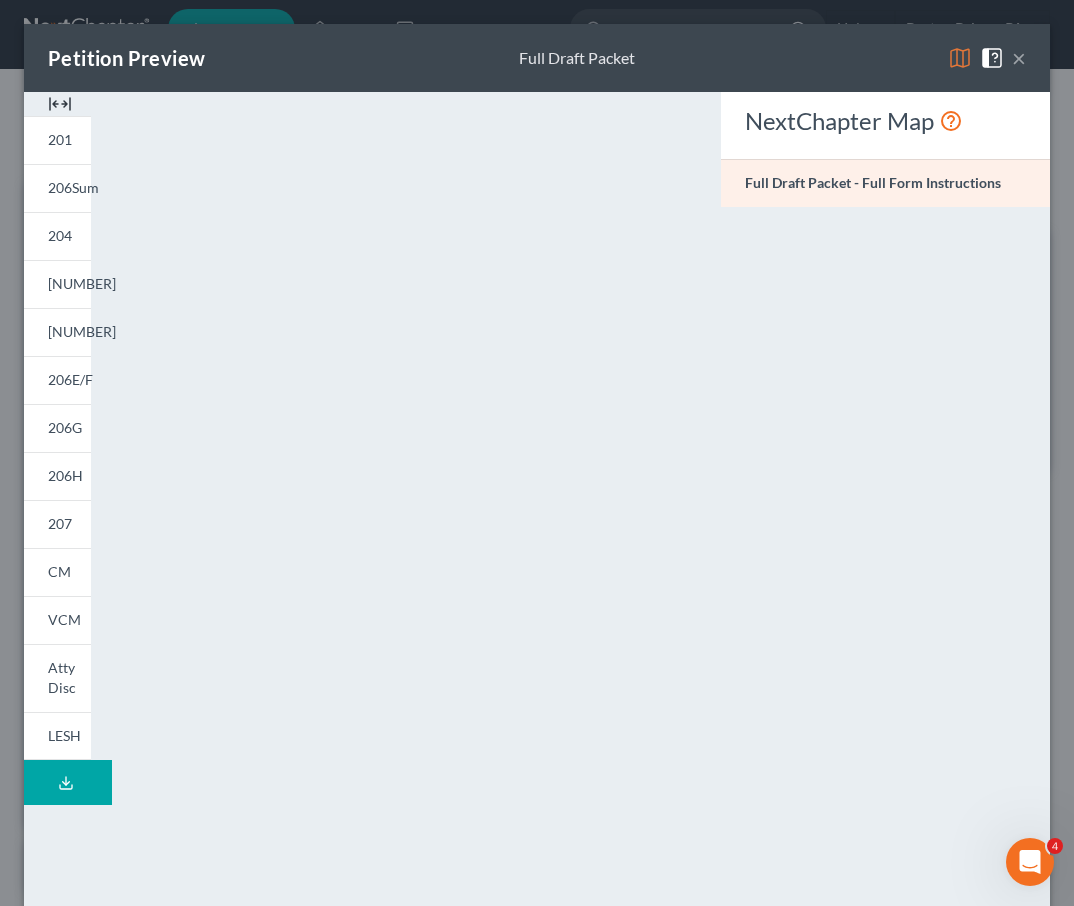 click on "×" at bounding box center [1019, 58] 